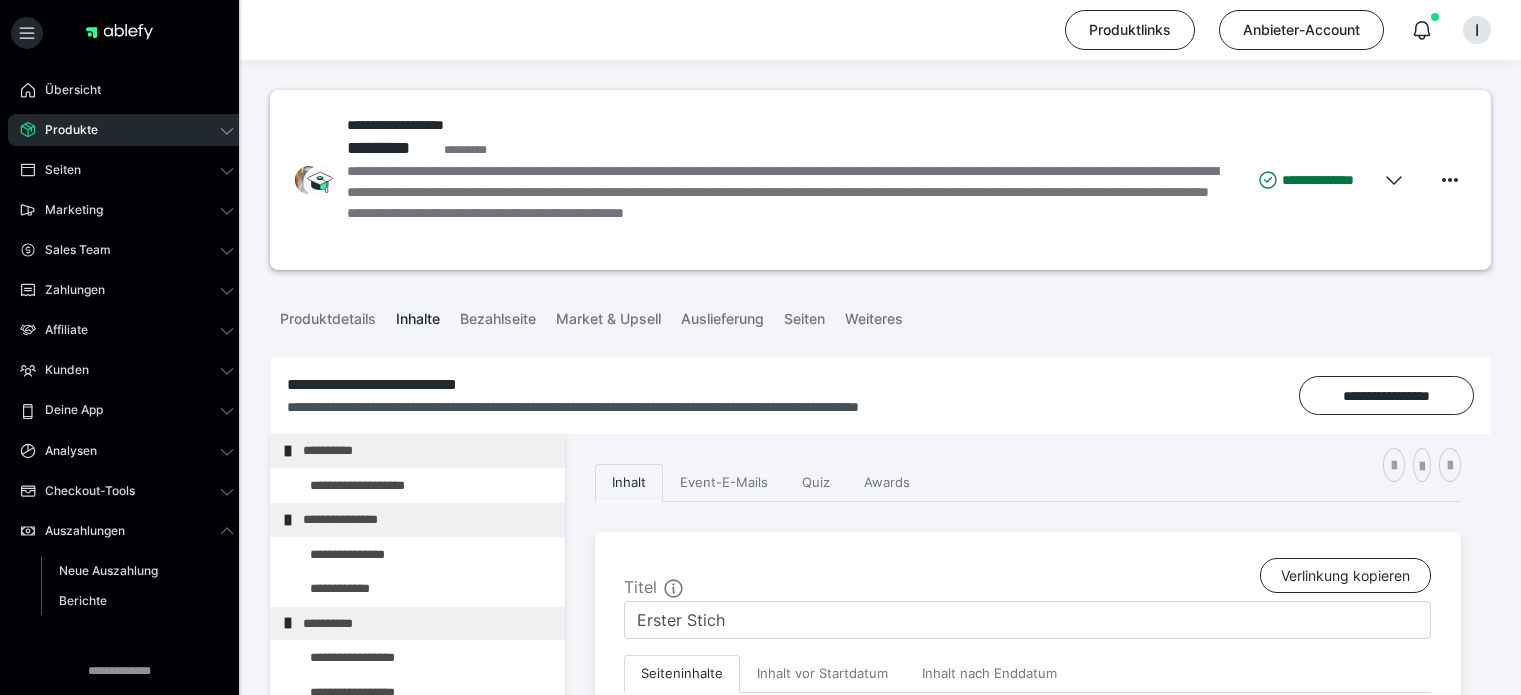 scroll, scrollTop: 373, scrollLeft: 0, axis: vertical 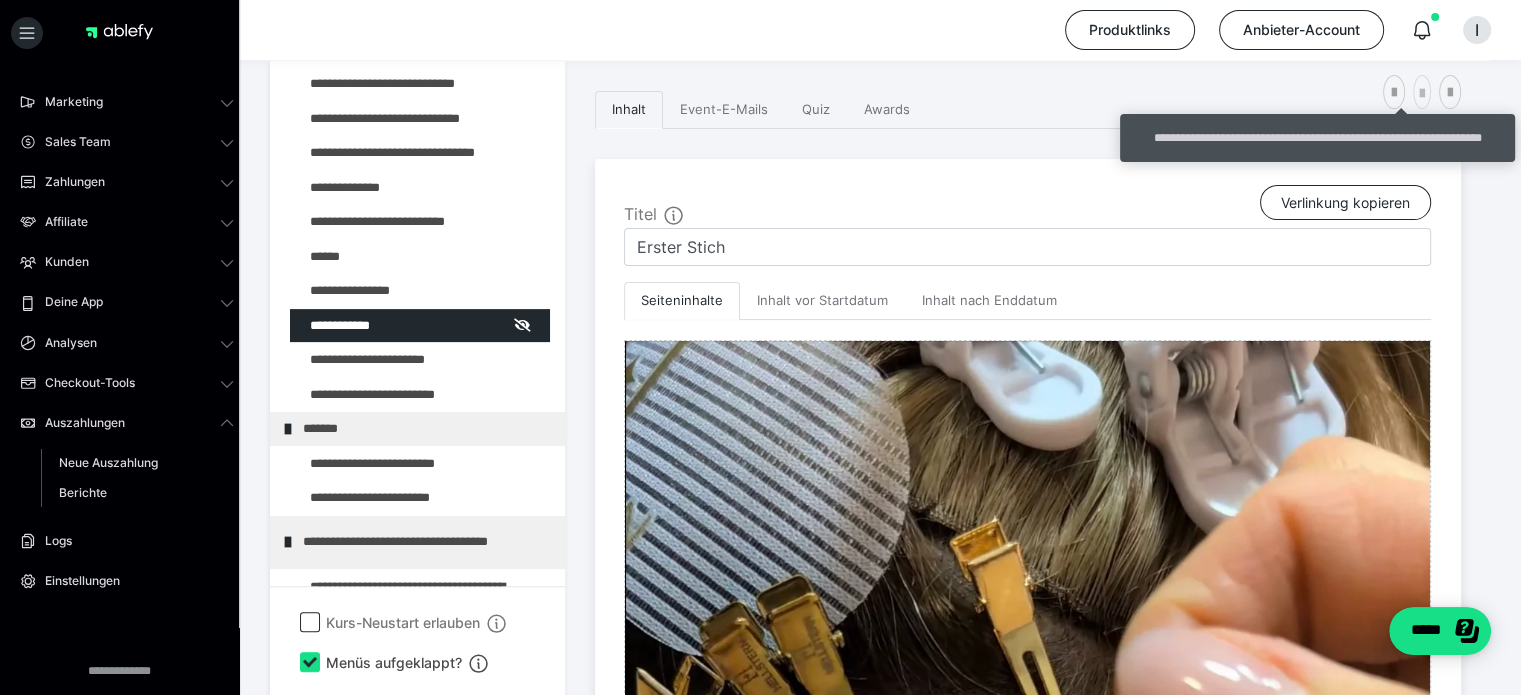 click at bounding box center [1422, 94] 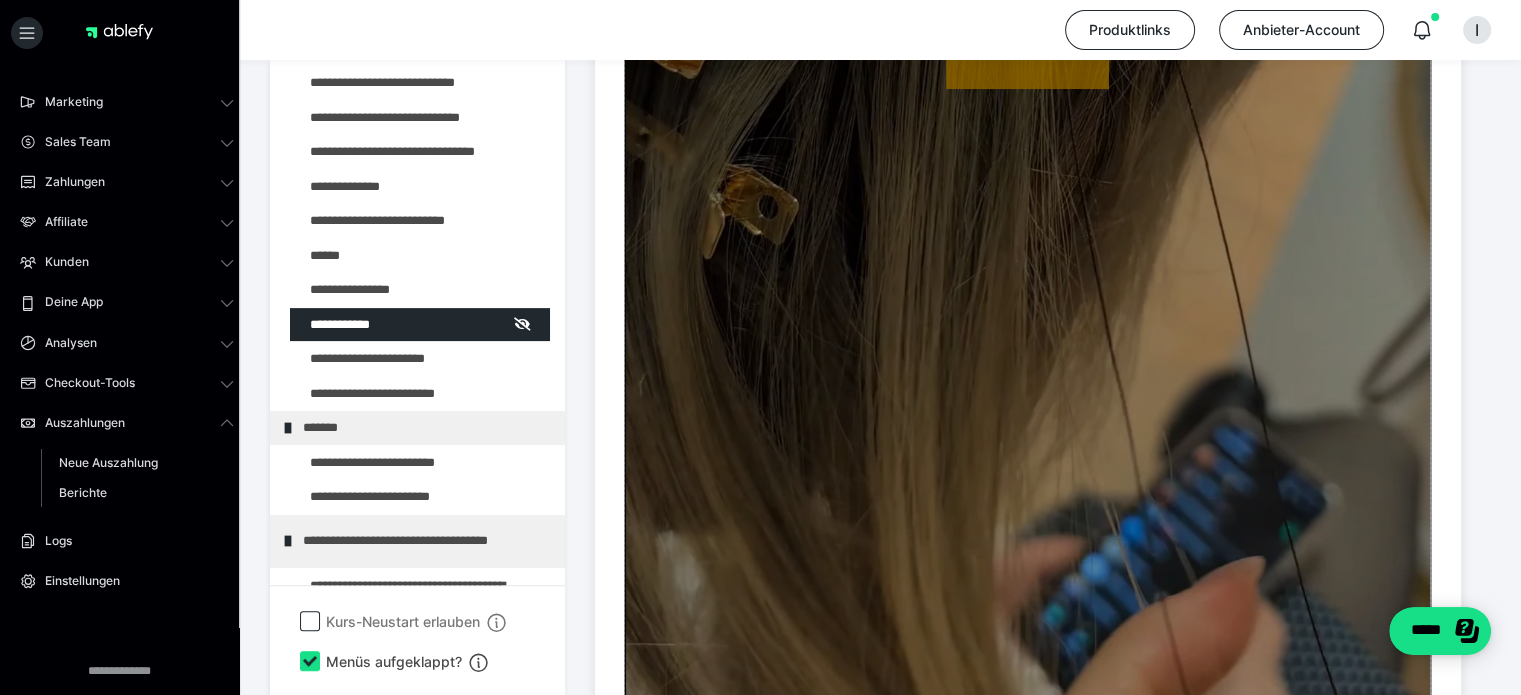 scroll, scrollTop: 1646, scrollLeft: 0, axis: vertical 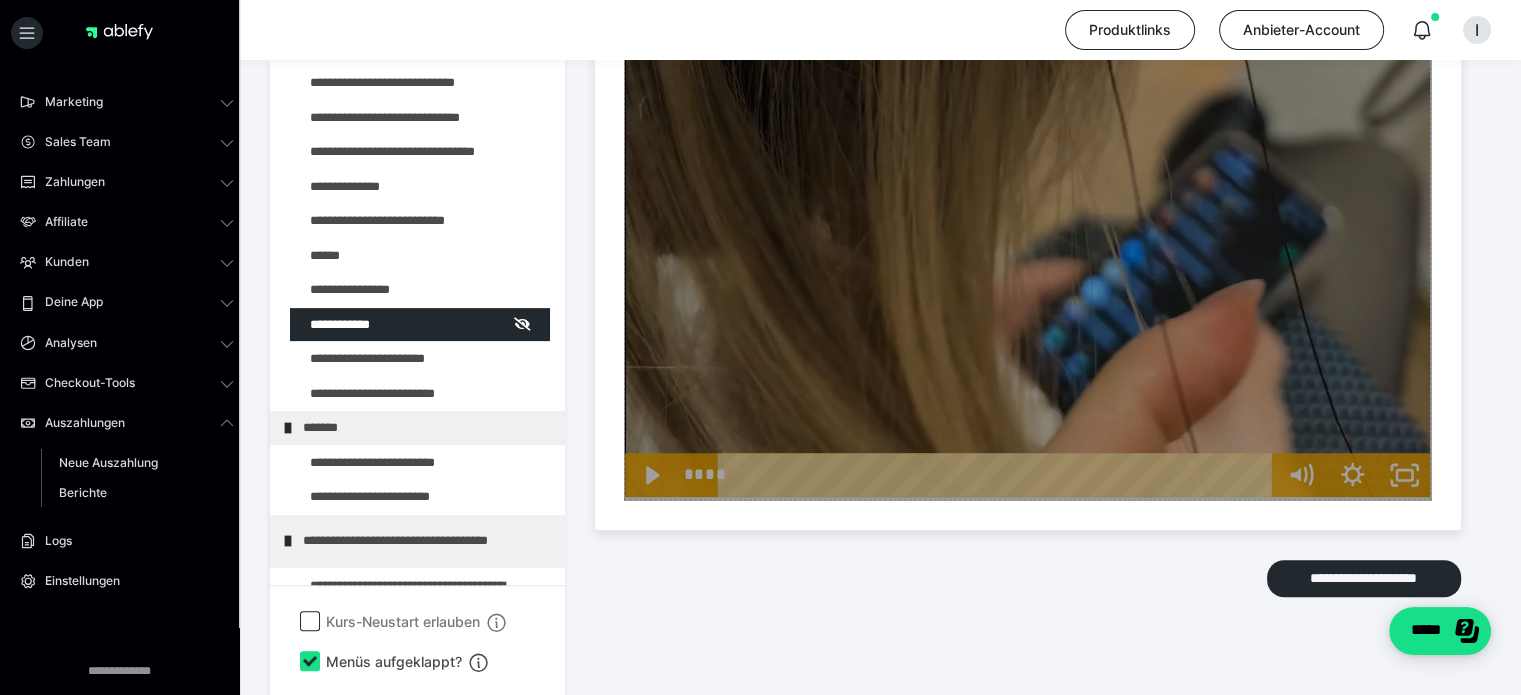 click on "Zum Pagebuilder" at bounding box center [1027, -217] 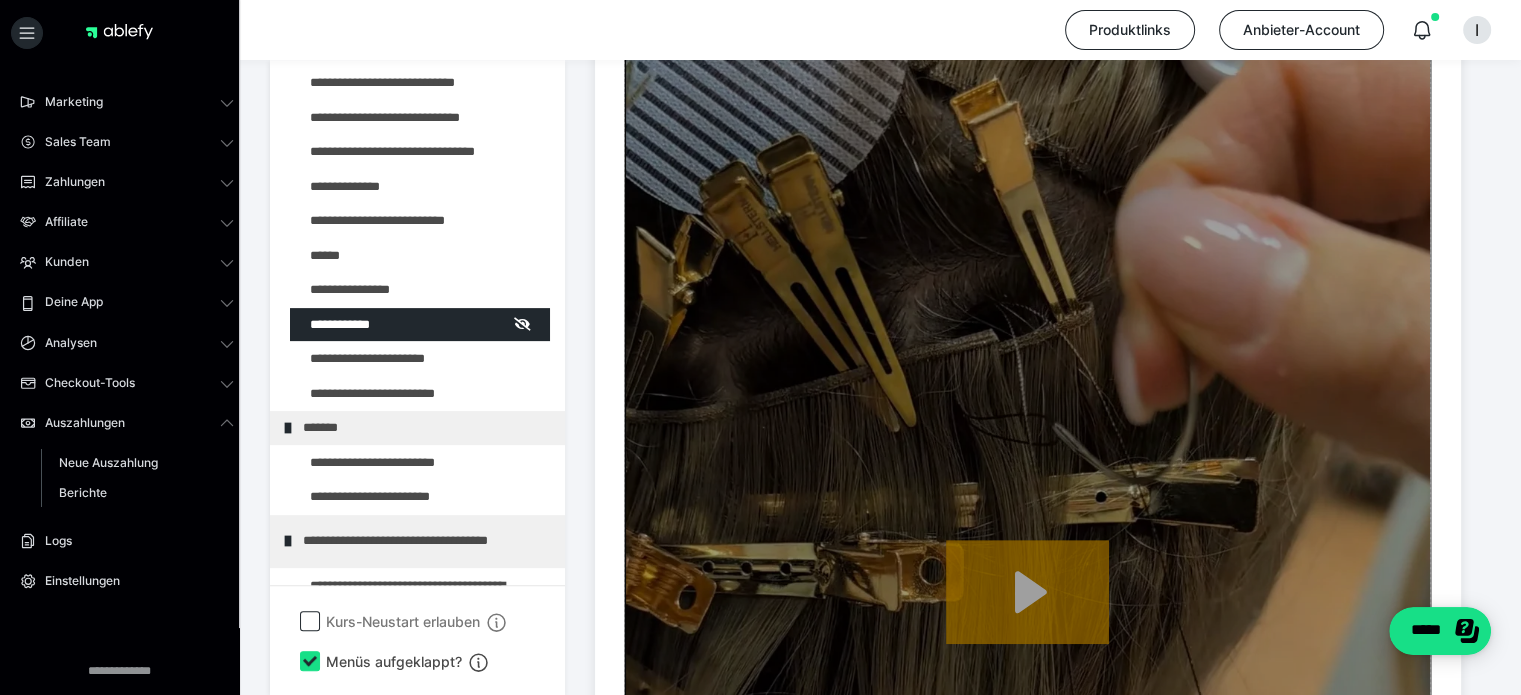 scroll, scrollTop: 646, scrollLeft: 0, axis: vertical 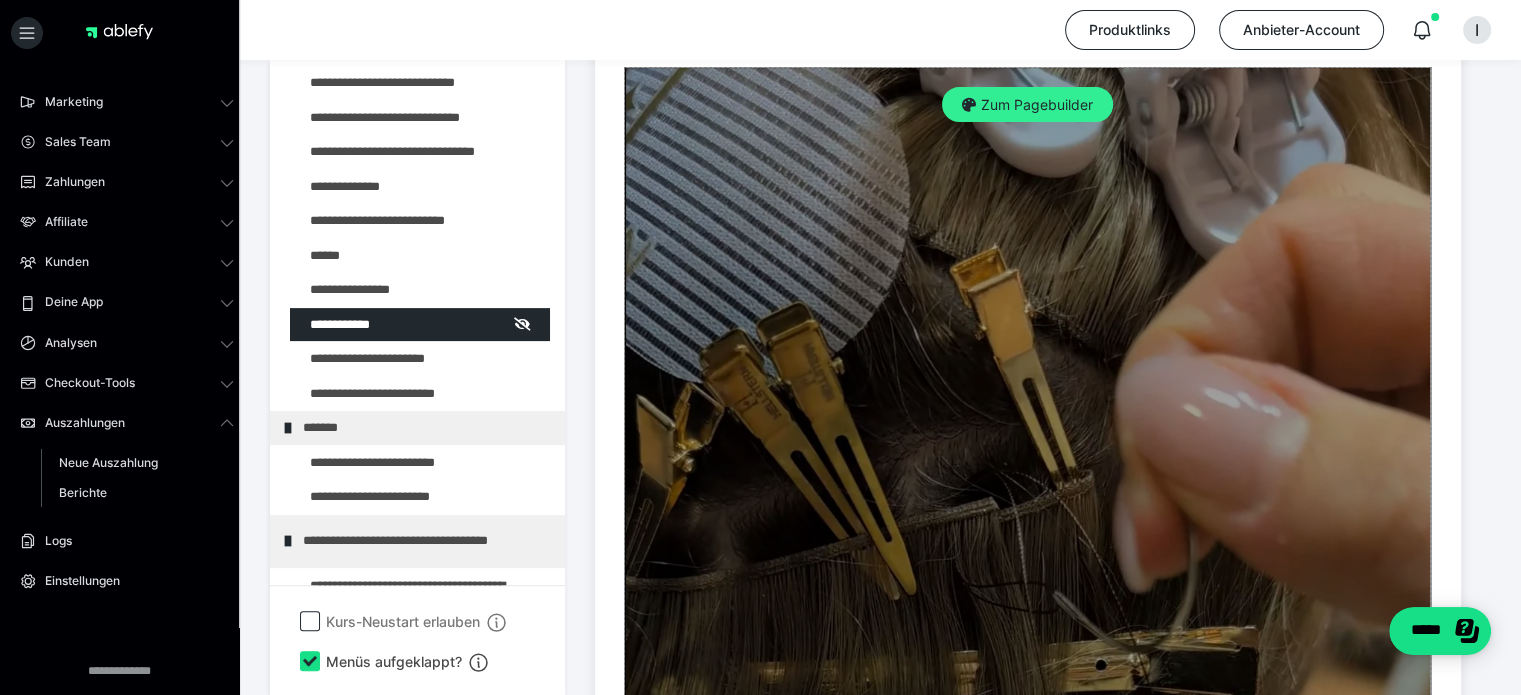 click on "Zum Pagebuilder" at bounding box center [1027, 105] 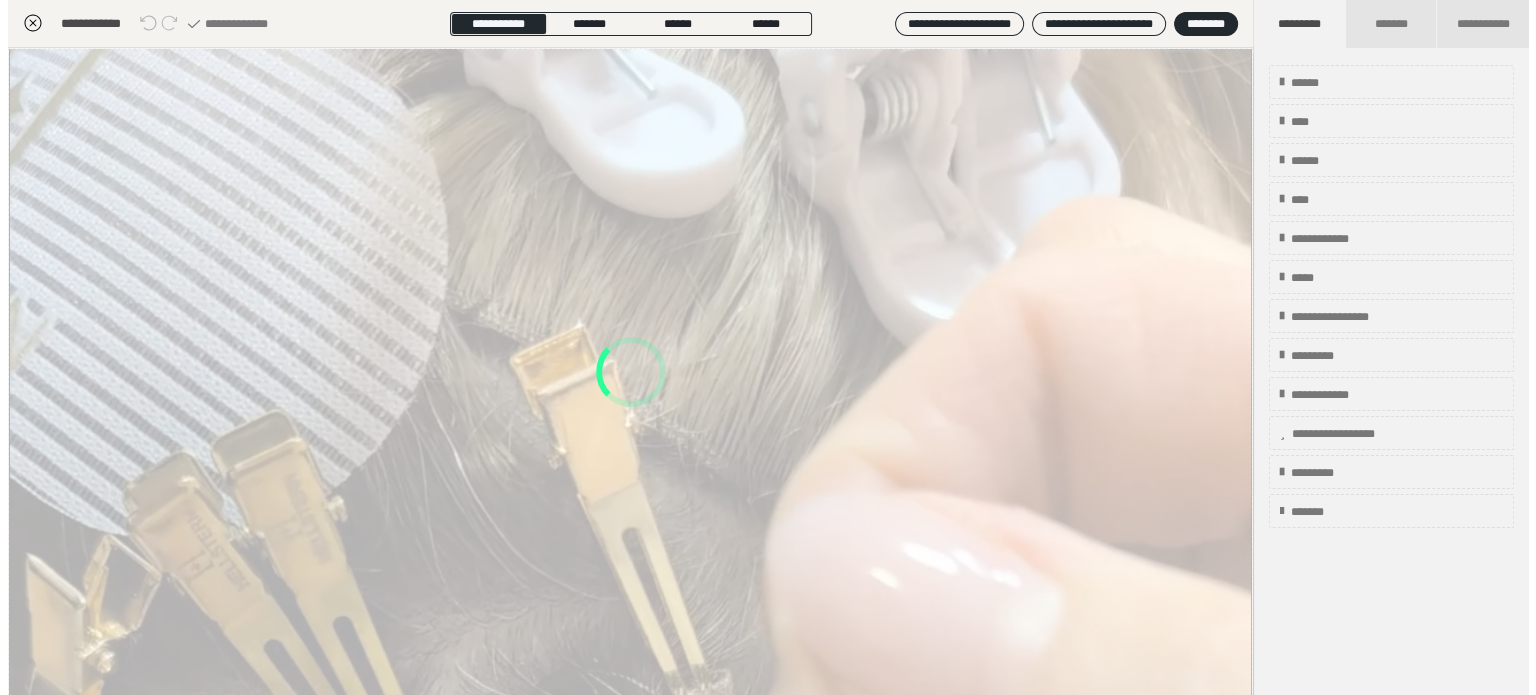 scroll, scrollTop: 373, scrollLeft: 0, axis: vertical 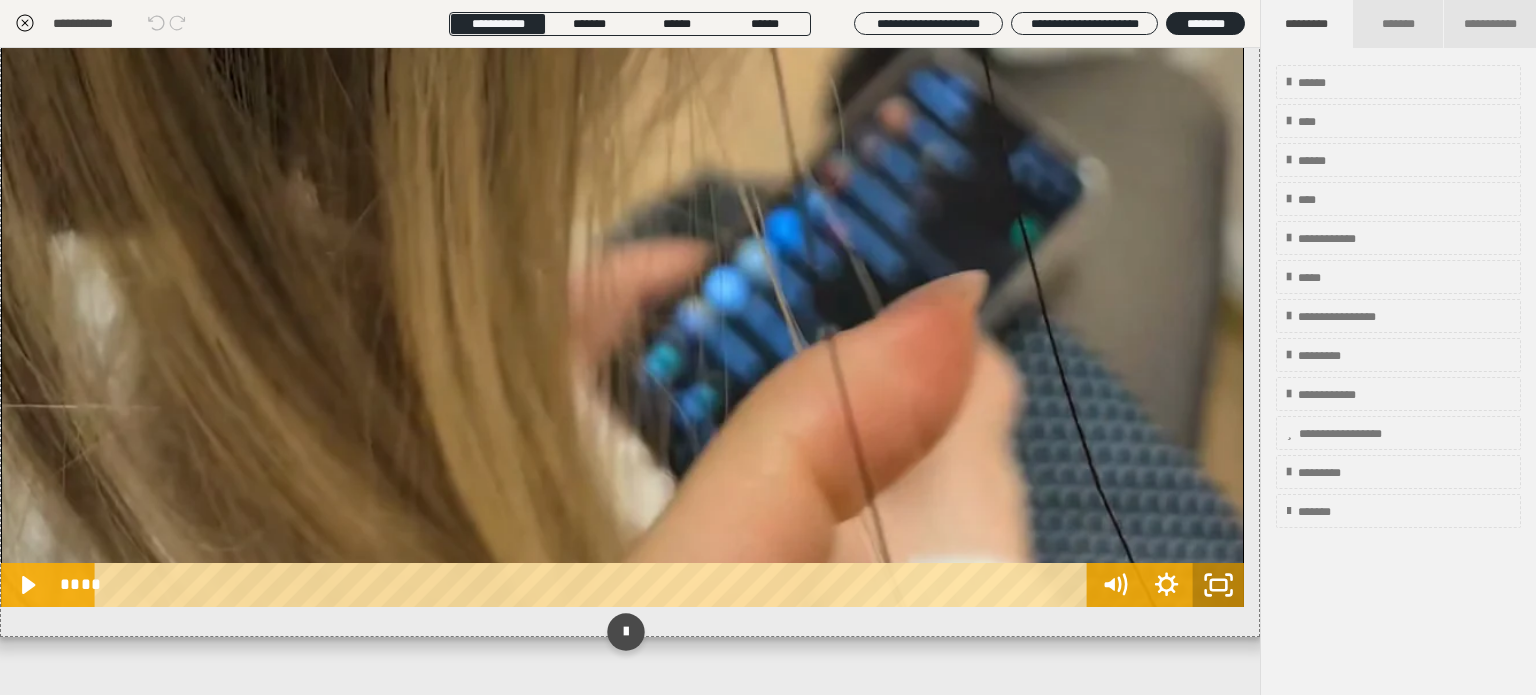 click 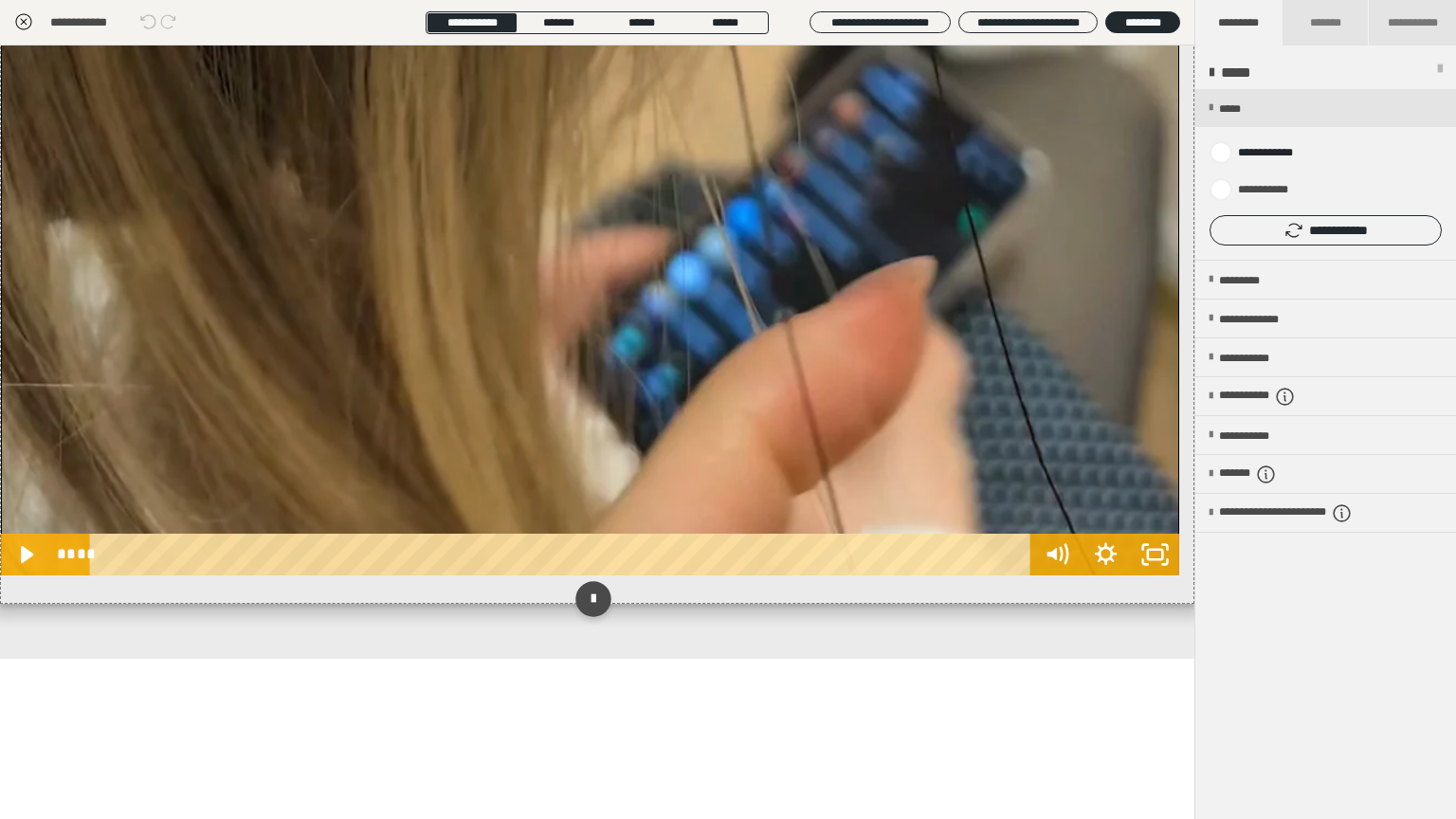 scroll, scrollTop: 0, scrollLeft: 0, axis: both 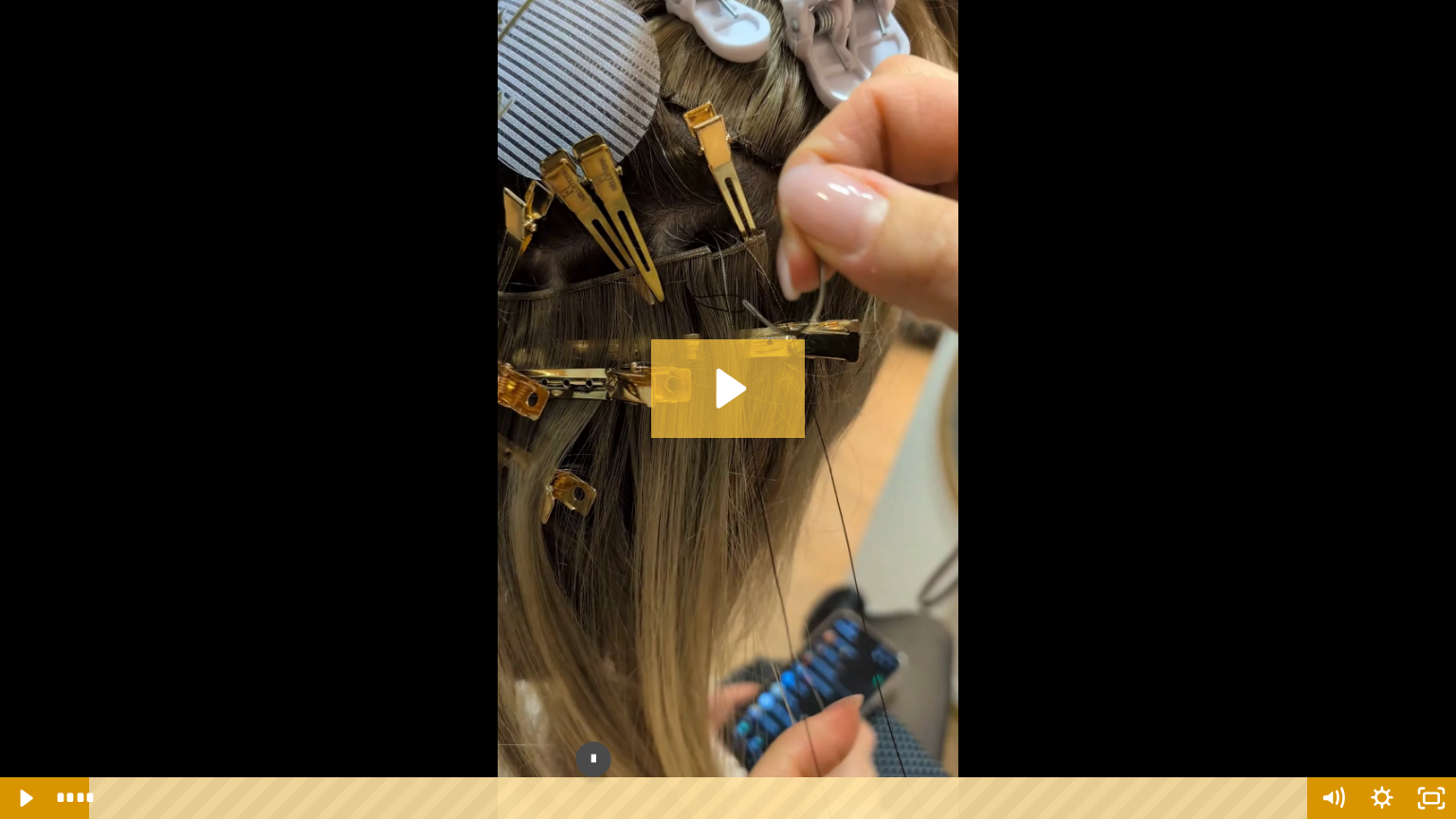 click 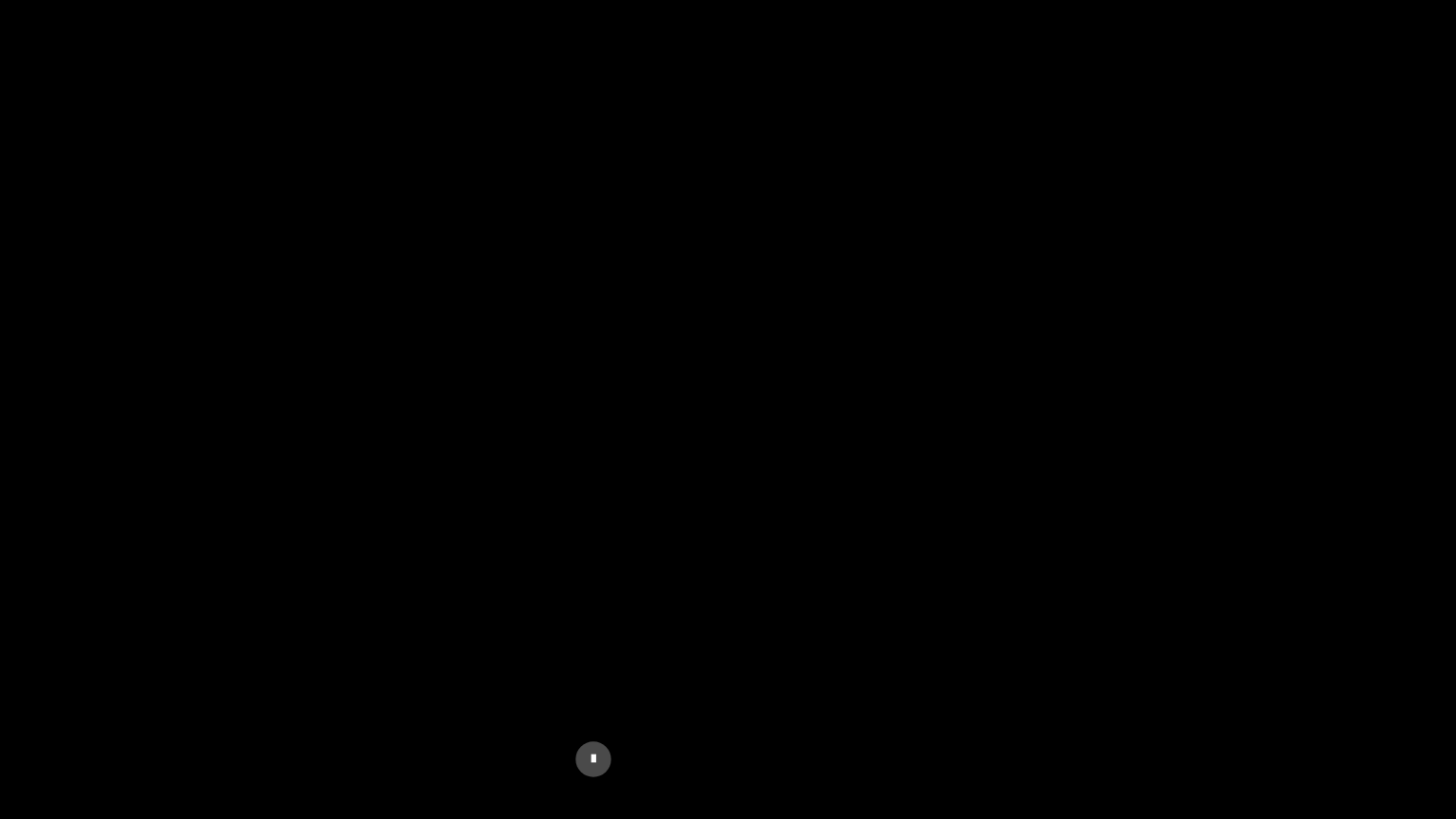 click at bounding box center (728, 410) 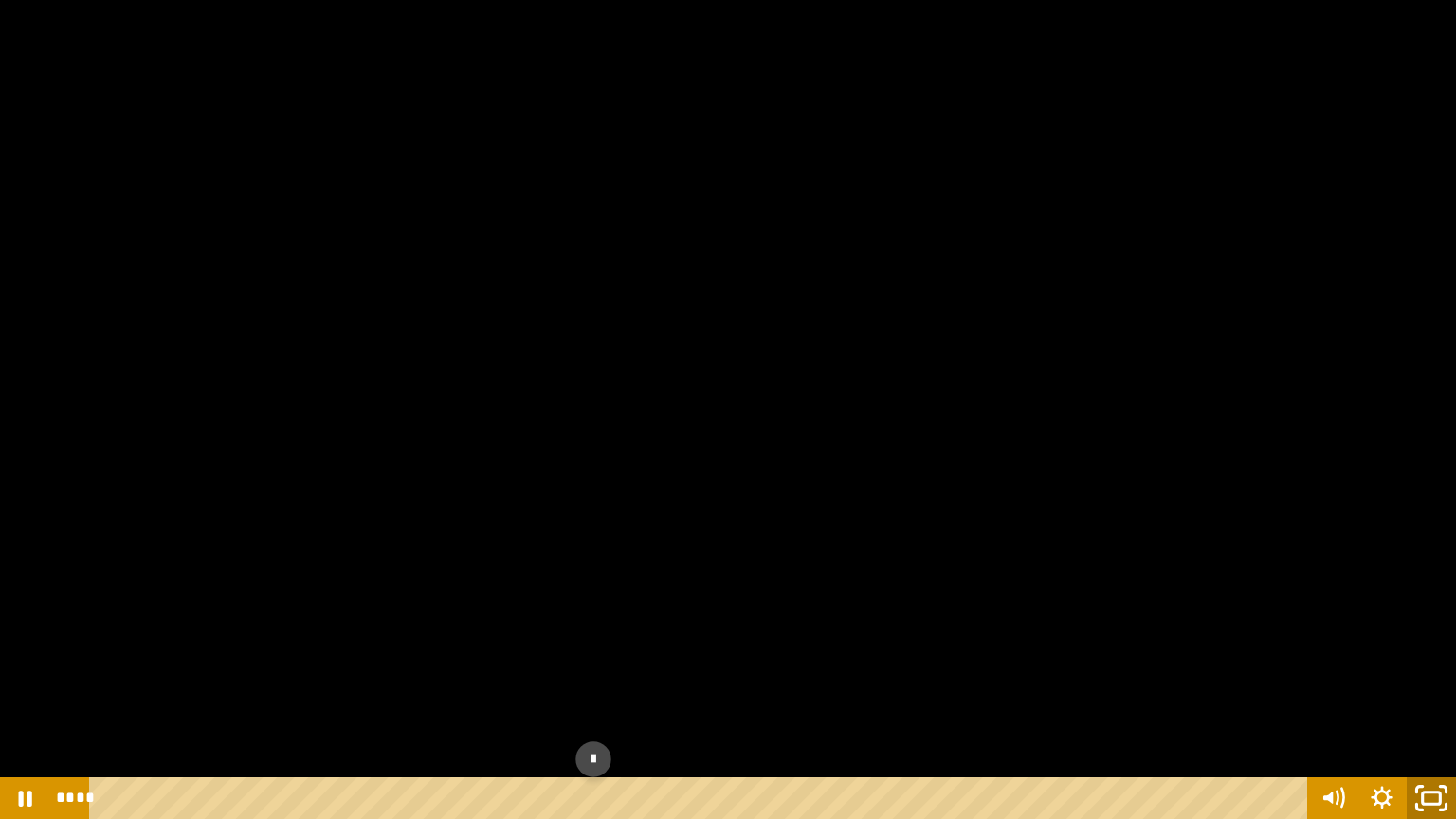 click 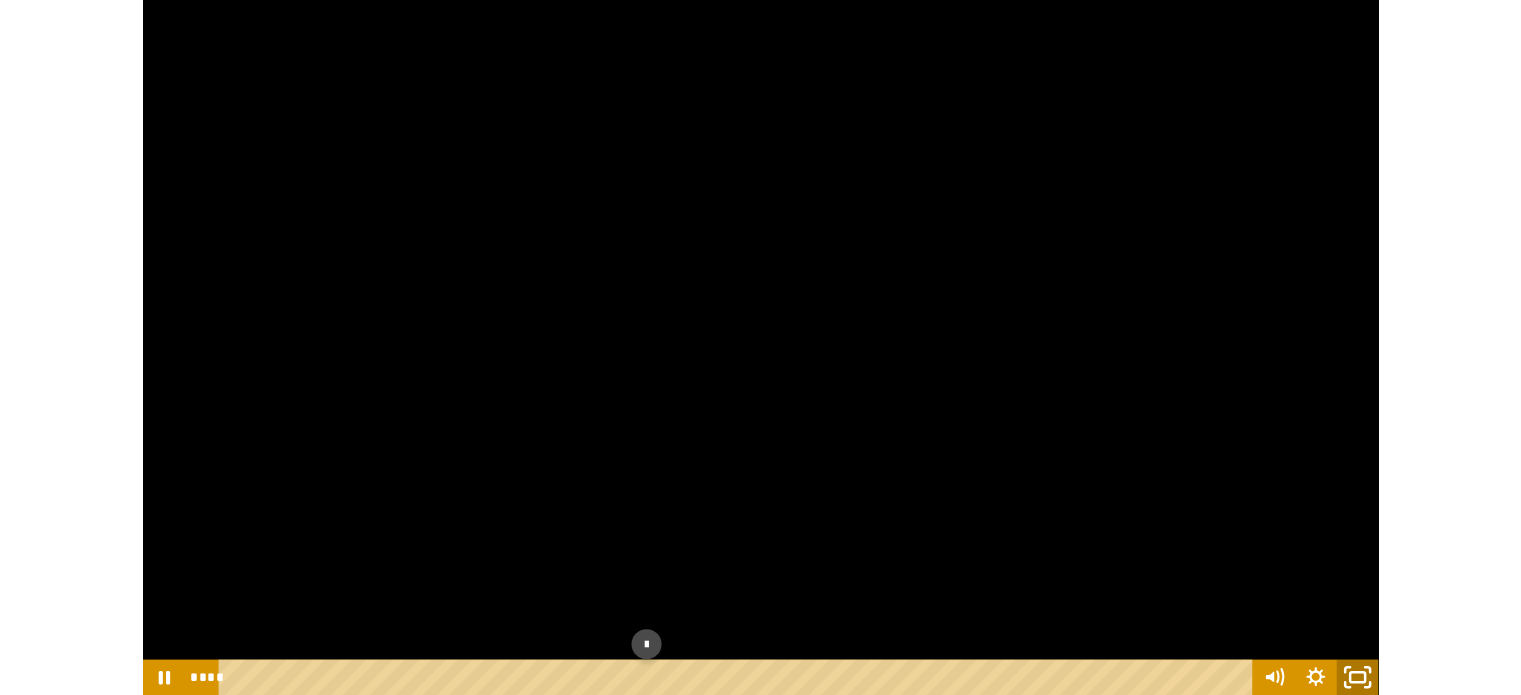 scroll, scrollTop: 1649, scrollLeft: 0, axis: vertical 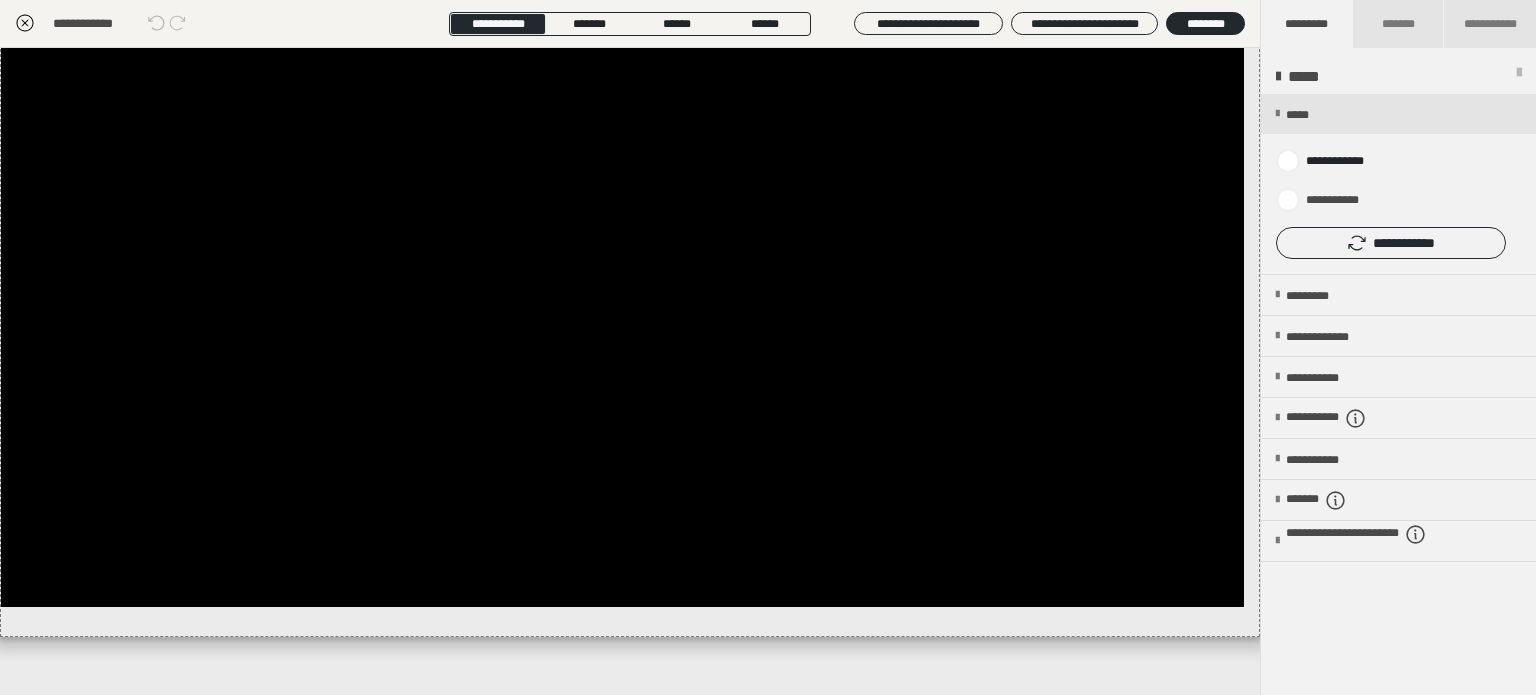 click 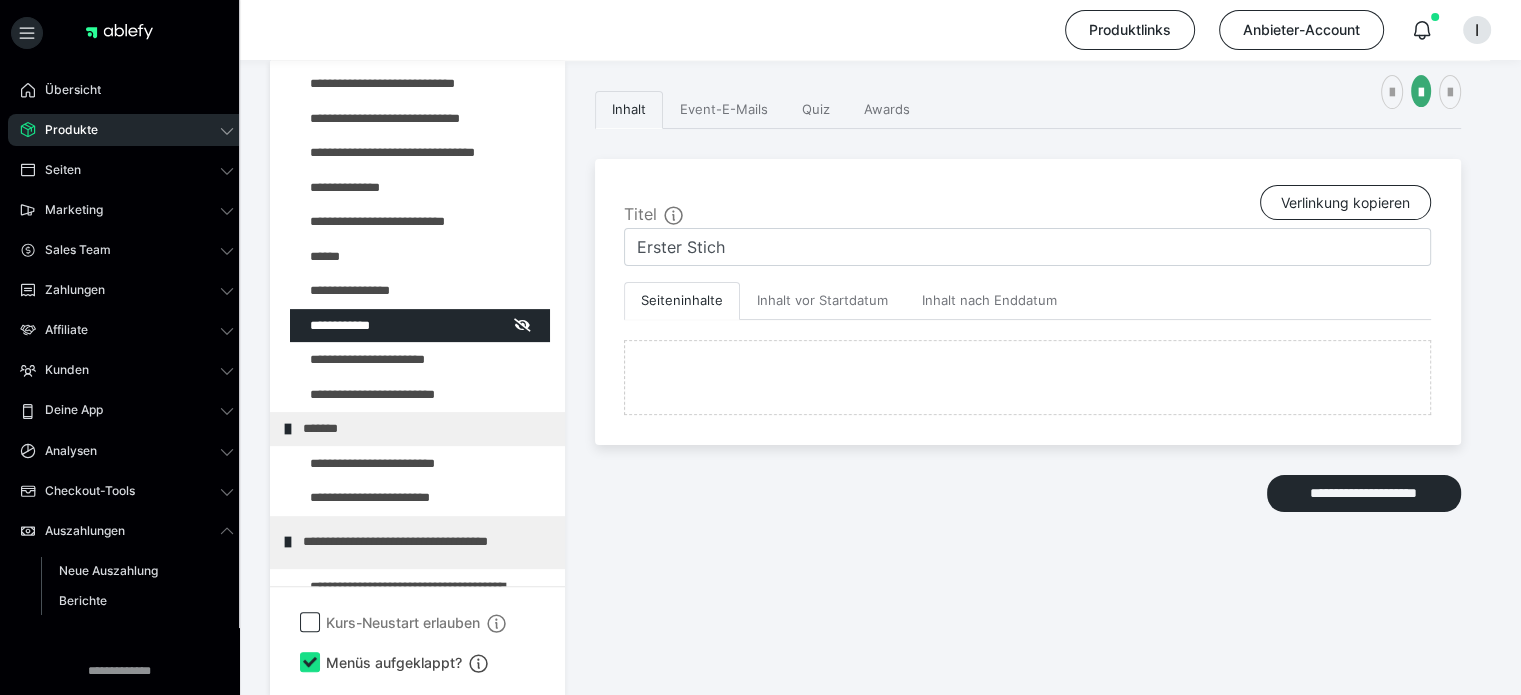 click on "**********" at bounding box center (1028, 343) 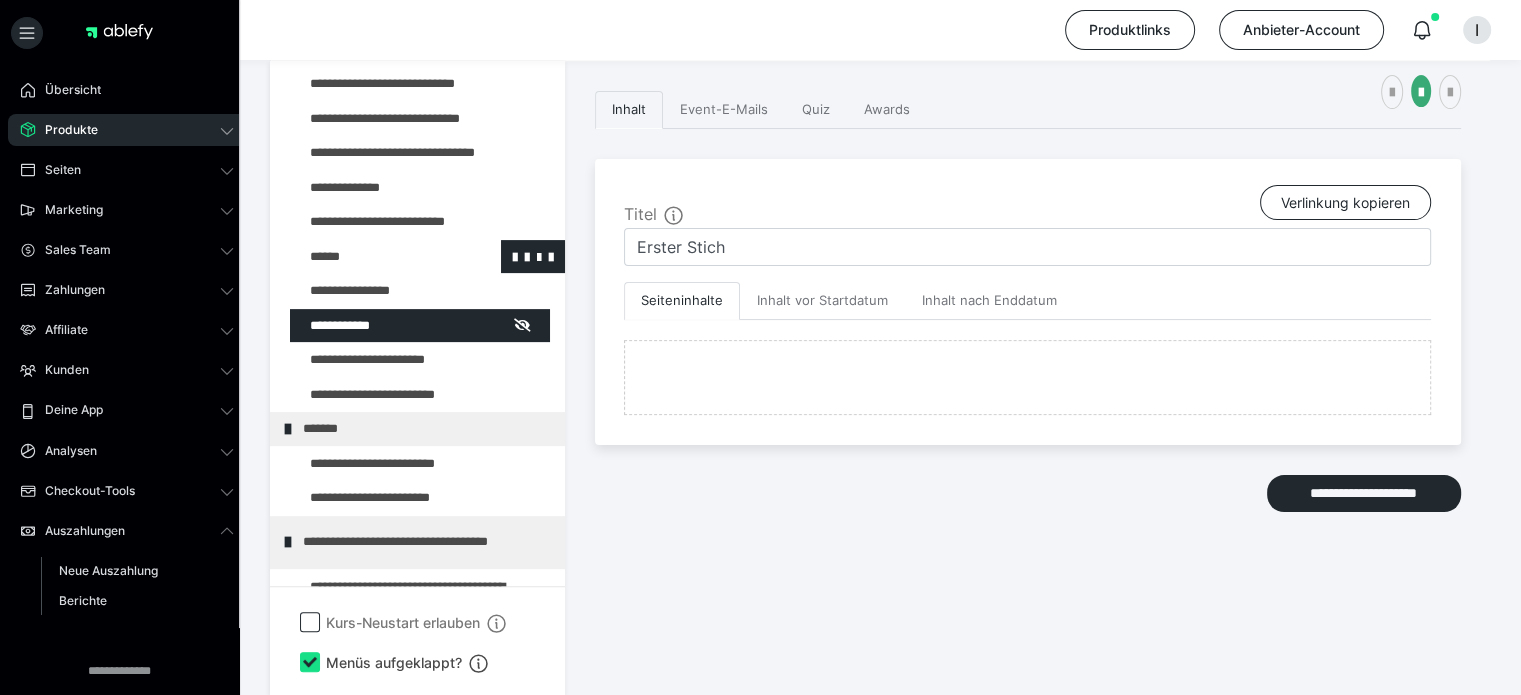 click at bounding box center (375, 257) 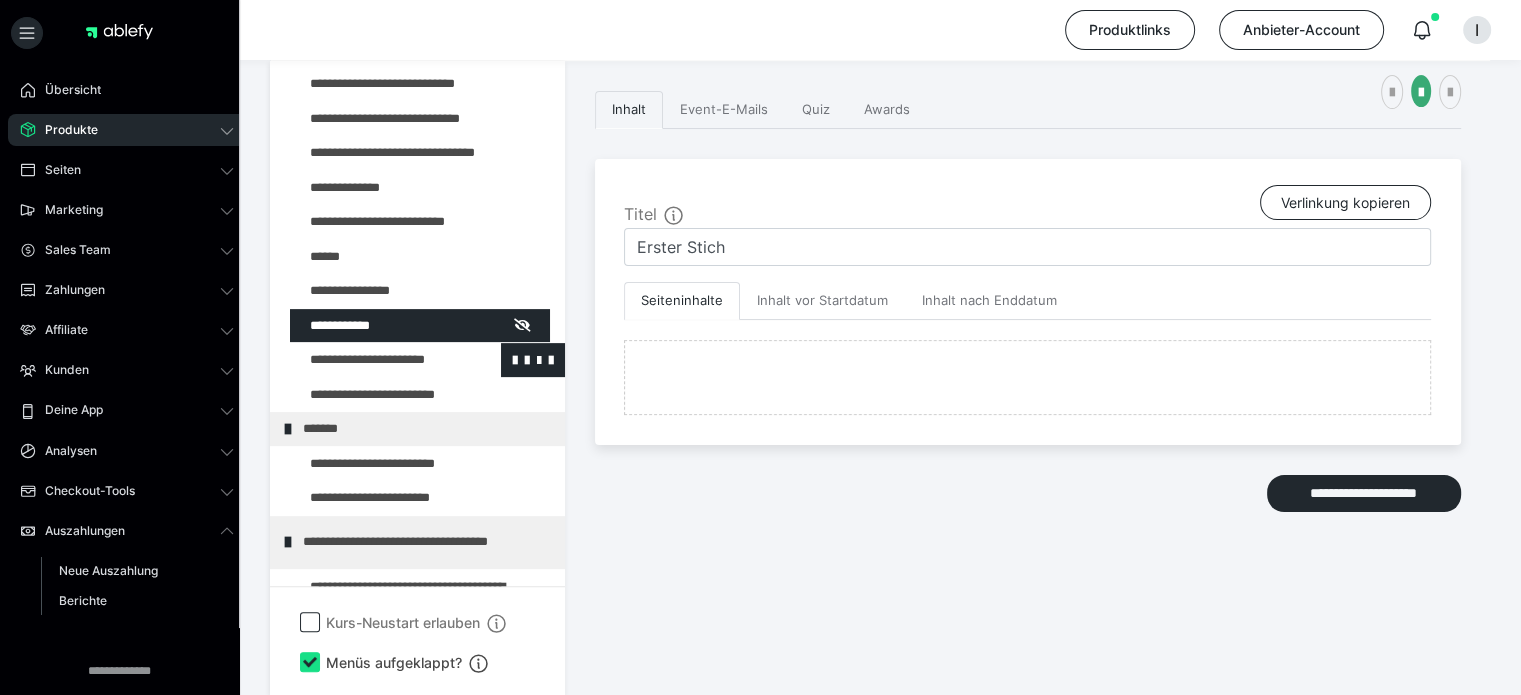 click at bounding box center (375, 360) 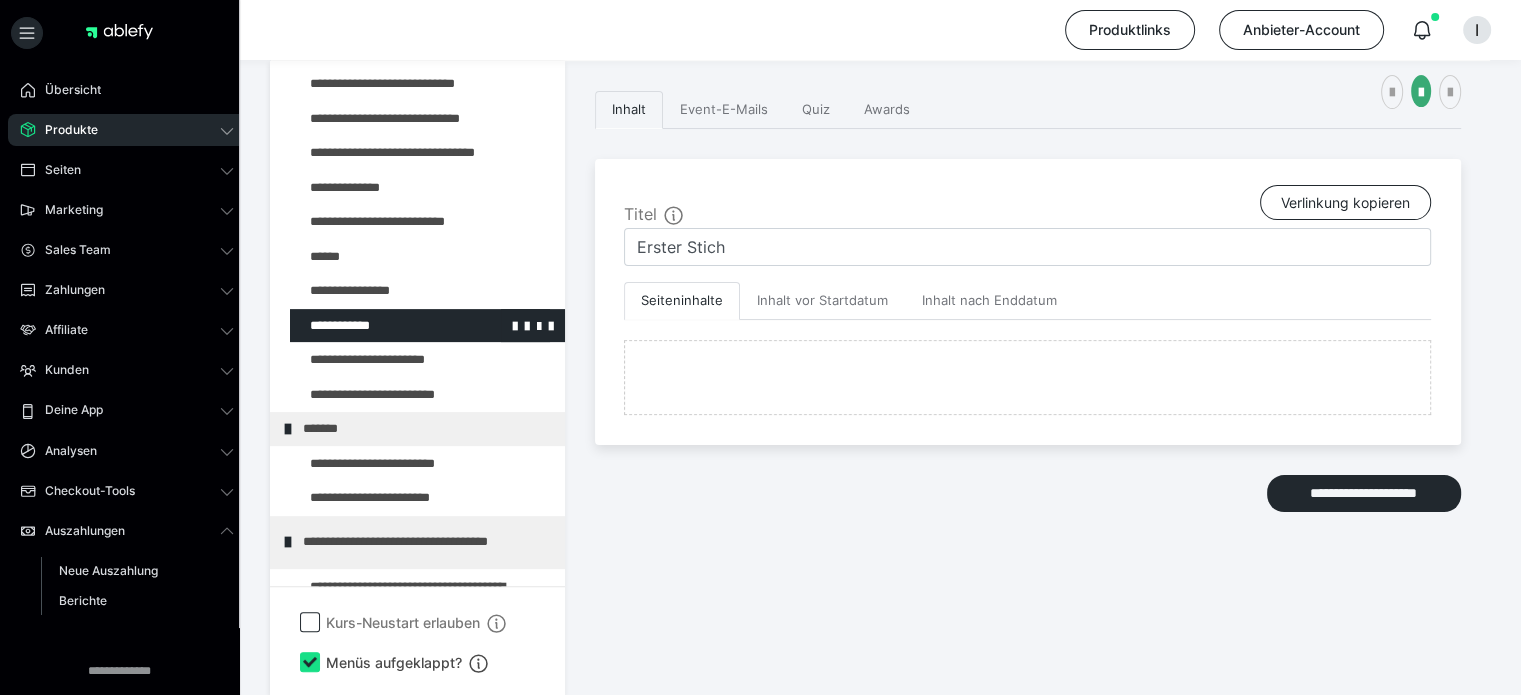 click at bounding box center (375, 326) 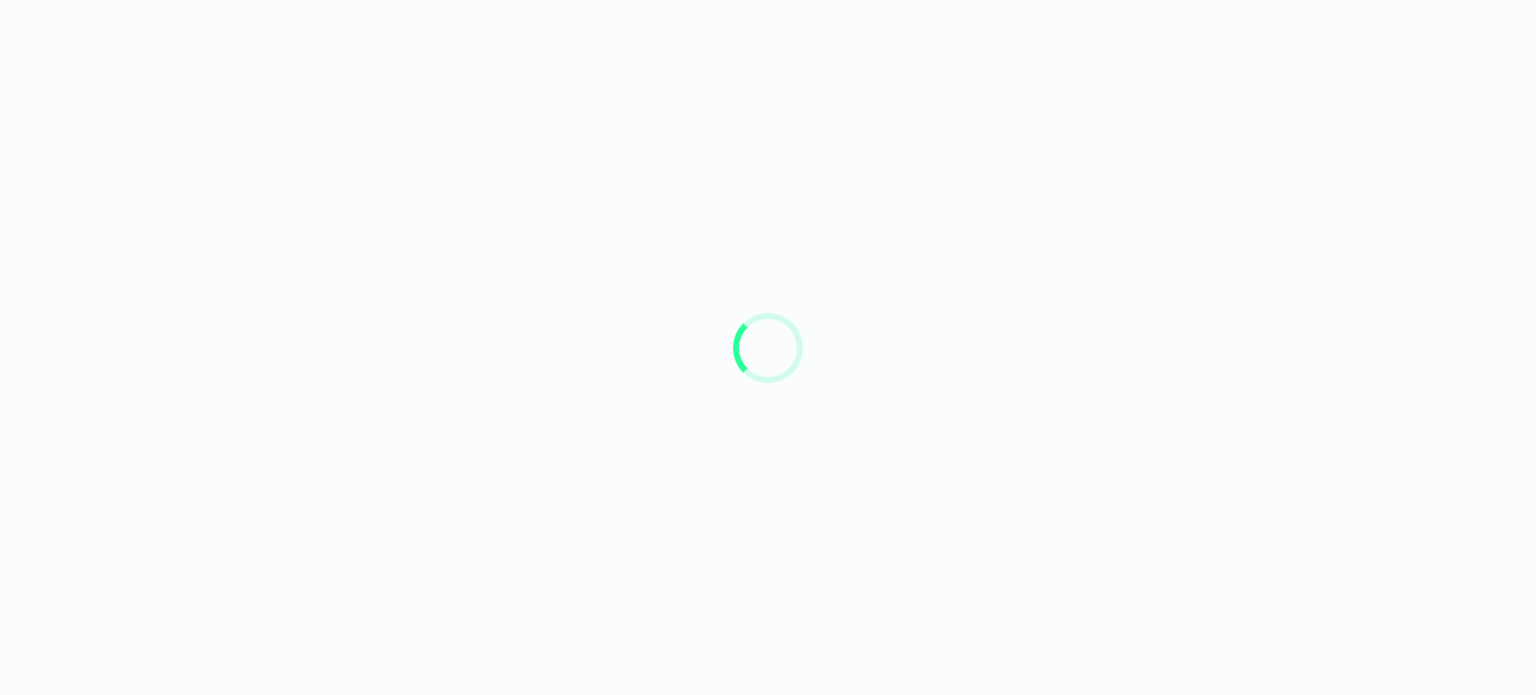 scroll, scrollTop: 0, scrollLeft: 0, axis: both 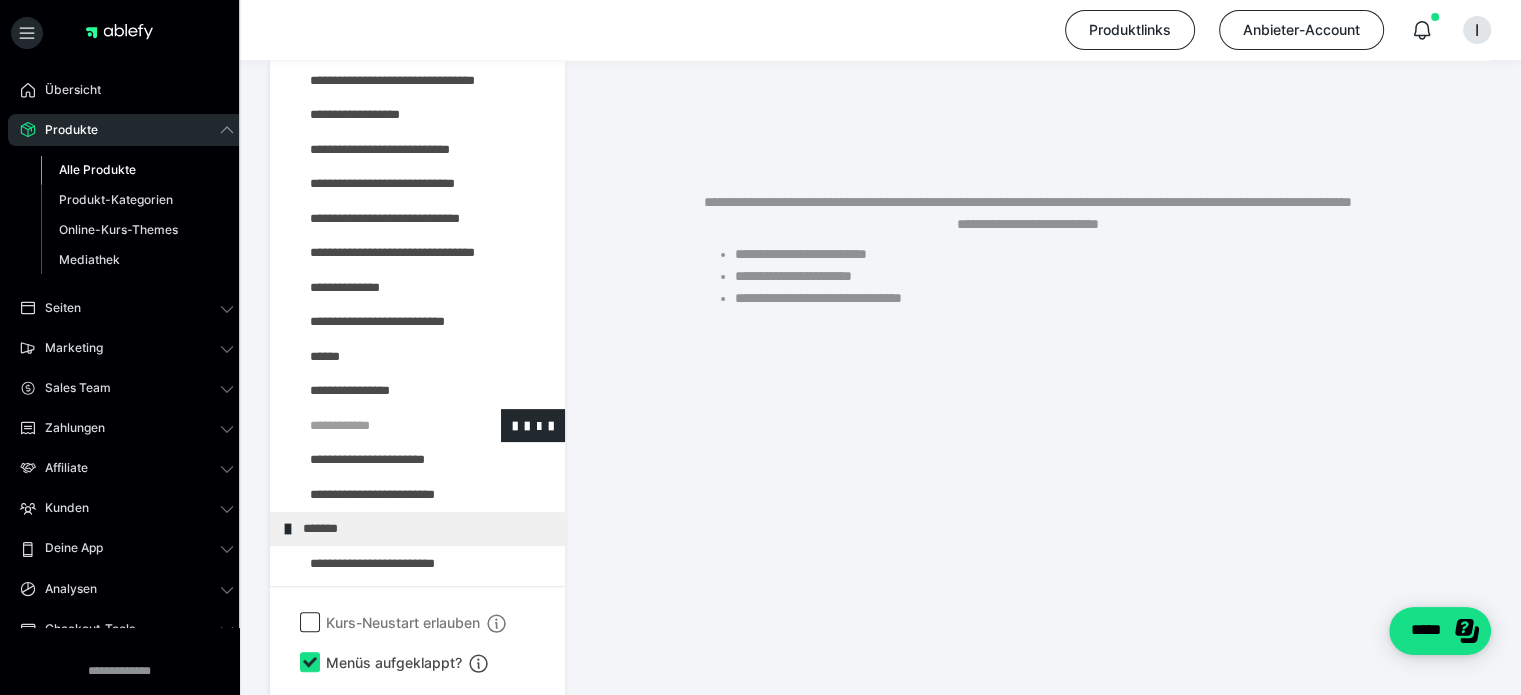 click at bounding box center [375, 426] 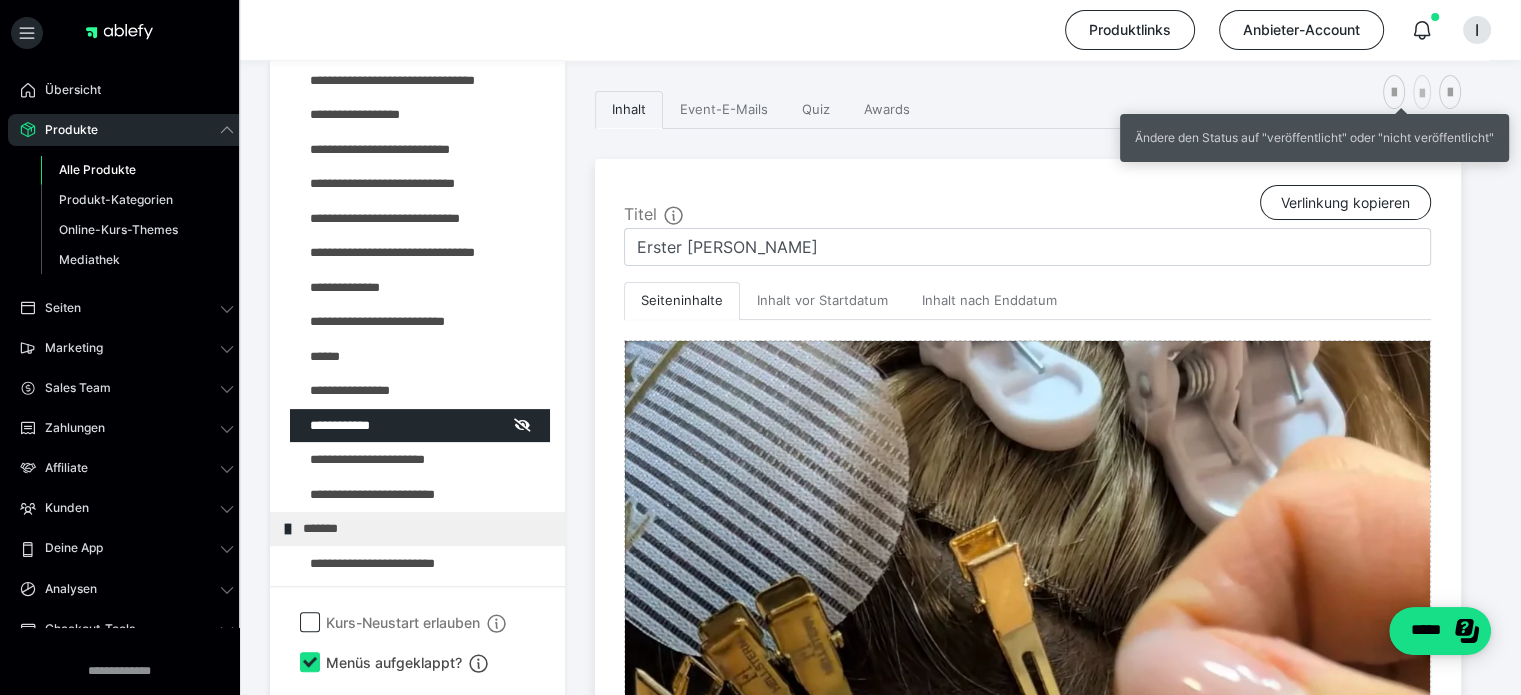 click at bounding box center [1422, 94] 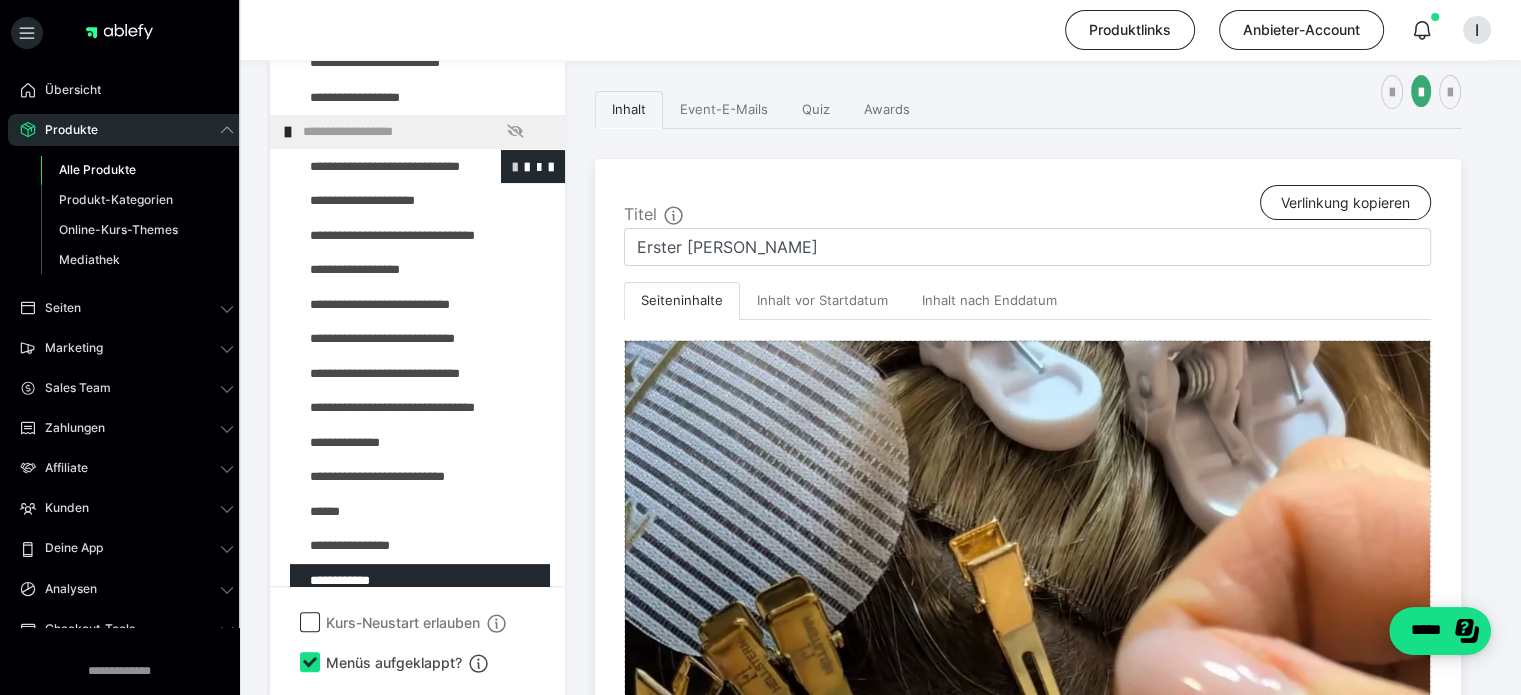 scroll, scrollTop: 200, scrollLeft: 0, axis: vertical 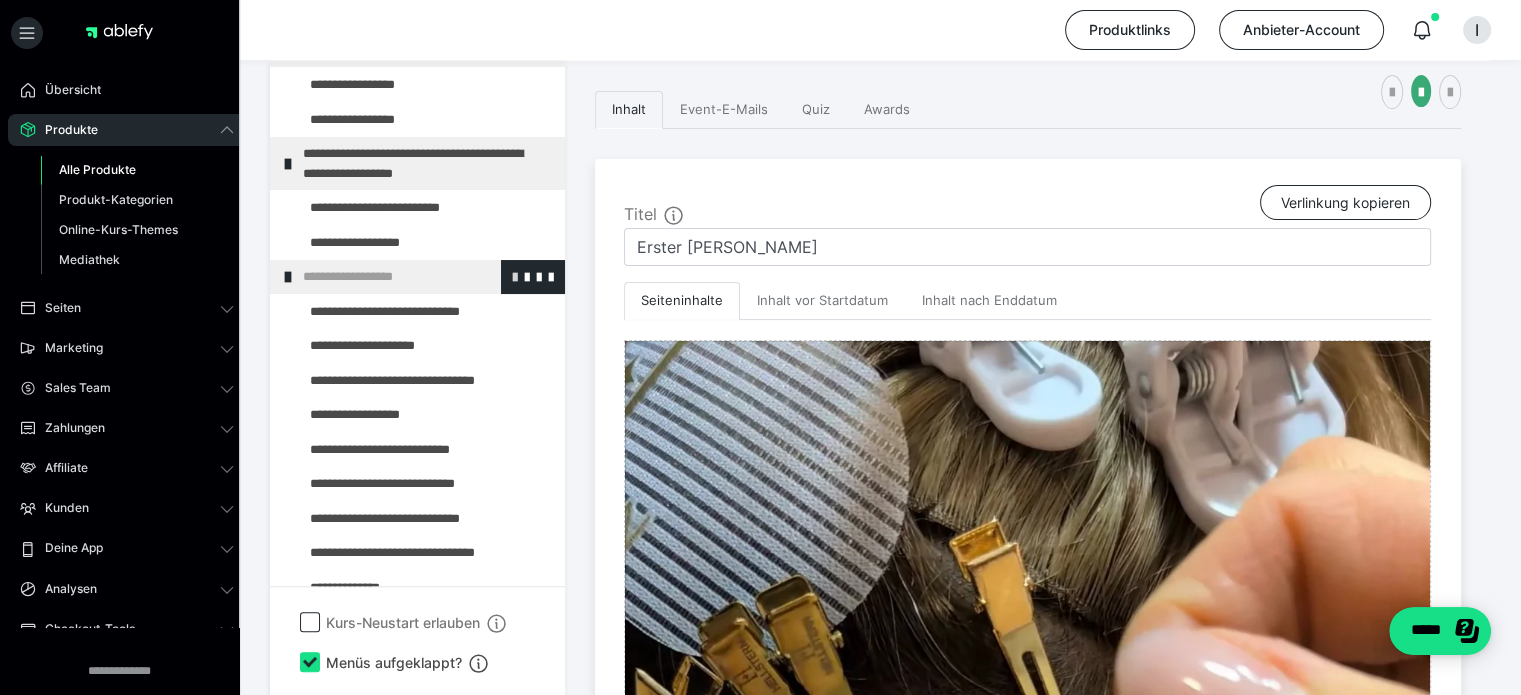click at bounding box center [515, 276] 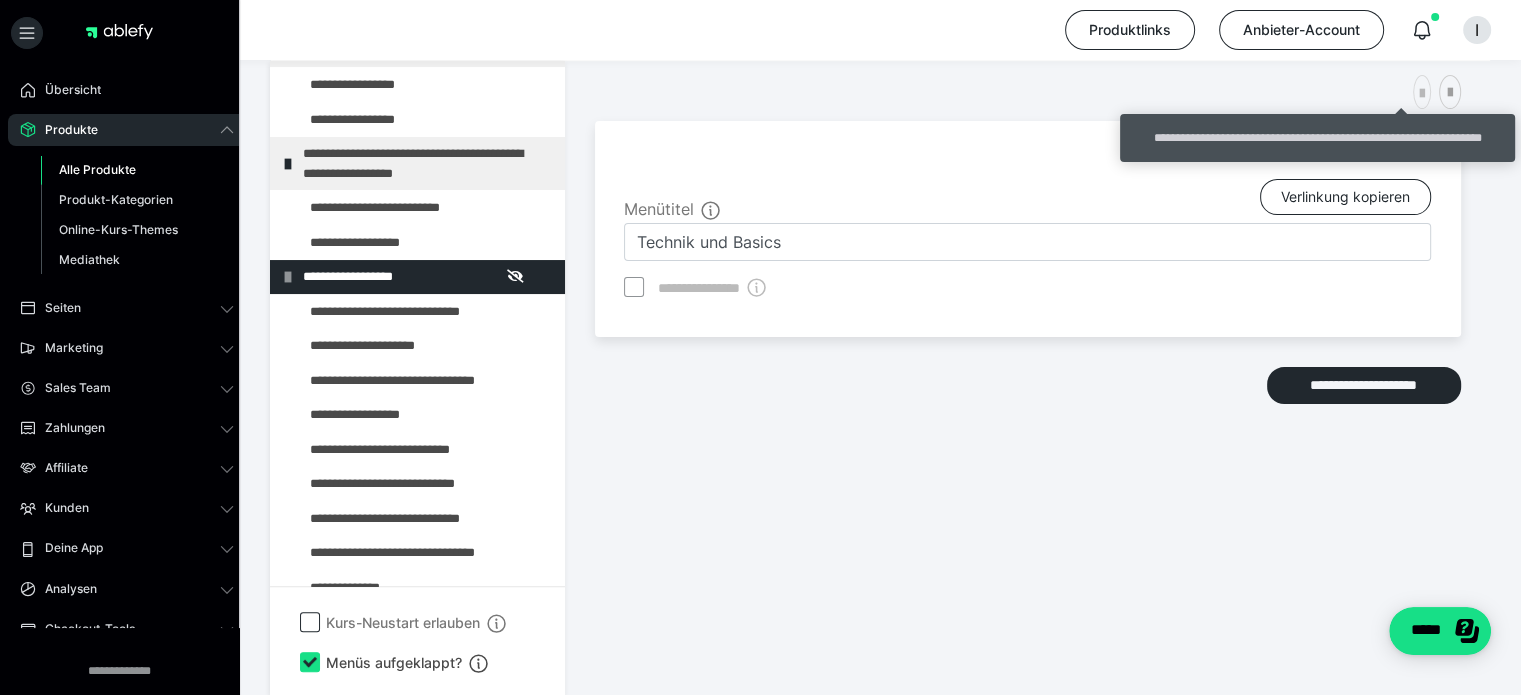 click at bounding box center (1422, 94) 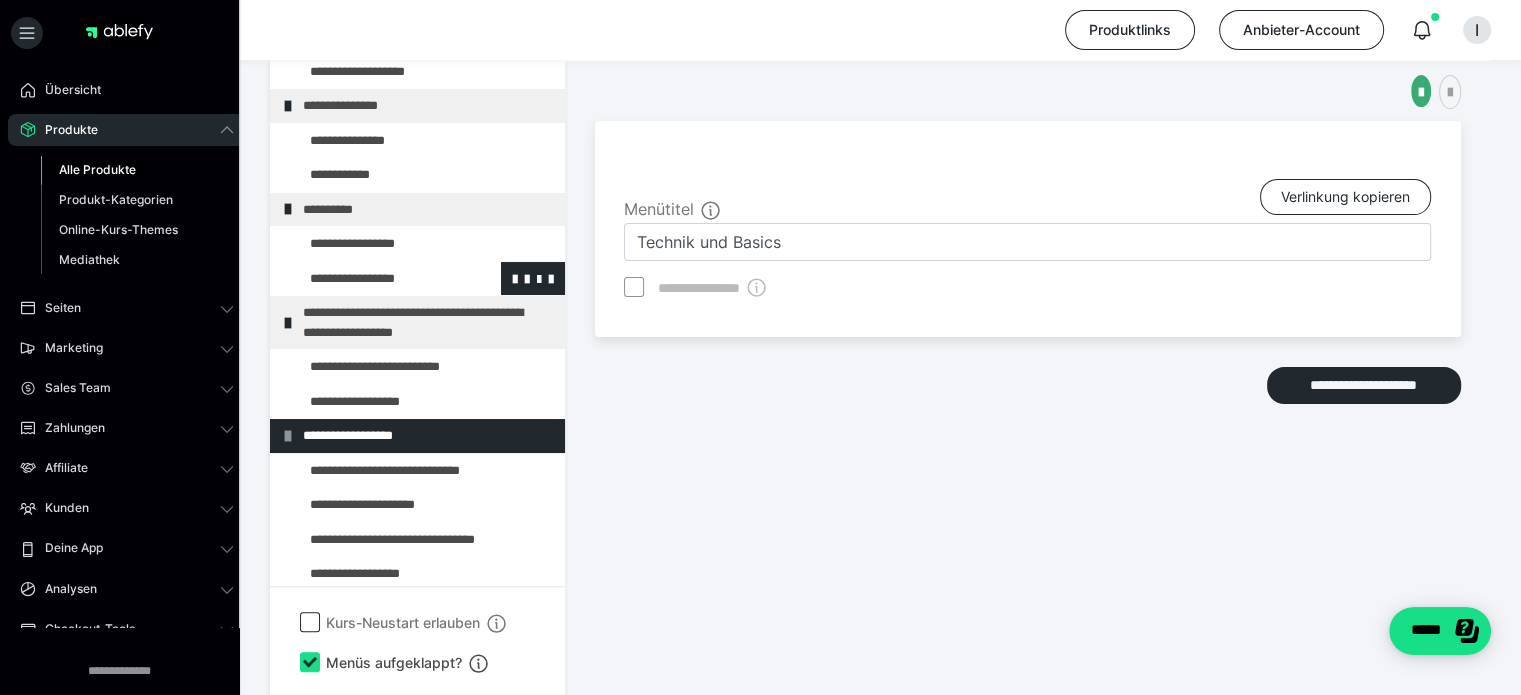scroll, scrollTop: 0, scrollLeft: 0, axis: both 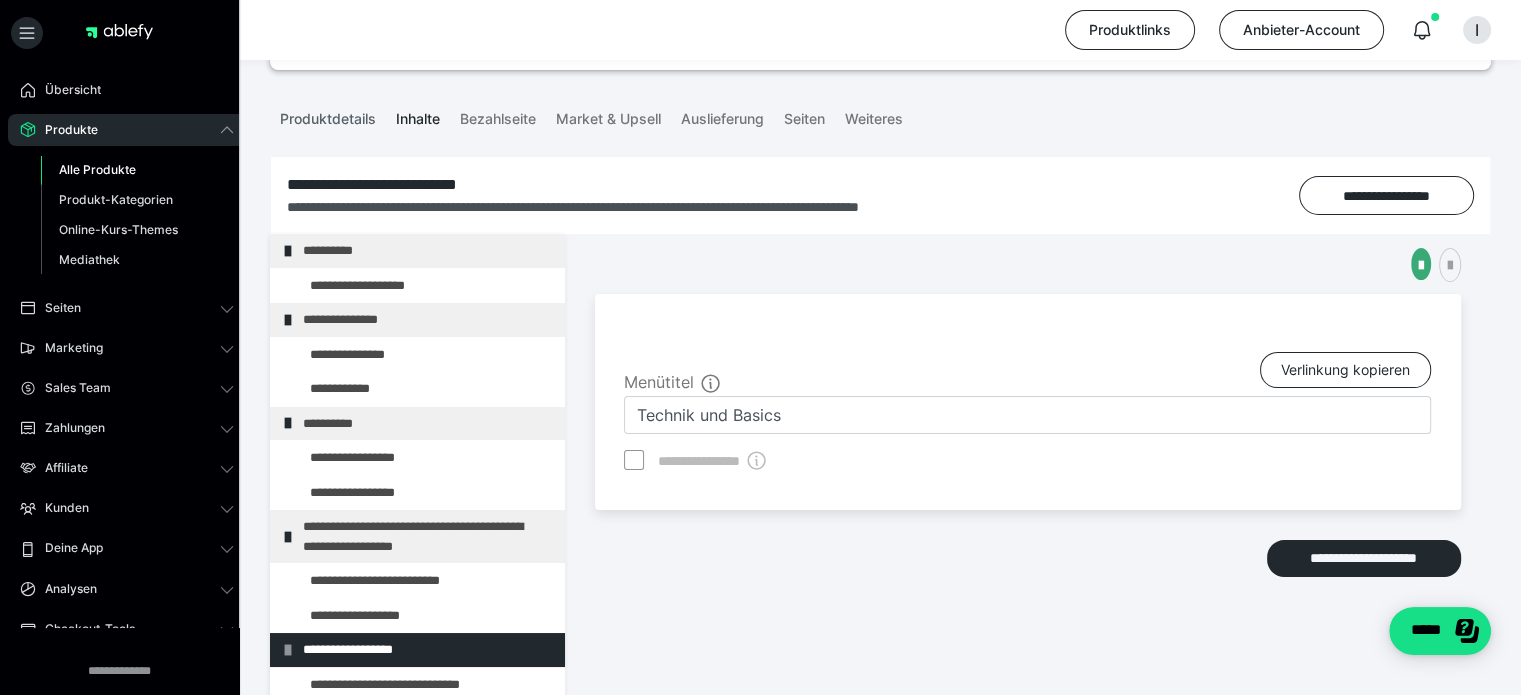 click on "Produktdetails" at bounding box center [328, 115] 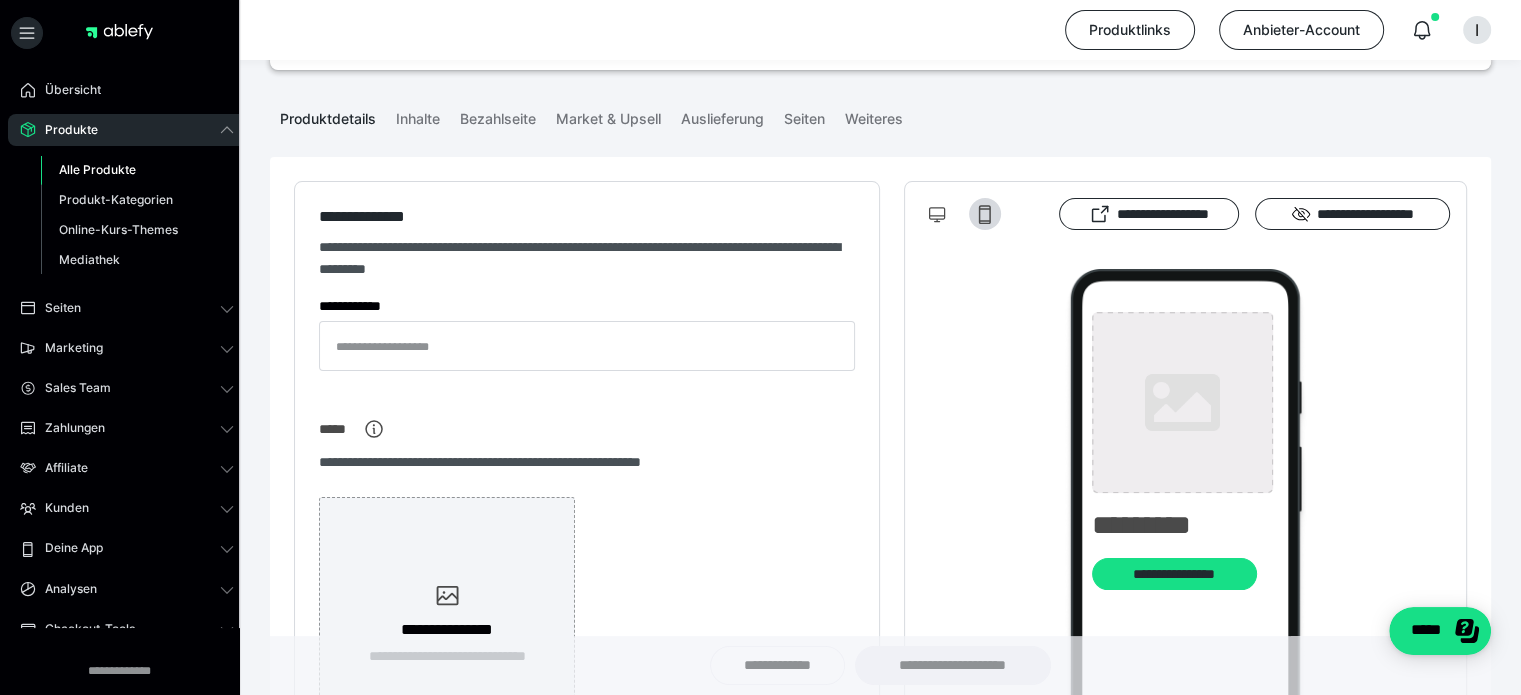 type on "**********" 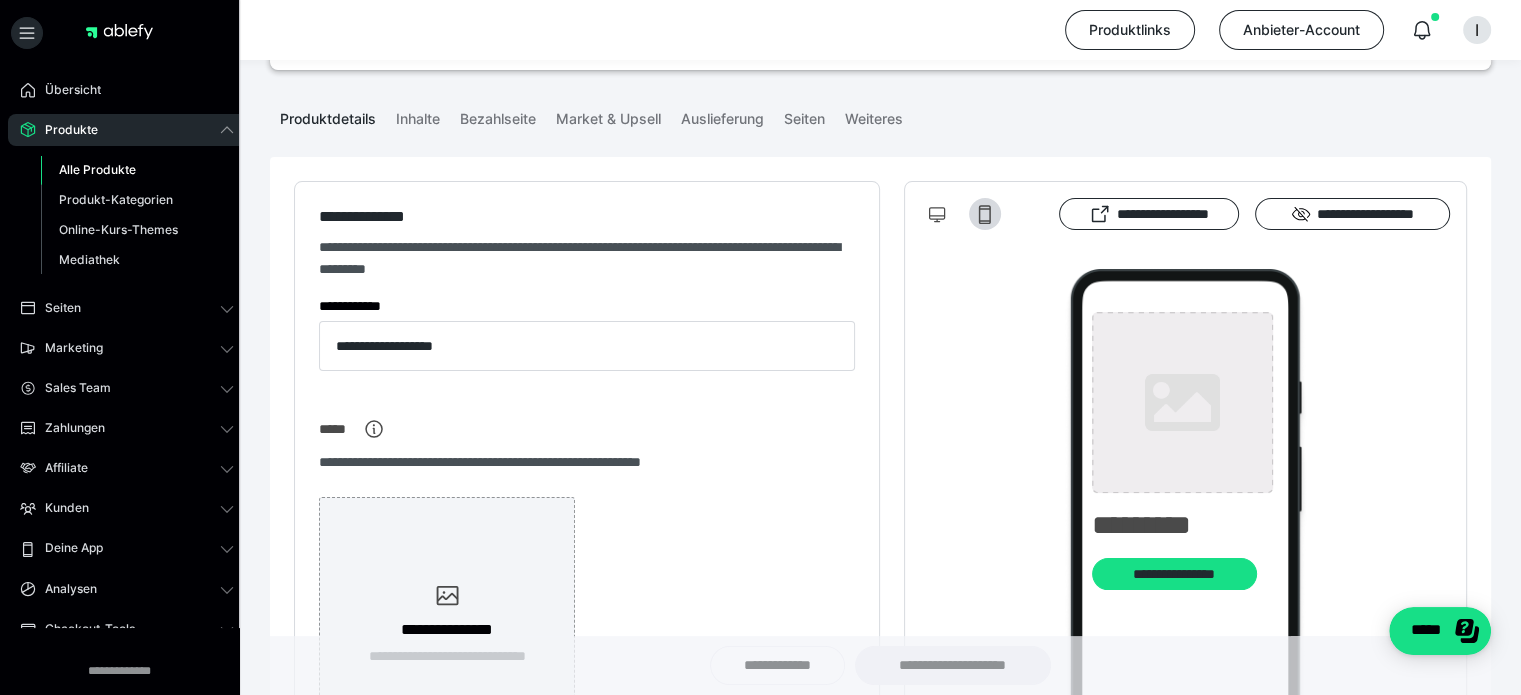 type on "**********" 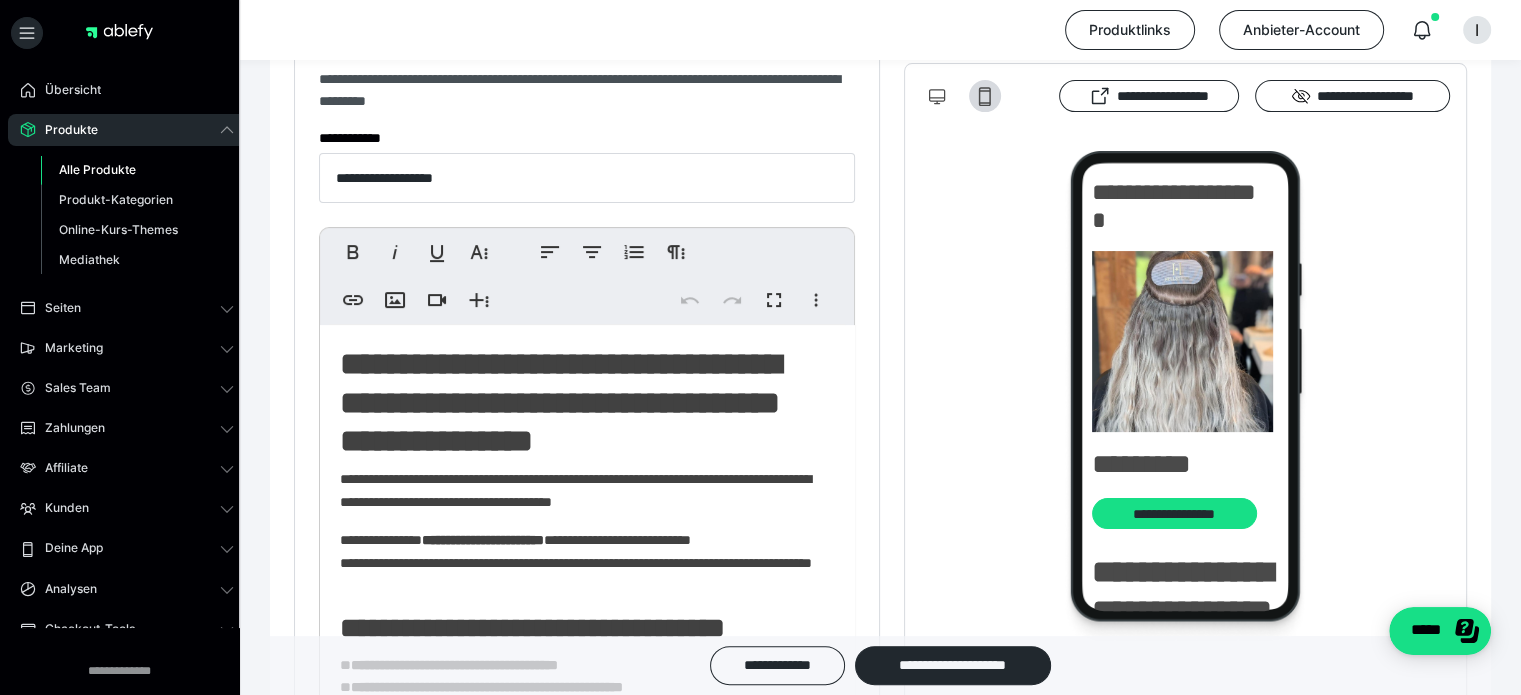 scroll, scrollTop: 400, scrollLeft: 0, axis: vertical 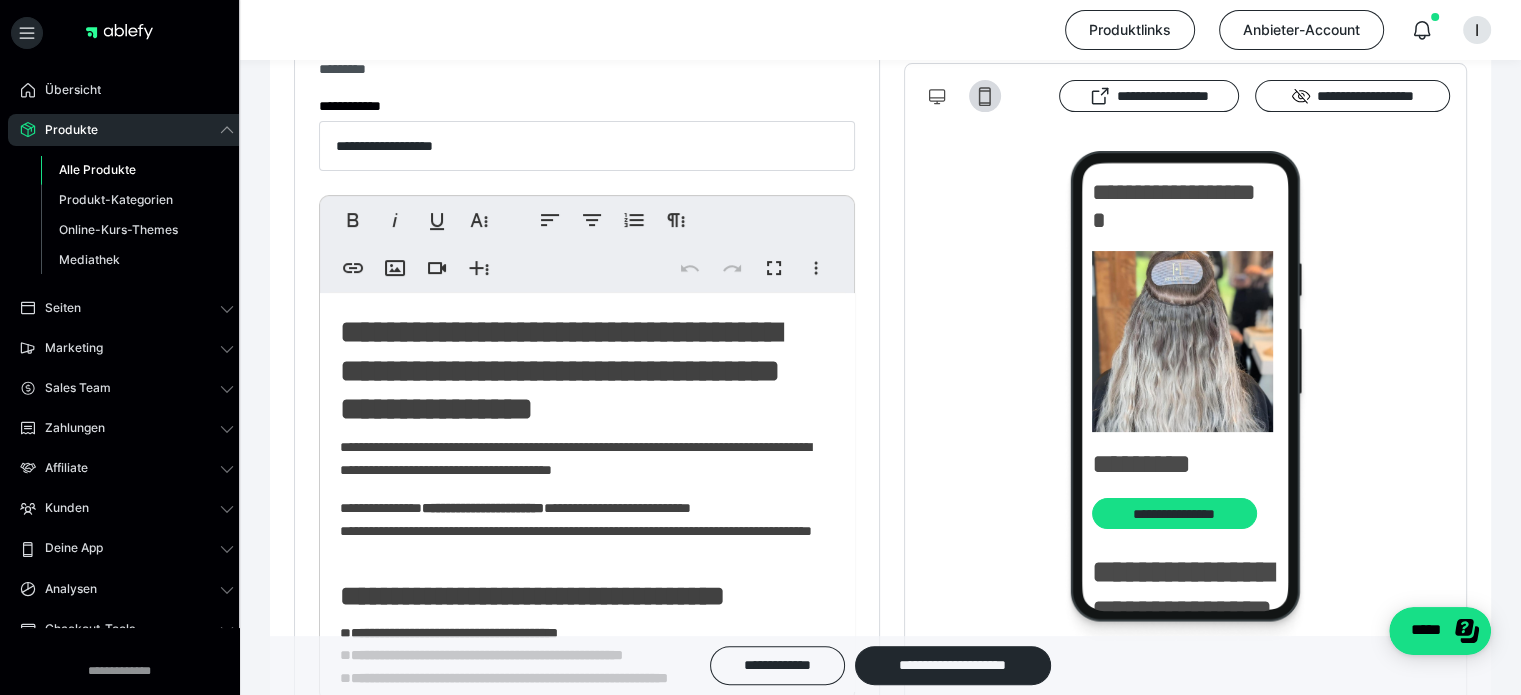 click on "**********" at bounding box center [560, 370] 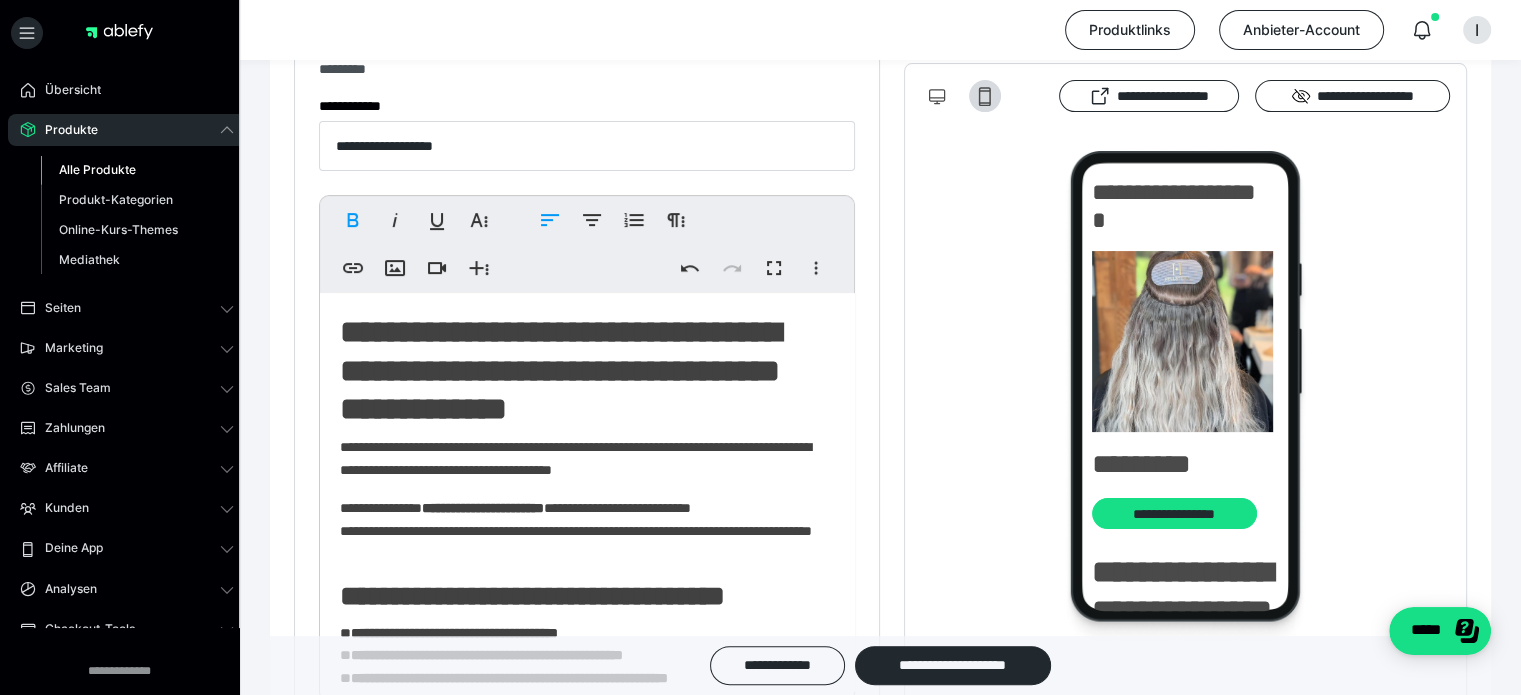 type 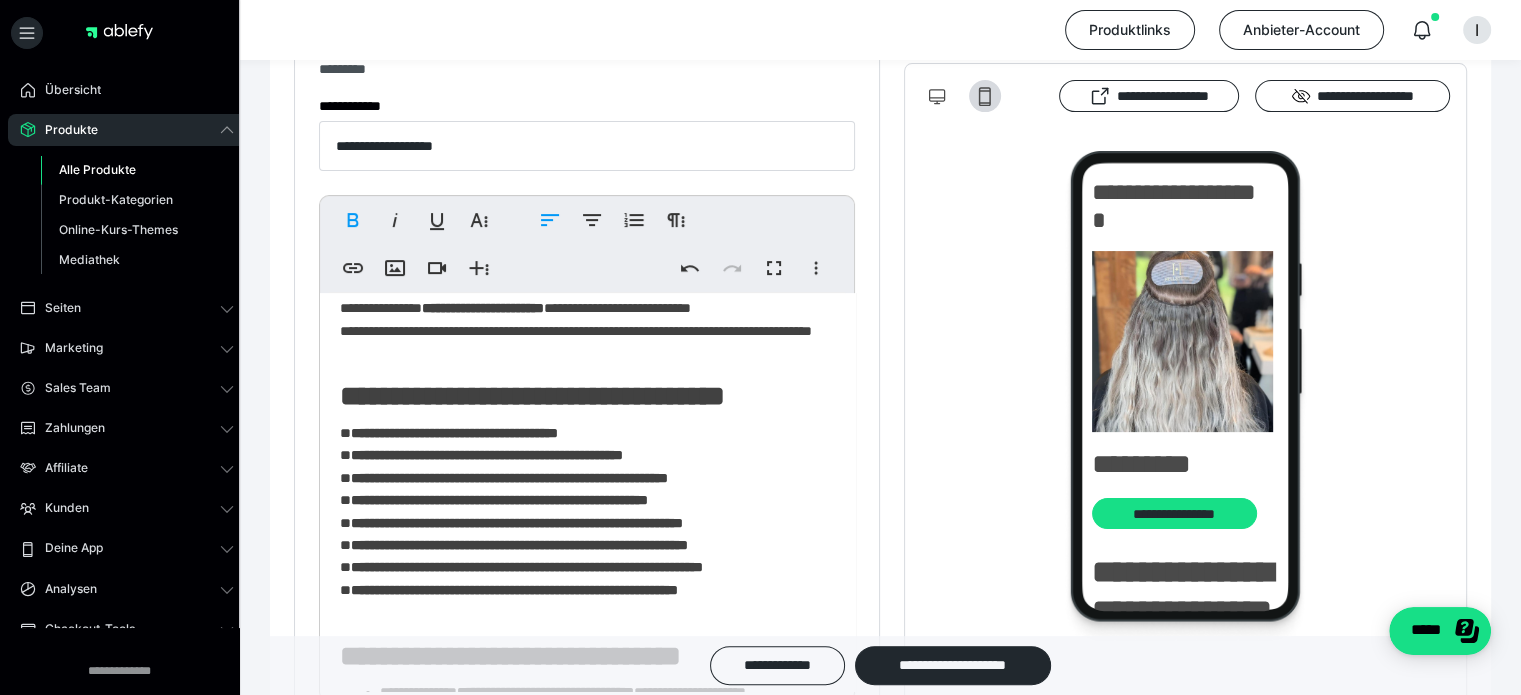 scroll, scrollTop: 300, scrollLeft: 0, axis: vertical 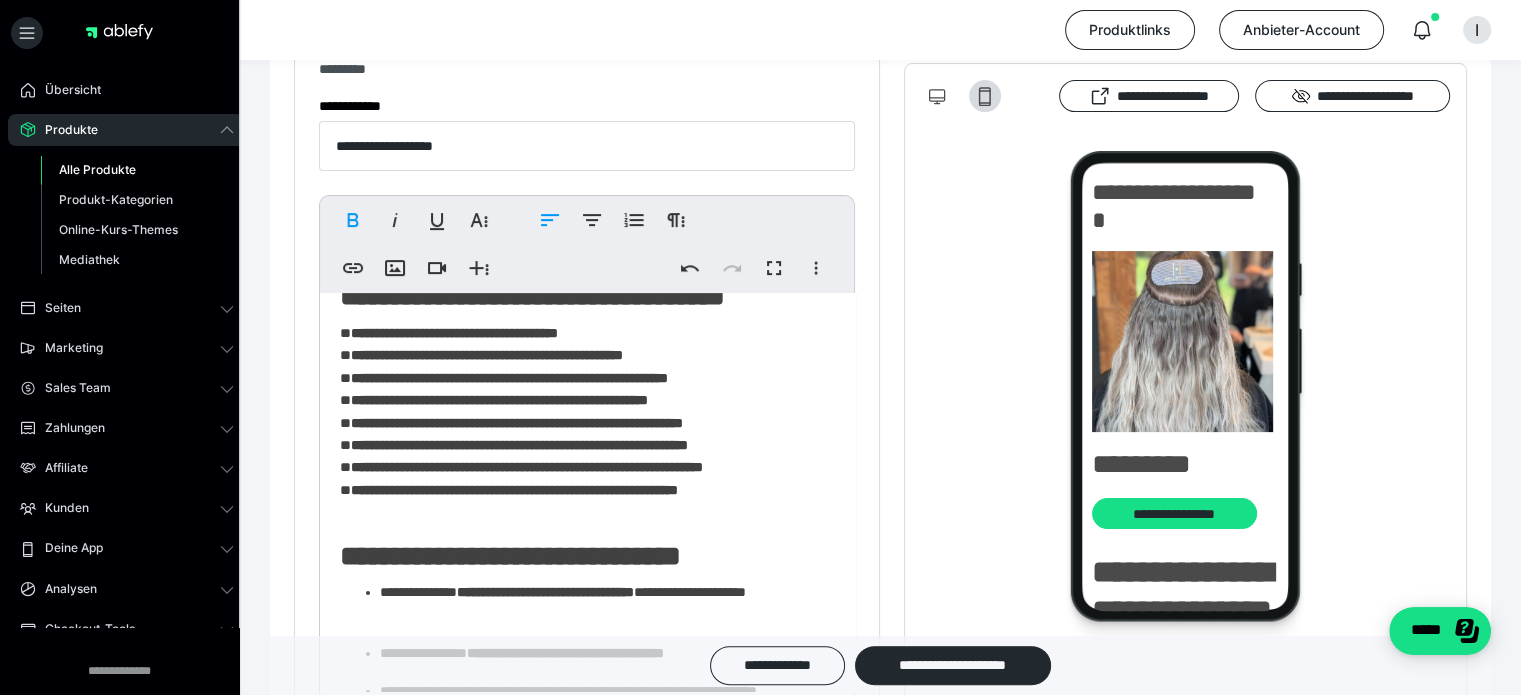 drag, startPoint x: 544, startPoint y: 445, endPoint x: 544, endPoint y: 465, distance: 20 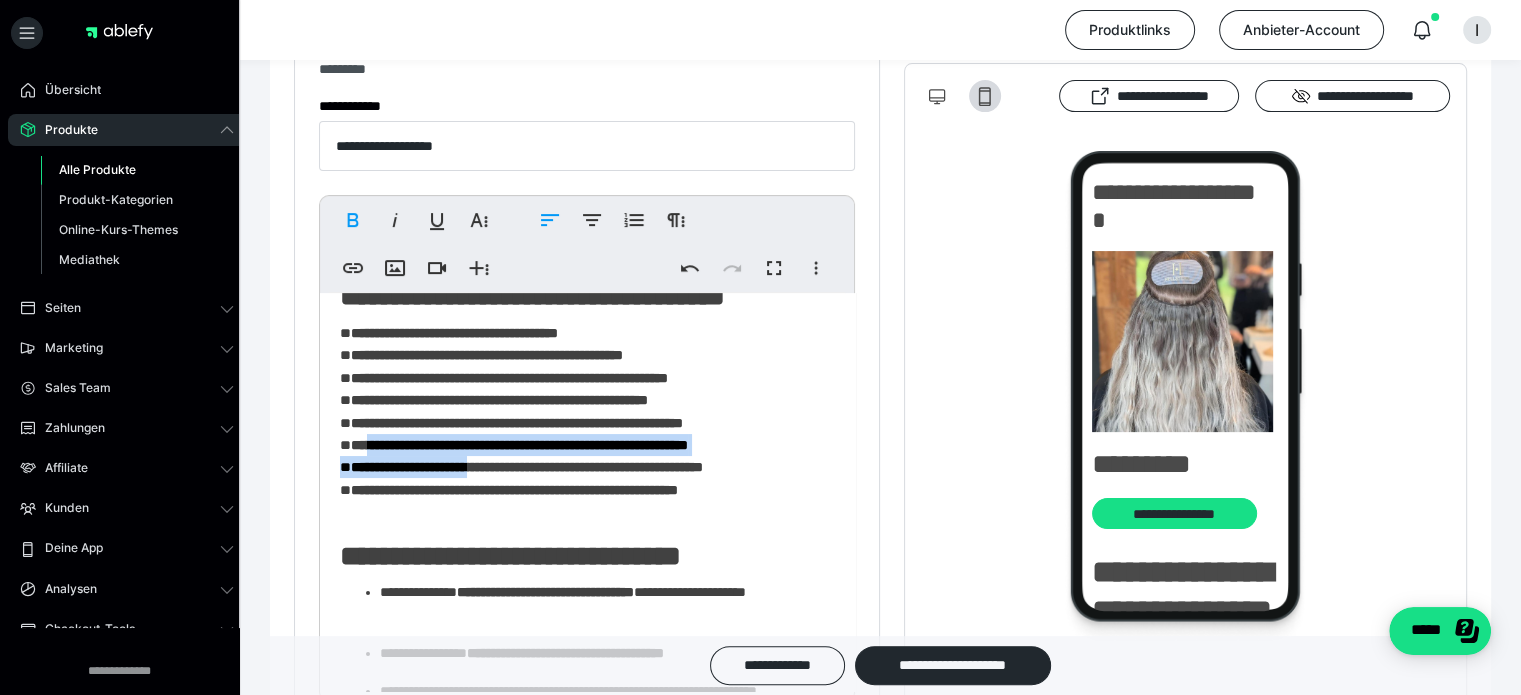 drag, startPoint x: 376, startPoint y: 521, endPoint x: 505, endPoint y: 539, distance: 130.24976 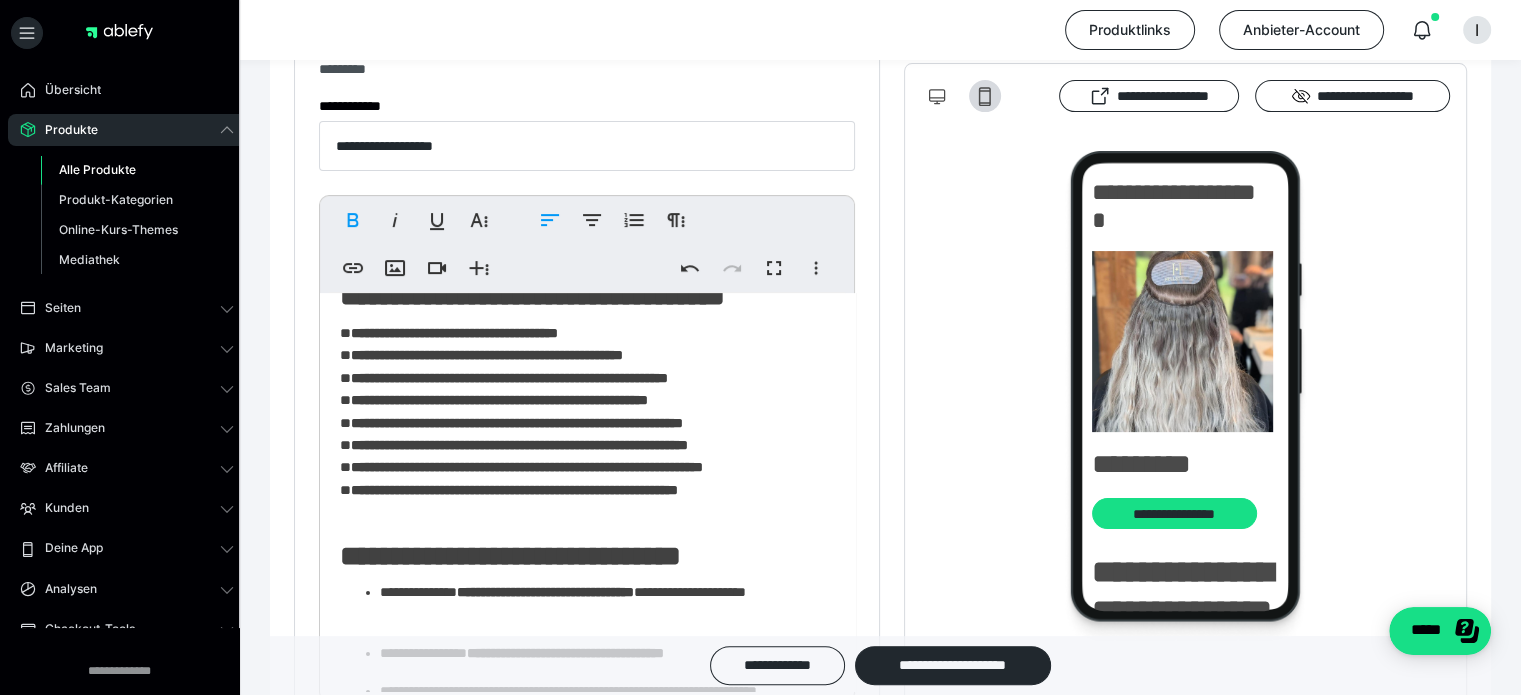click on "**********" at bounding box center (514, 490) 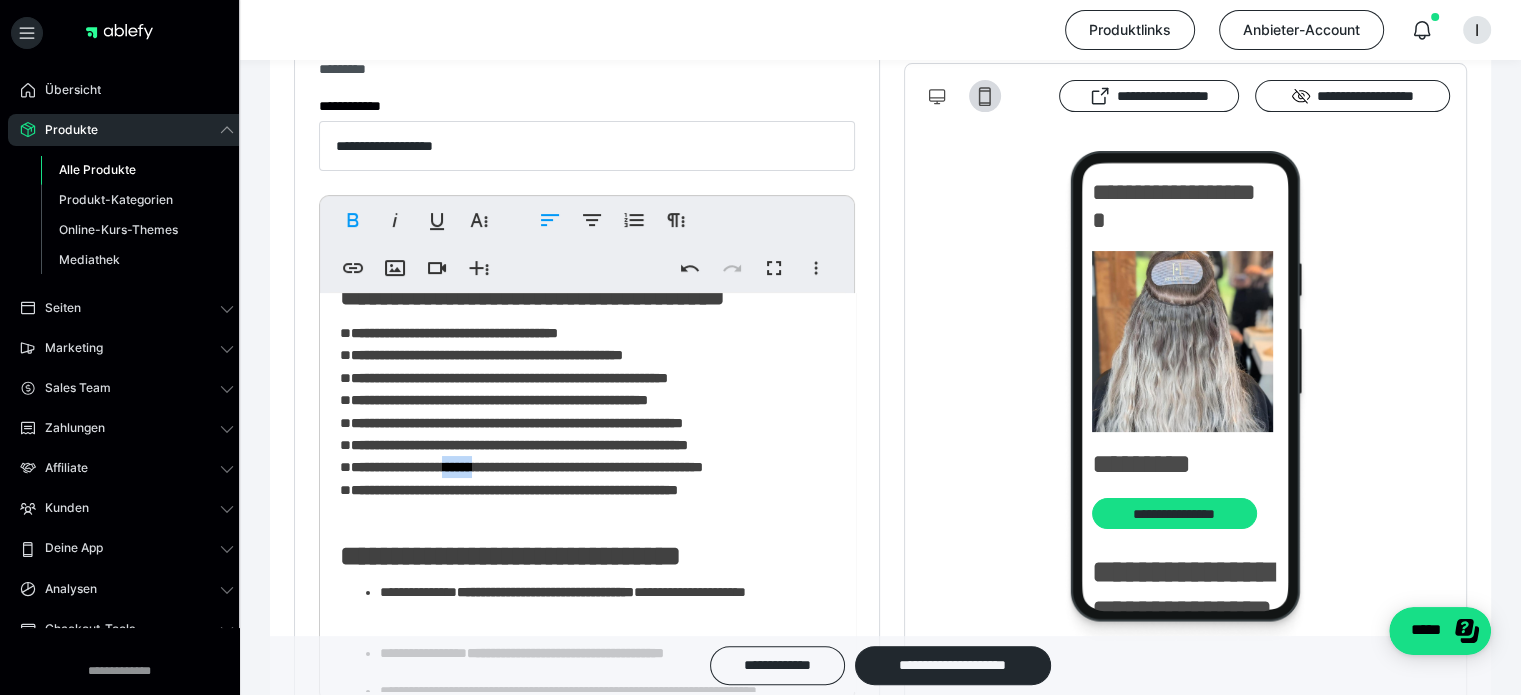 click on "**********" at bounding box center (527, 467) 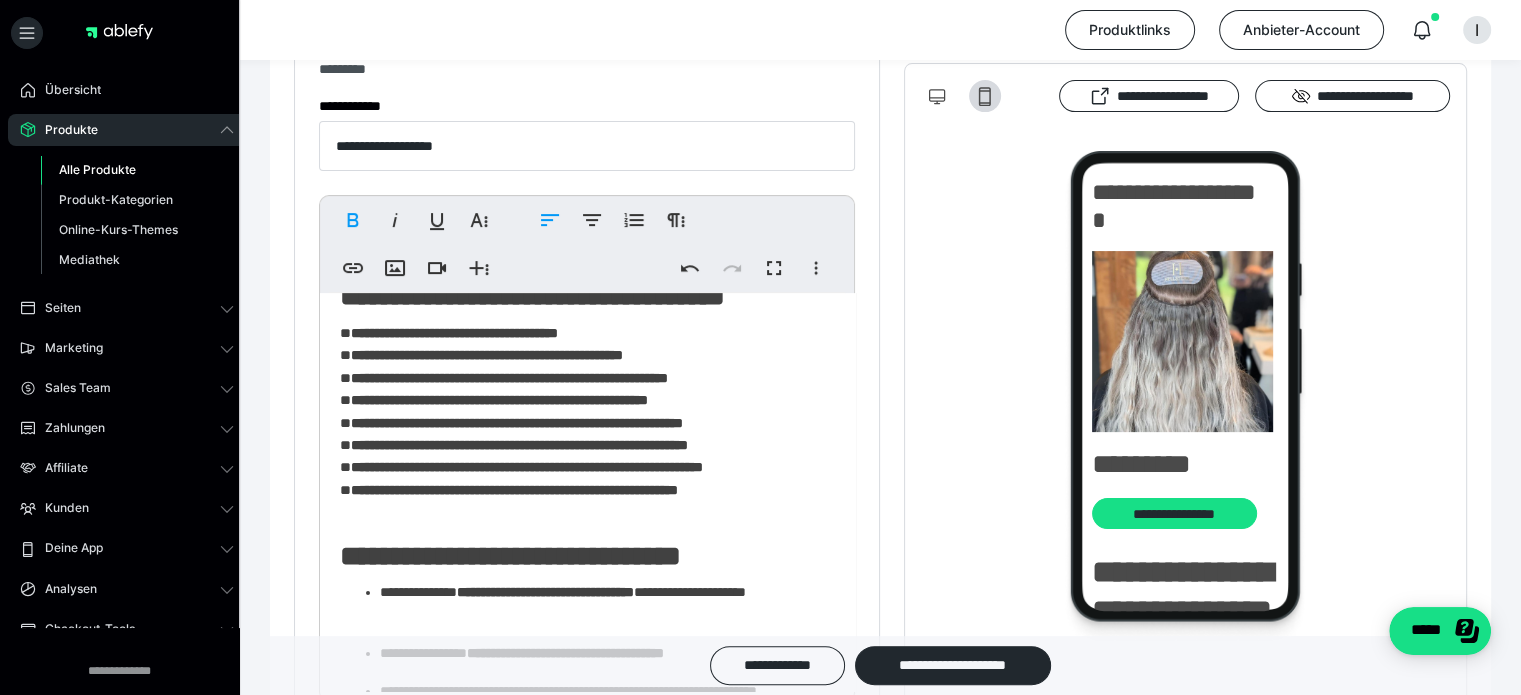 click on "**********" at bounding box center [580, 423] 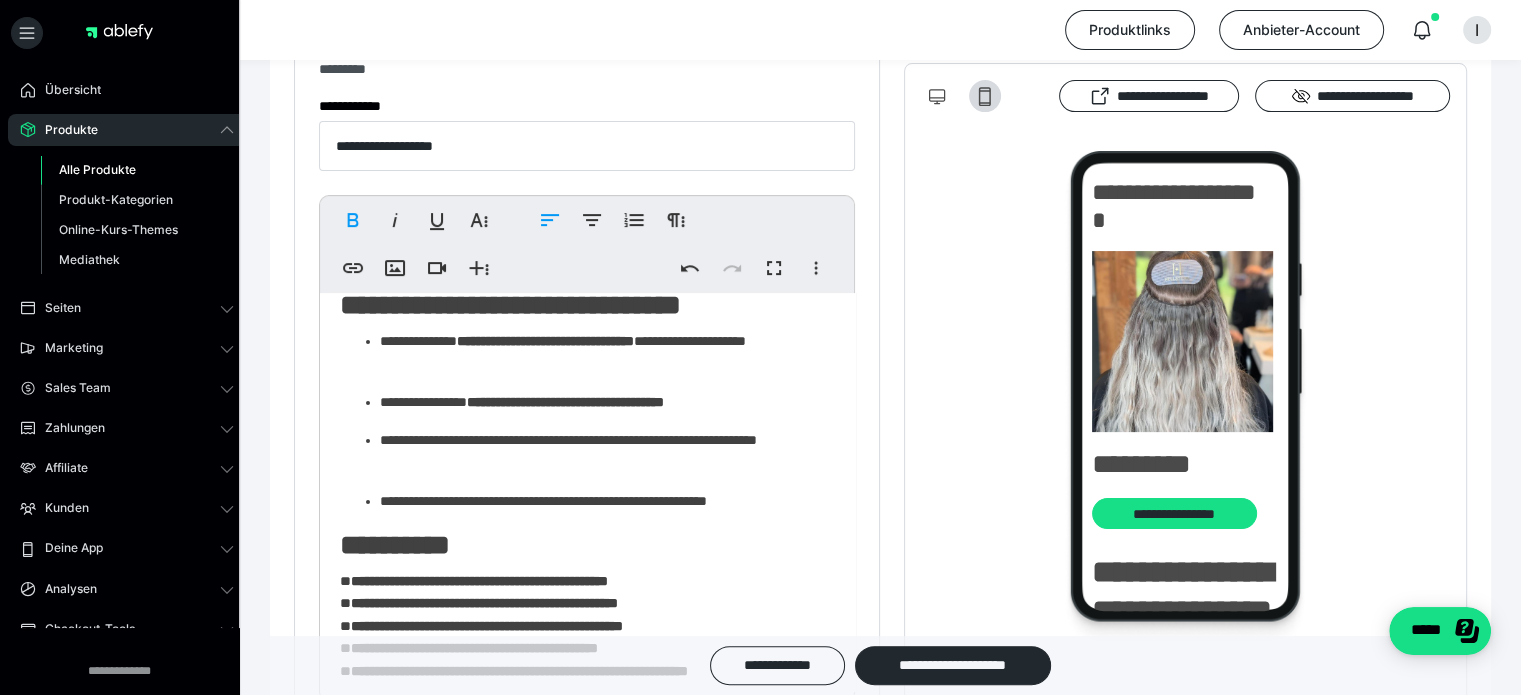 scroll, scrollTop: 600, scrollLeft: 0, axis: vertical 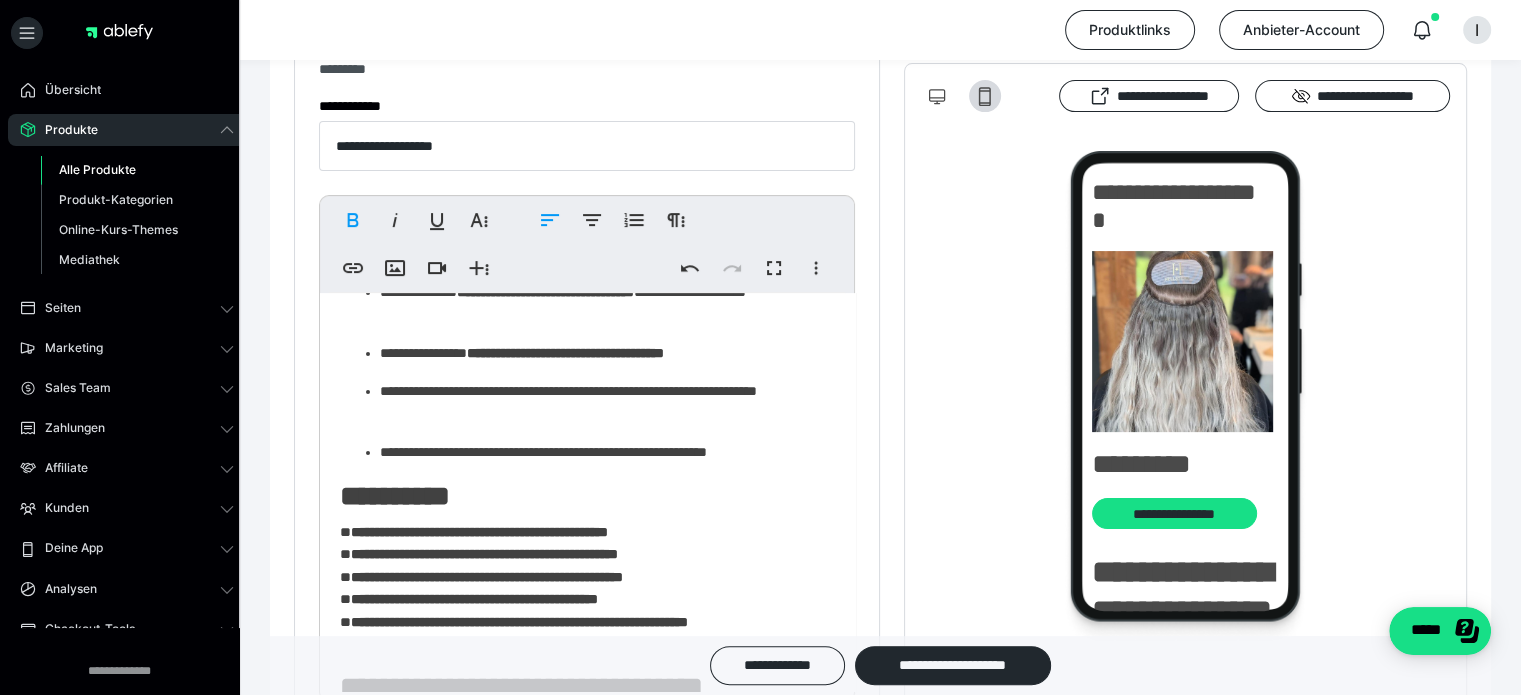drag, startPoint x: 374, startPoint y: 363, endPoint x: 432, endPoint y: 363, distance: 58 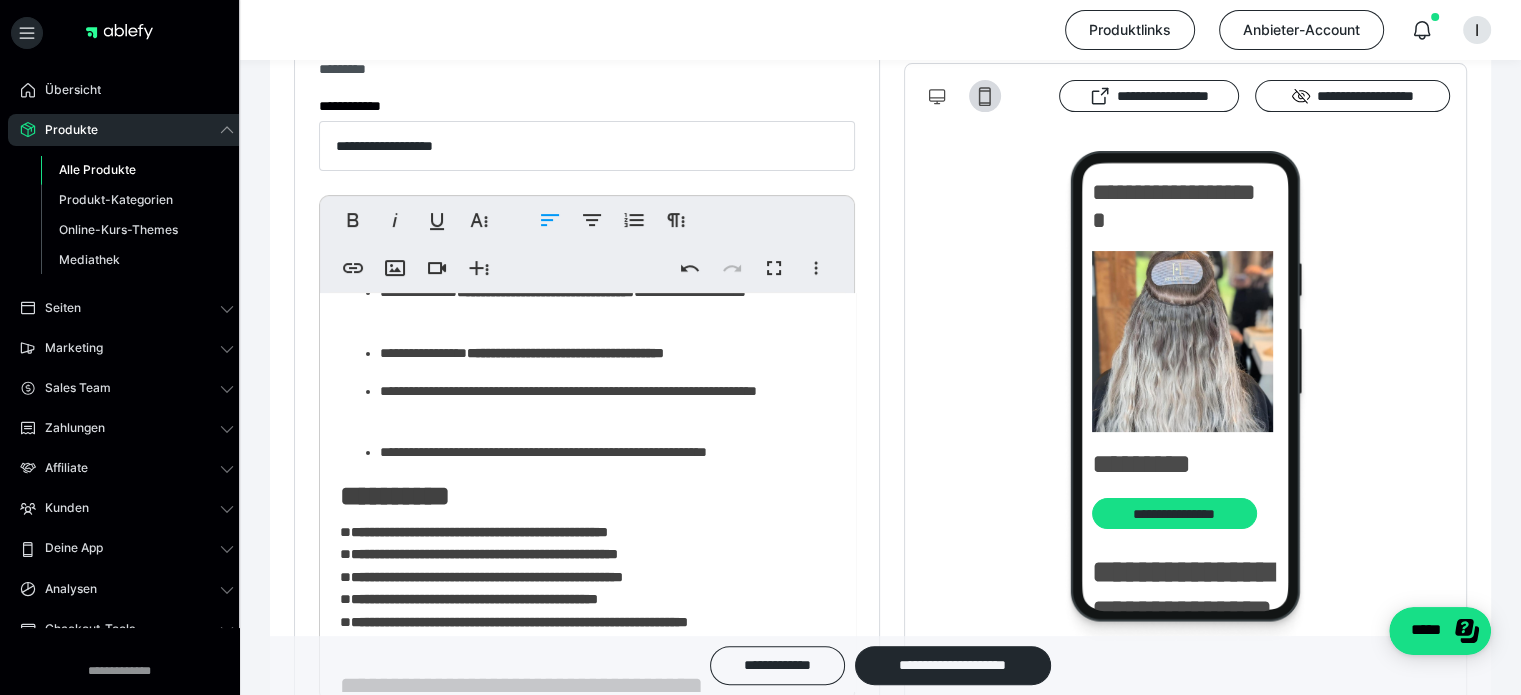 click on "**********" at bounding box center (600, 303) 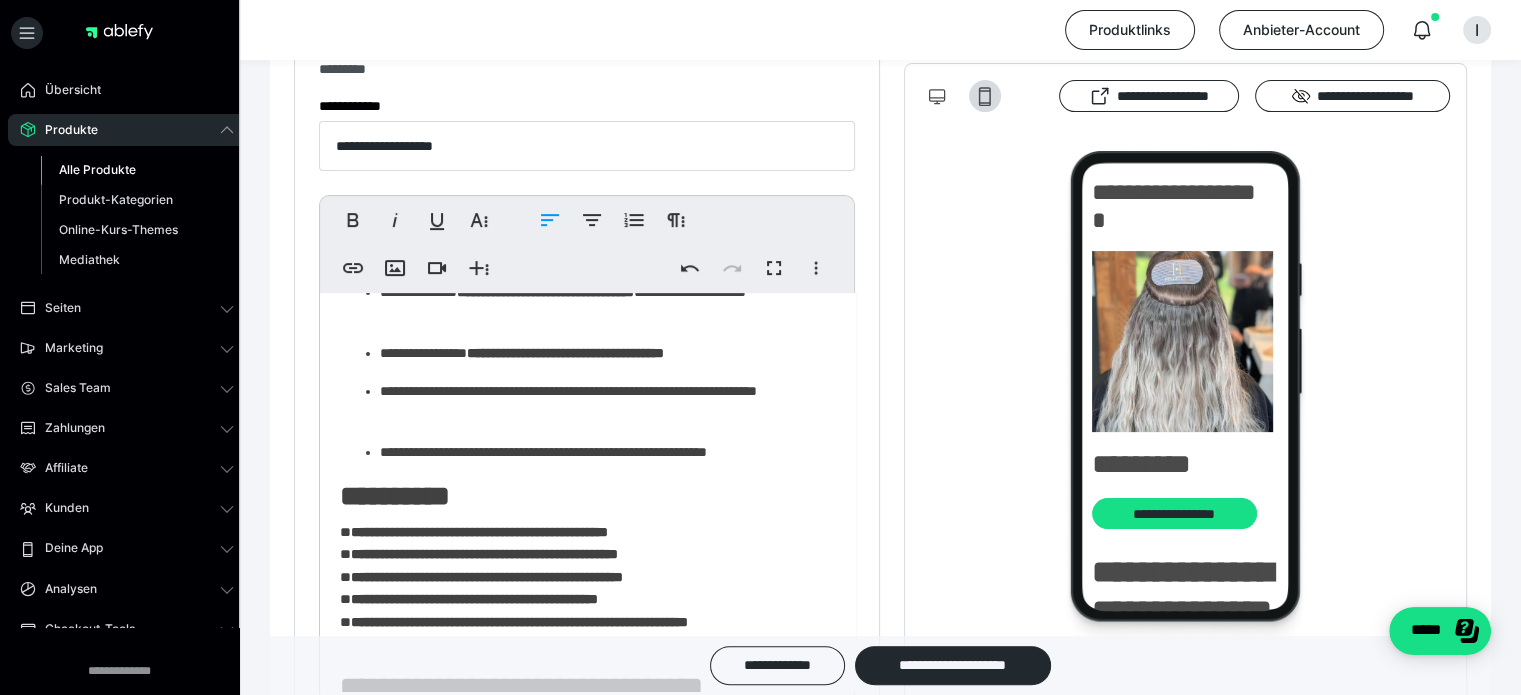 click on "**********" at bounding box center [580, 372] 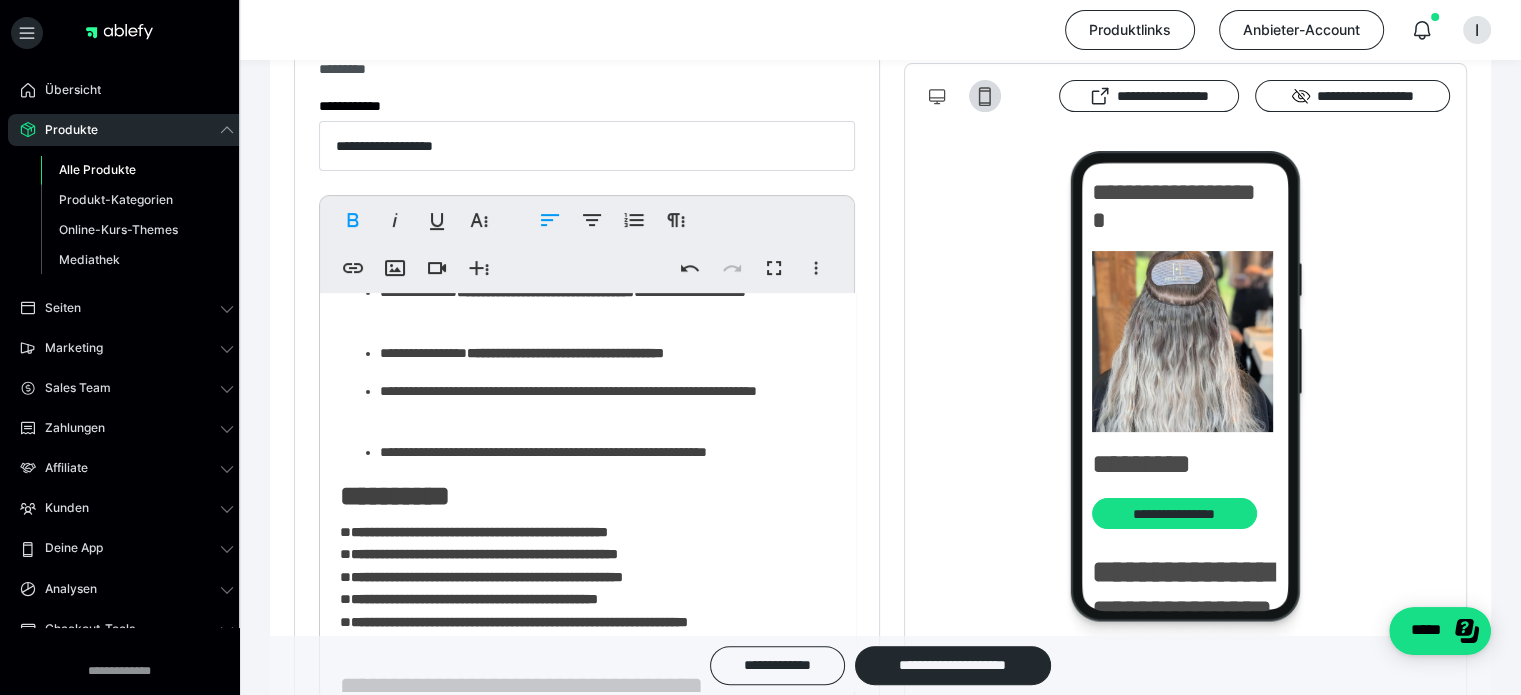 click on "**********" at bounding box center (600, 402) 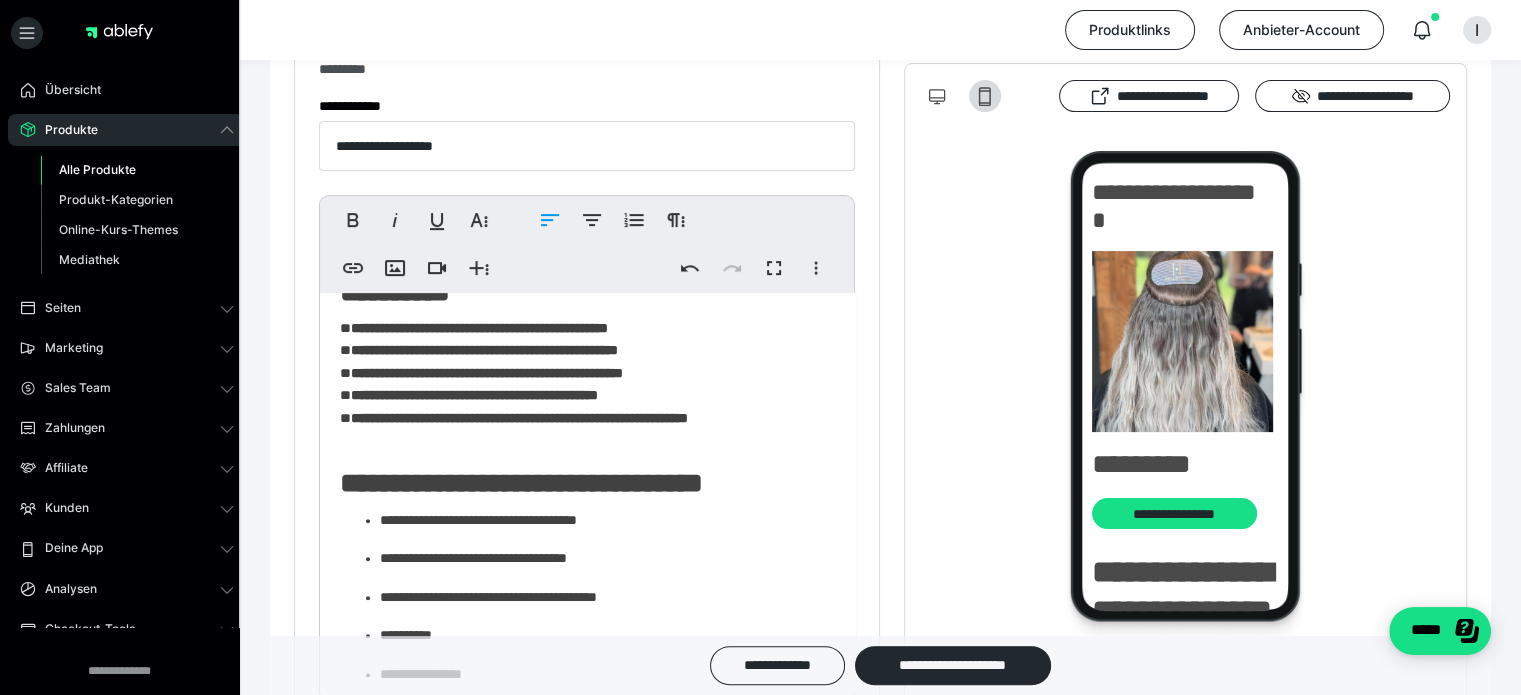 scroll, scrollTop: 800, scrollLeft: 0, axis: vertical 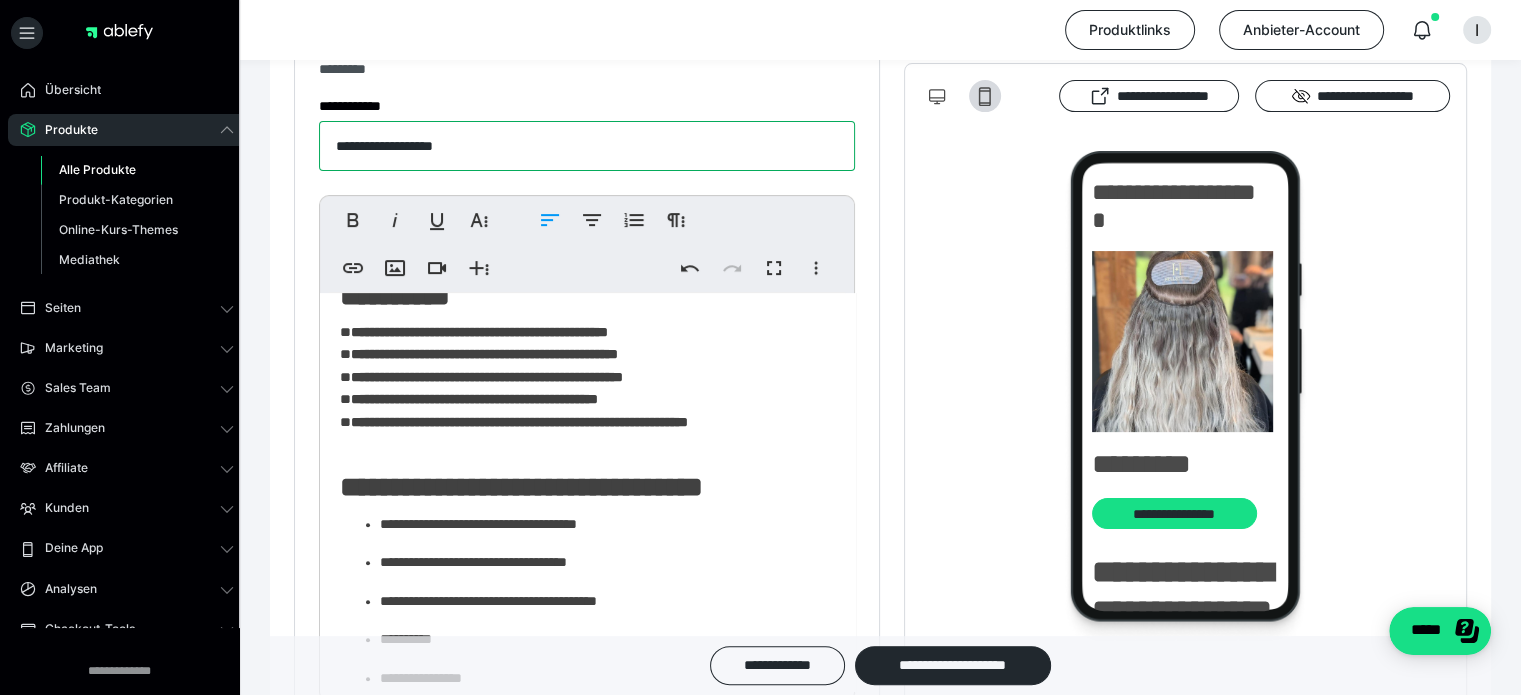 click on "**********" at bounding box center (587, 146) 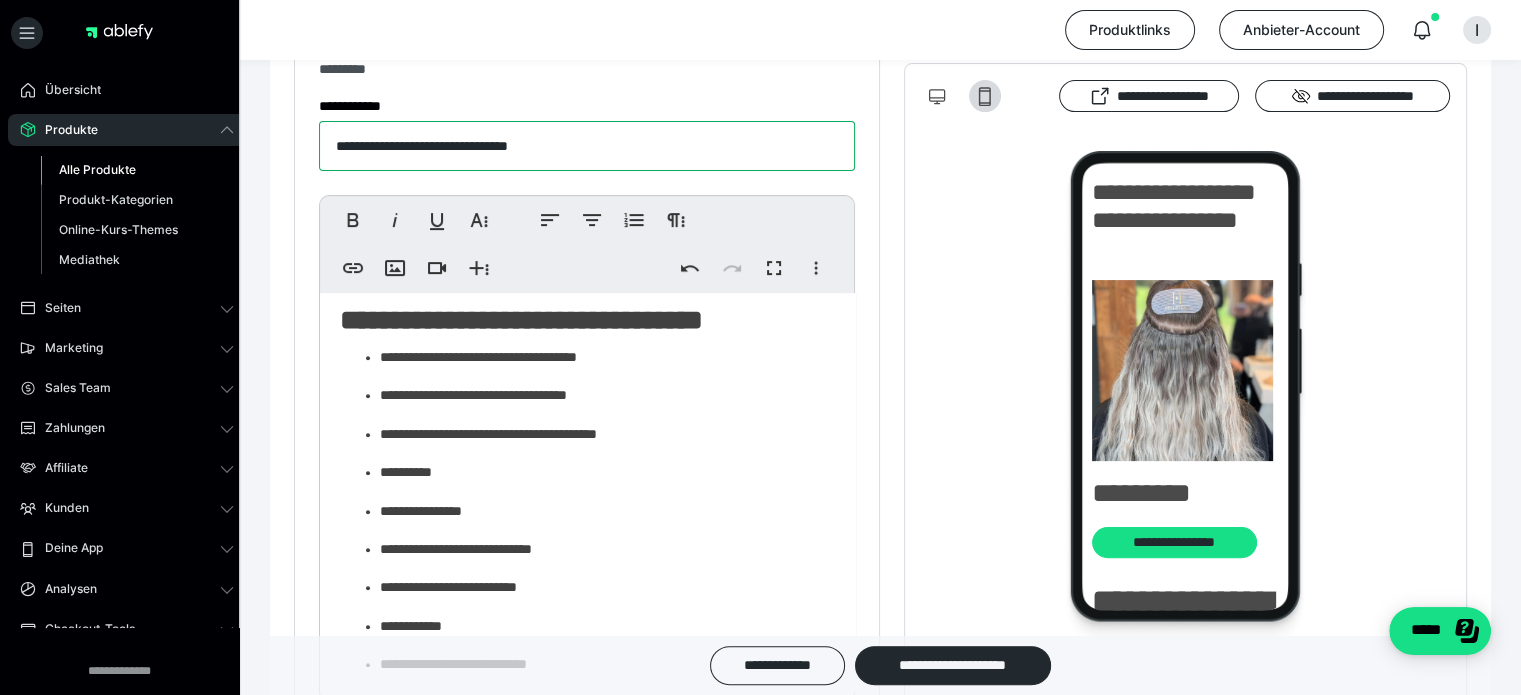 scroll, scrollTop: 1000, scrollLeft: 0, axis: vertical 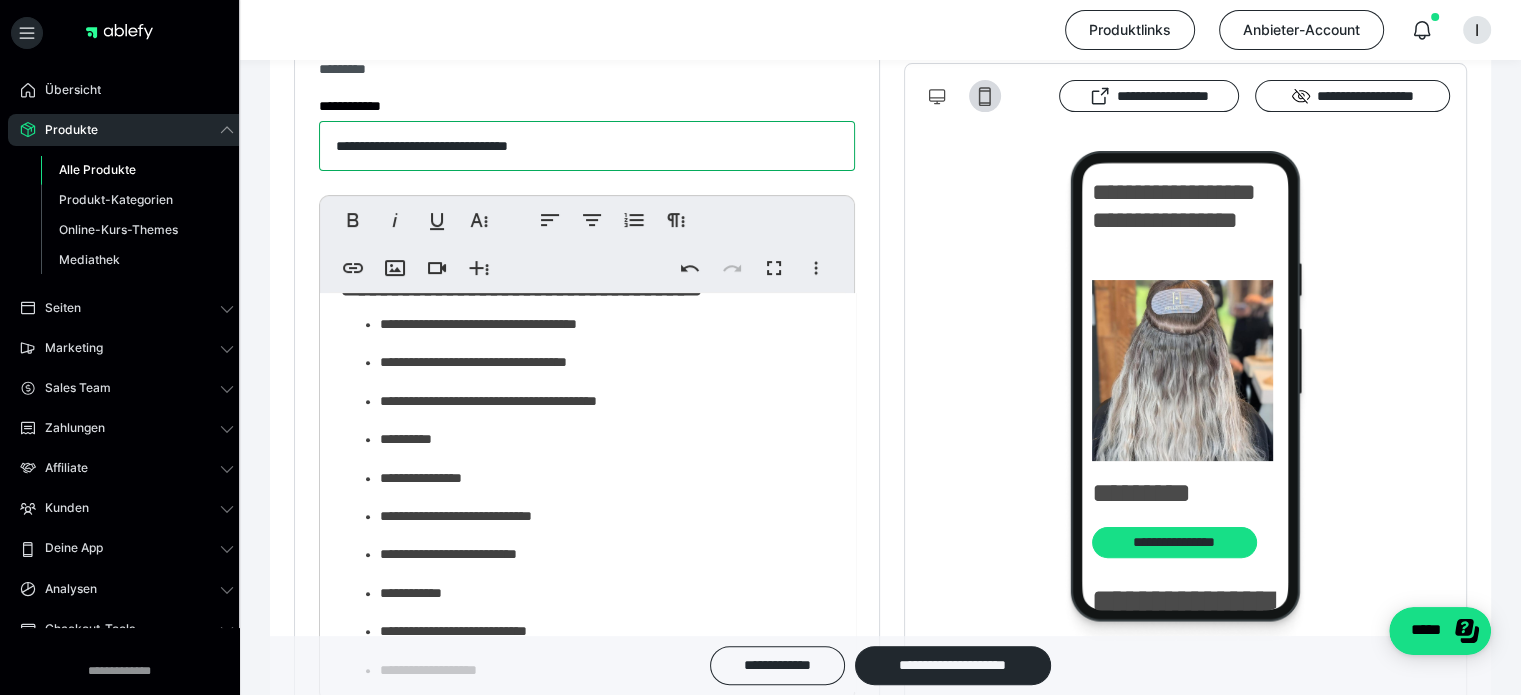 click on "**********" at bounding box center [587, 146] 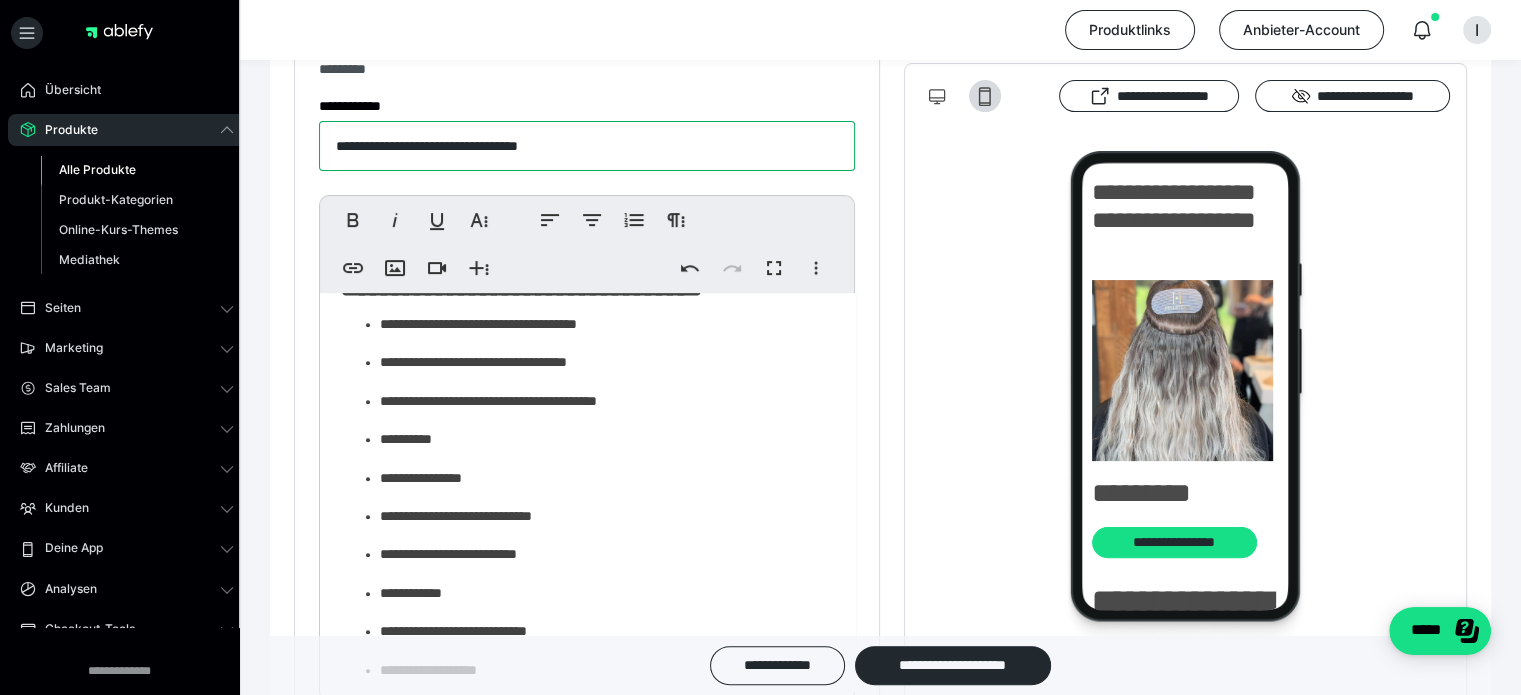 click on "**********" at bounding box center [587, 146] 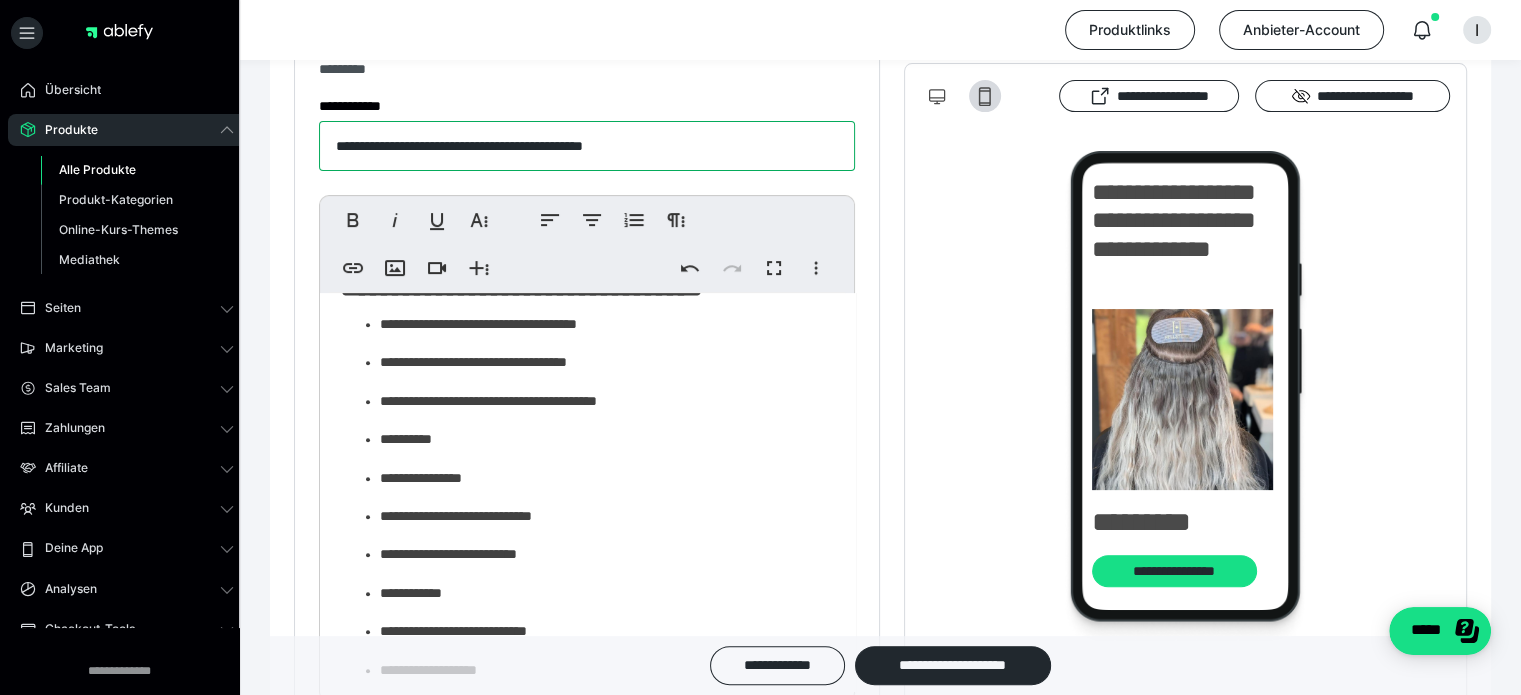 type on "**********" 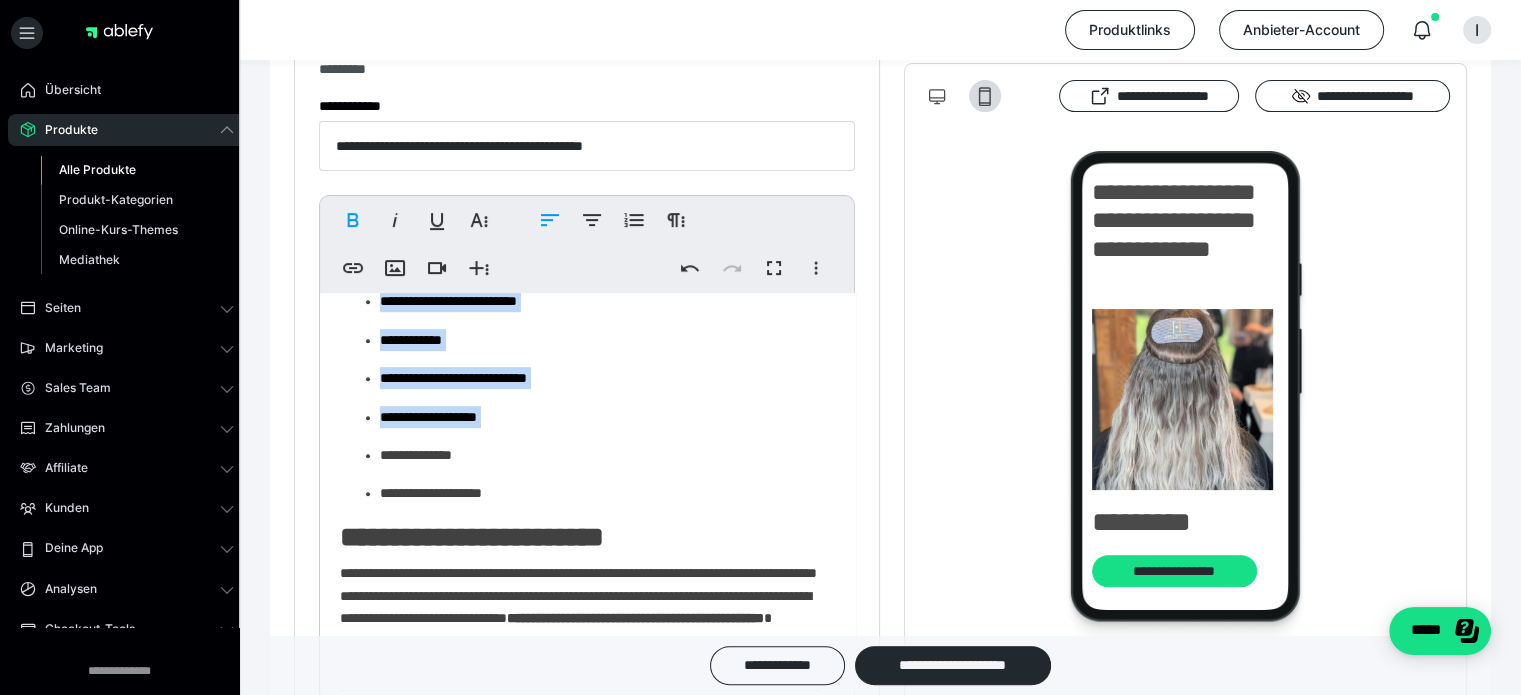 scroll, scrollTop: 1300, scrollLeft: 0, axis: vertical 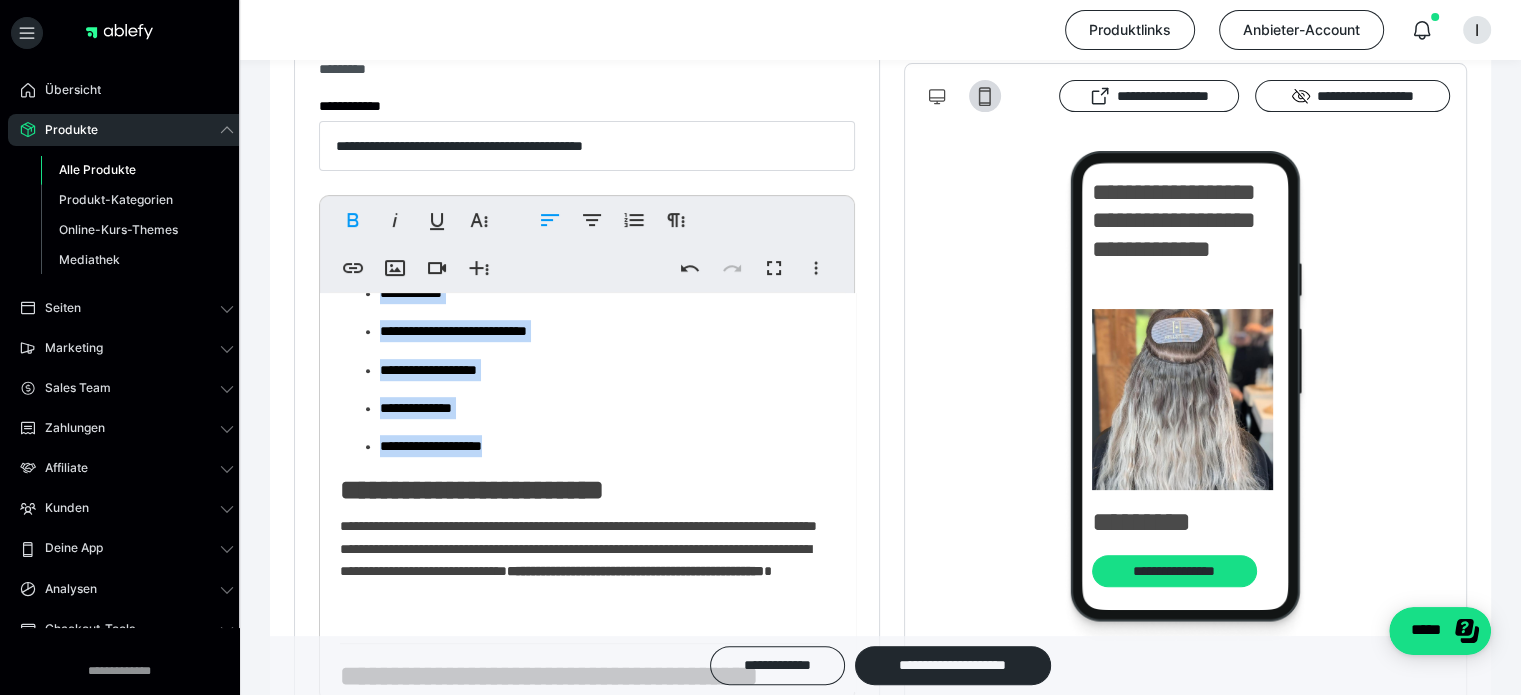 drag, startPoint x: 333, startPoint y: 355, endPoint x: 550, endPoint y: 518, distance: 271.4001 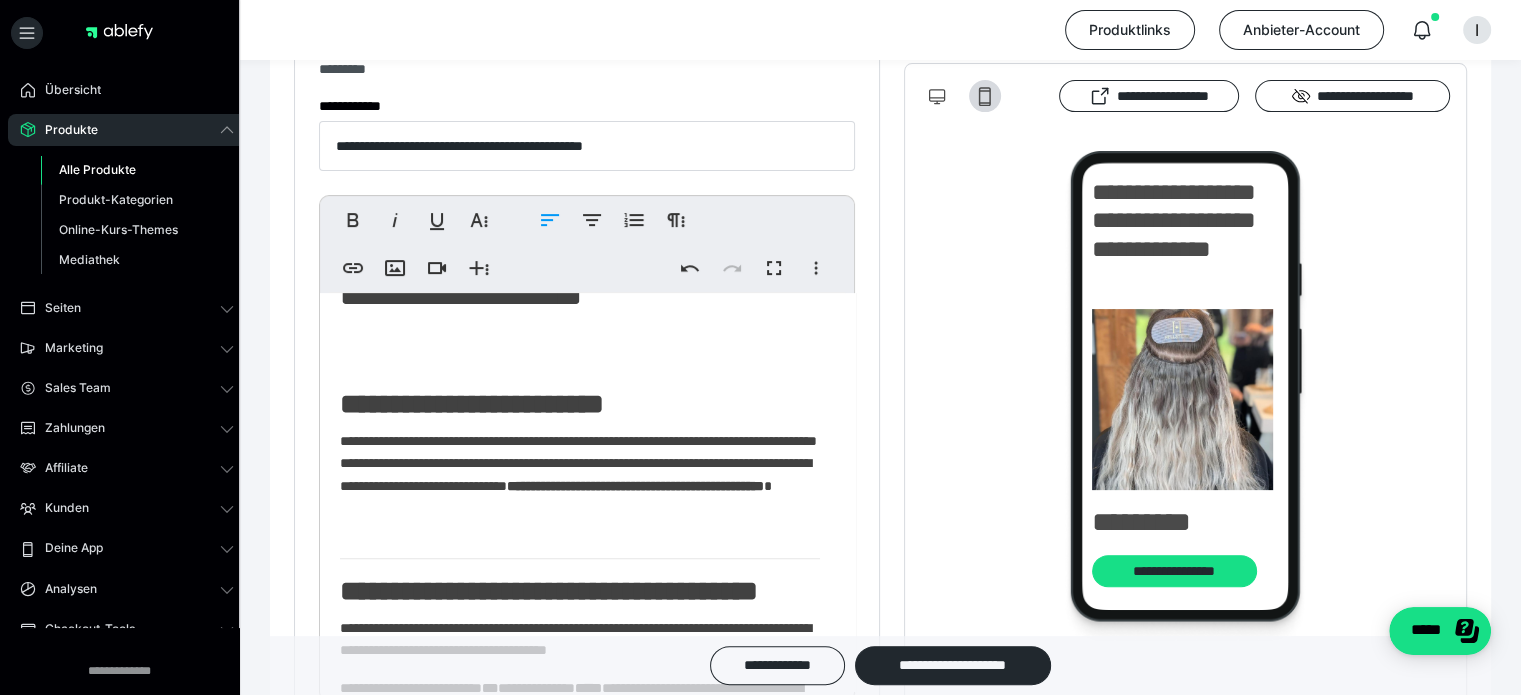 scroll, scrollTop: 1777, scrollLeft: 0, axis: vertical 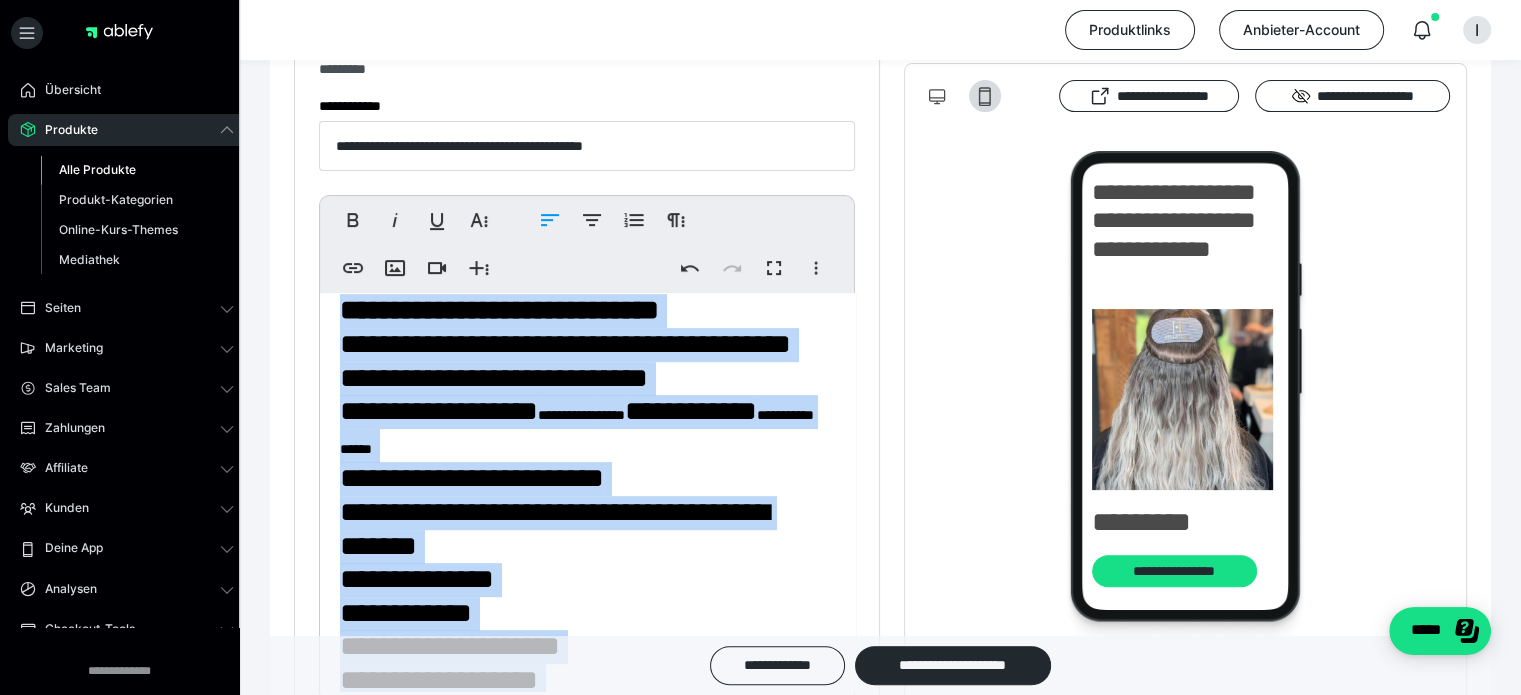 drag, startPoint x: 664, startPoint y: 391, endPoint x: 330, endPoint y: 380, distance: 334.1811 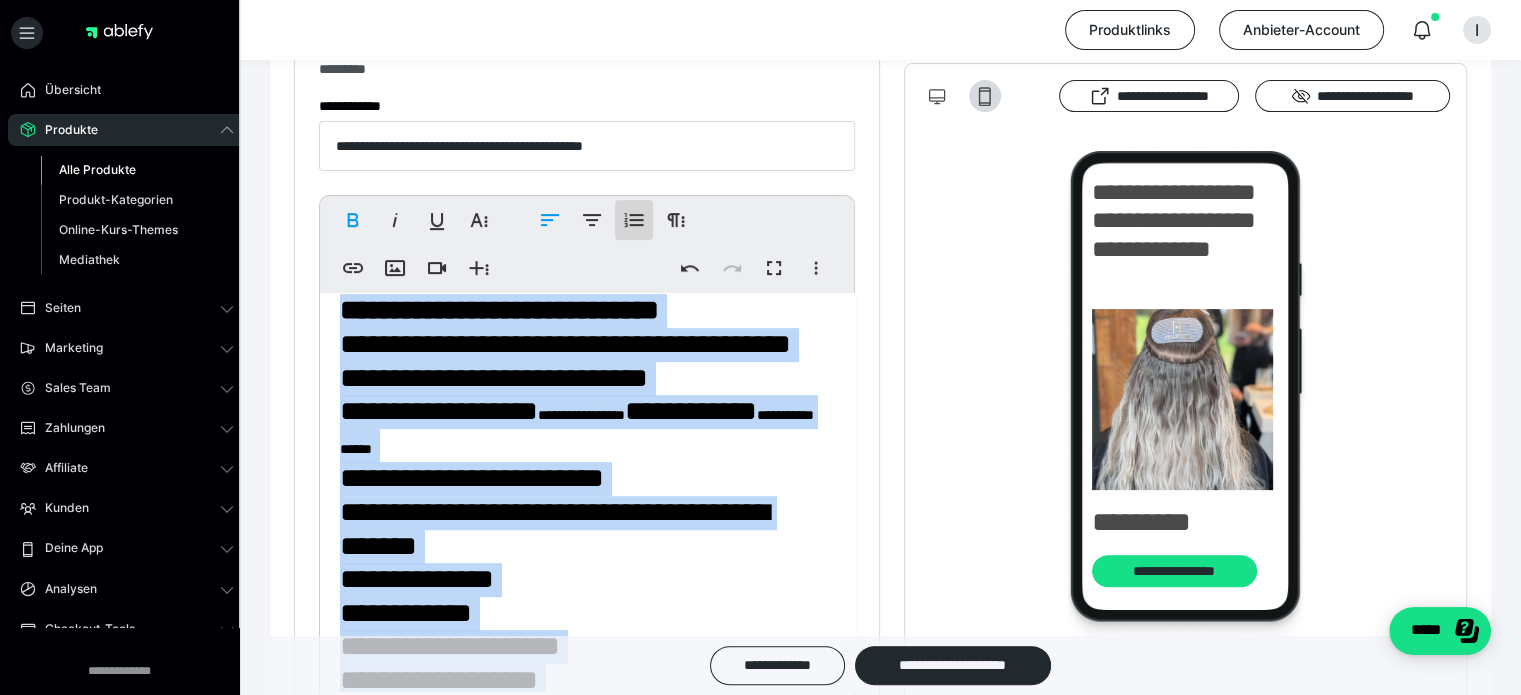 click 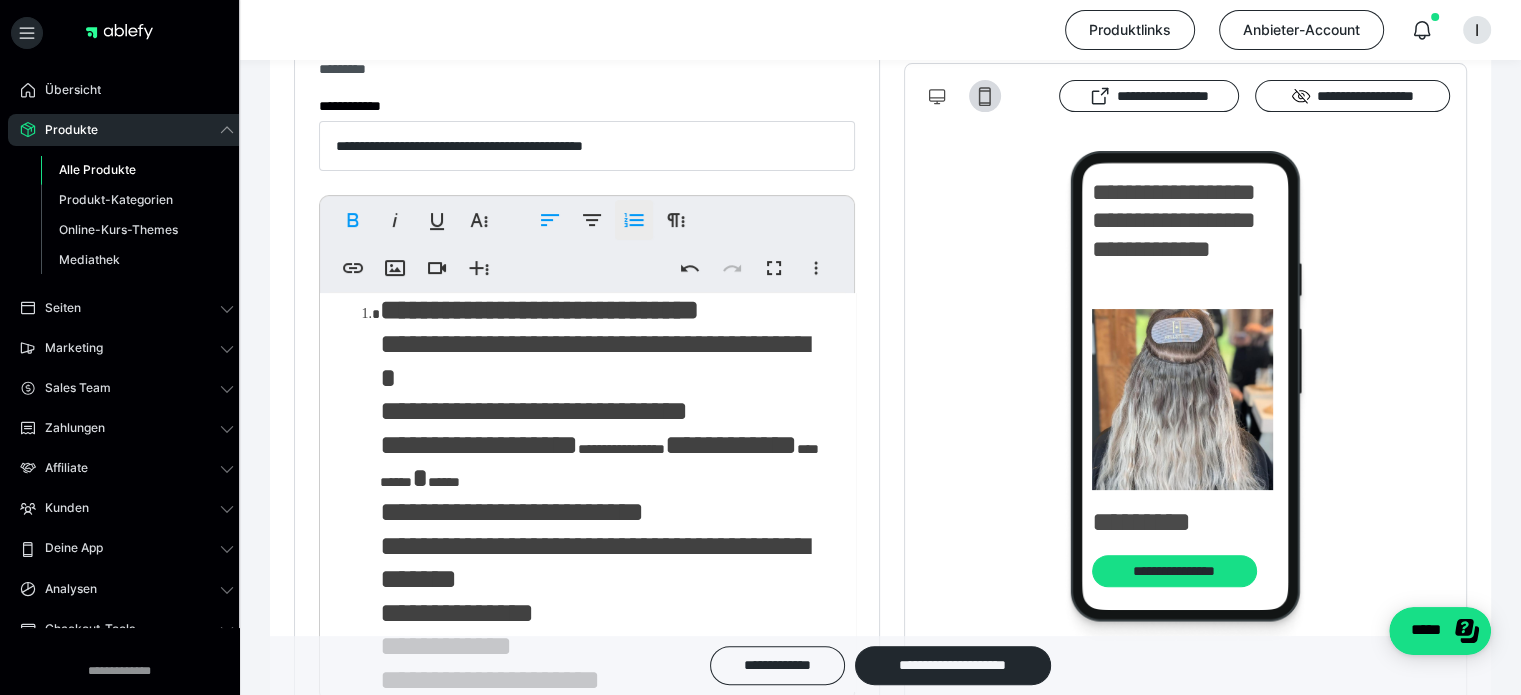 click 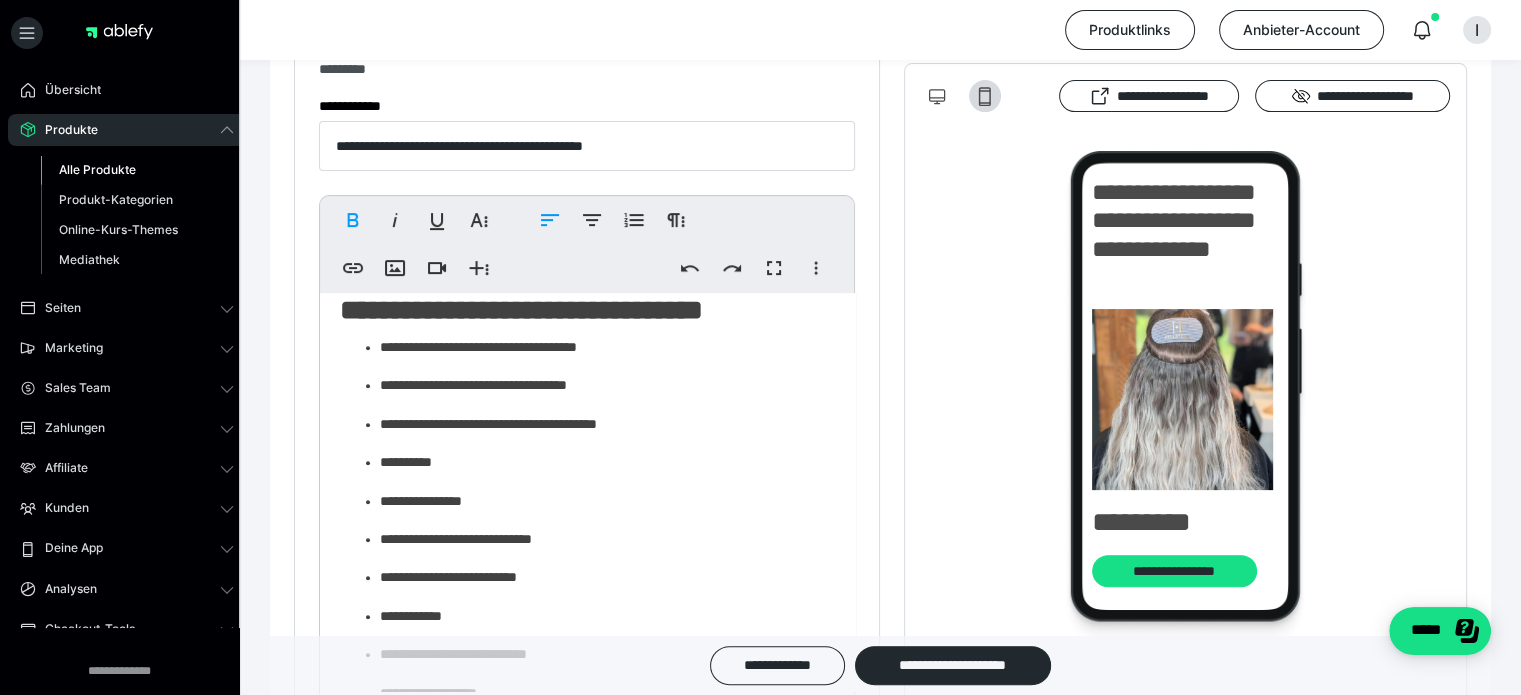 drag, startPoint x: 728, startPoint y: 455, endPoint x: 720, endPoint y: 464, distance: 12.0415945 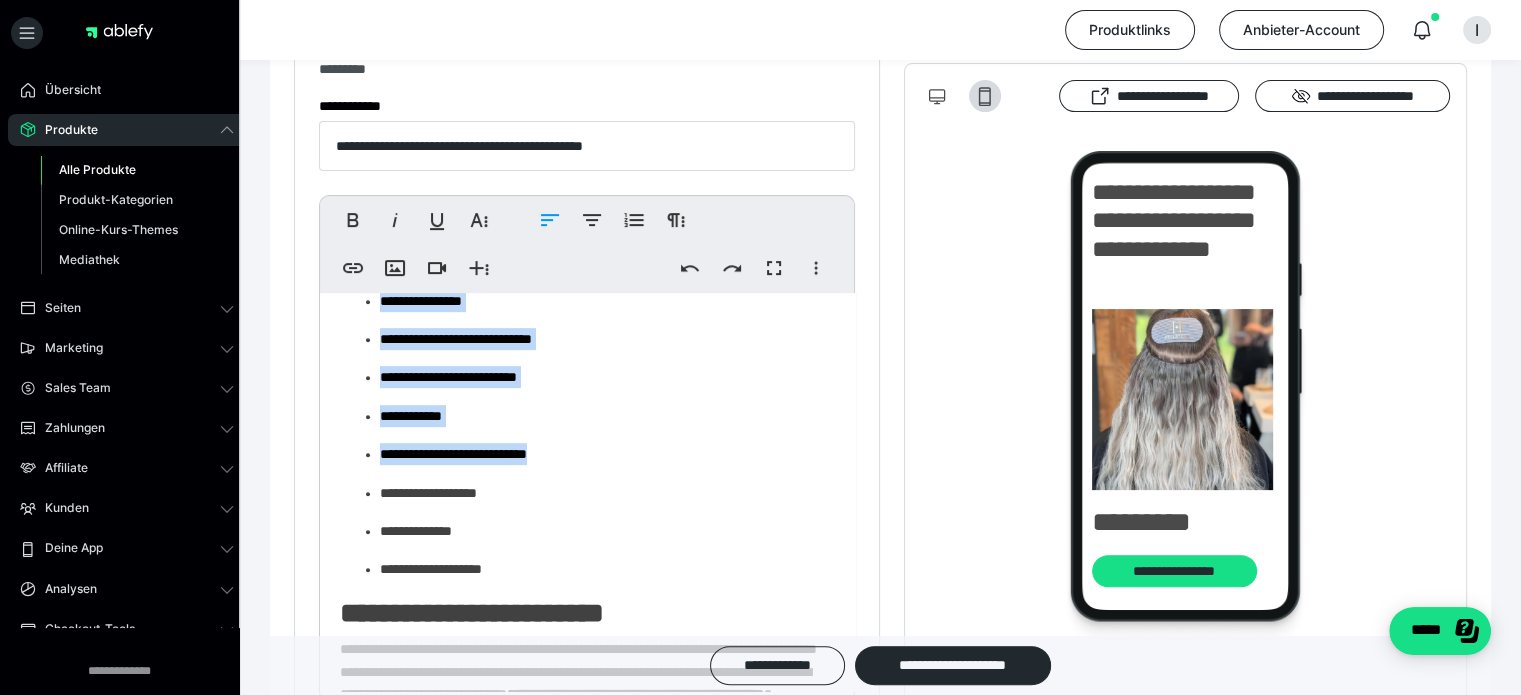 scroll, scrollTop: 1277, scrollLeft: 0, axis: vertical 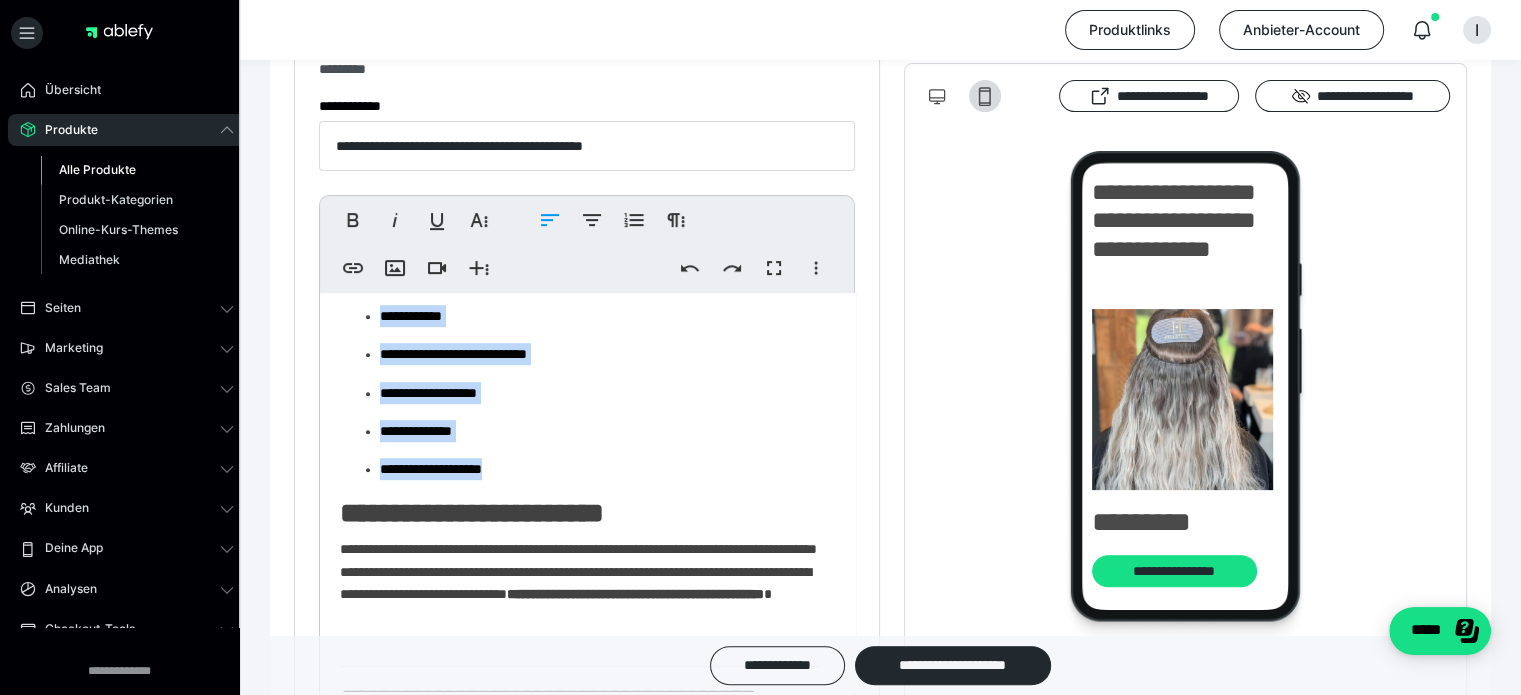 drag, startPoint x: 367, startPoint y: 417, endPoint x: 627, endPoint y: 545, distance: 289.79993 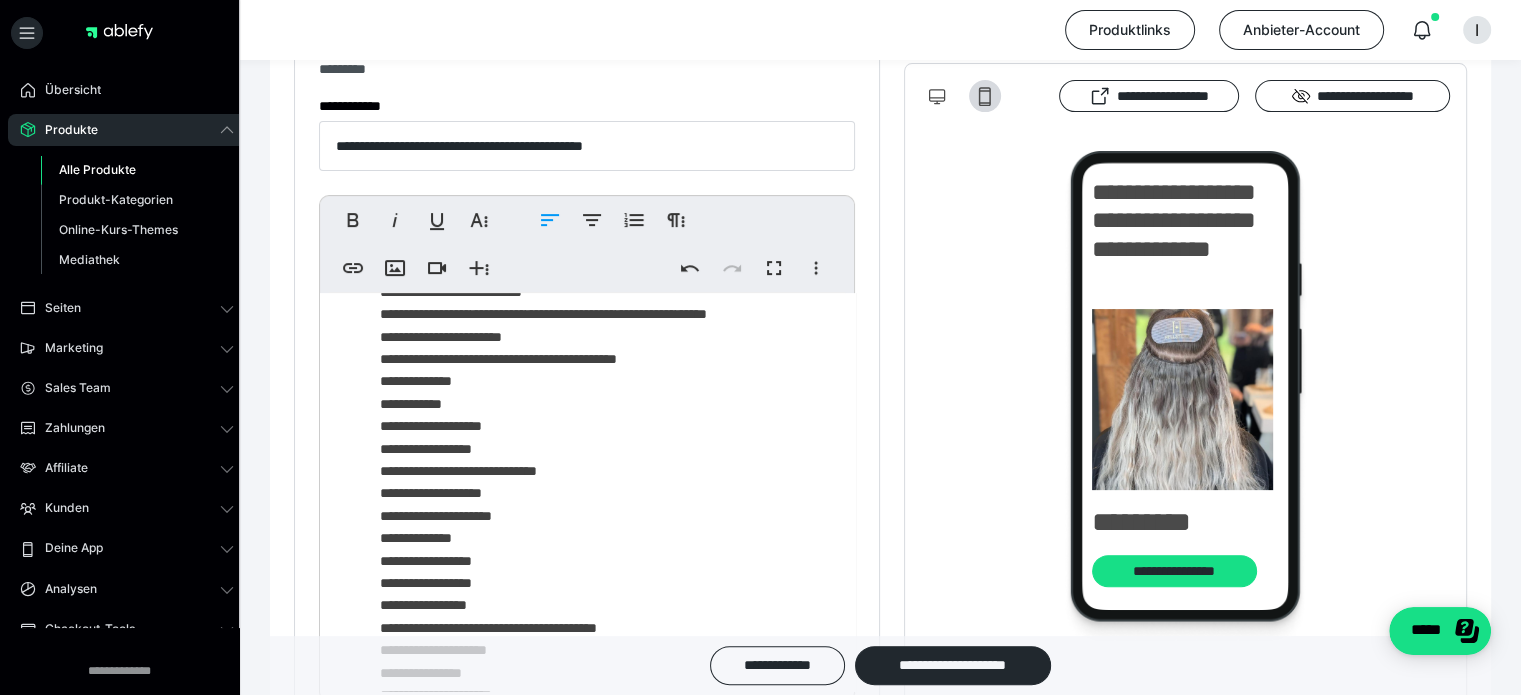 scroll, scrollTop: 977, scrollLeft: 0, axis: vertical 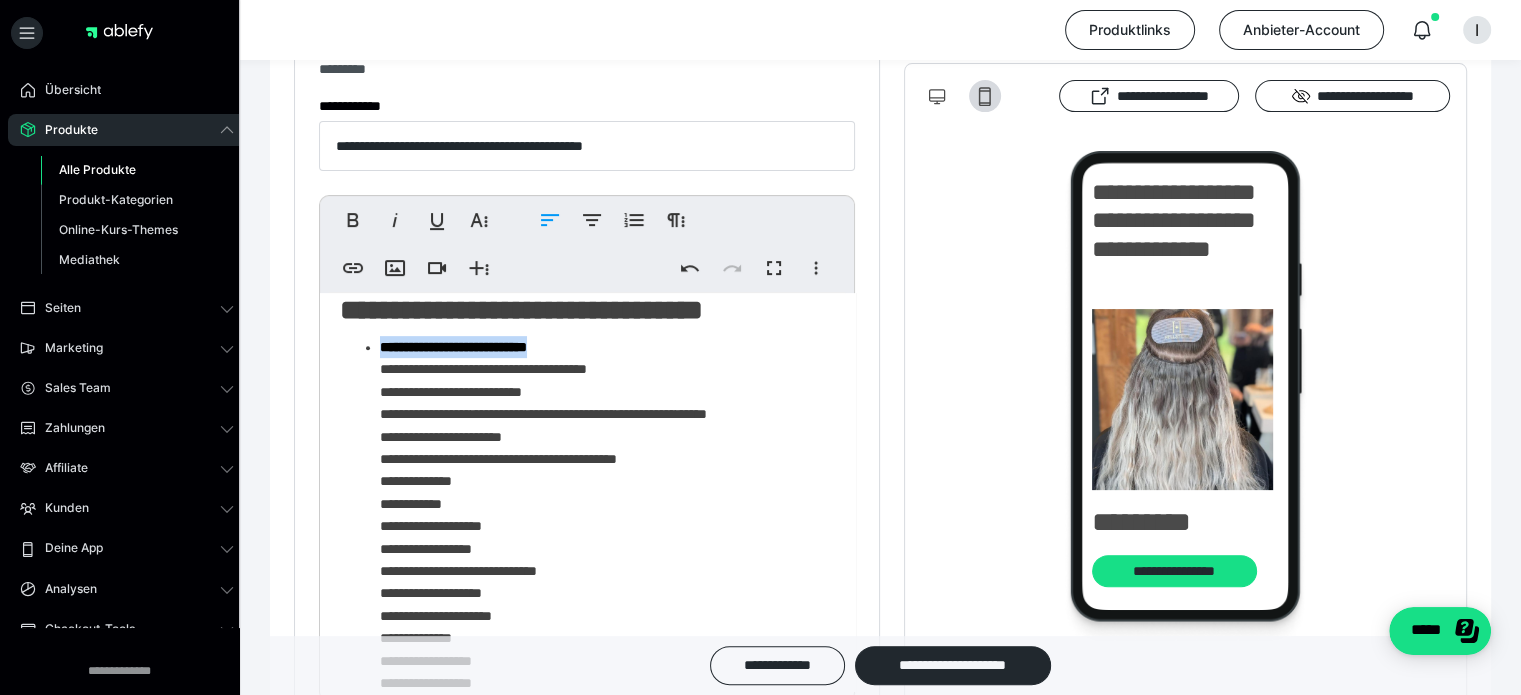 drag, startPoint x: 603, startPoint y: 417, endPoint x: 376, endPoint y: 420, distance: 227.01982 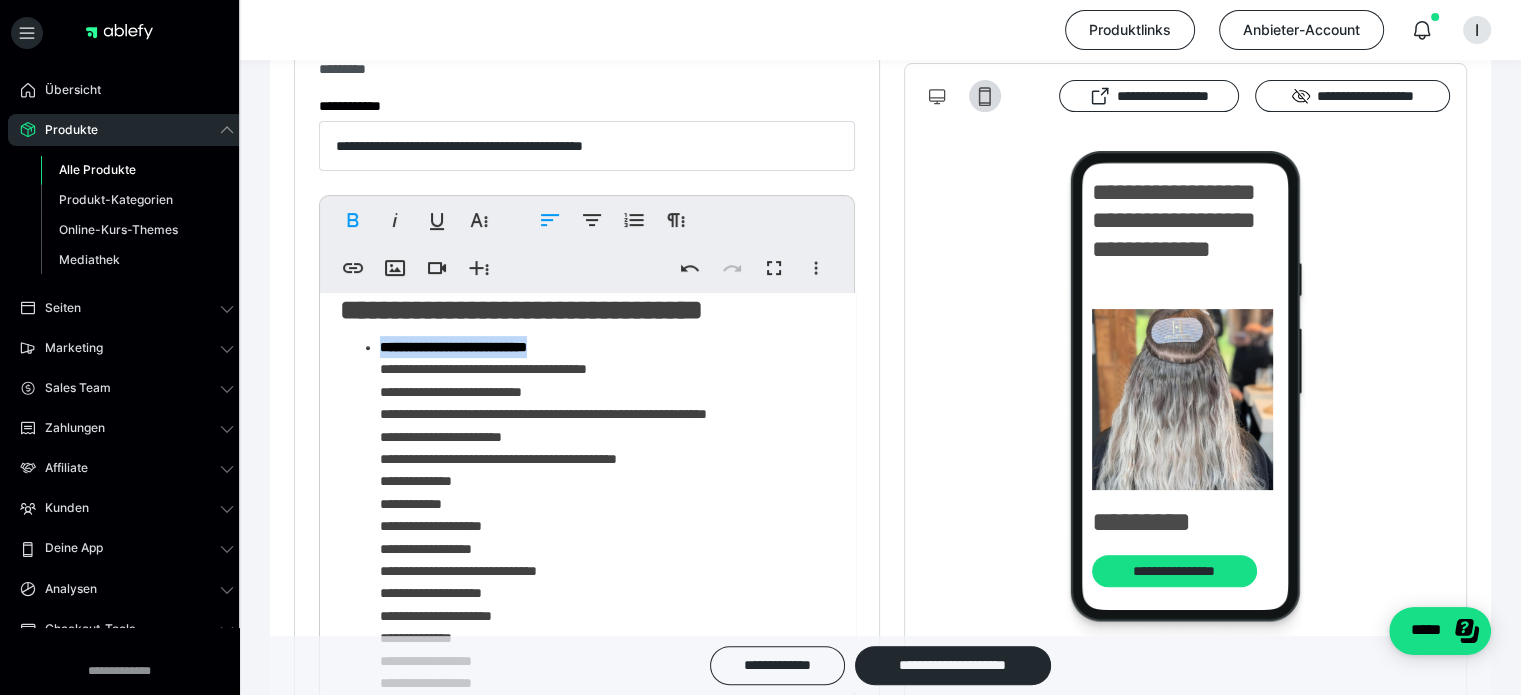 copy on "**********" 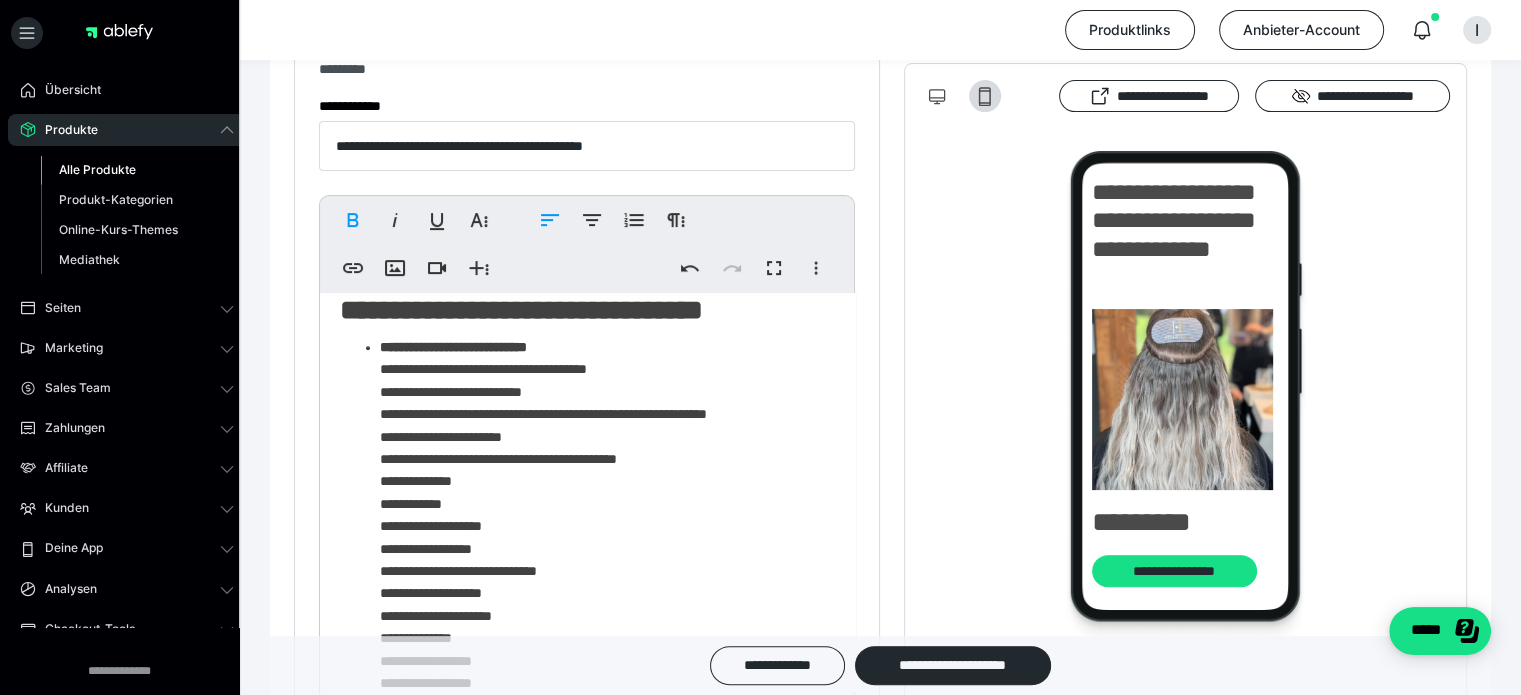 click on "**********" at bounding box center (580, 571) 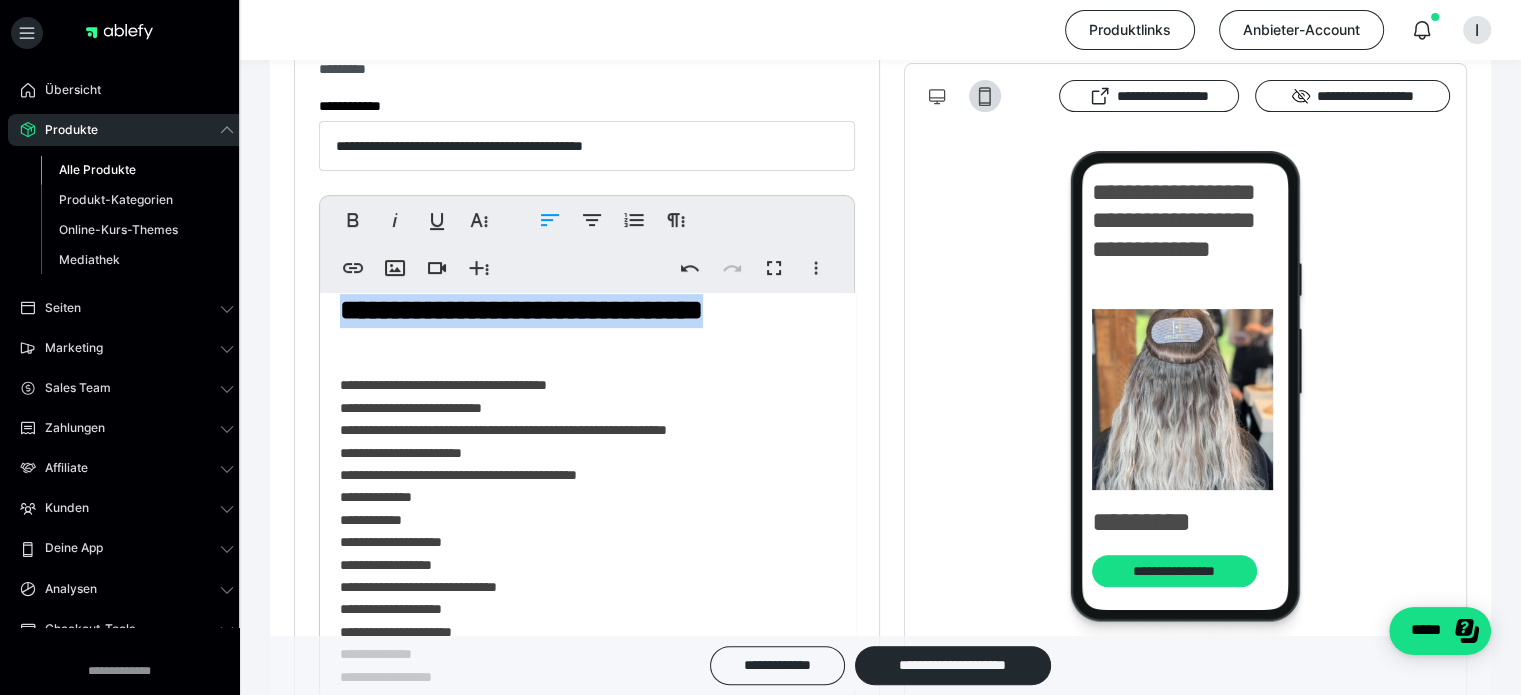 drag, startPoint x: 772, startPoint y: 383, endPoint x: 336, endPoint y: 374, distance: 436.09286 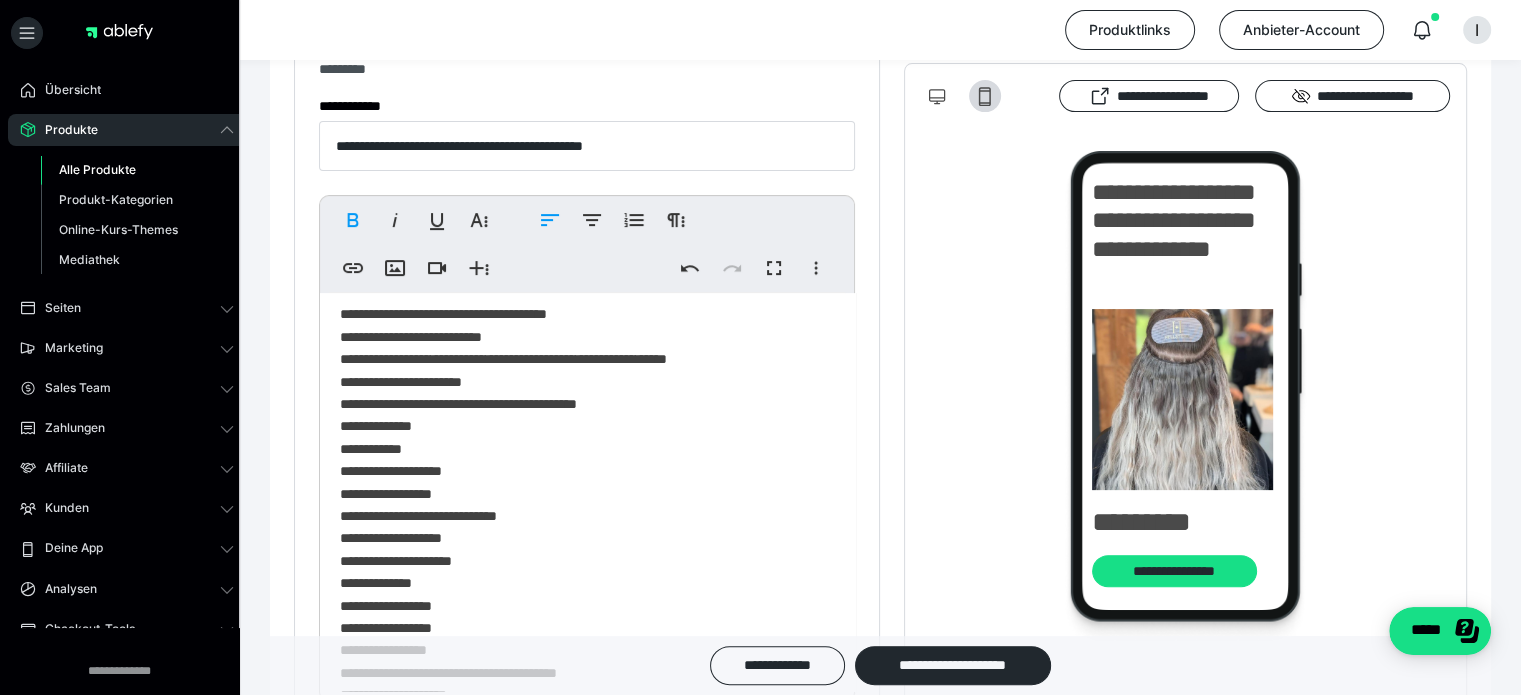 scroll, scrollTop: 1077, scrollLeft: 0, axis: vertical 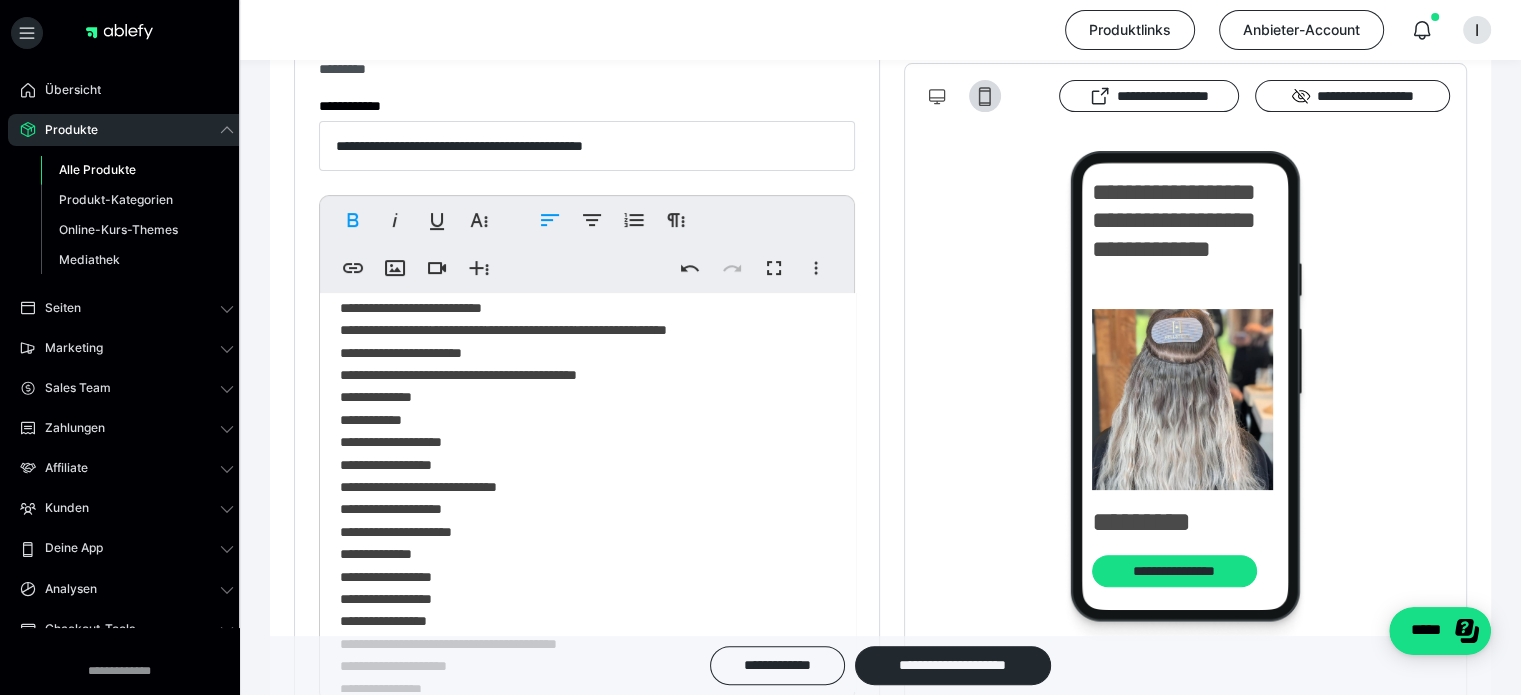 click on "**********" at bounding box center [580, 390] 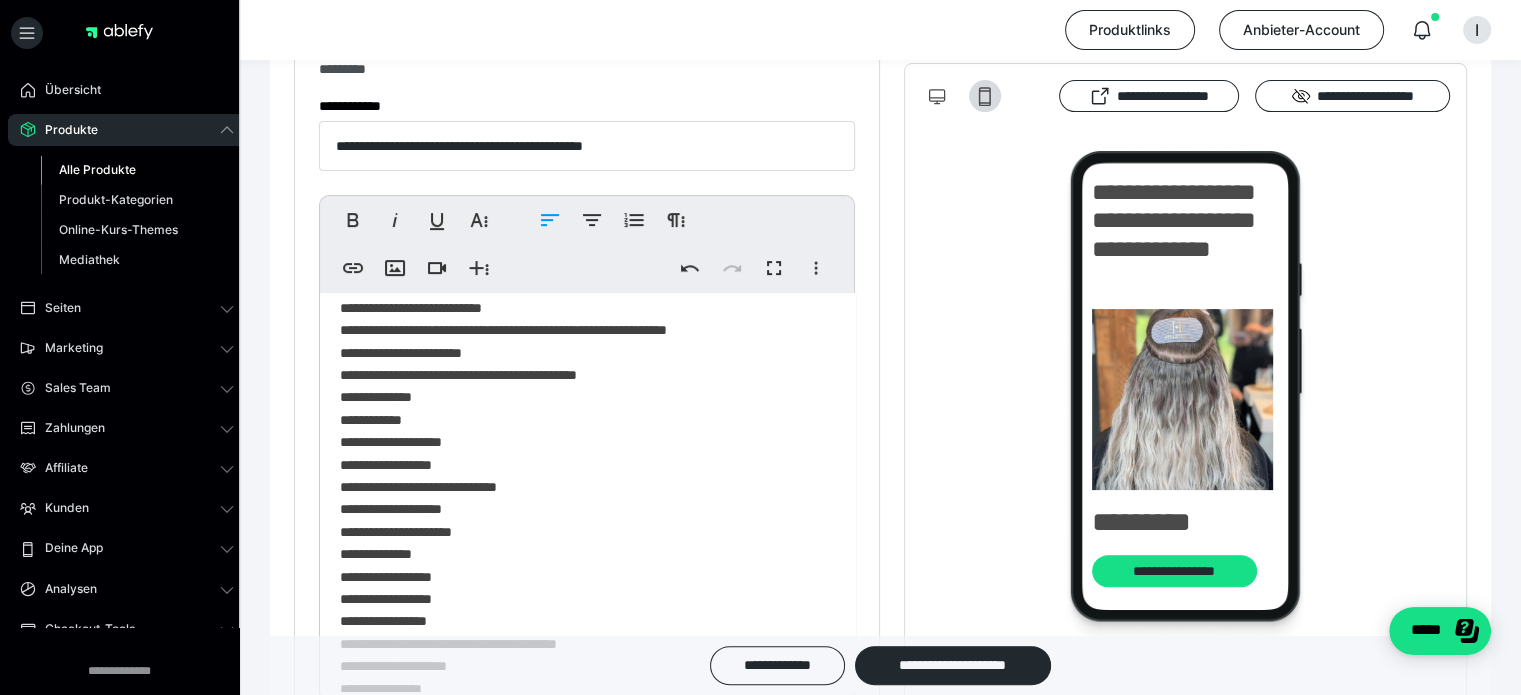 scroll, scrollTop: 1177, scrollLeft: 0, axis: vertical 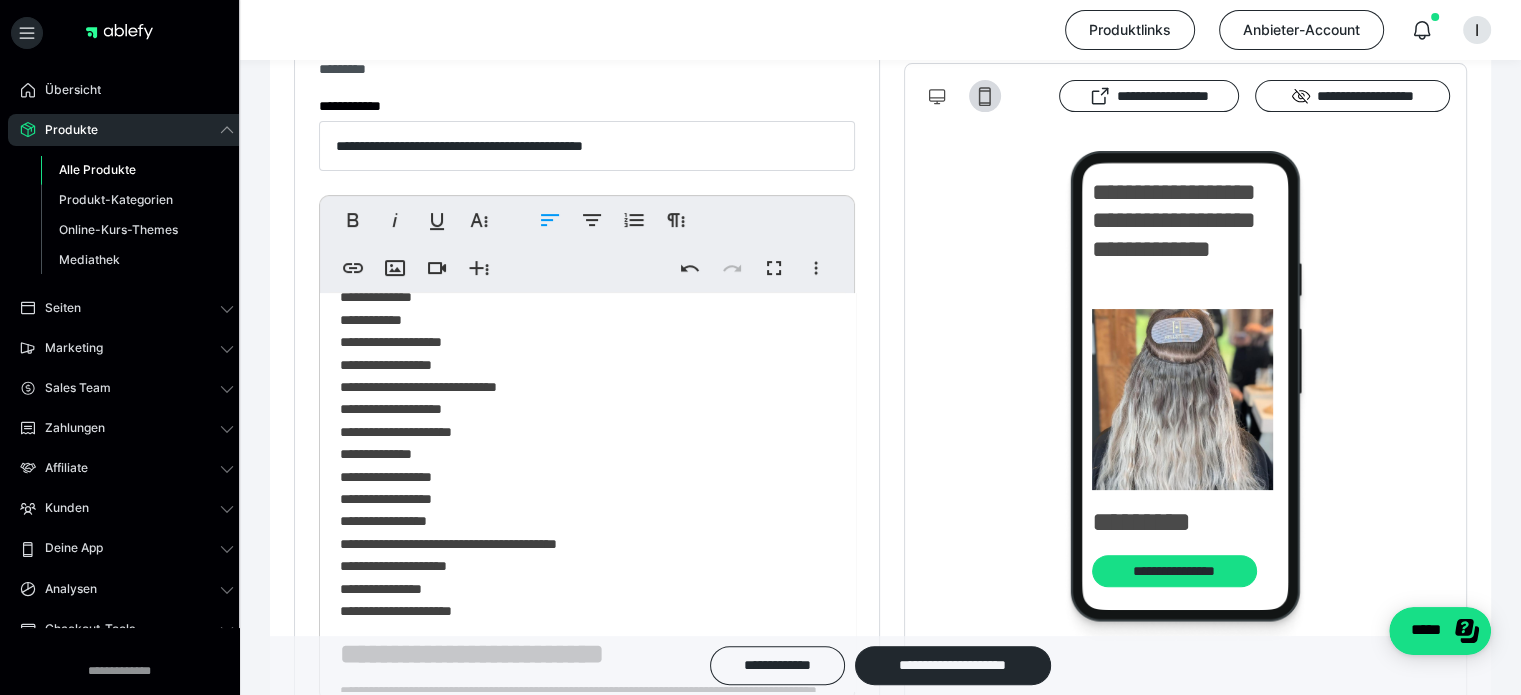 click on "**********" at bounding box center (580, 398) 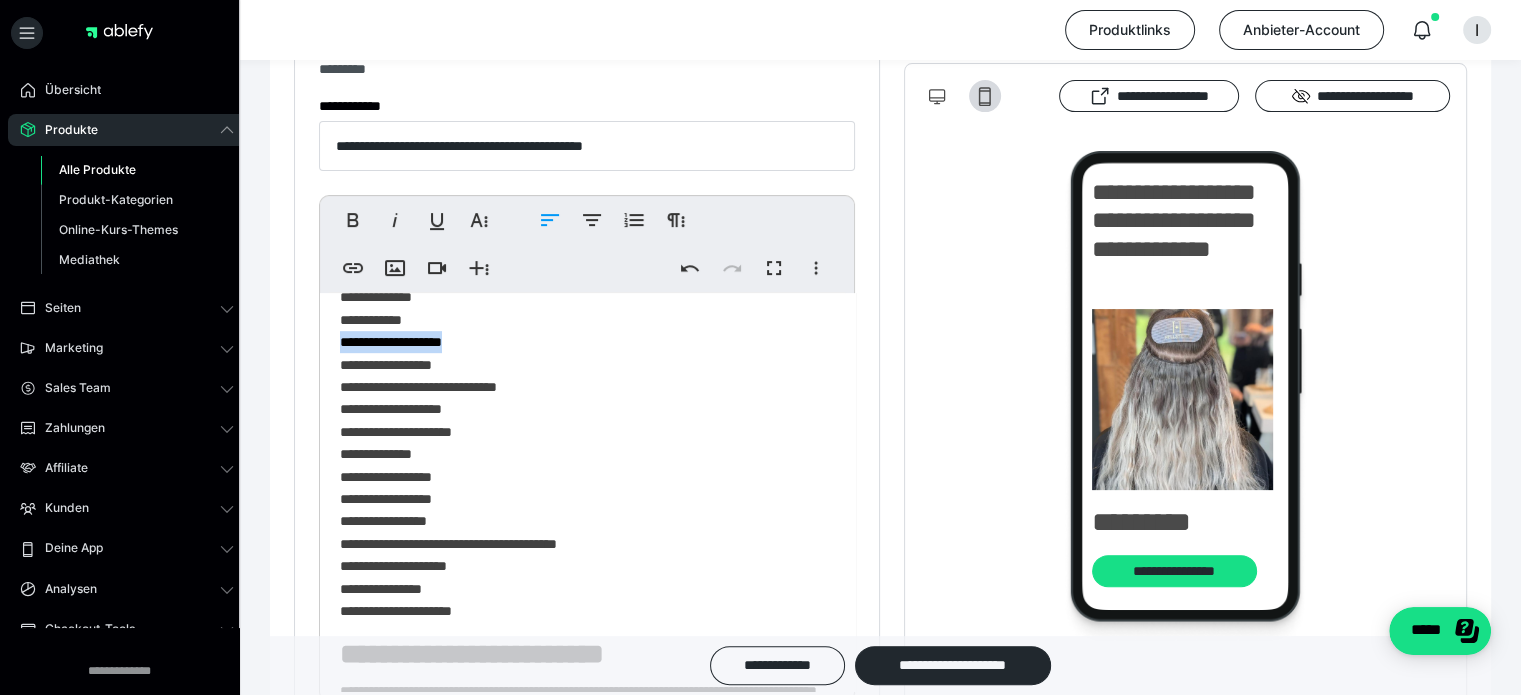 drag, startPoint x: 470, startPoint y: 411, endPoint x: 340, endPoint y: 420, distance: 130.31117 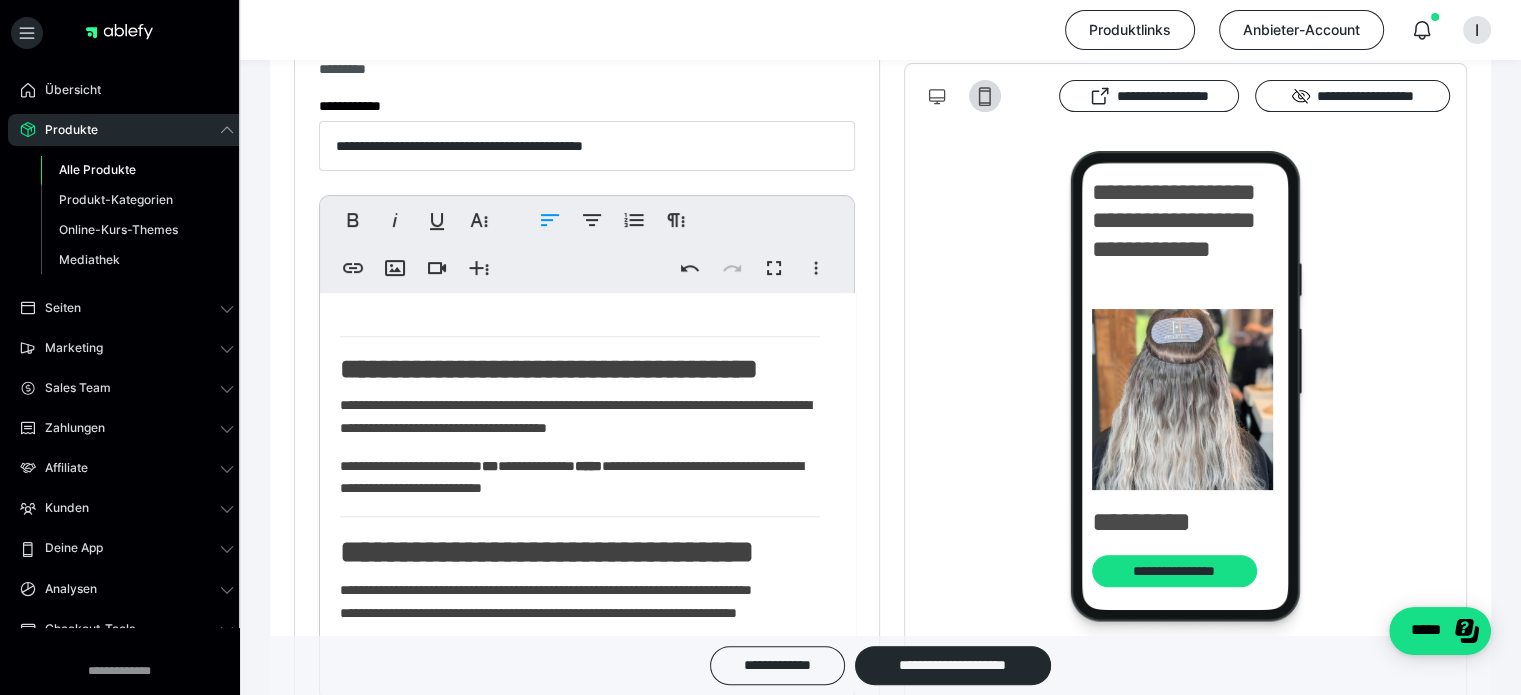 scroll, scrollTop: 1527, scrollLeft: 0, axis: vertical 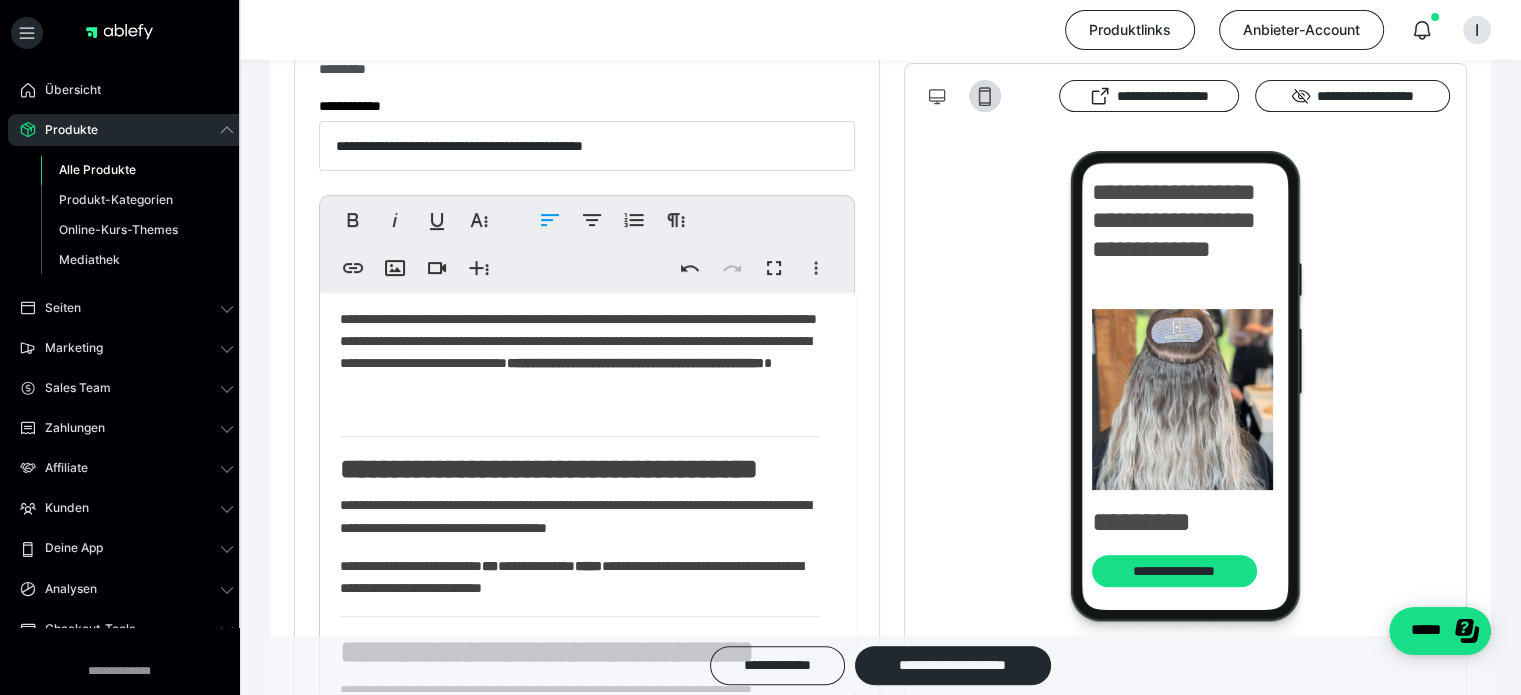 click on "**********" at bounding box center (635, 363) 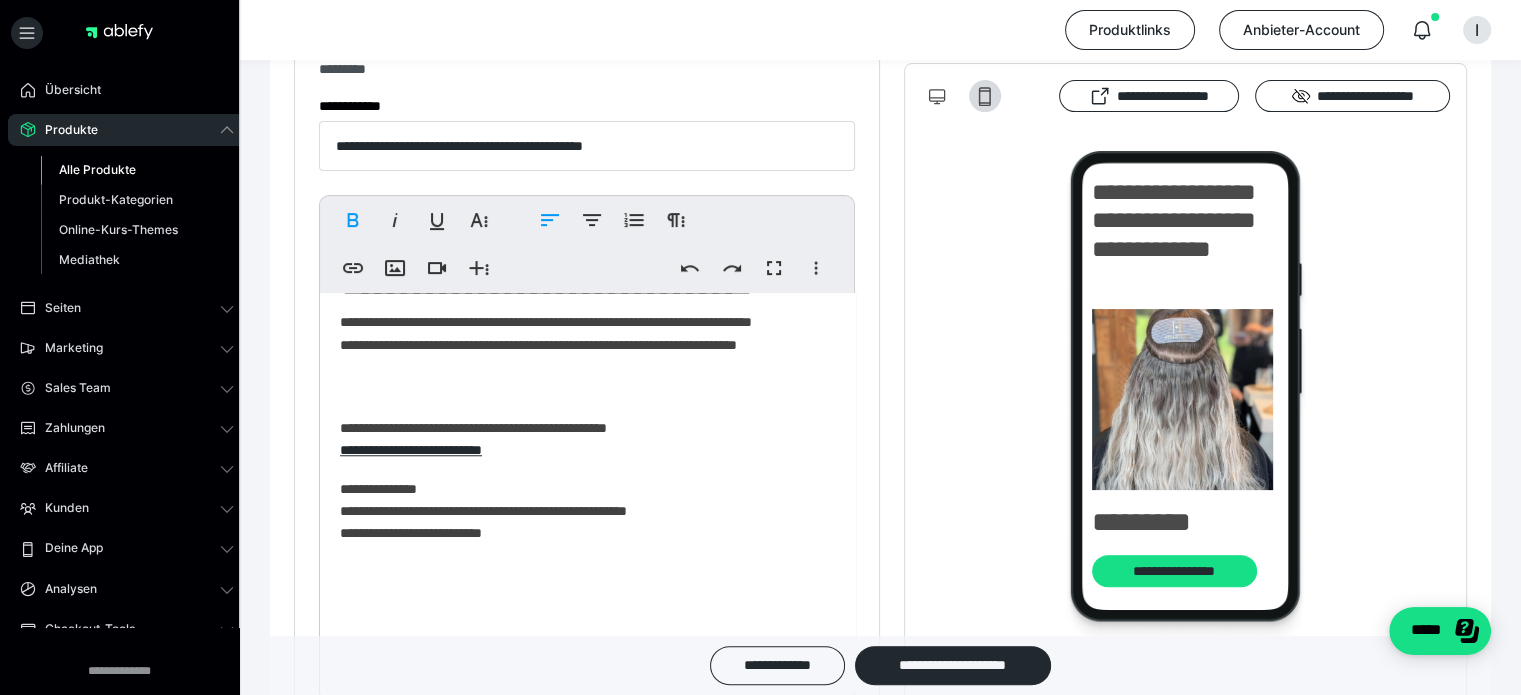 scroll, scrollTop: 1927, scrollLeft: 0, axis: vertical 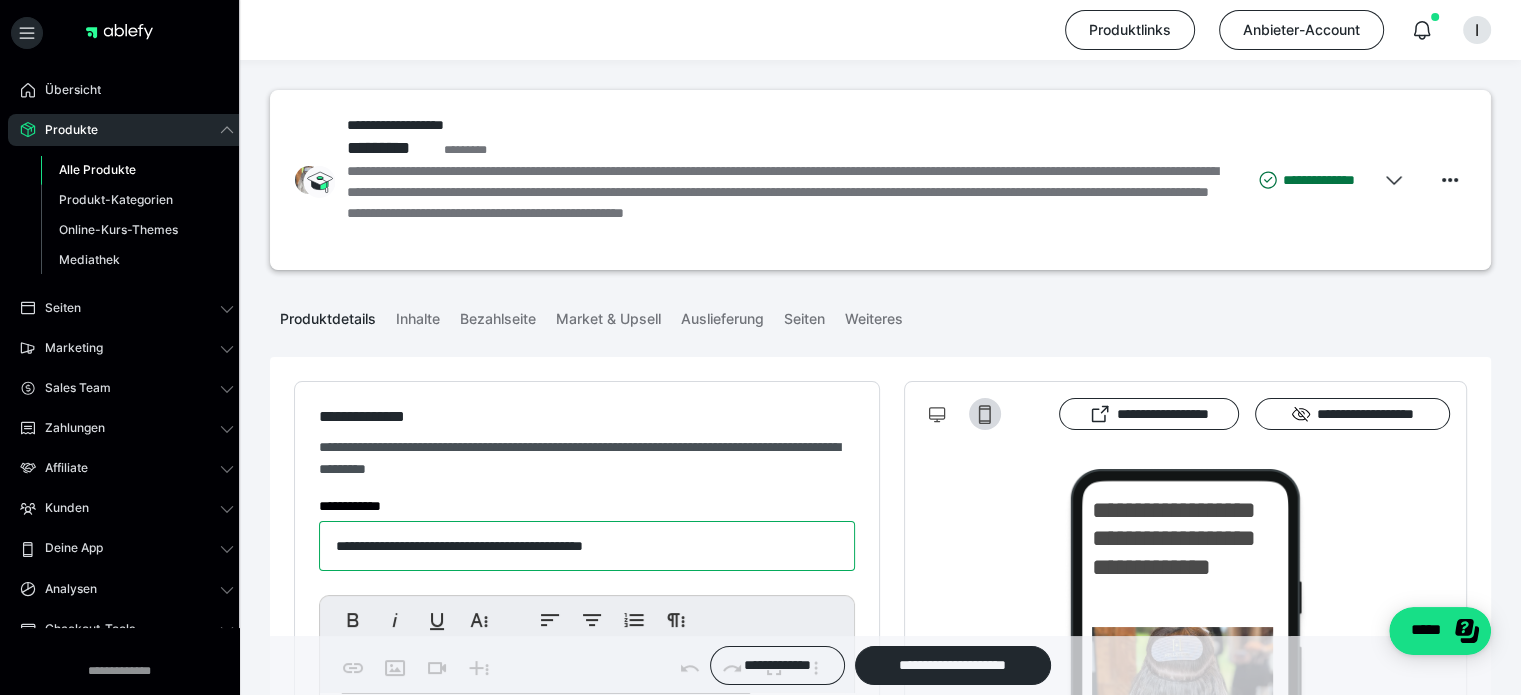 drag, startPoint x: 722, startPoint y: 555, endPoint x: 280, endPoint y: 597, distance: 443.991 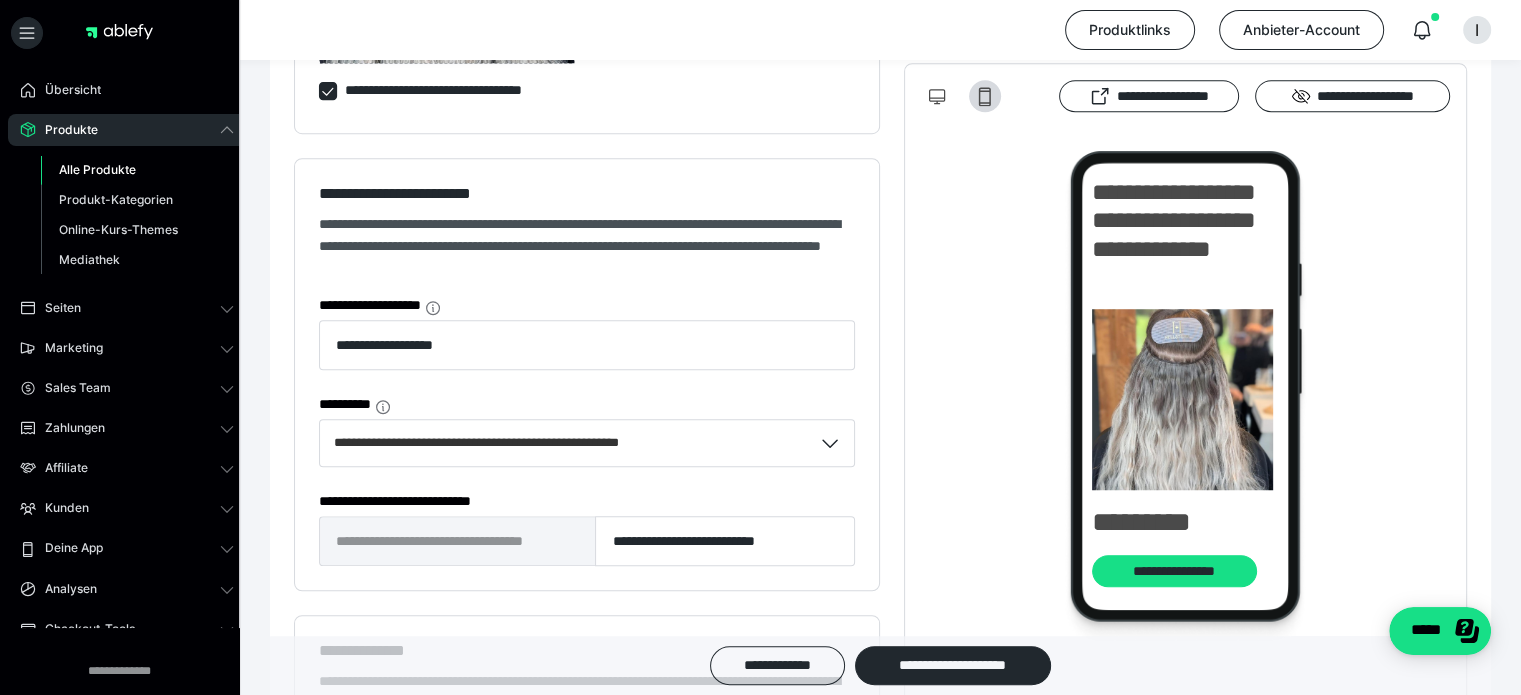scroll, scrollTop: 1400, scrollLeft: 0, axis: vertical 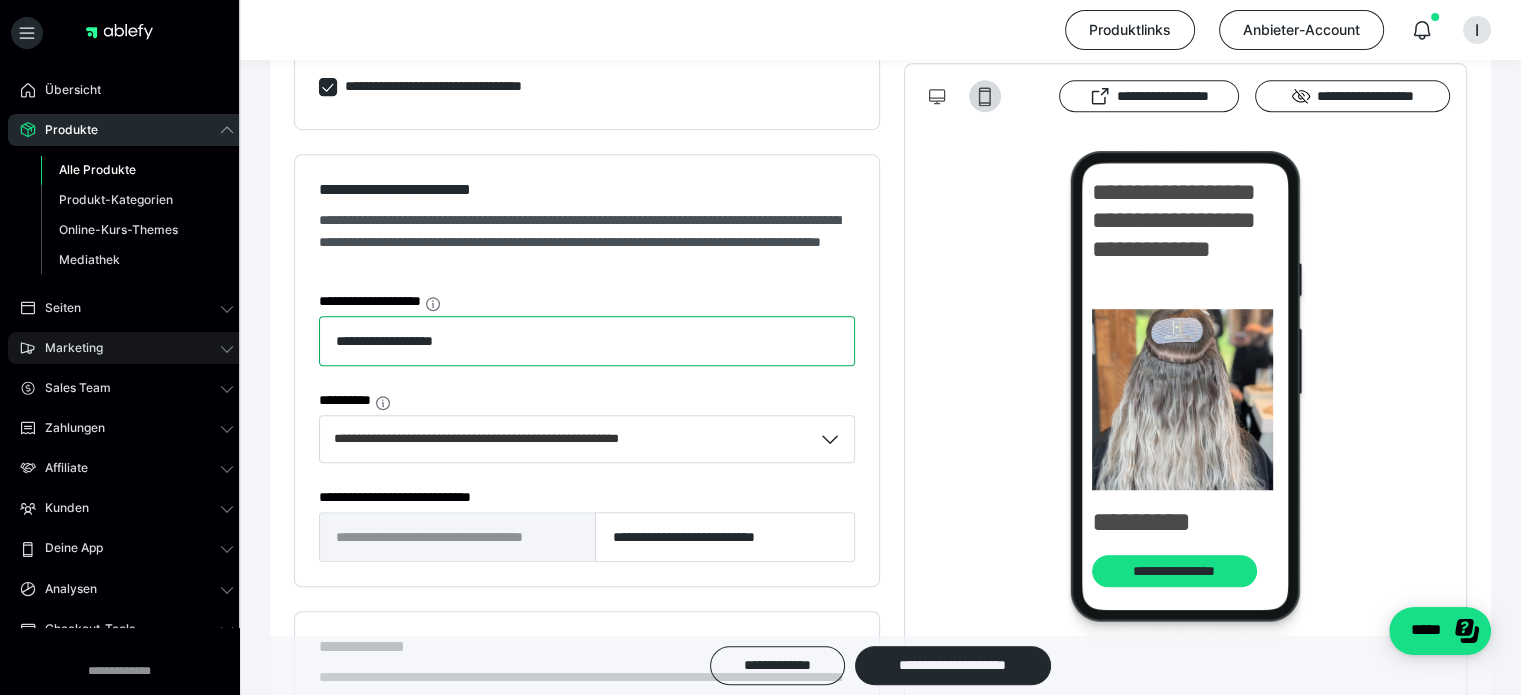 drag, startPoint x: 636, startPoint y: 340, endPoint x: 179, endPoint y: 347, distance: 457.05362 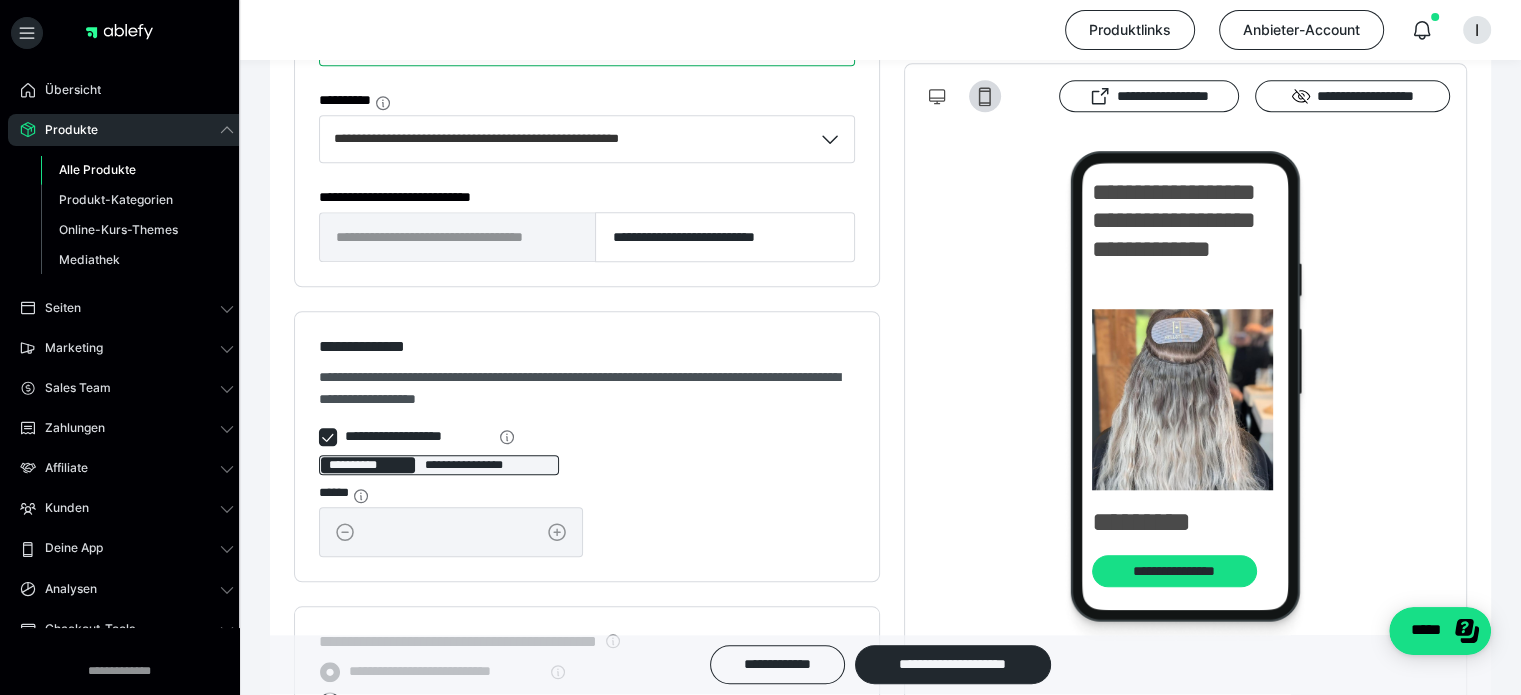 scroll, scrollTop: 1800, scrollLeft: 0, axis: vertical 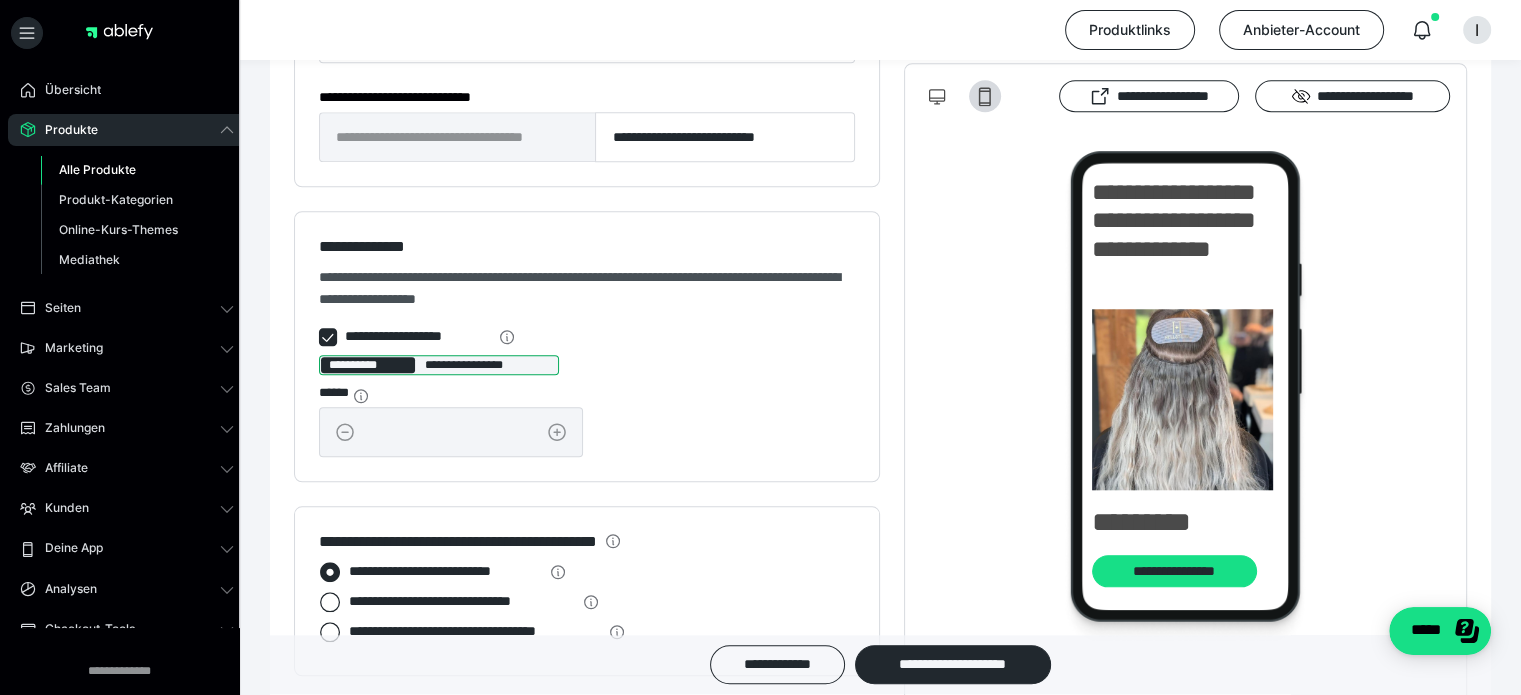 type on "**********" 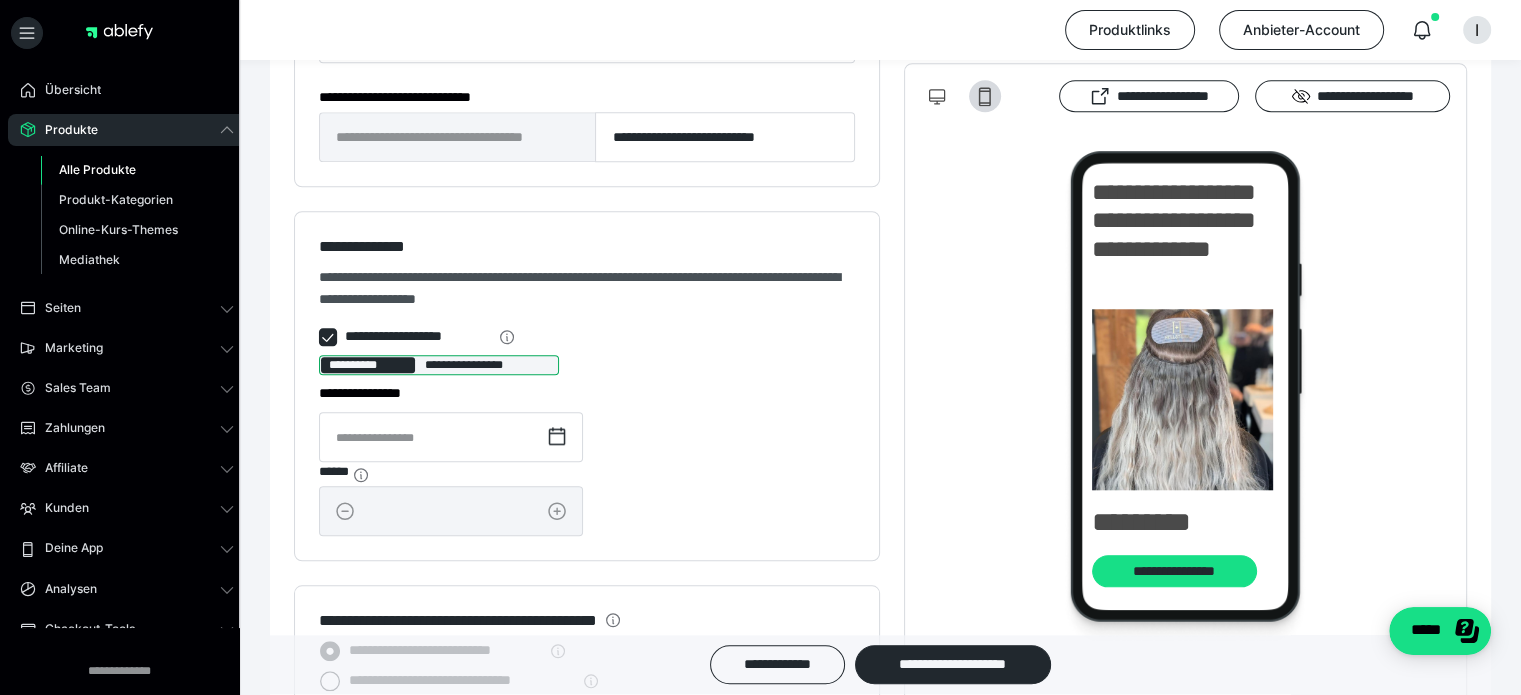 click on "**********" at bounding box center [368, 365] 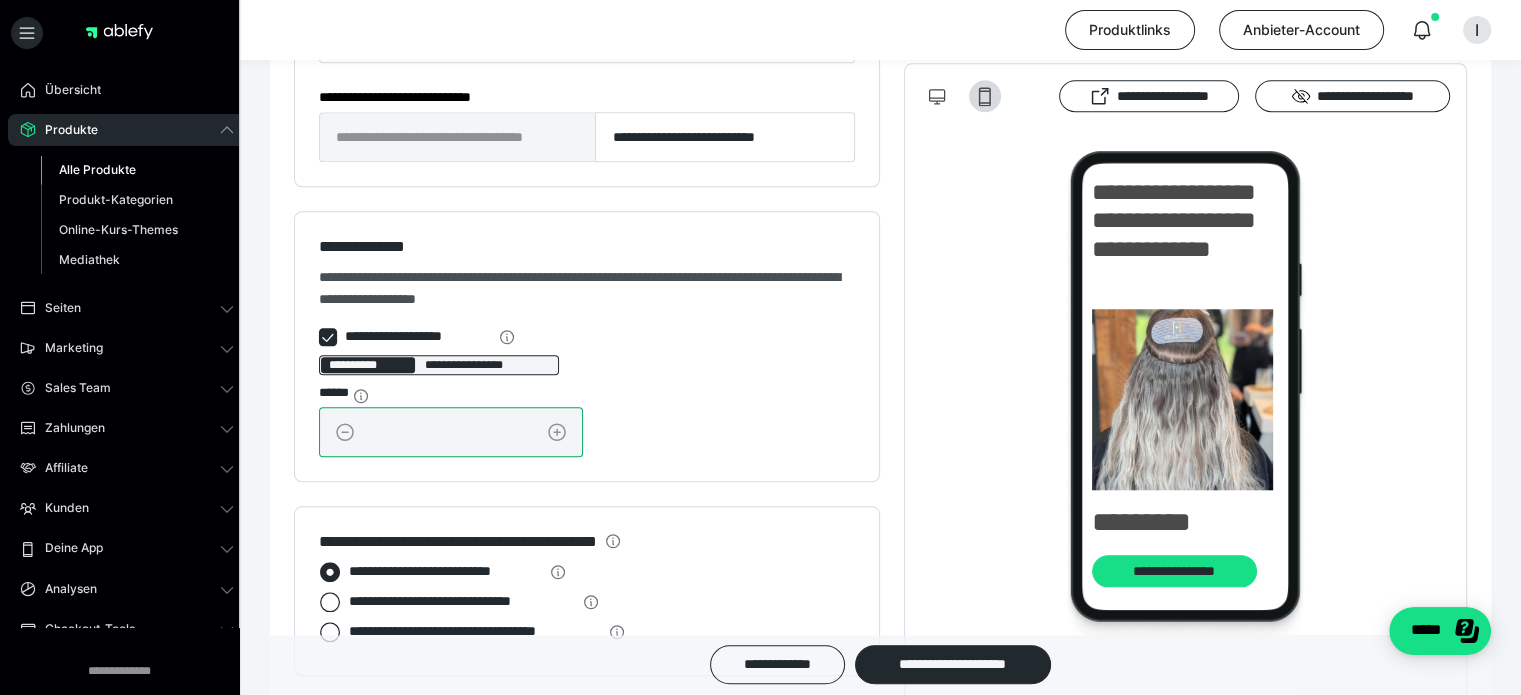 click on "*" at bounding box center (451, 432) 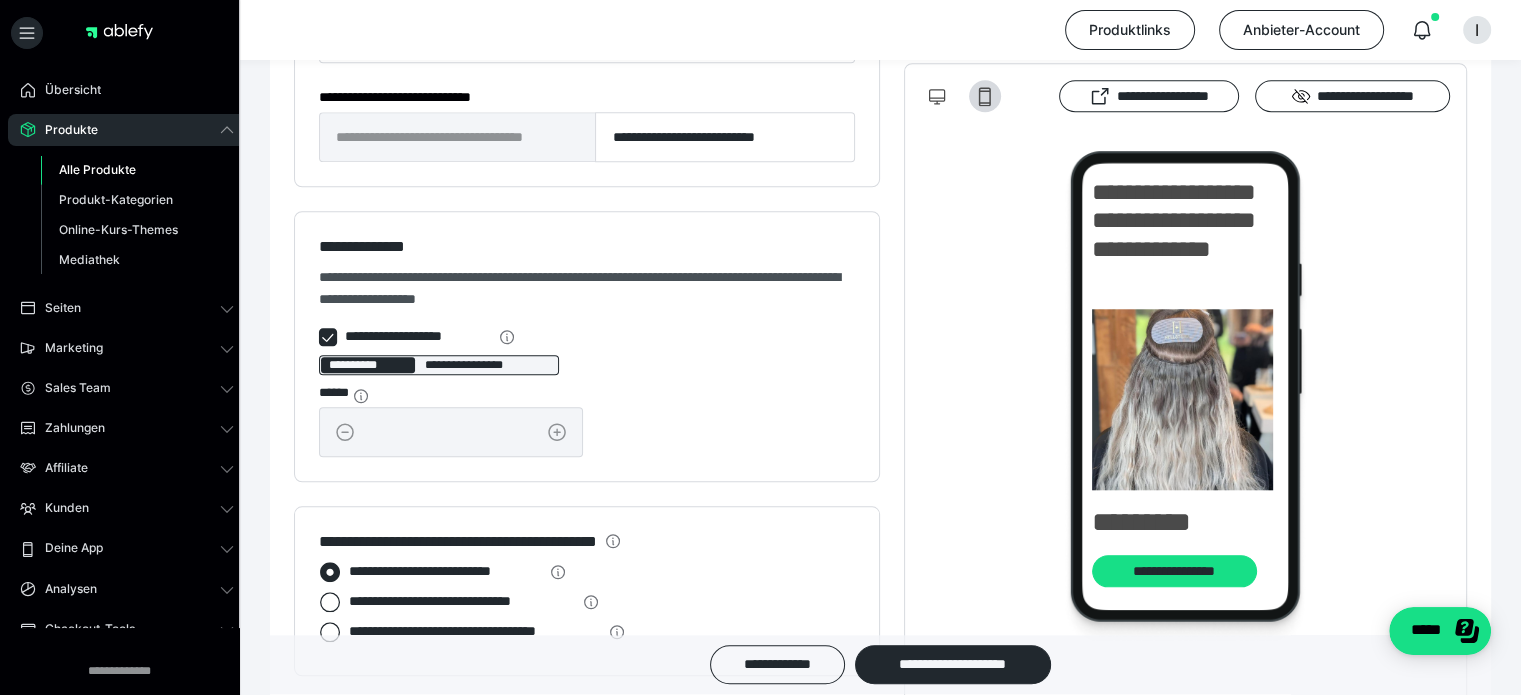 click 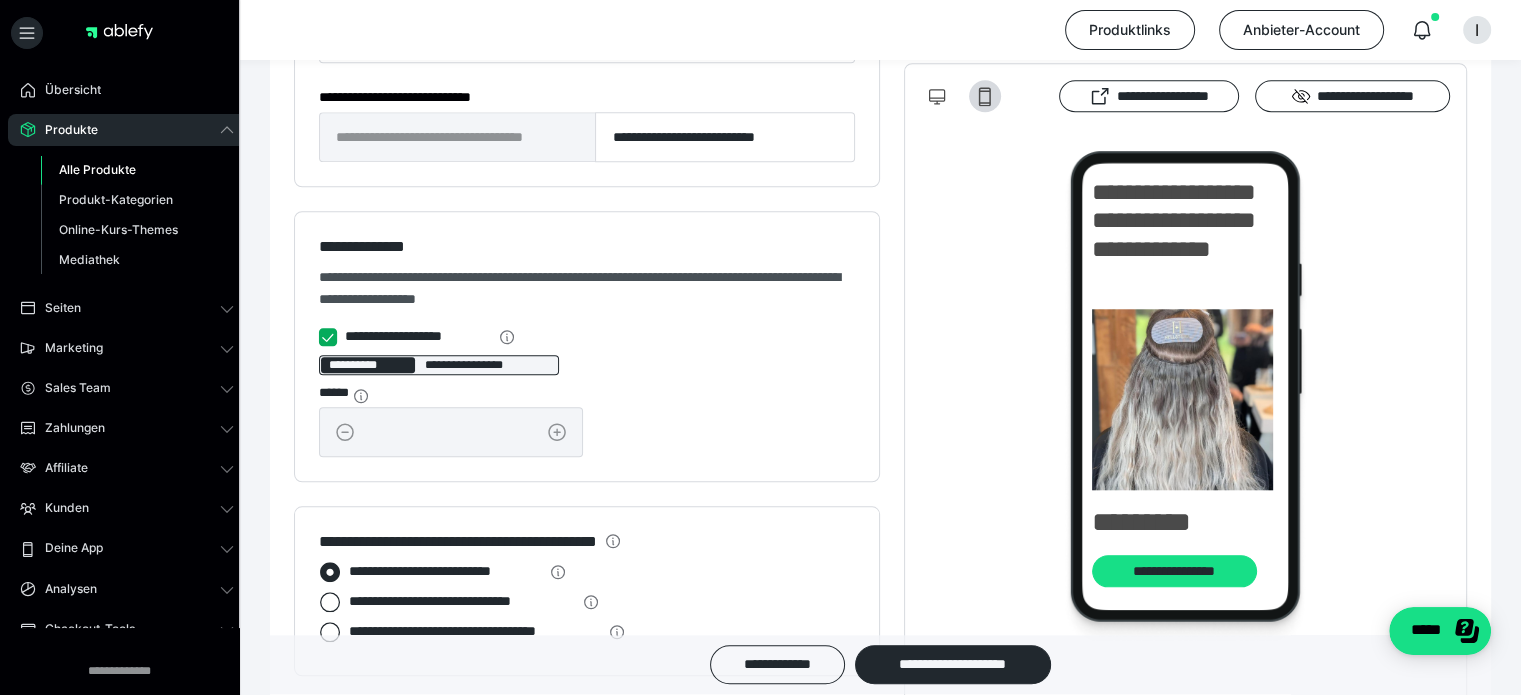 click on "**********" at bounding box center [319, 337] 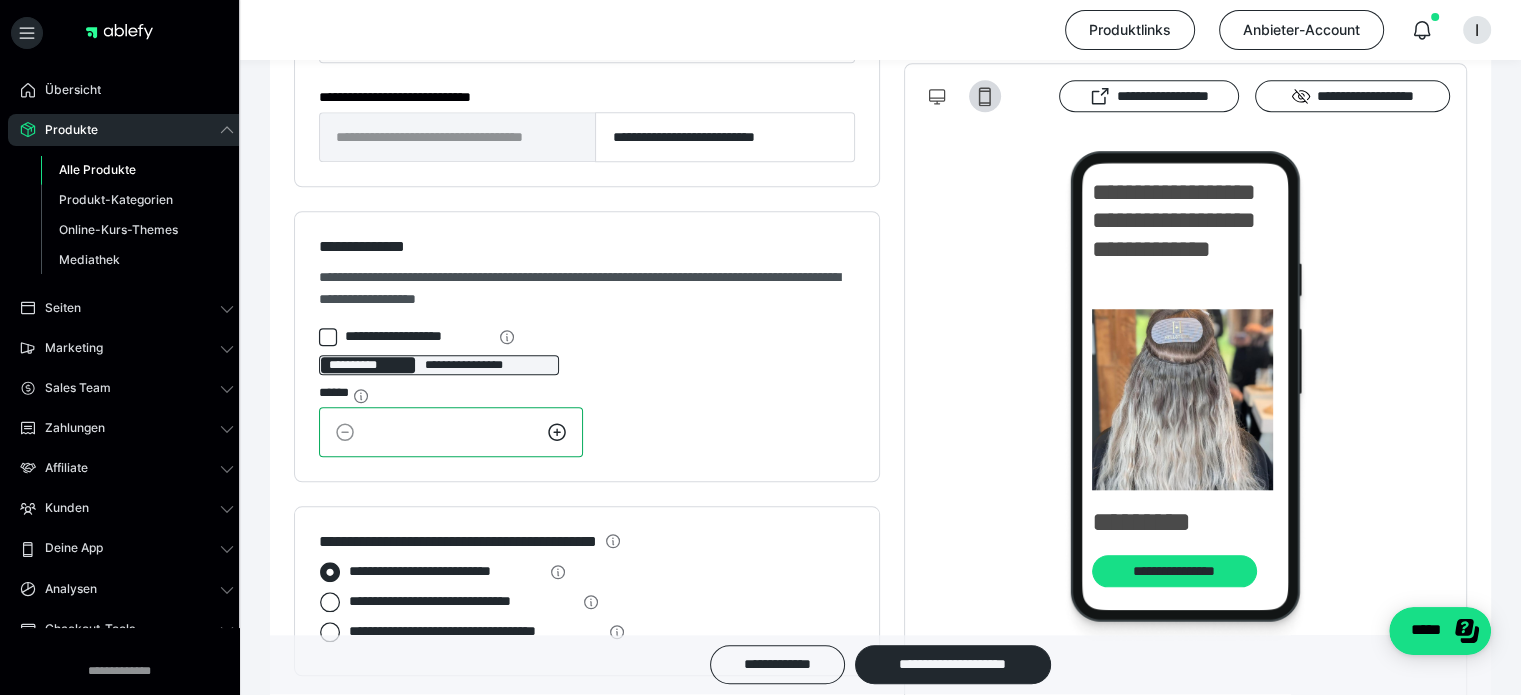 click on "*" at bounding box center [451, 432] 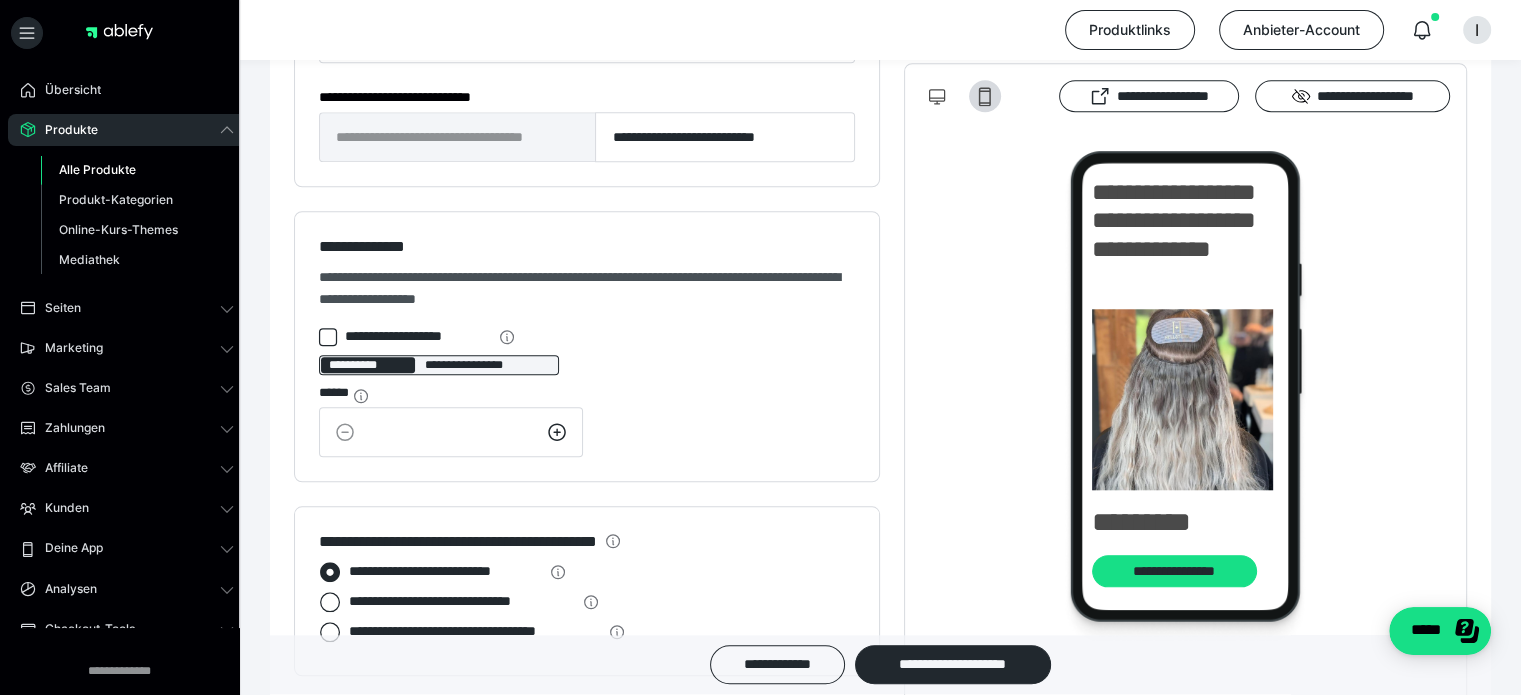 click 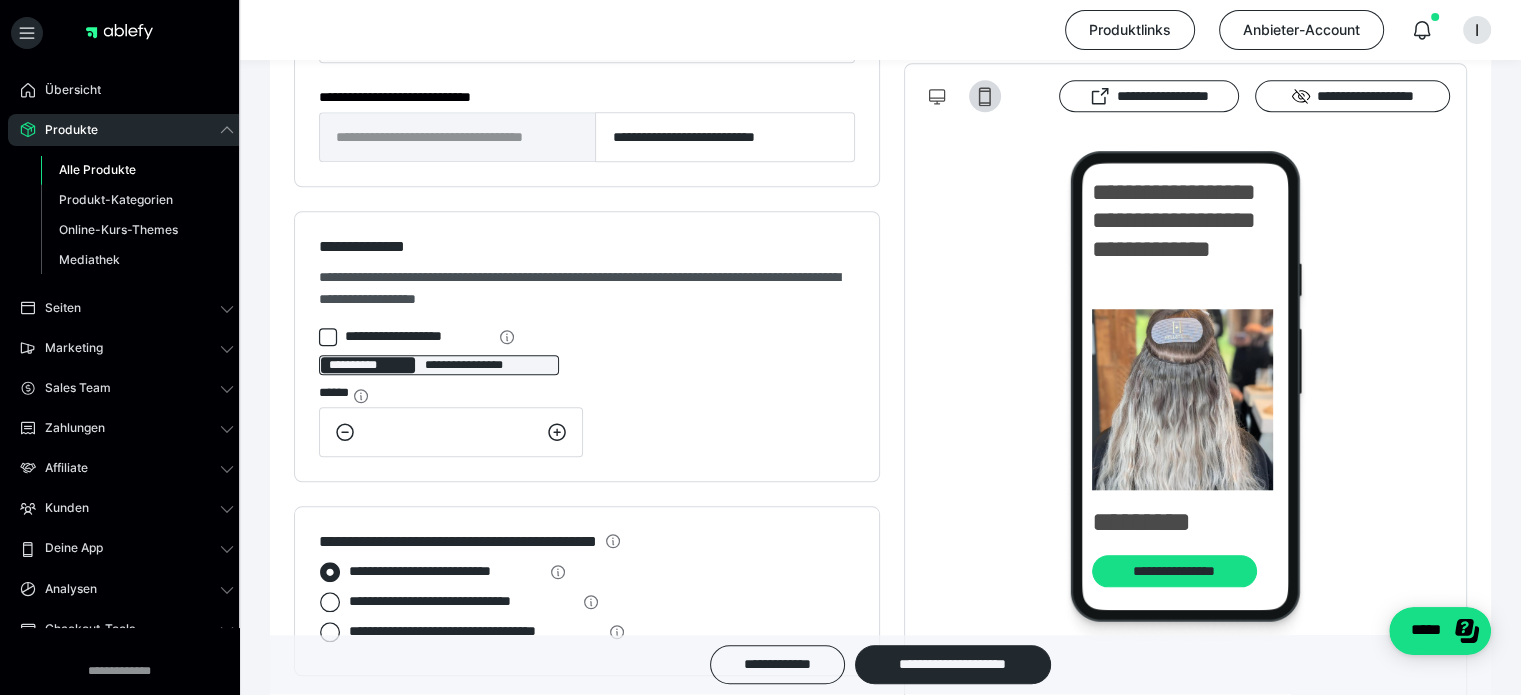 click 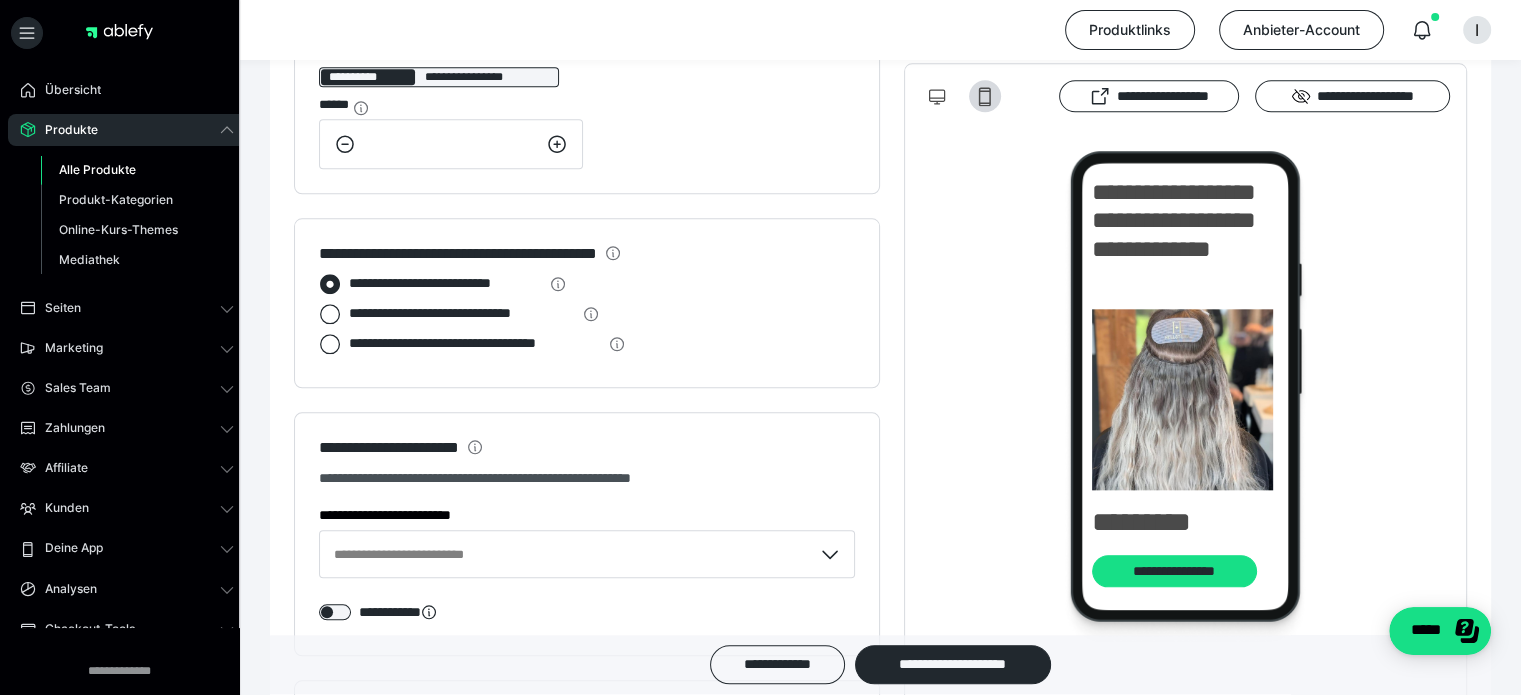 scroll, scrollTop: 2100, scrollLeft: 0, axis: vertical 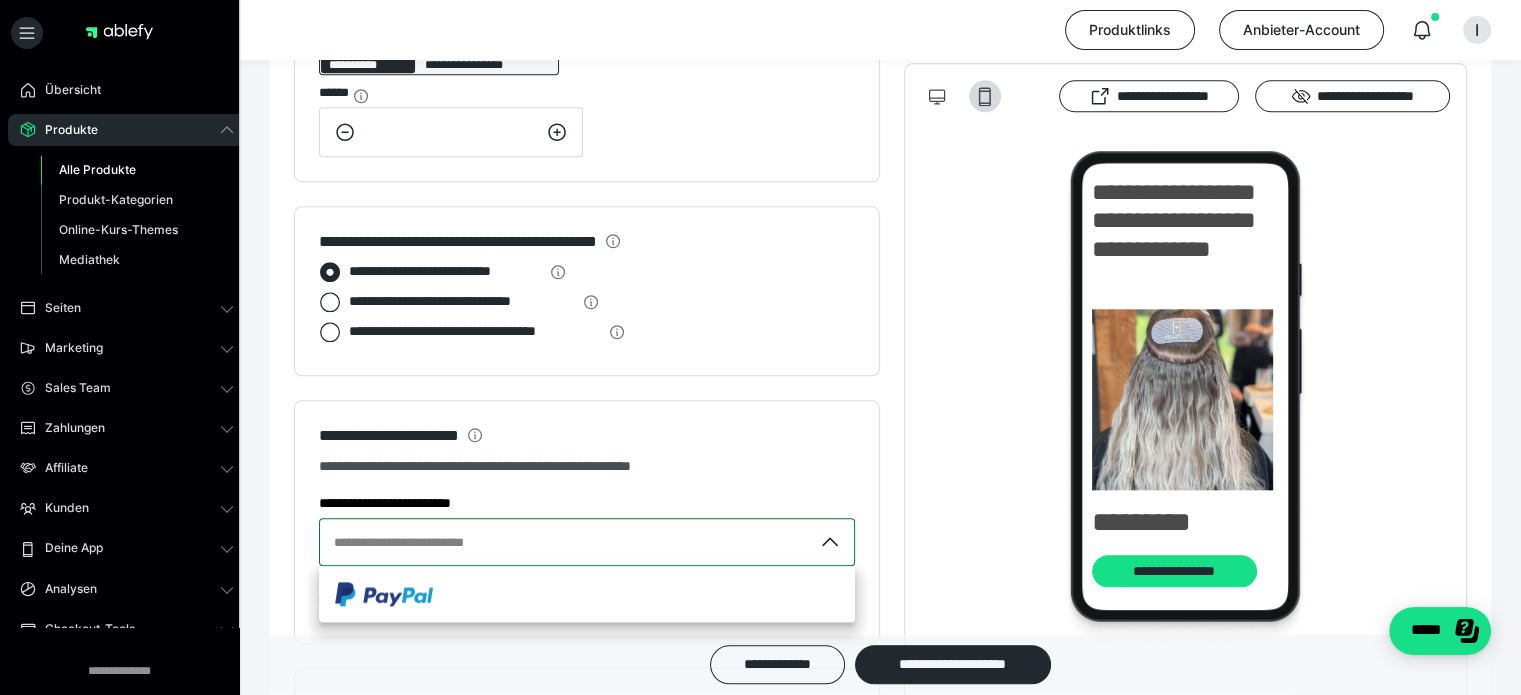 click on "**********" at bounding box center (428, 542) 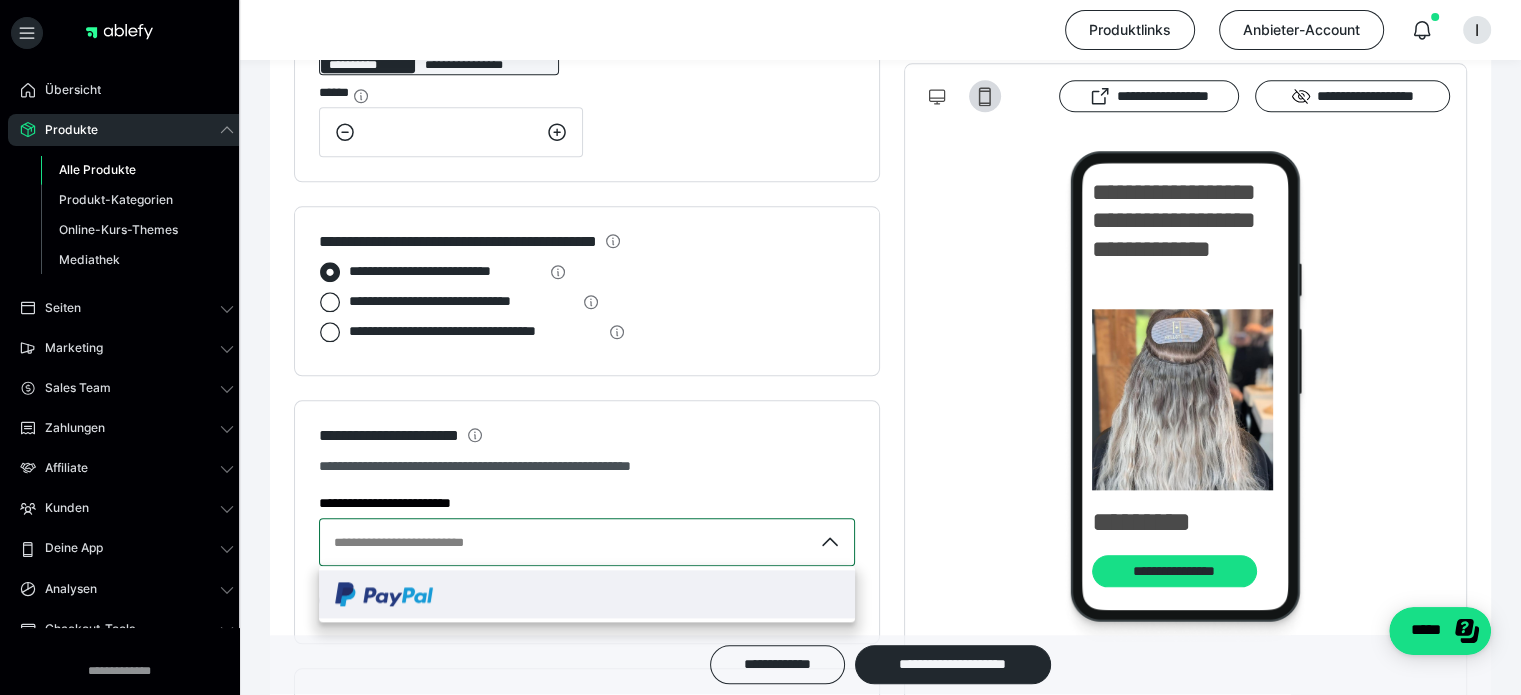 click at bounding box center (587, 594) 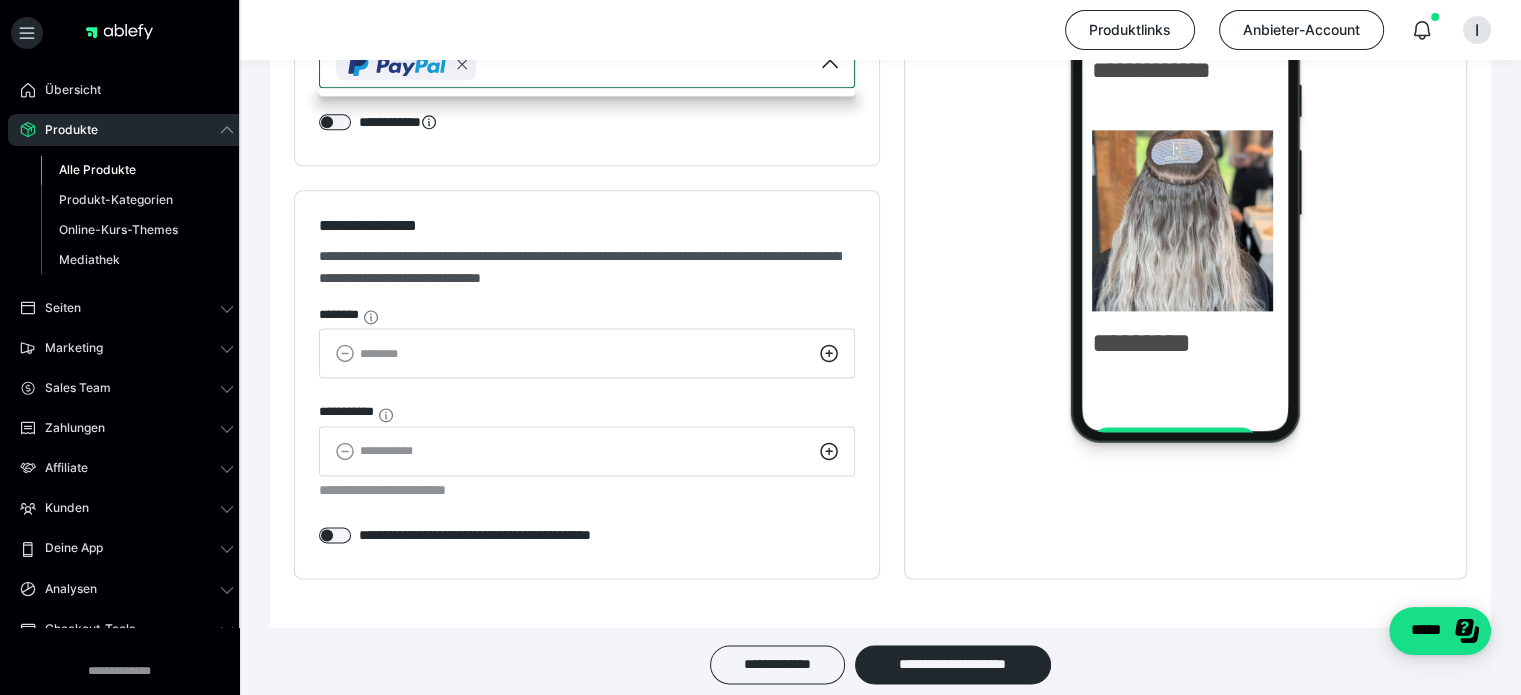 scroll, scrollTop: 2600, scrollLeft: 0, axis: vertical 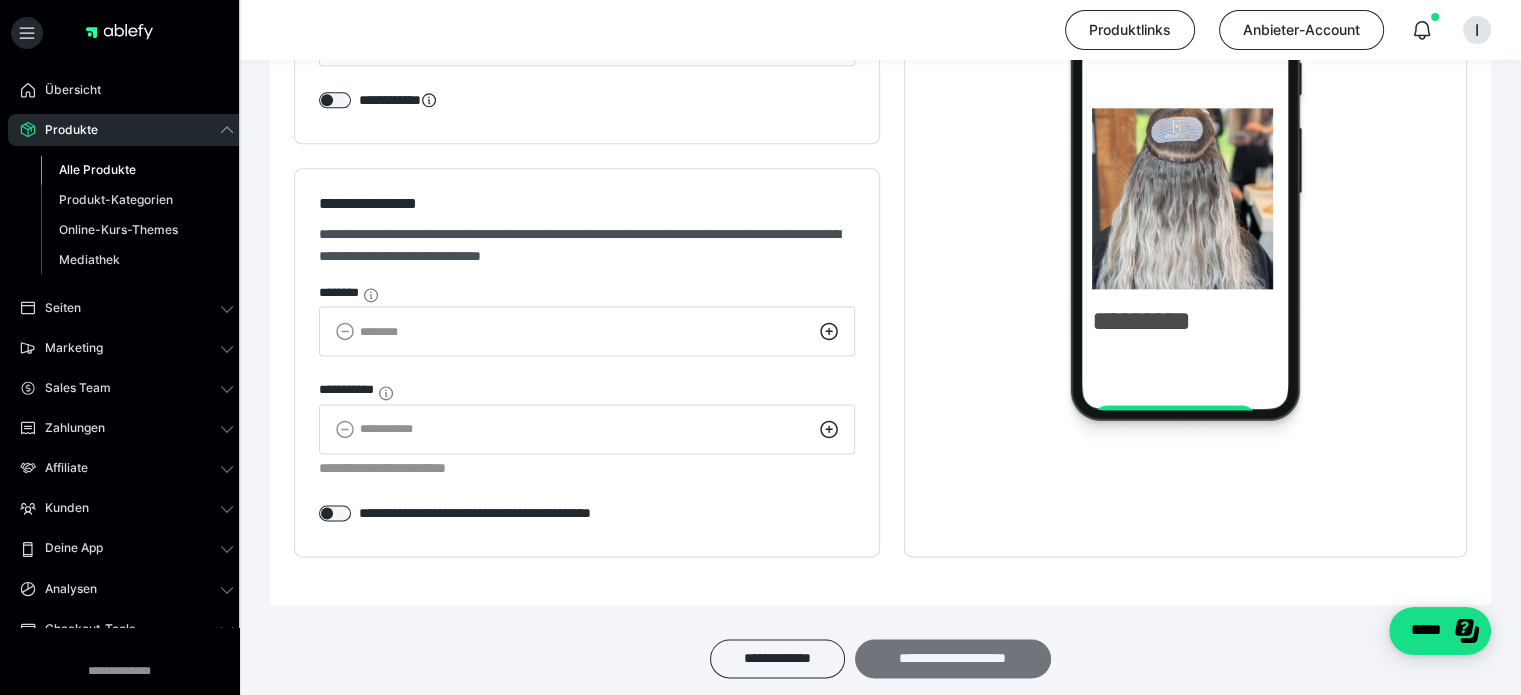 click on "**********" at bounding box center [953, 659] 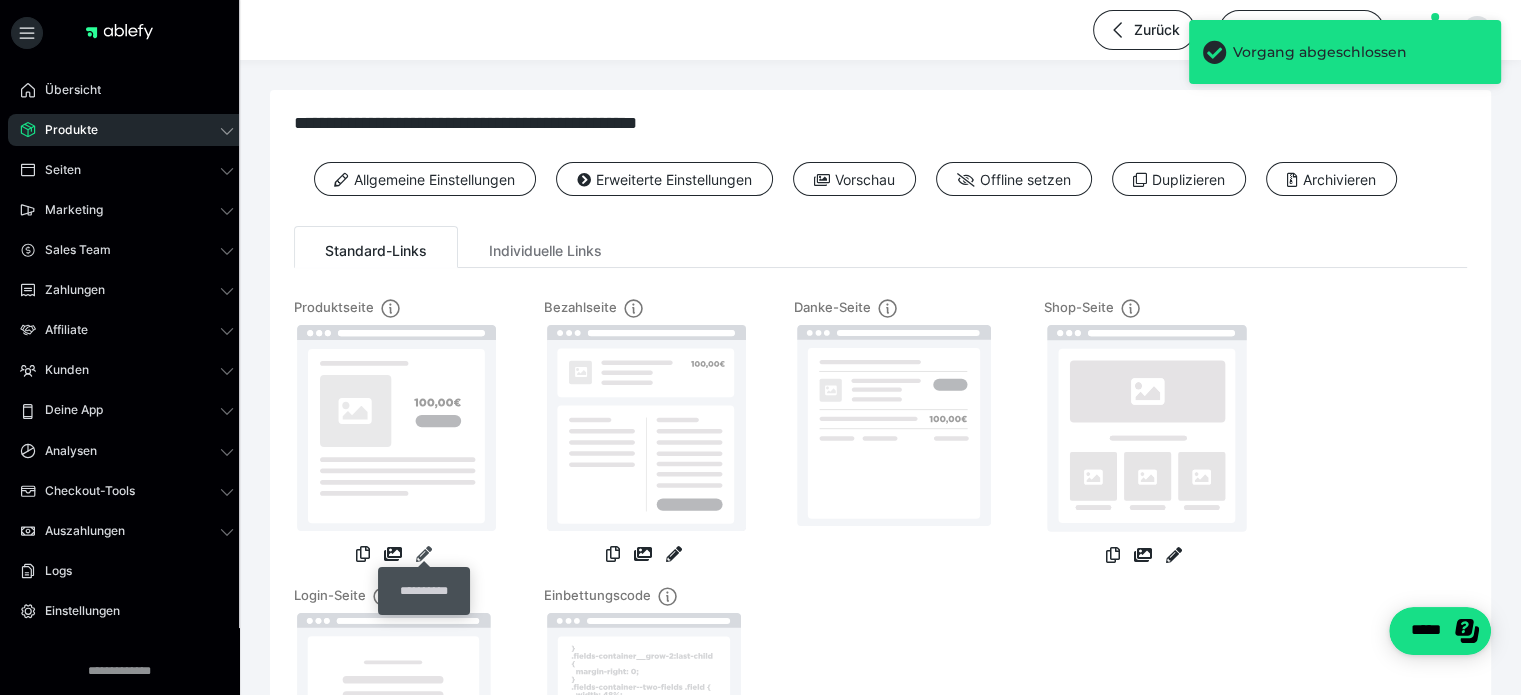 click at bounding box center (424, 554) 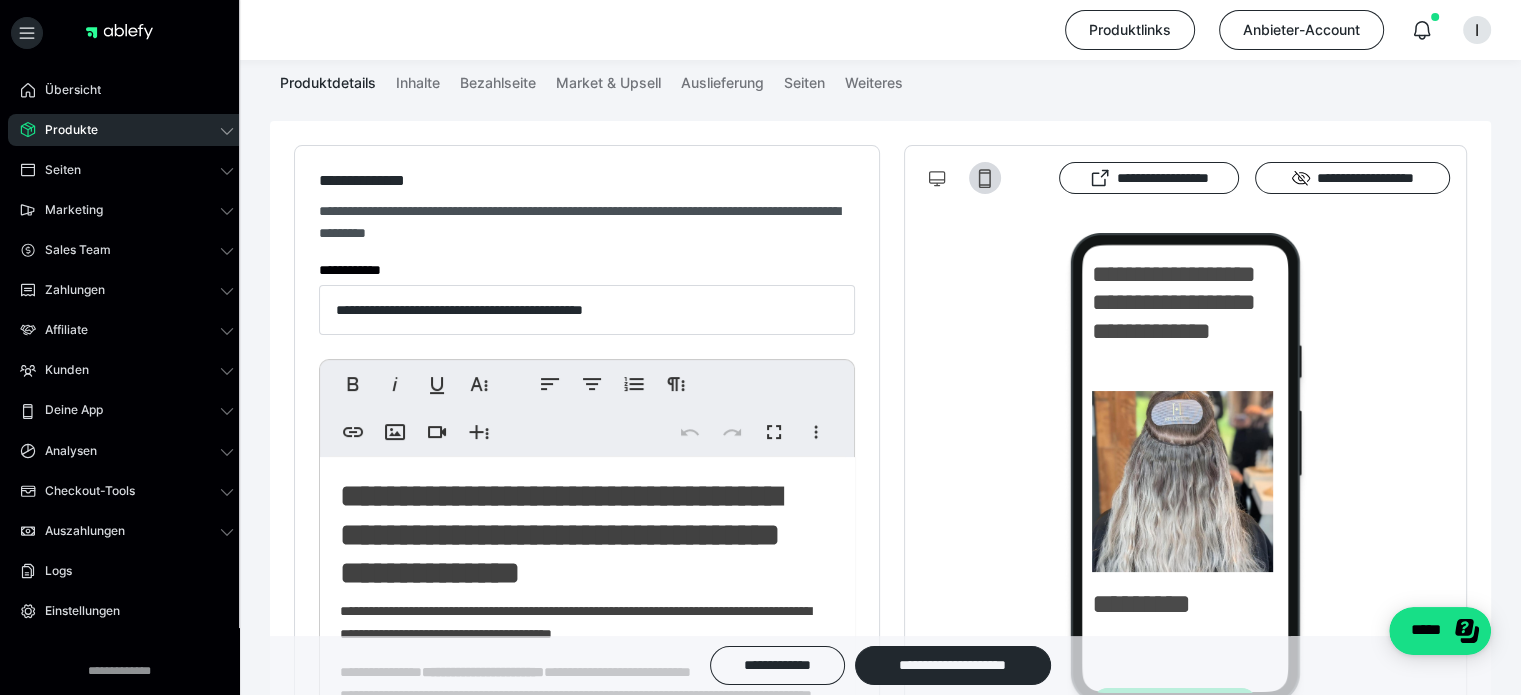 scroll, scrollTop: 190, scrollLeft: 0, axis: vertical 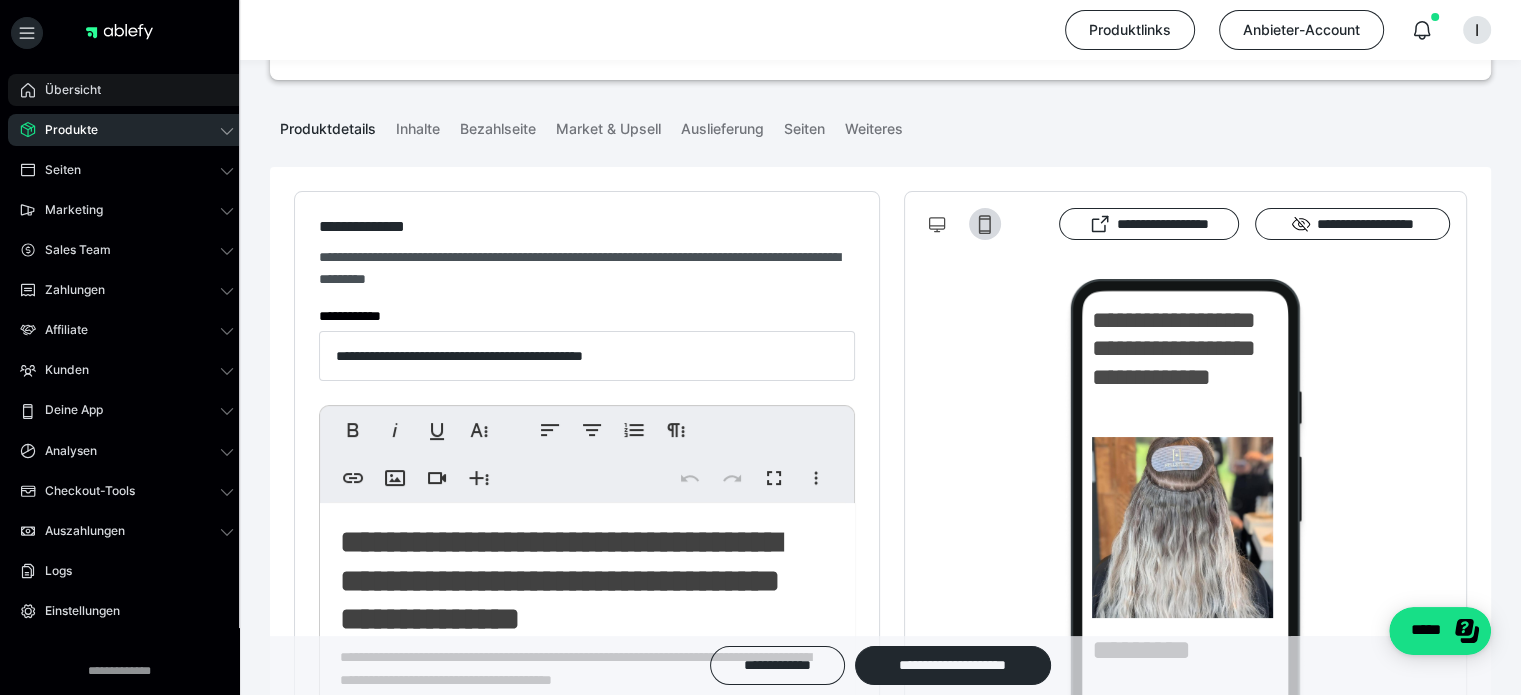 click on "Übersicht" at bounding box center [66, 90] 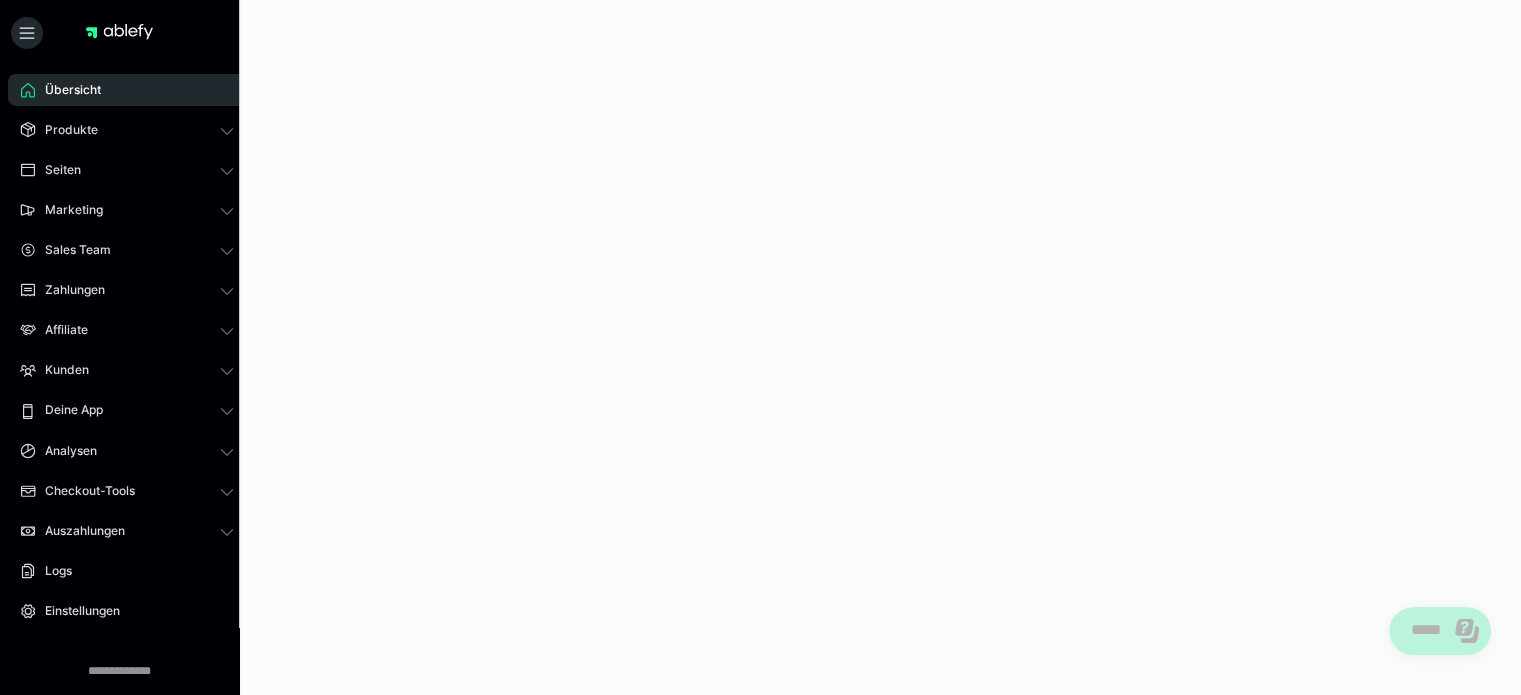 scroll, scrollTop: 0, scrollLeft: 0, axis: both 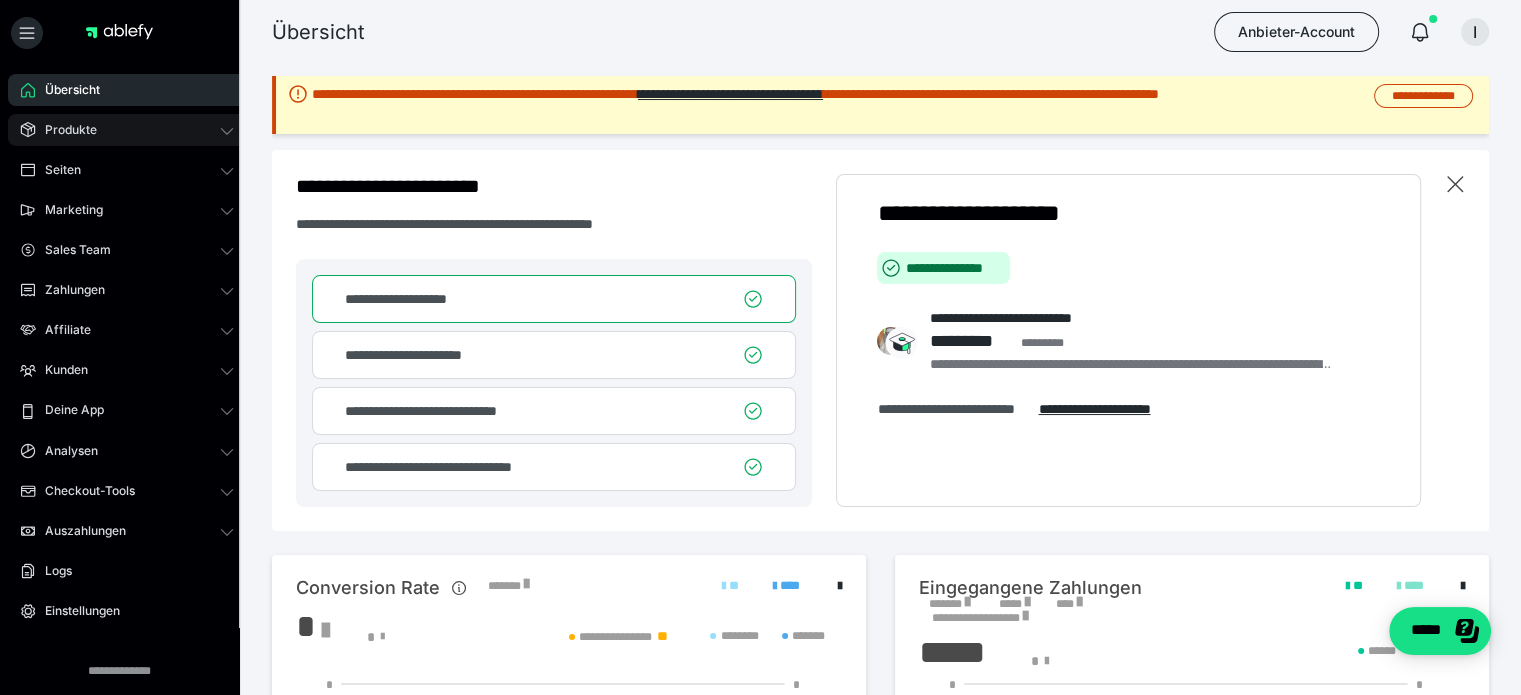 click on "Produkte" at bounding box center [64, 130] 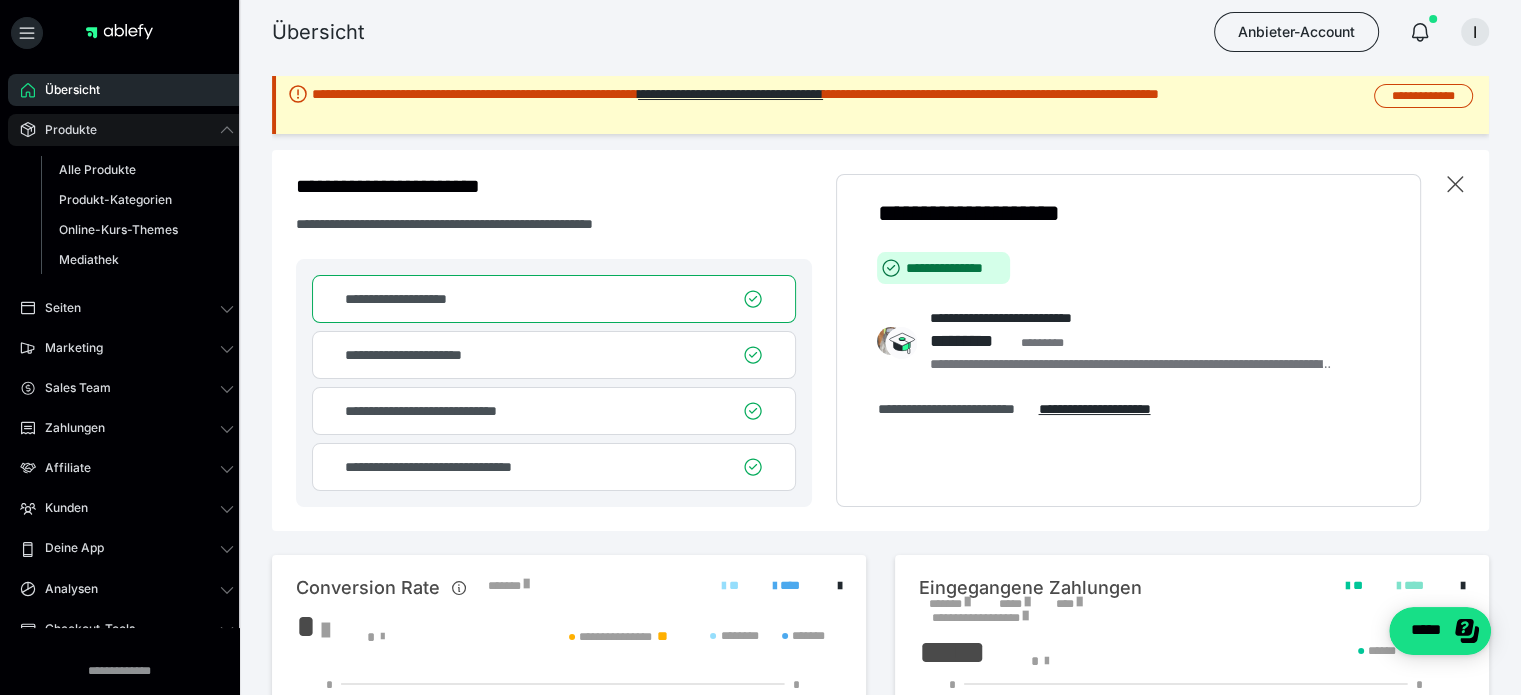 click on "Produkte" at bounding box center (64, 130) 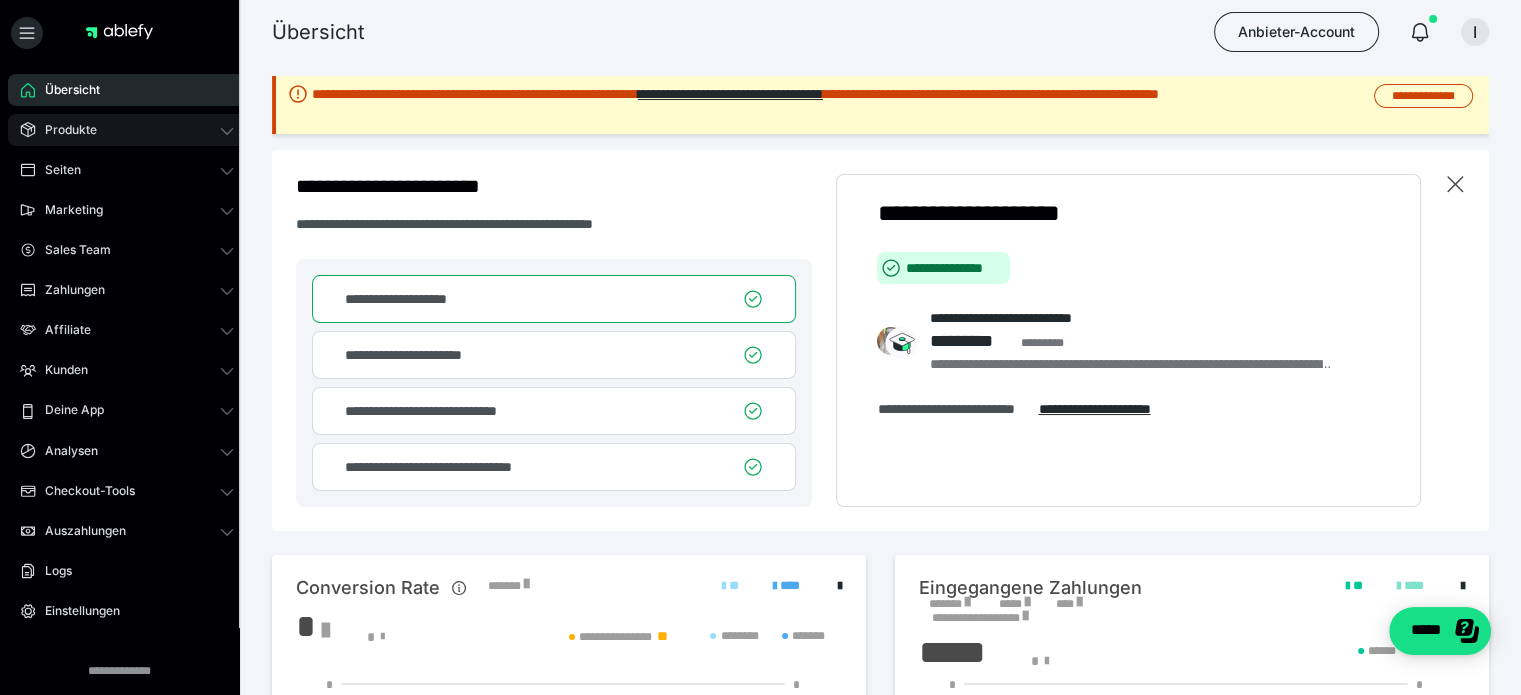 click on "Produkte" at bounding box center (64, 130) 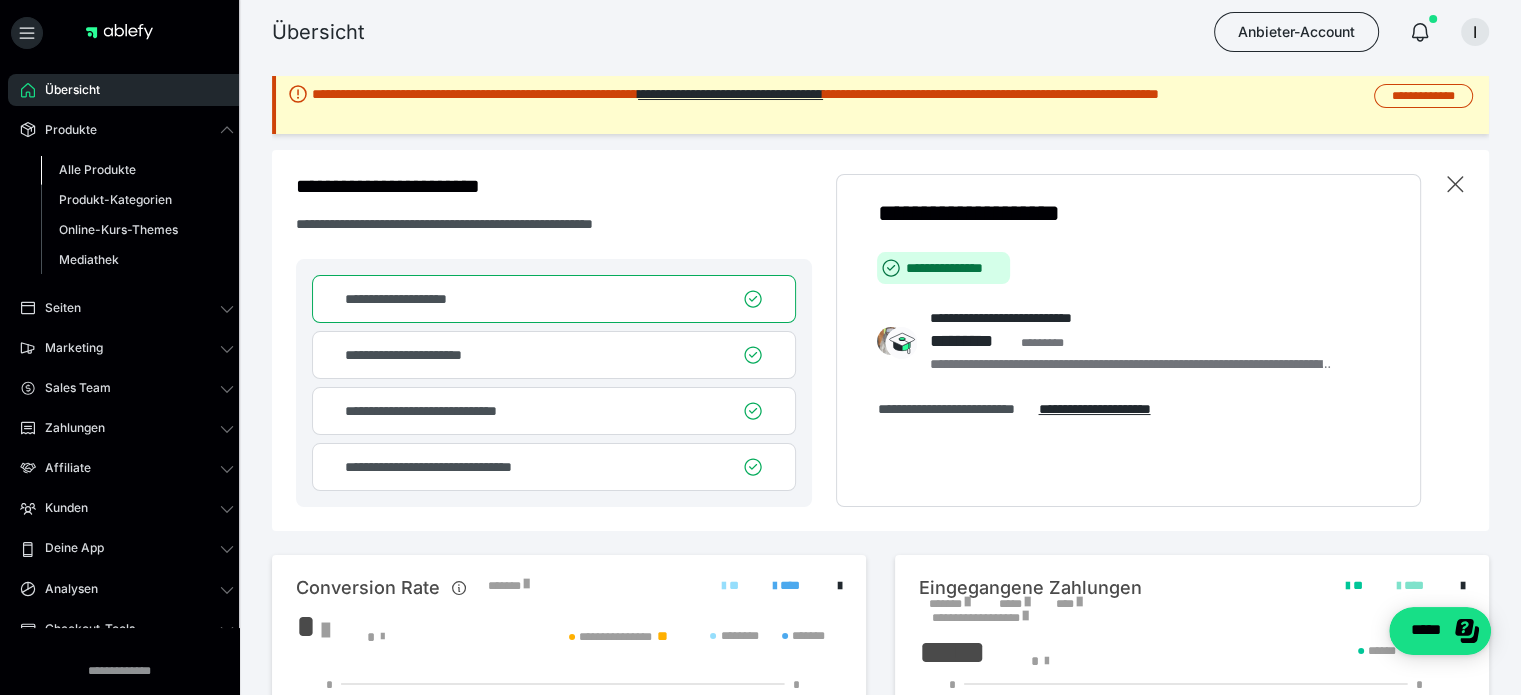 click on "Alle Produkte" at bounding box center (97, 169) 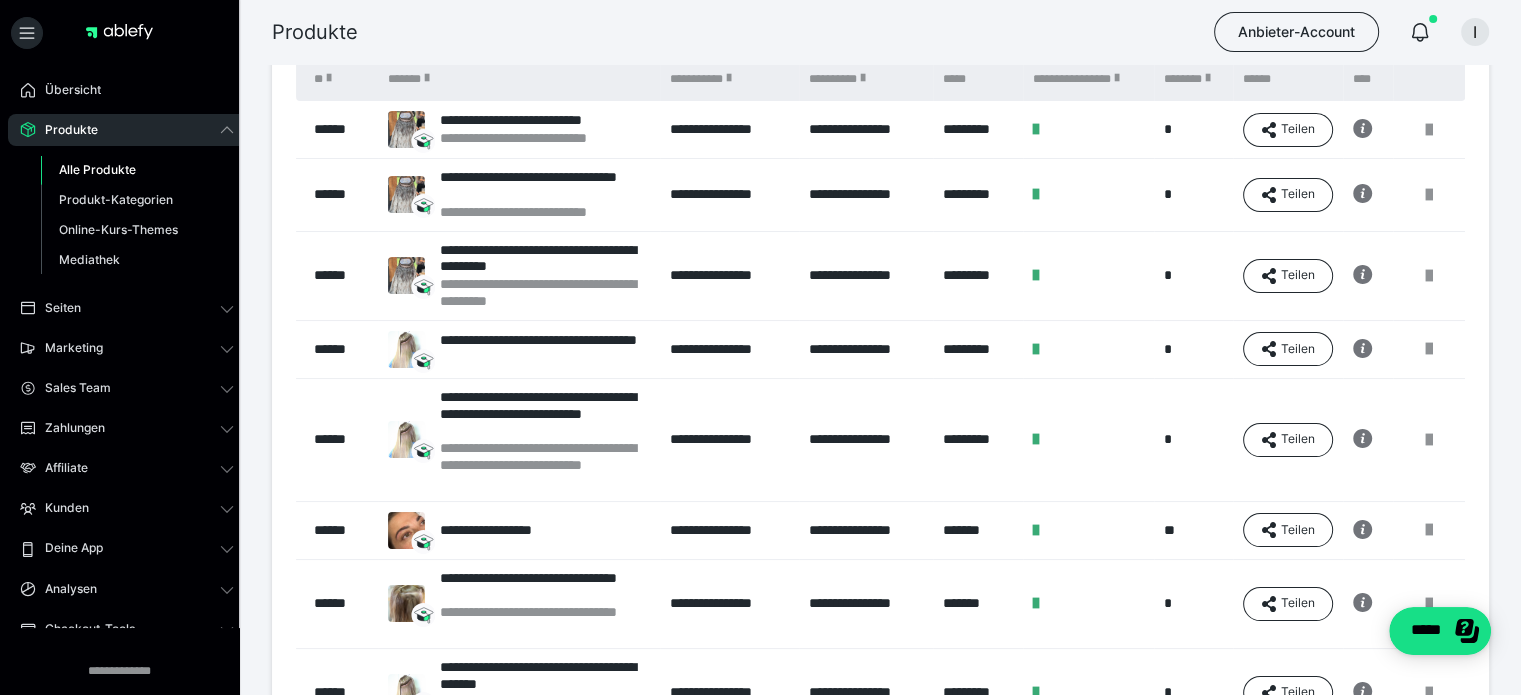 scroll, scrollTop: 0, scrollLeft: 0, axis: both 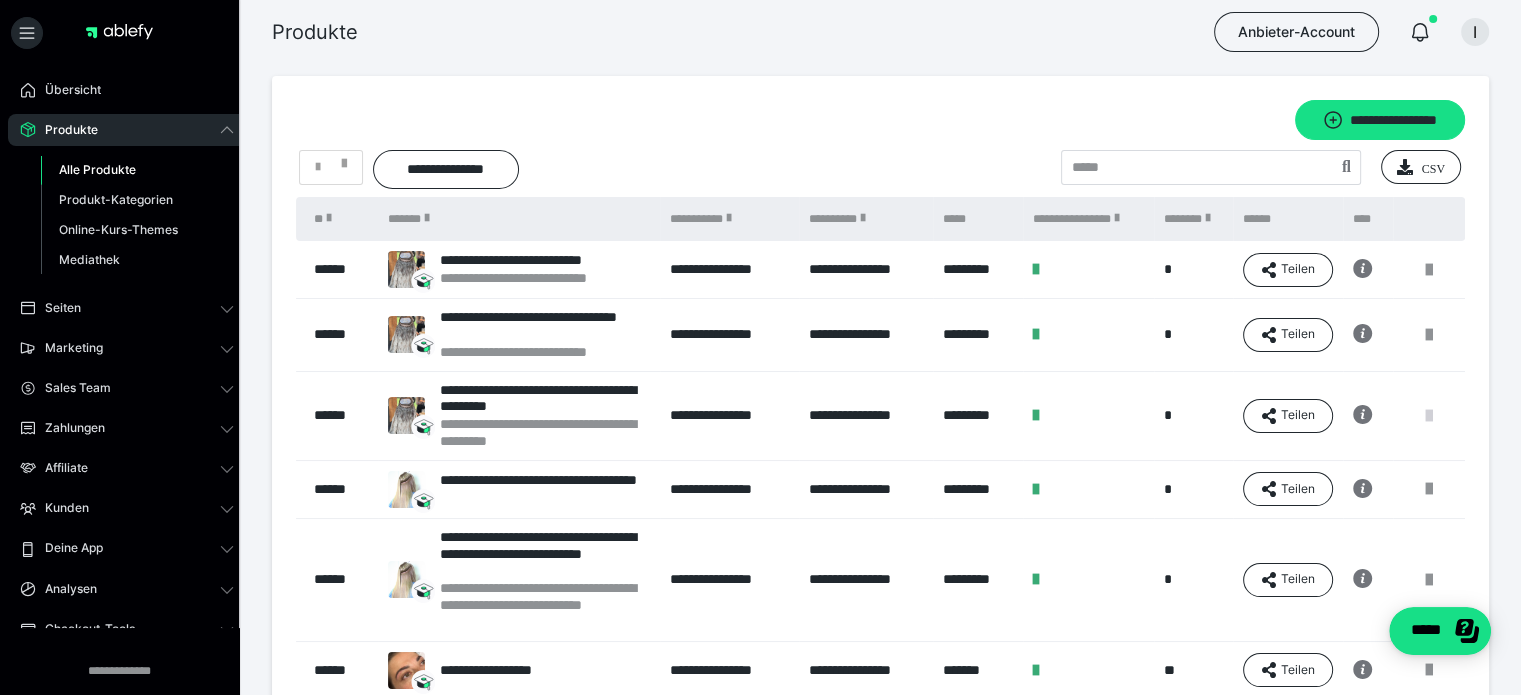 click at bounding box center [1429, 416] 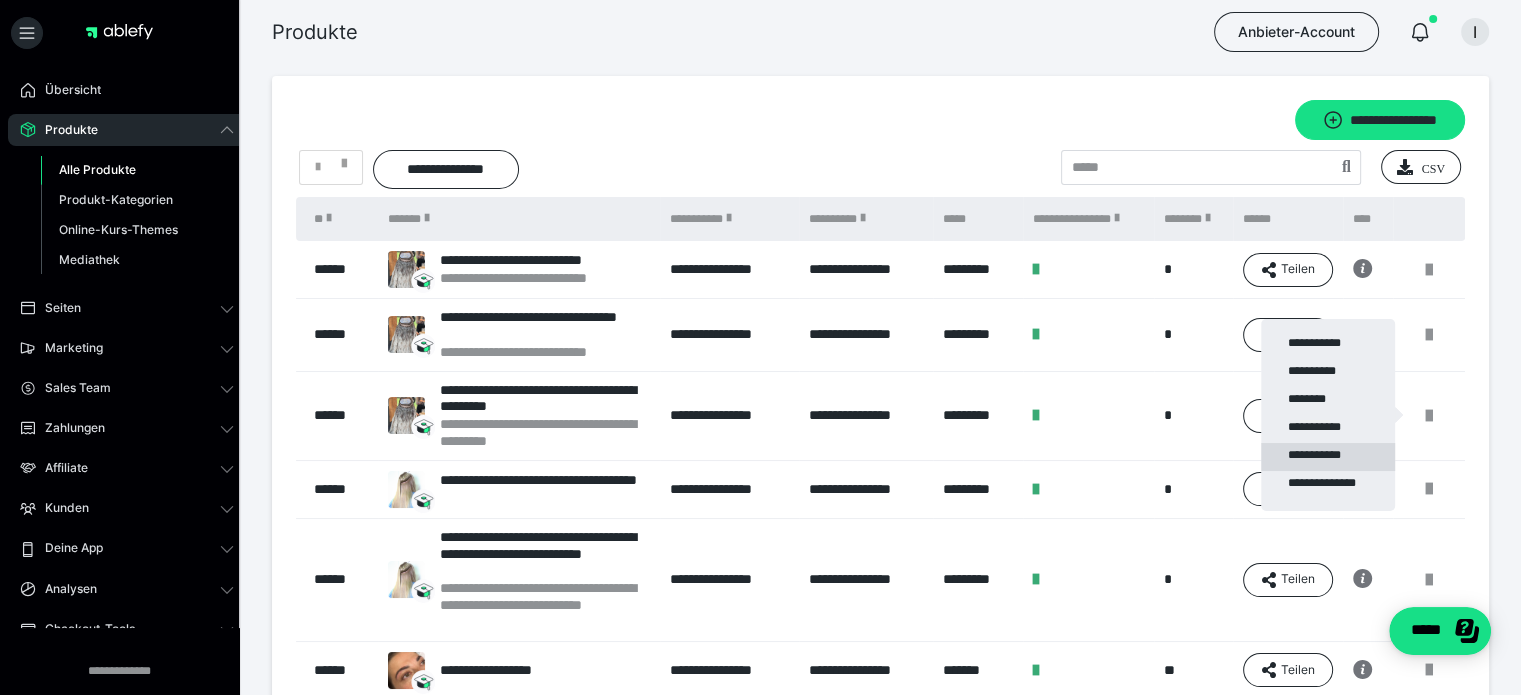 click on "**********" at bounding box center [1328, 457] 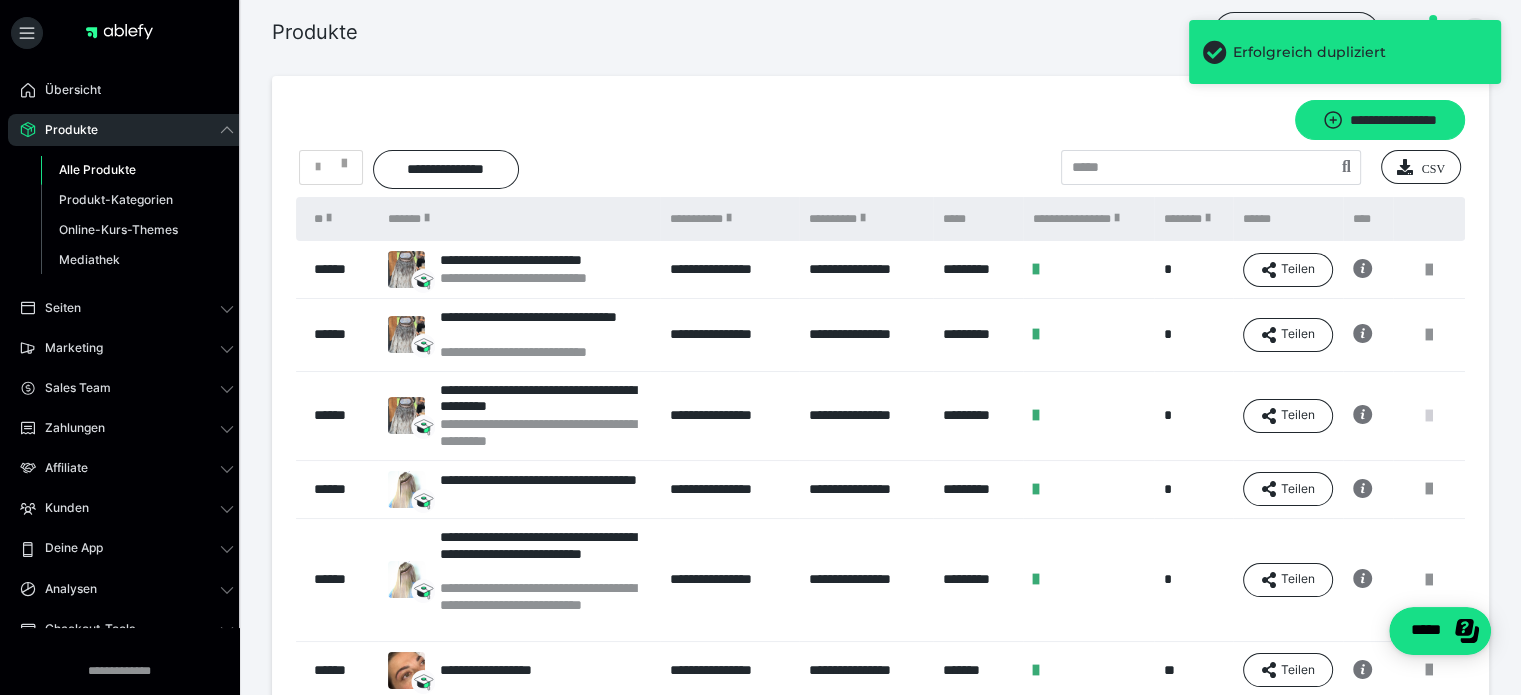 click at bounding box center [1429, 416] 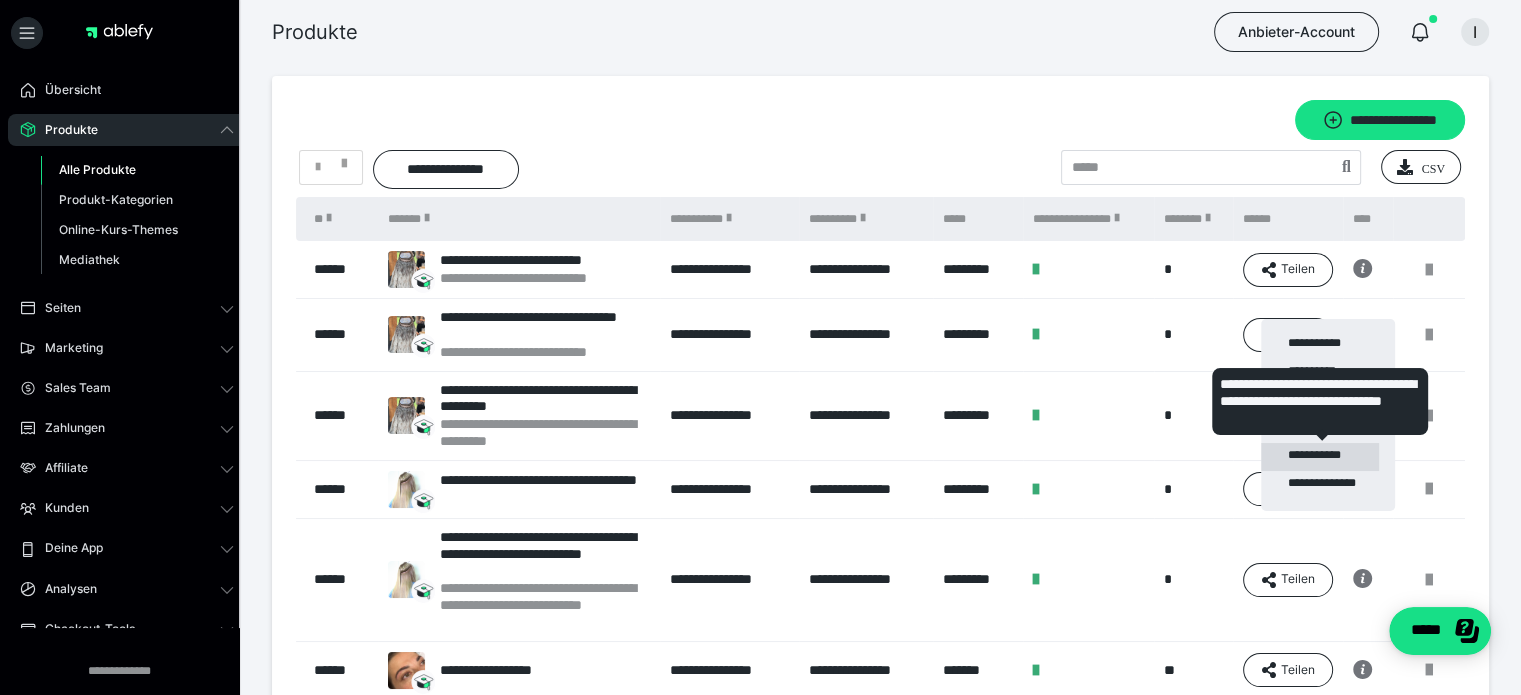 click on "**********" at bounding box center (1320, 457) 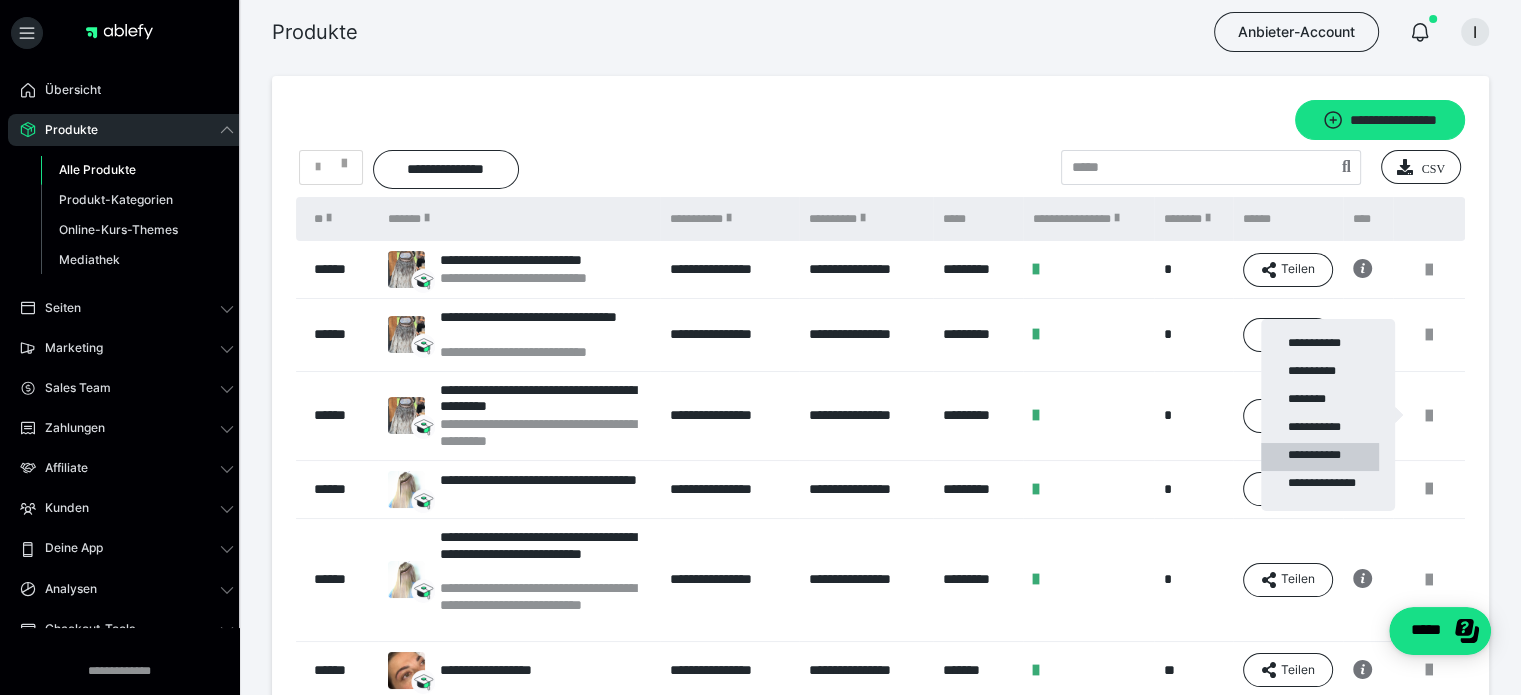 click at bounding box center (760, 347) 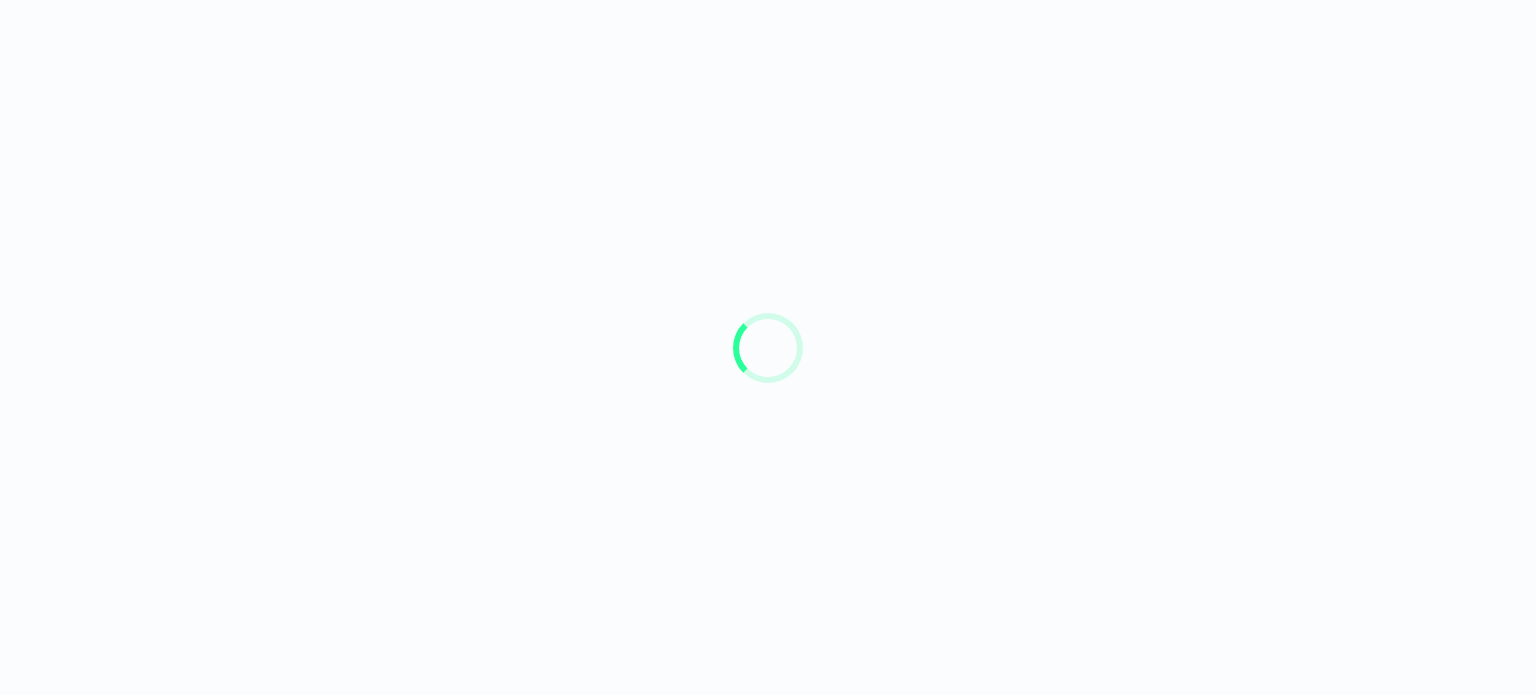 scroll, scrollTop: 0, scrollLeft: 0, axis: both 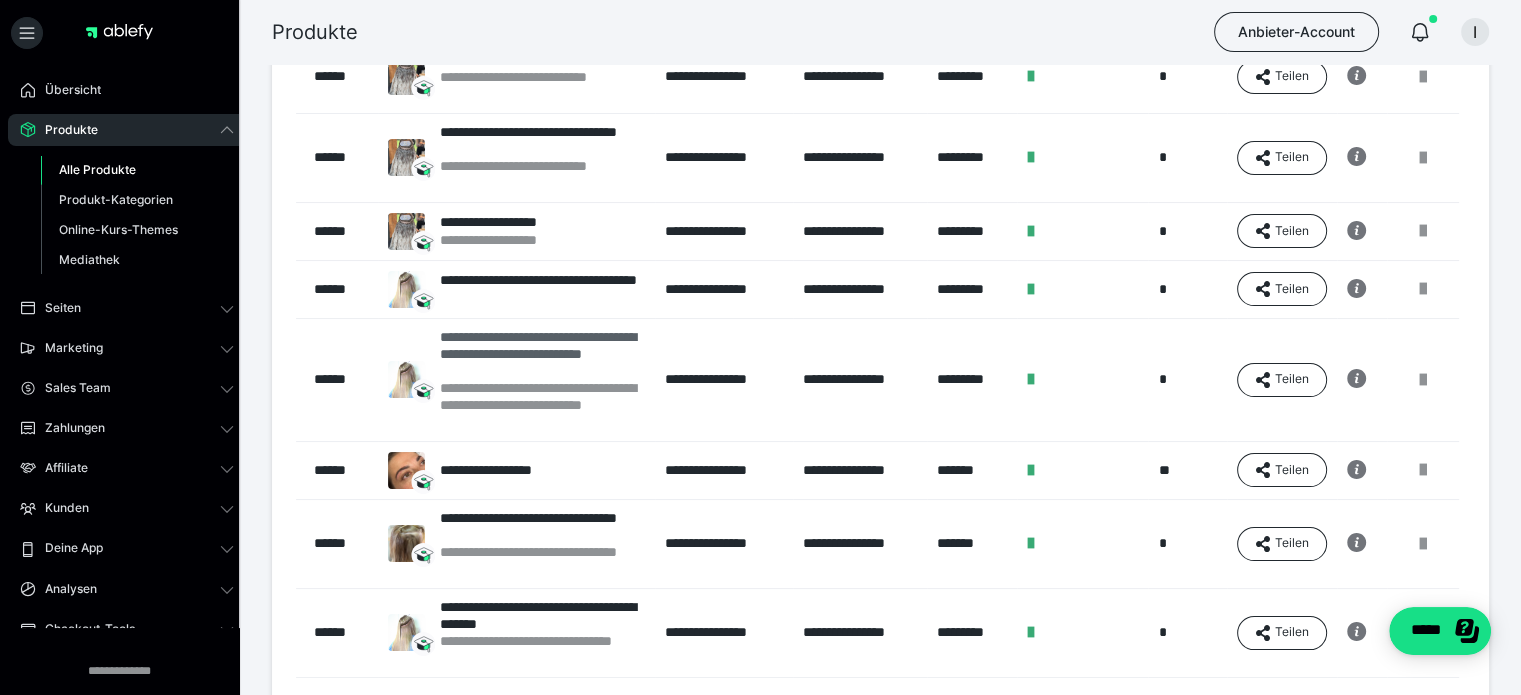 click on "**********" at bounding box center [542, 354] 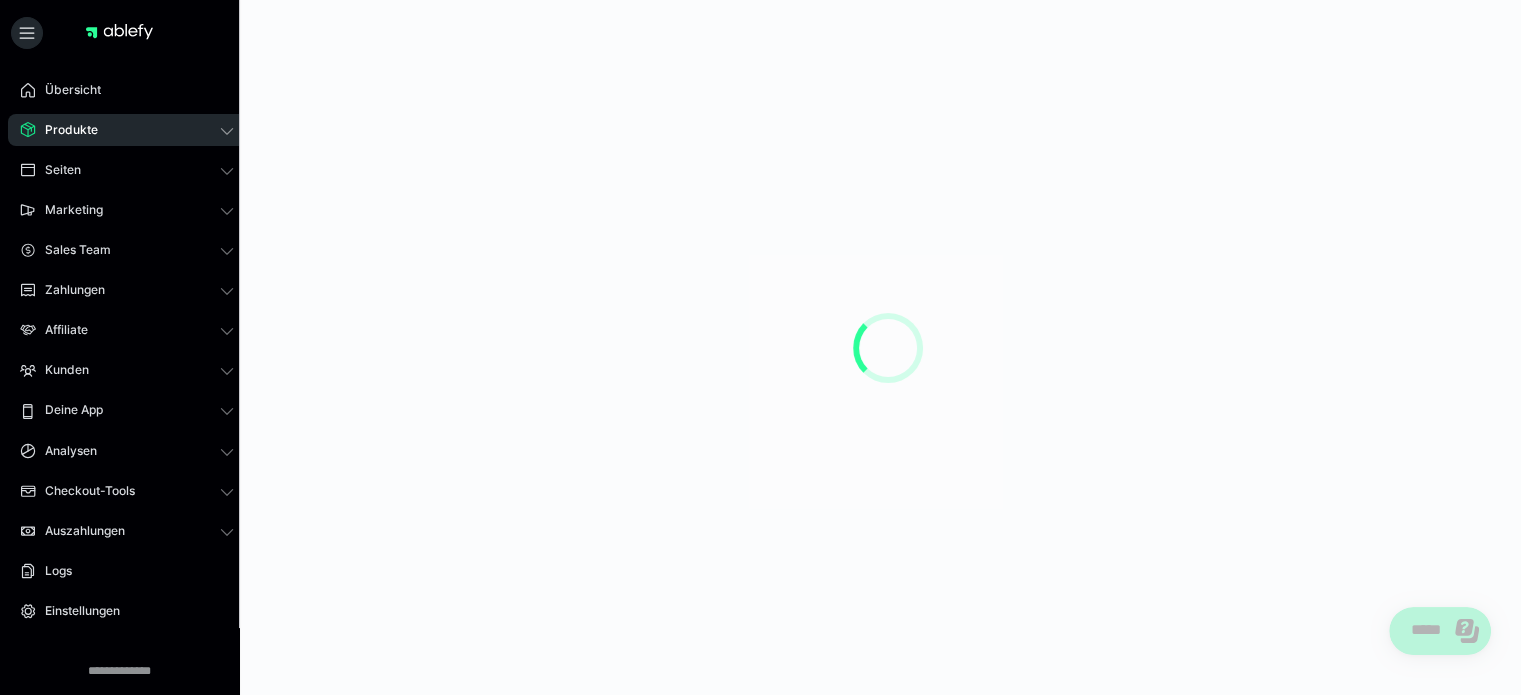 scroll, scrollTop: 0, scrollLeft: 0, axis: both 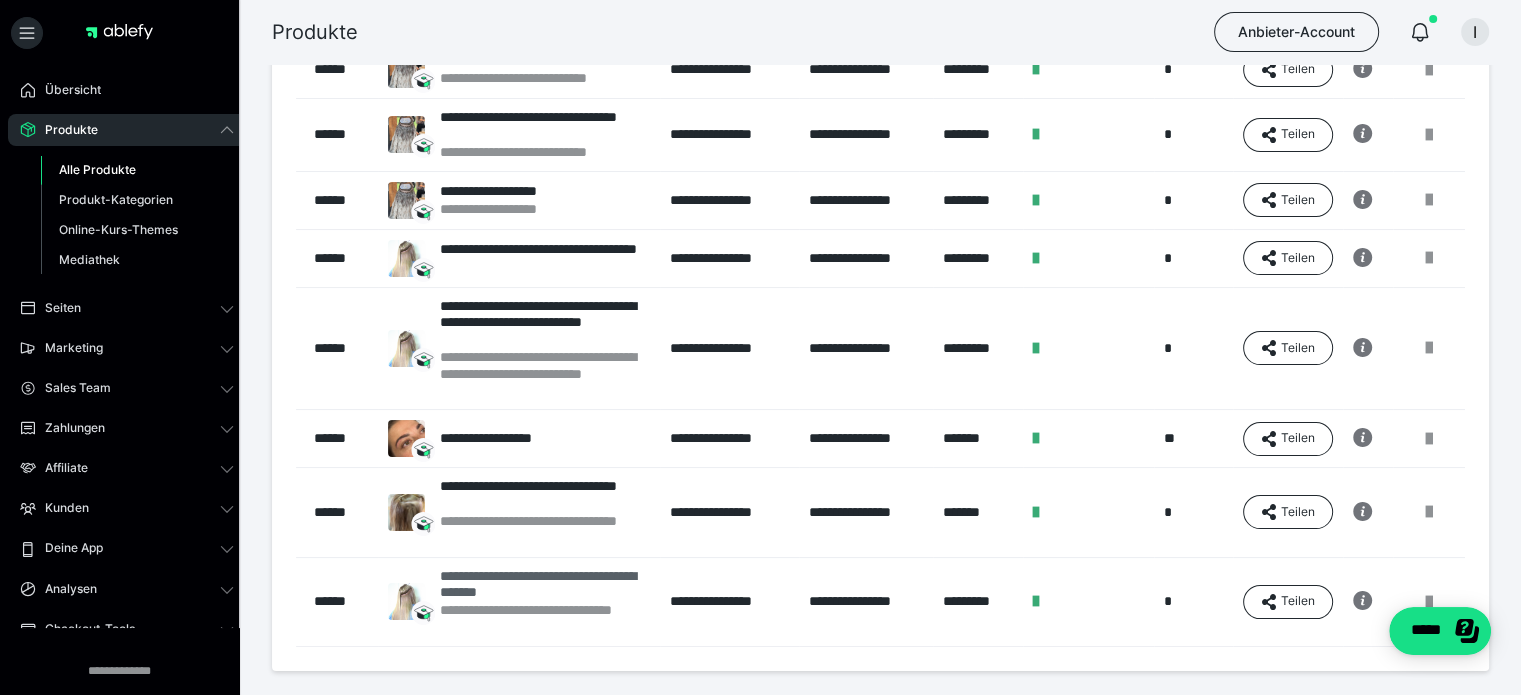 click on "**********" at bounding box center [545, 585] 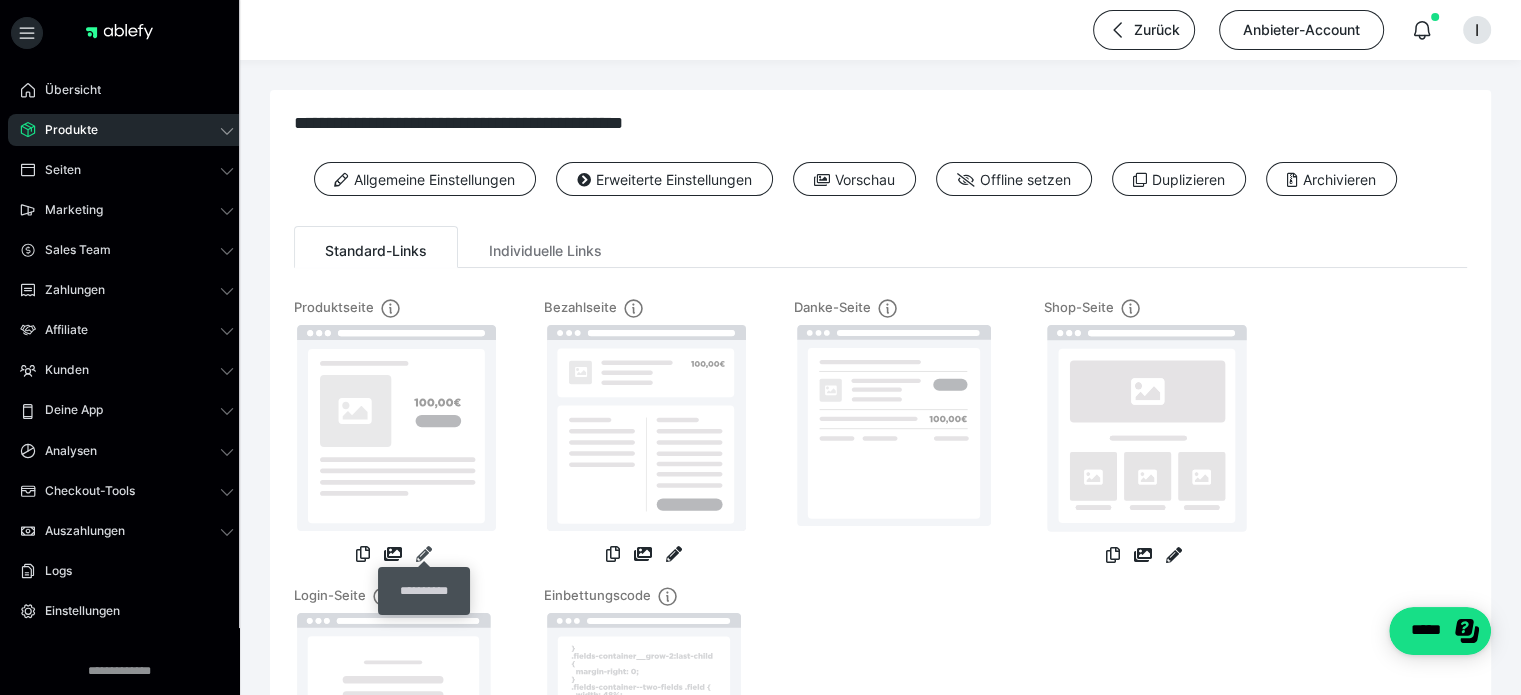 click at bounding box center [424, 554] 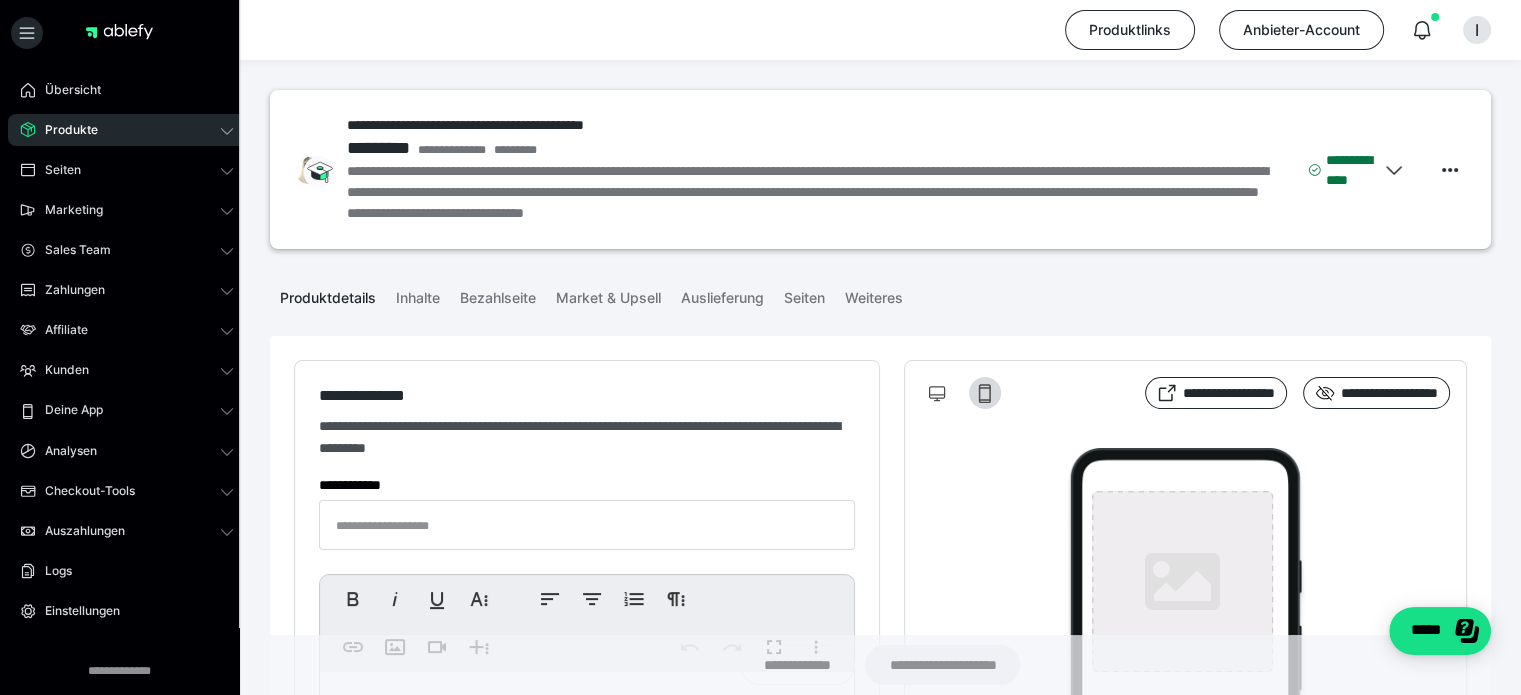 type on "**********" 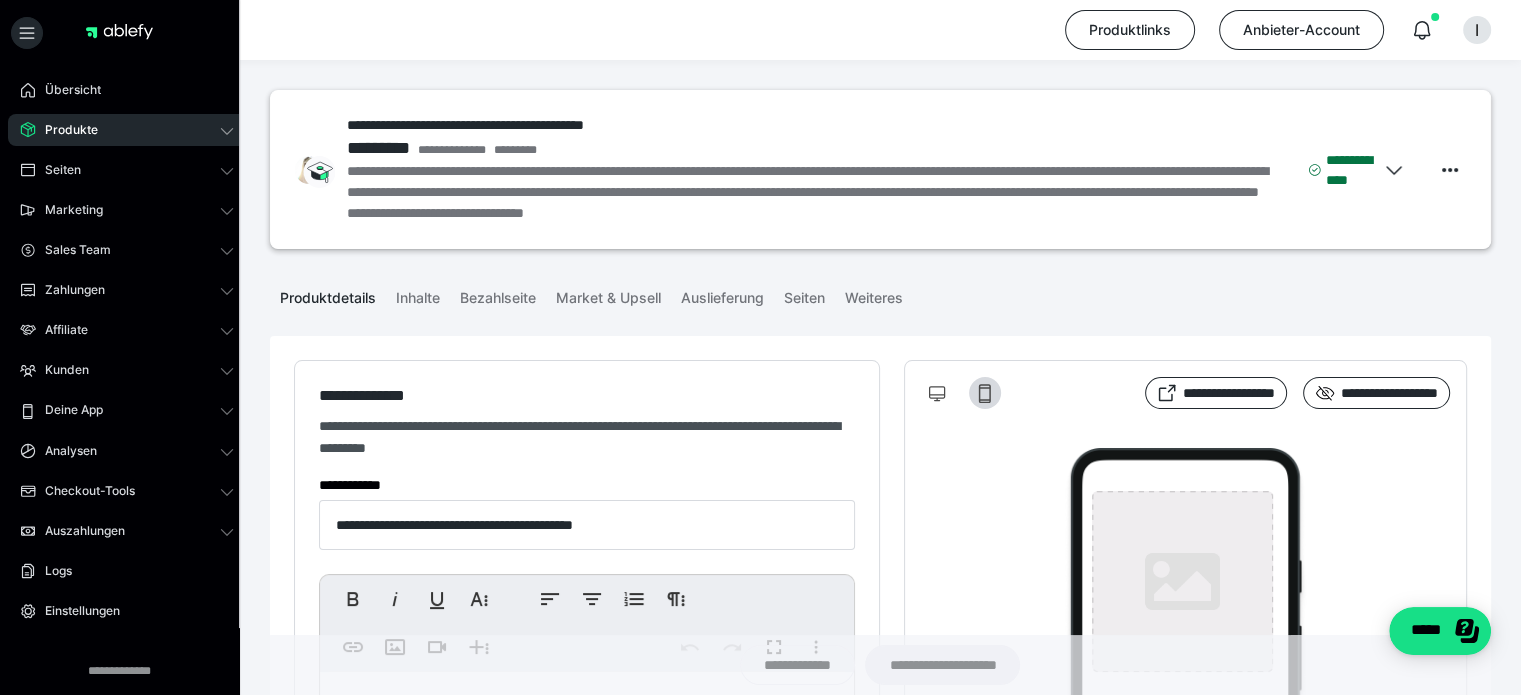 type on "**********" 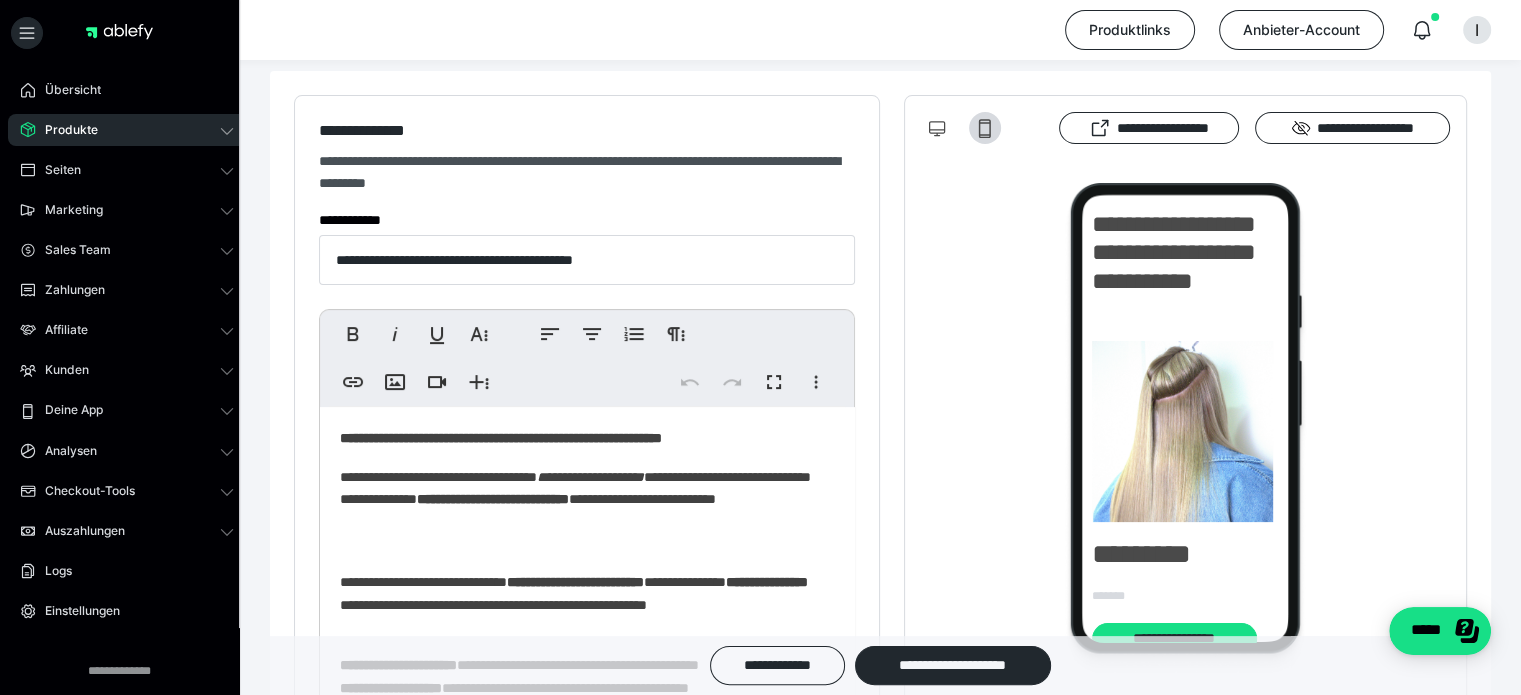 scroll, scrollTop: 500, scrollLeft: 0, axis: vertical 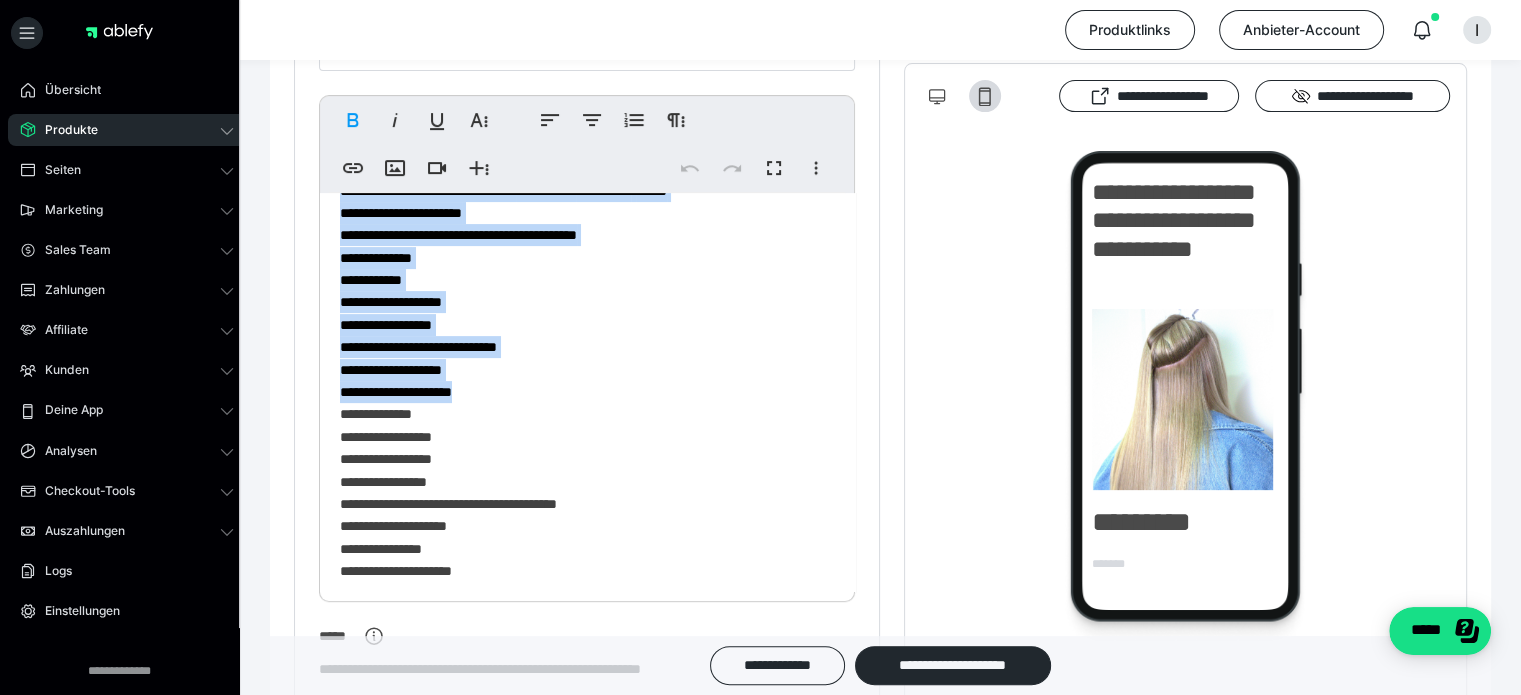 drag, startPoint x: 342, startPoint y: 234, endPoint x: 656, endPoint y: 423, distance: 366.49283 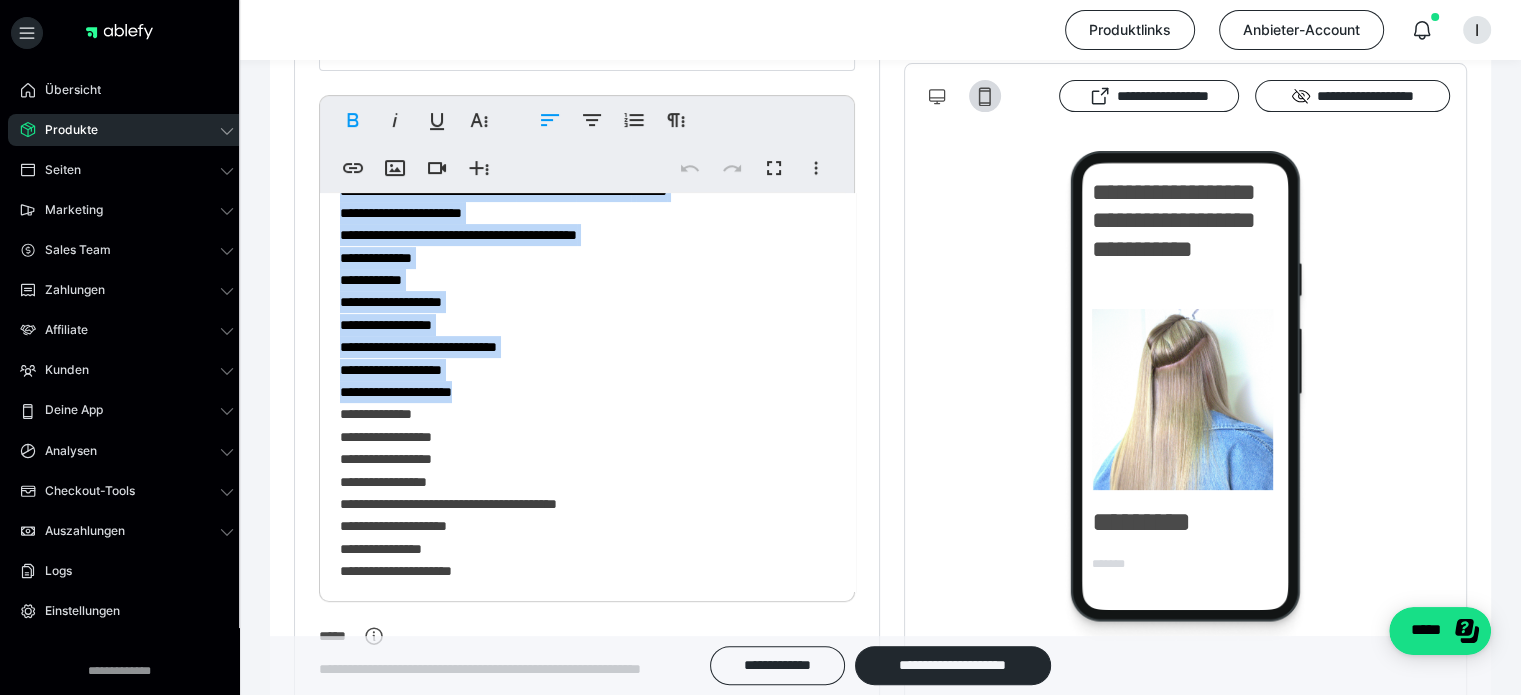 click on "**********" at bounding box center [580, 456] 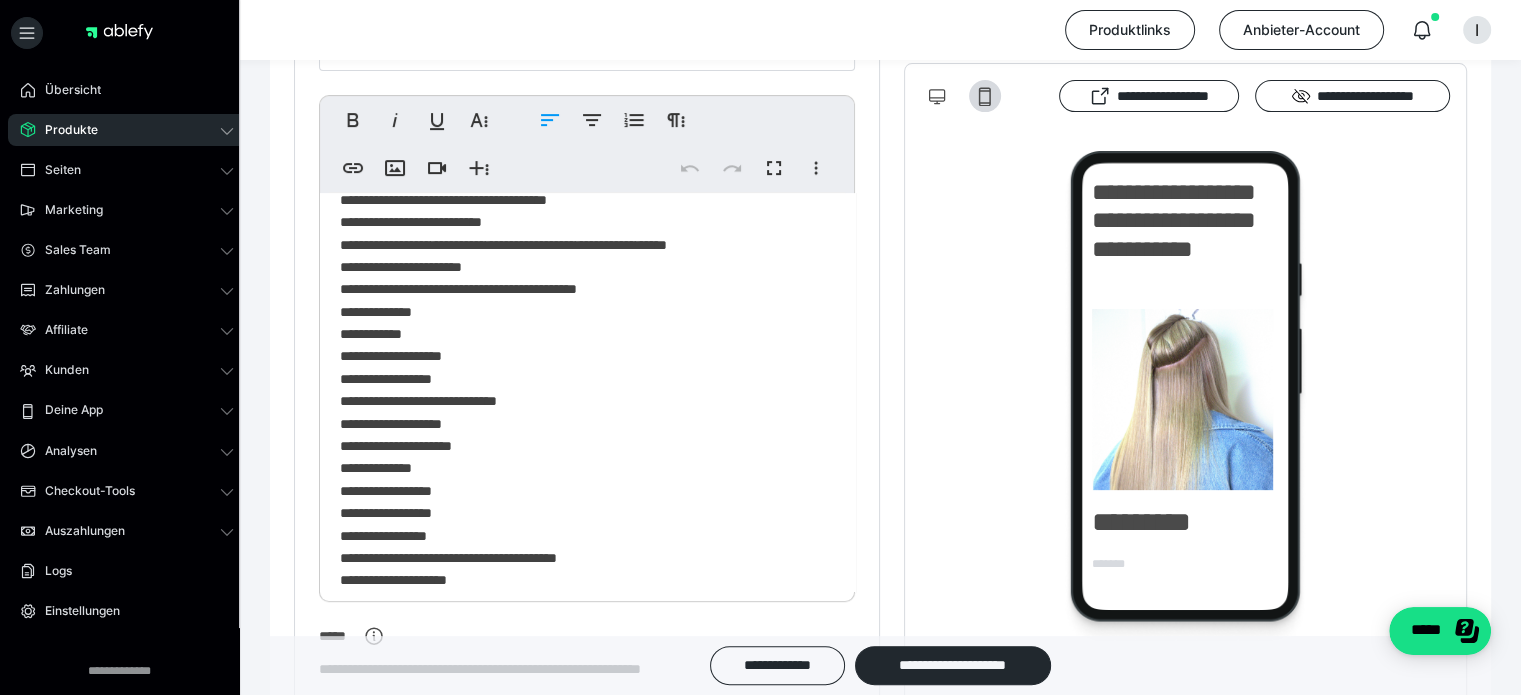 scroll, scrollTop: 500, scrollLeft: 0, axis: vertical 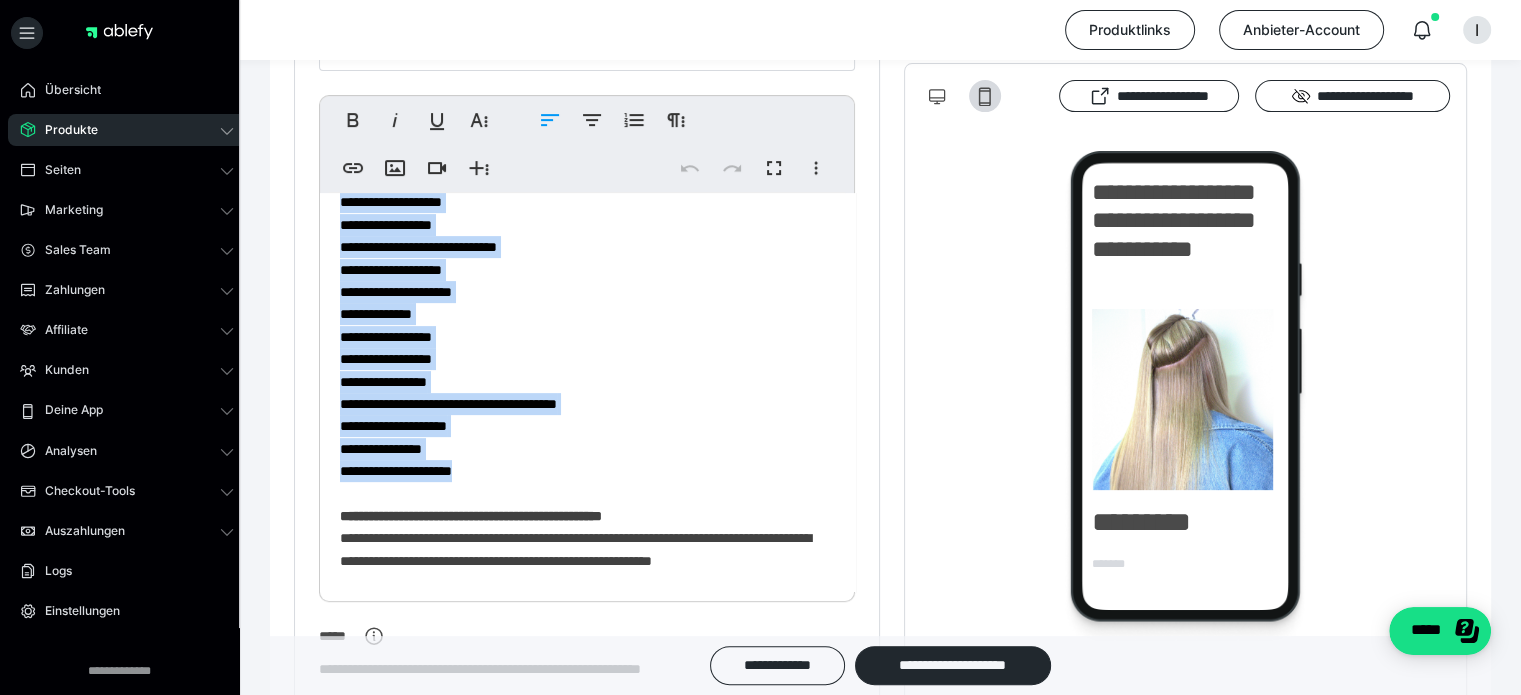 drag, startPoint x: 336, startPoint y: 246, endPoint x: 545, endPoint y: 483, distance: 315.9905 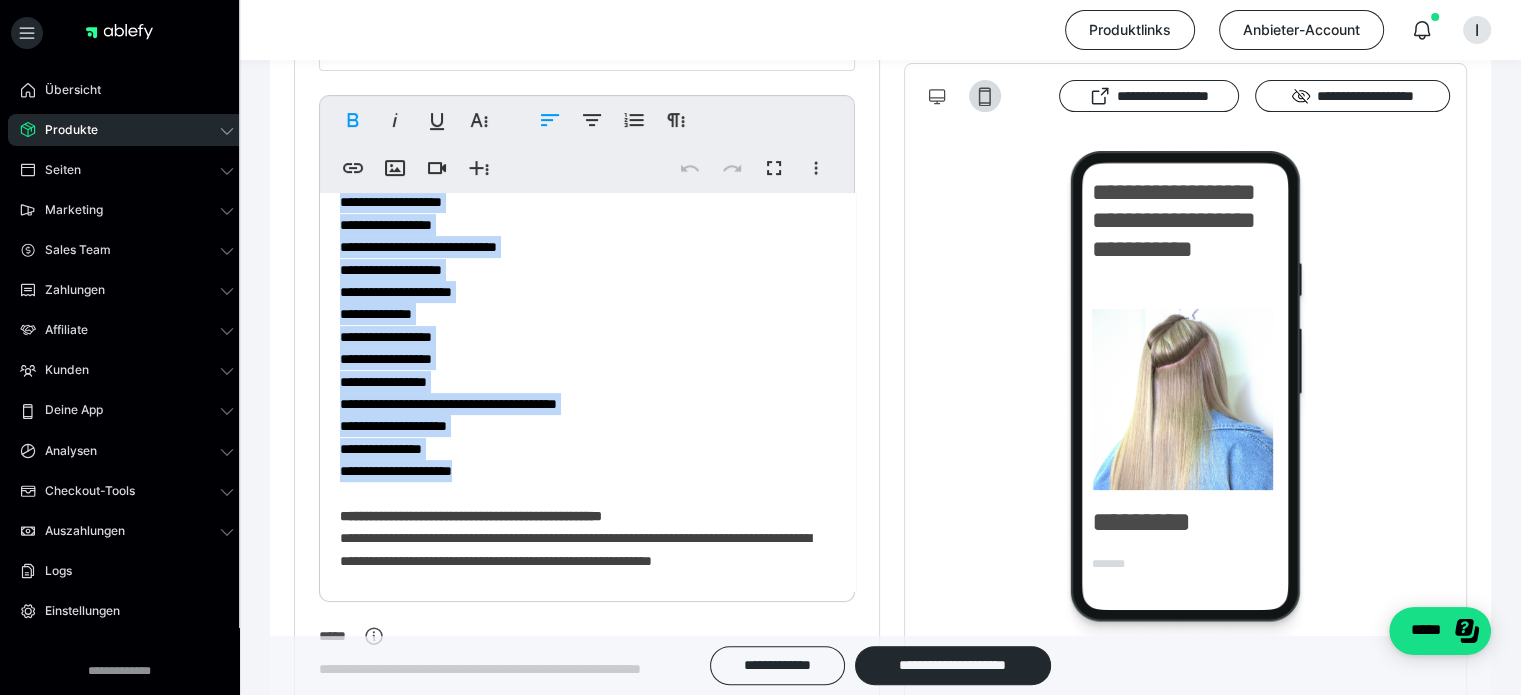 copy on "**********" 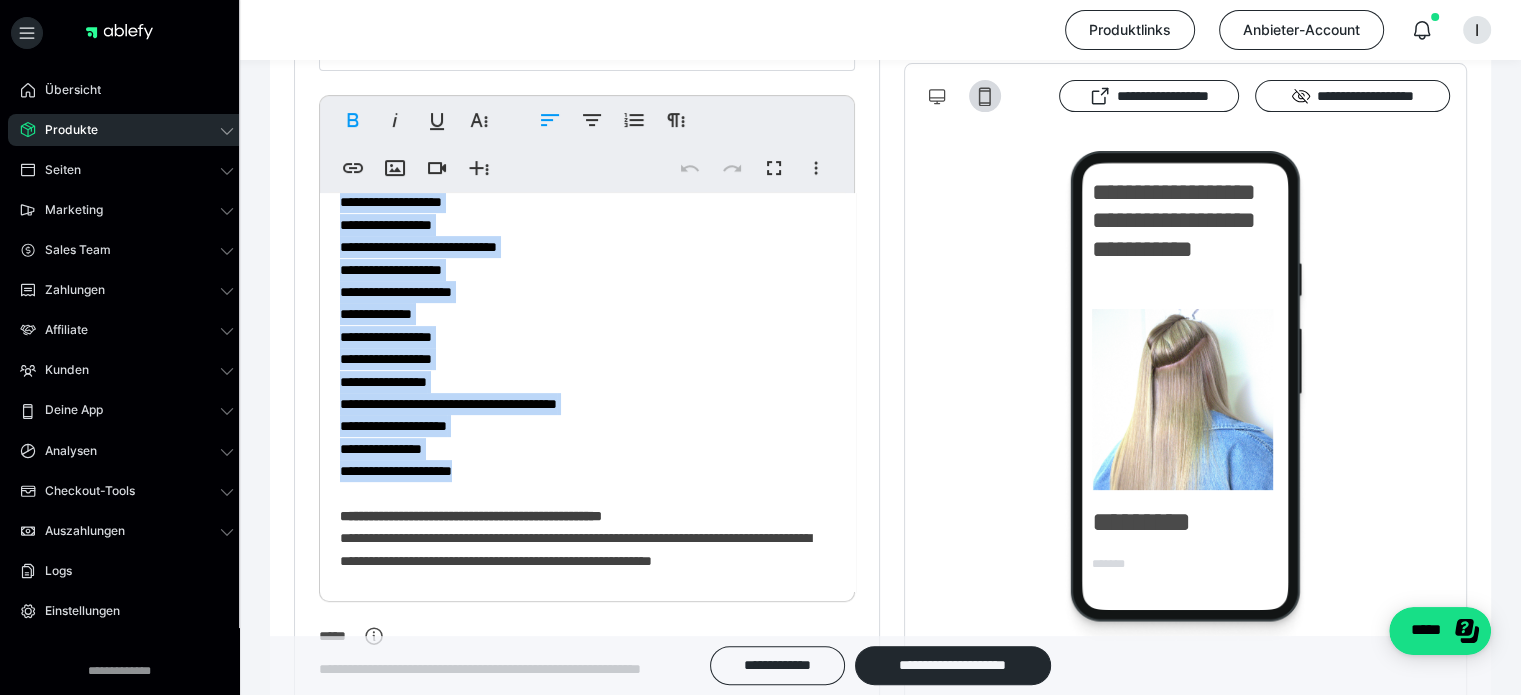 click on "Produkte" at bounding box center (64, 130) 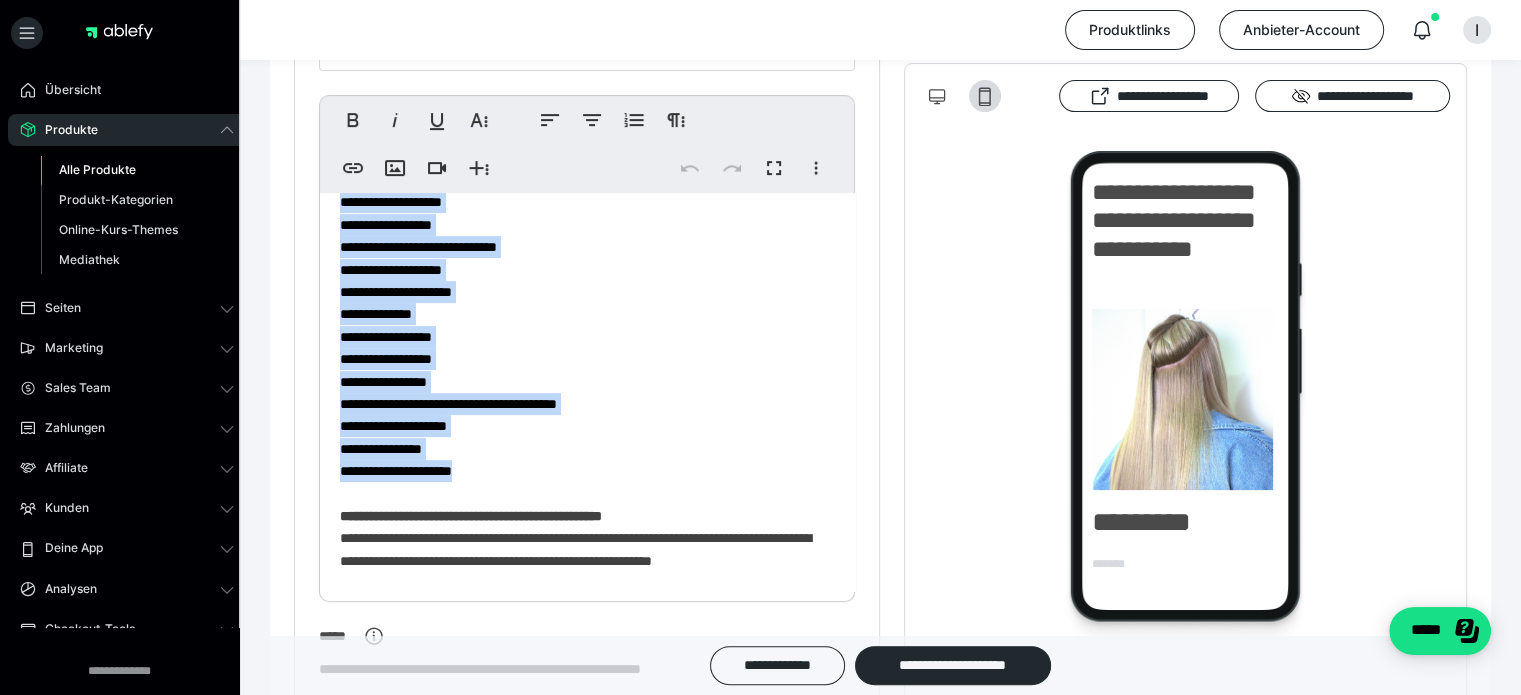 click on "Alle Produkte" at bounding box center (97, 169) 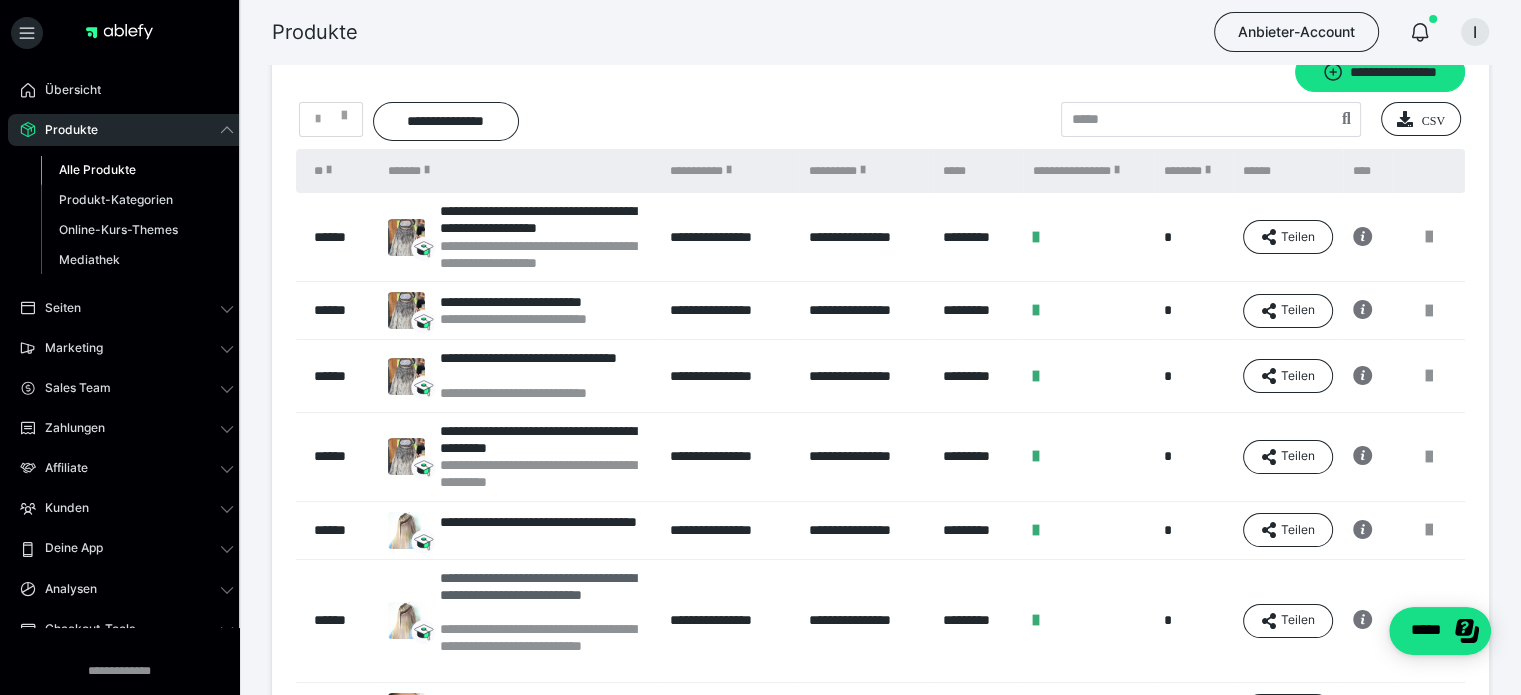 scroll, scrollTop: 0, scrollLeft: 0, axis: both 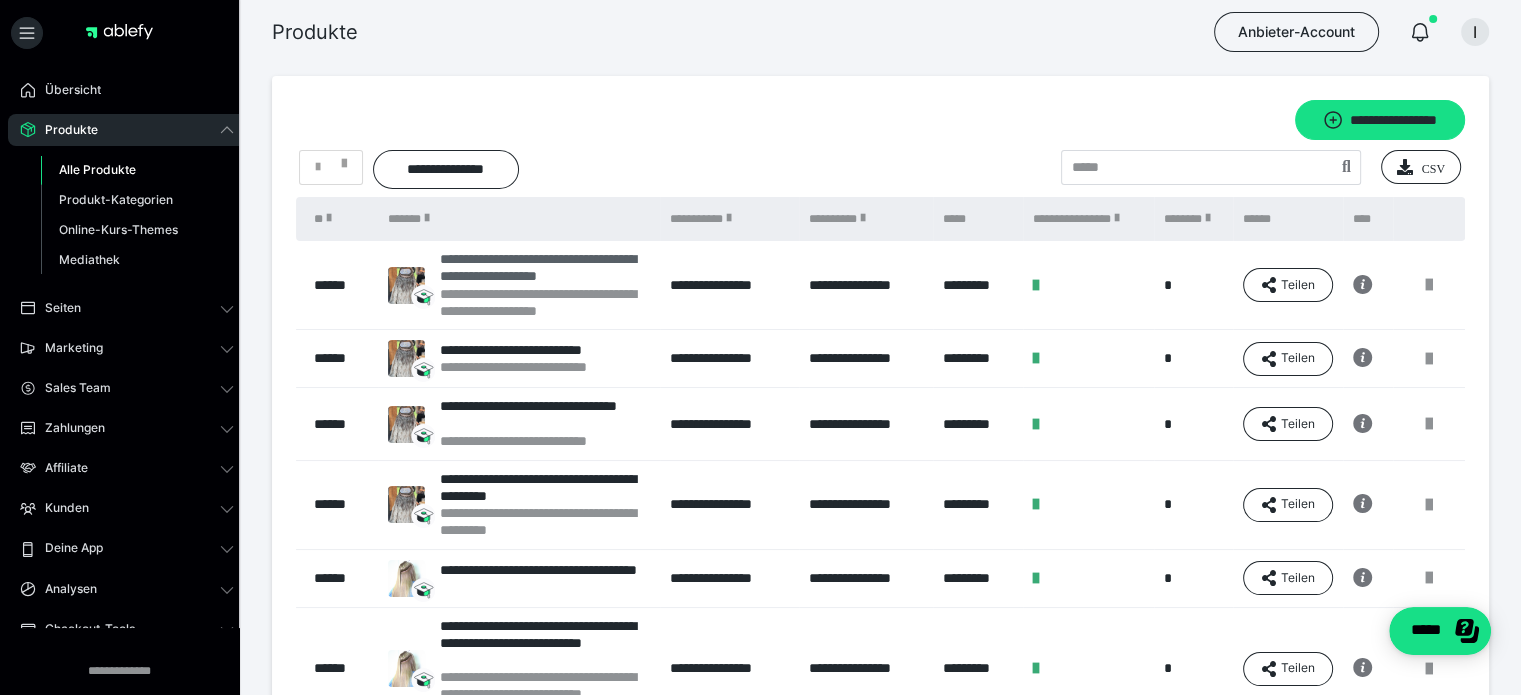 click on "**********" at bounding box center (545, 268) 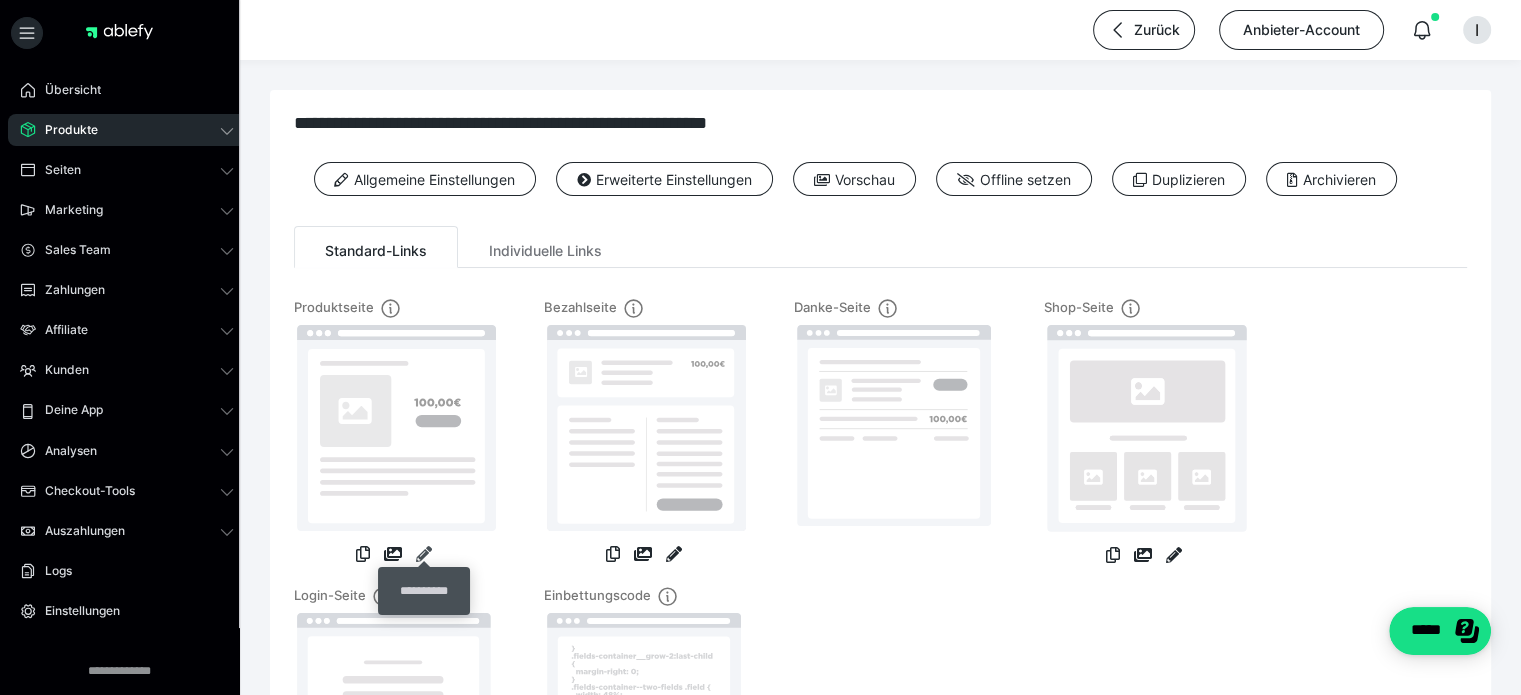 click at bounding box center [424, 554] 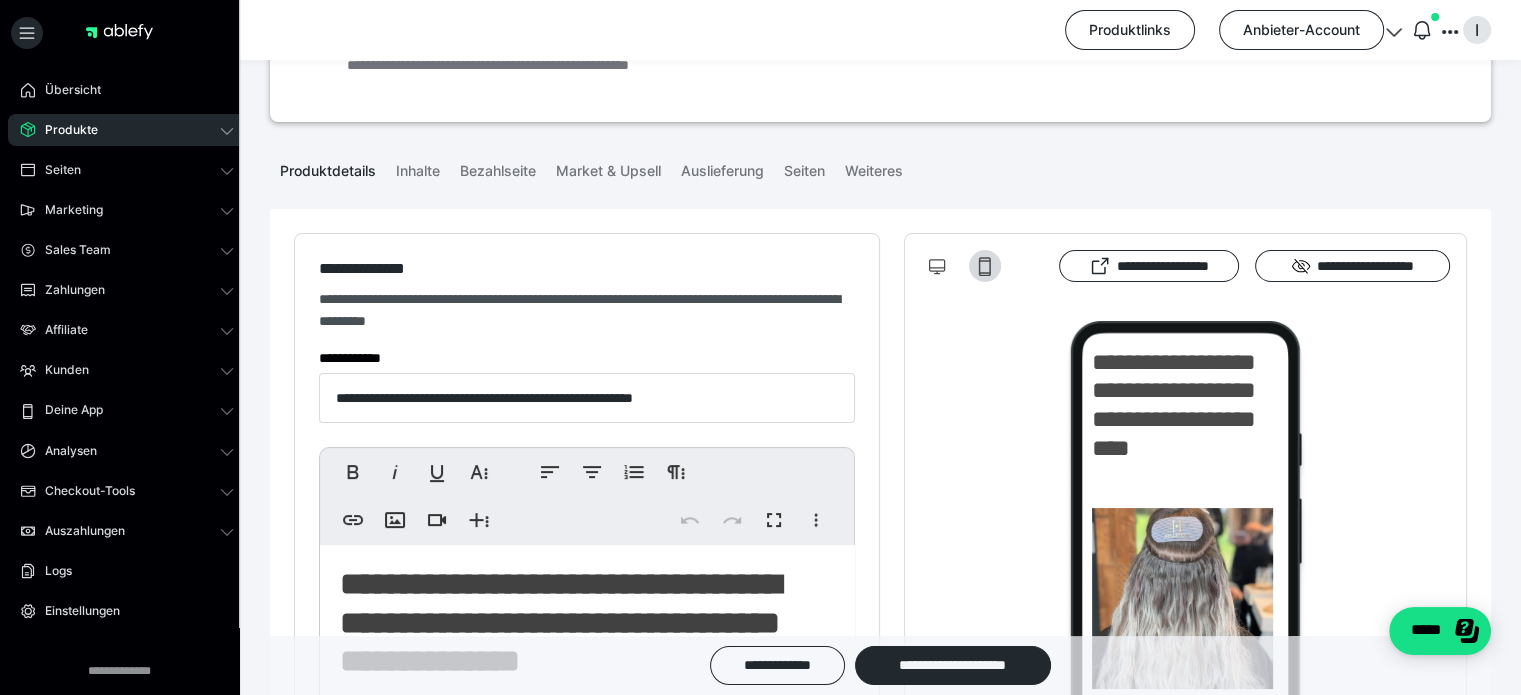 scroll, scrollTop: 200, scrollLeft: 0, axis: vertical 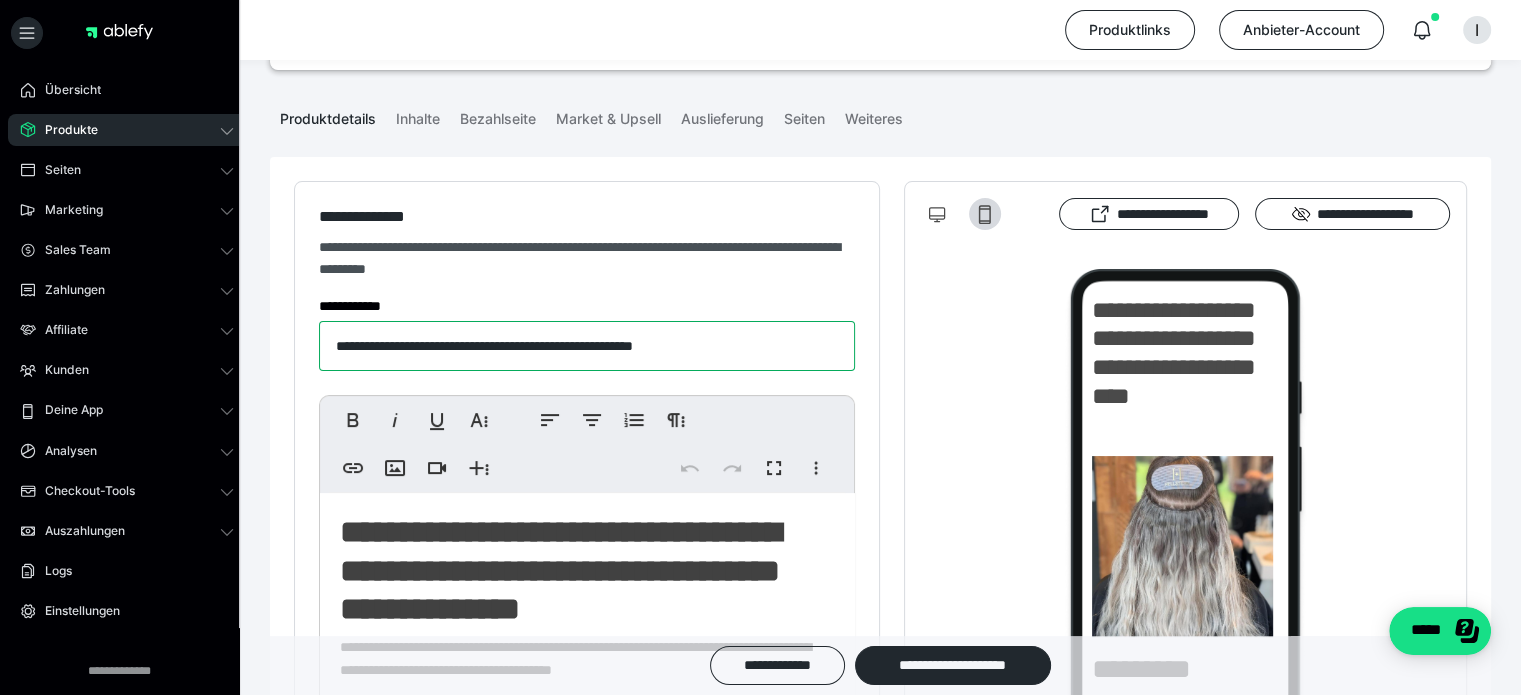 drag, startPoint x: 404, startPoint y: 343, endPoint x: 273, endPoint y: 388, distance: 138.51353 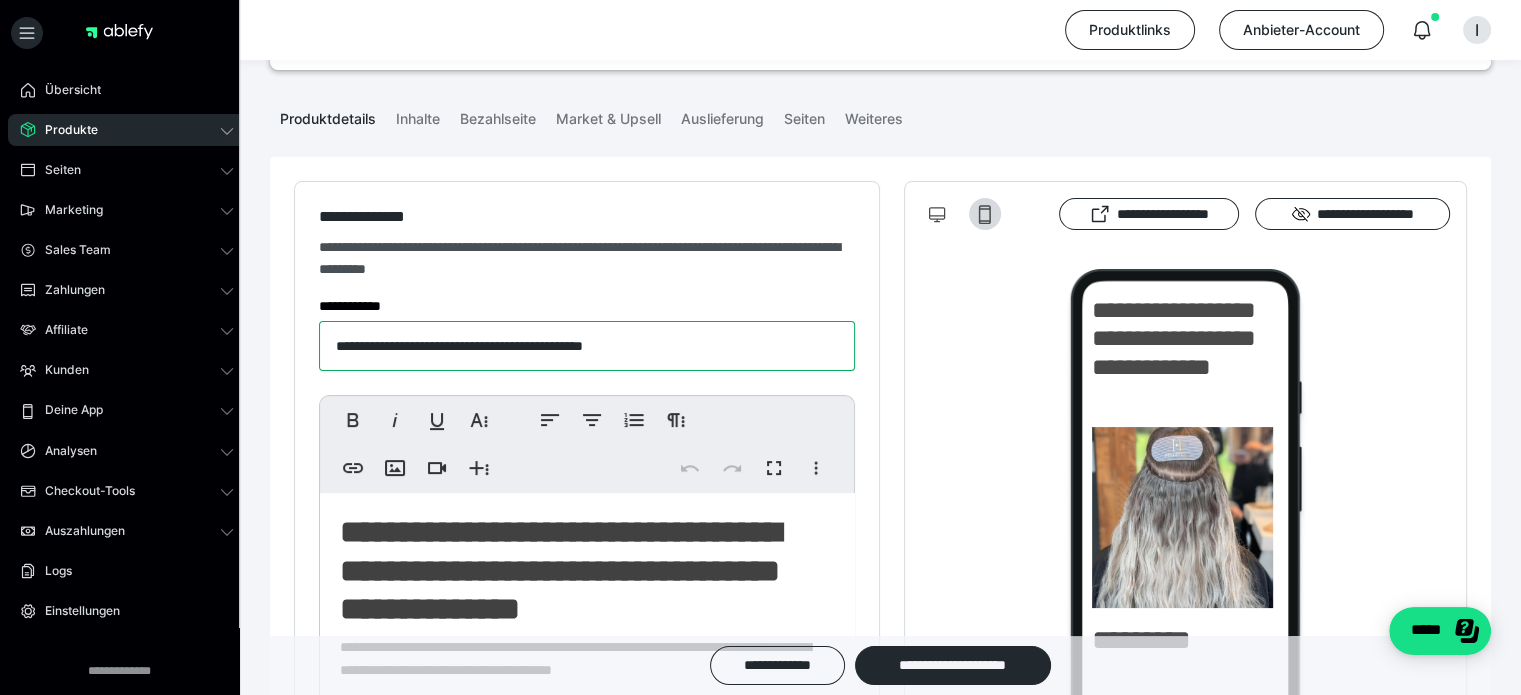 drag, startPoint x: 554, startPoint y: 348, endPoint x: 509, endPoint y: 363, distance: 47.434166 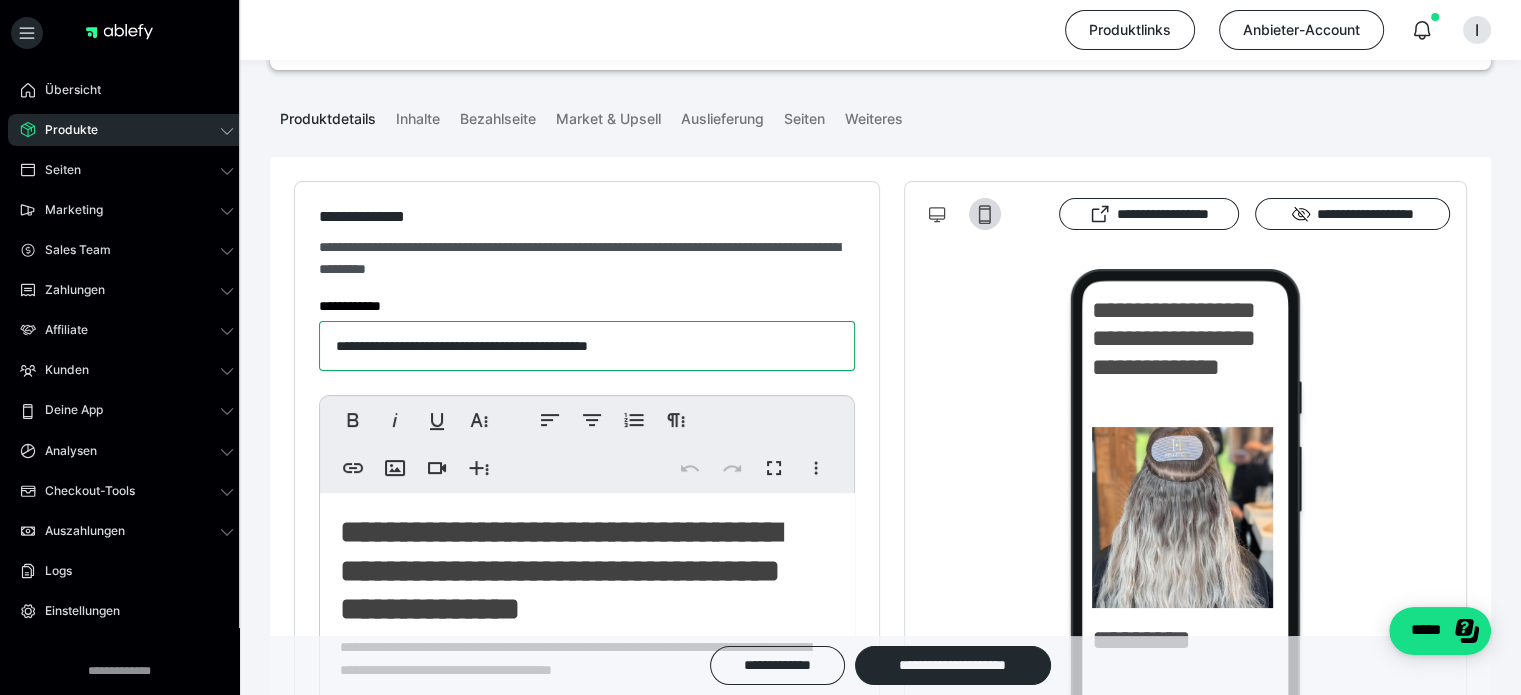 click on "**********" at bounding box center (587, 346) 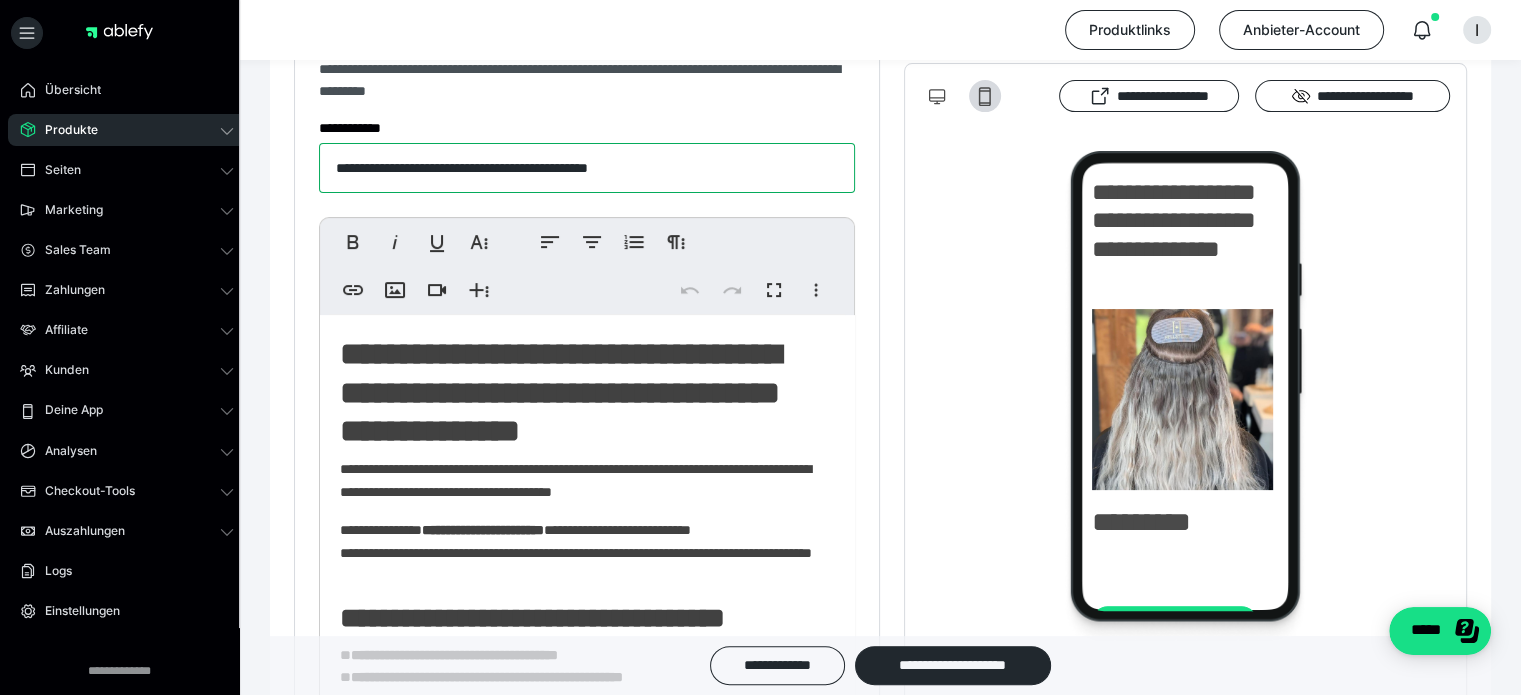 scroll, scrollTop: 400, scrollLeft: 0, axis: vertical 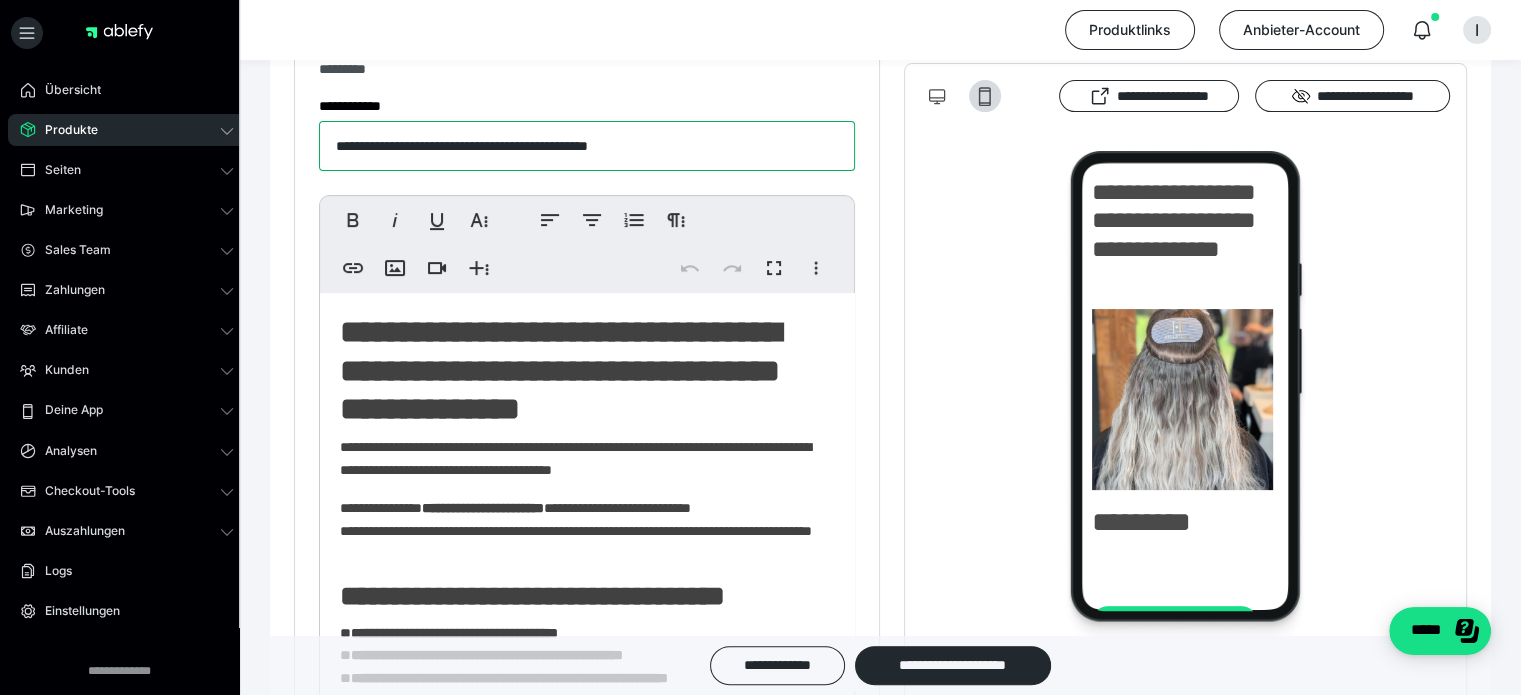 type on "**********" 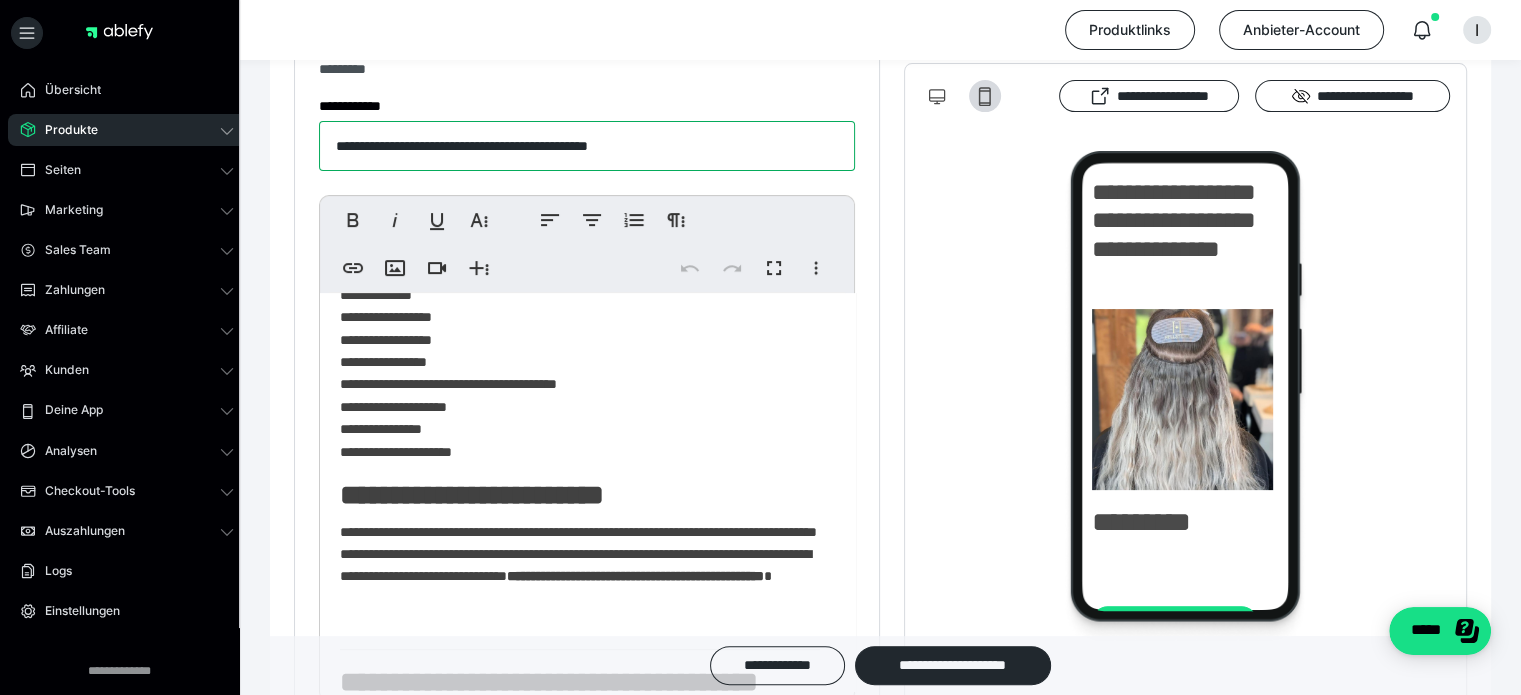 scroll, scrollTop: 1400, scrollLeft: 0, axis: vertical 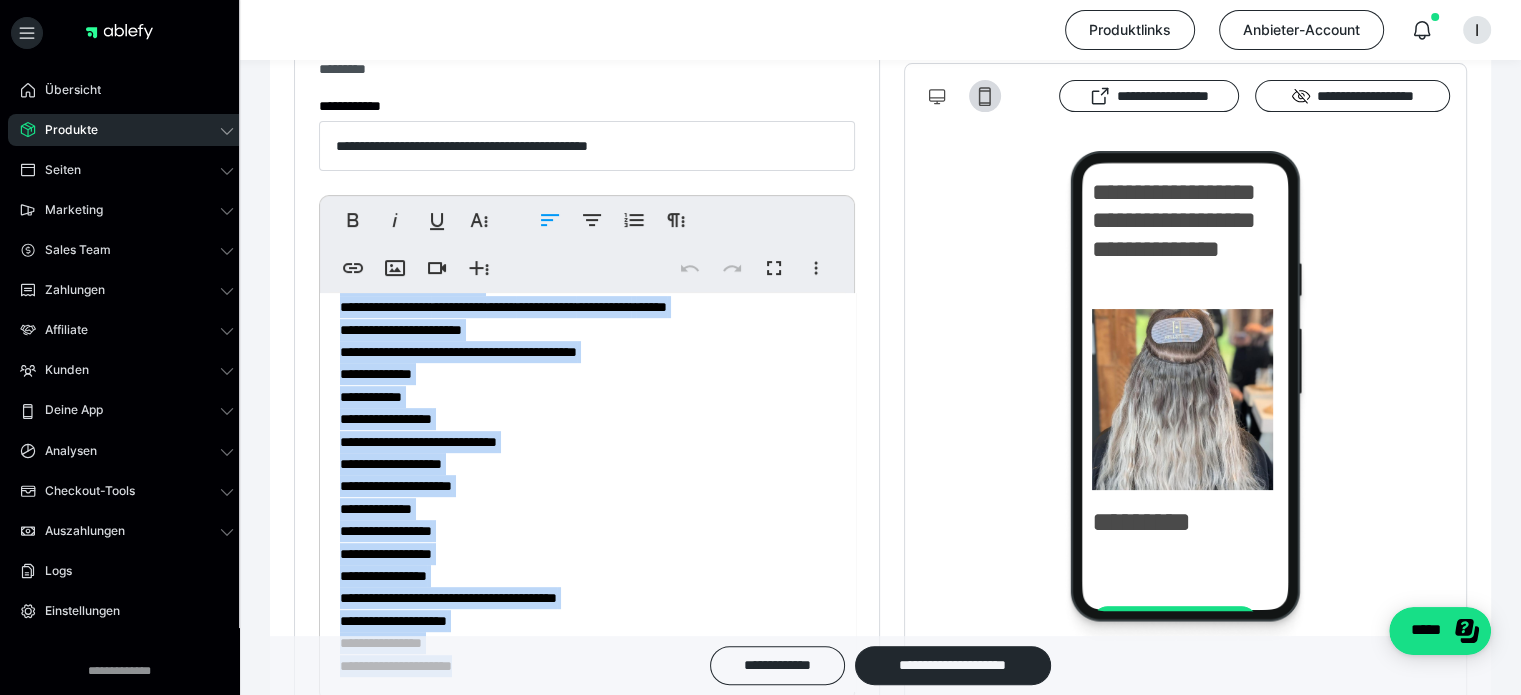 drag, startPoint x: 500, startPoint y: 435, endPoint x: 335, endPoint y: 332, distance: 194.50964 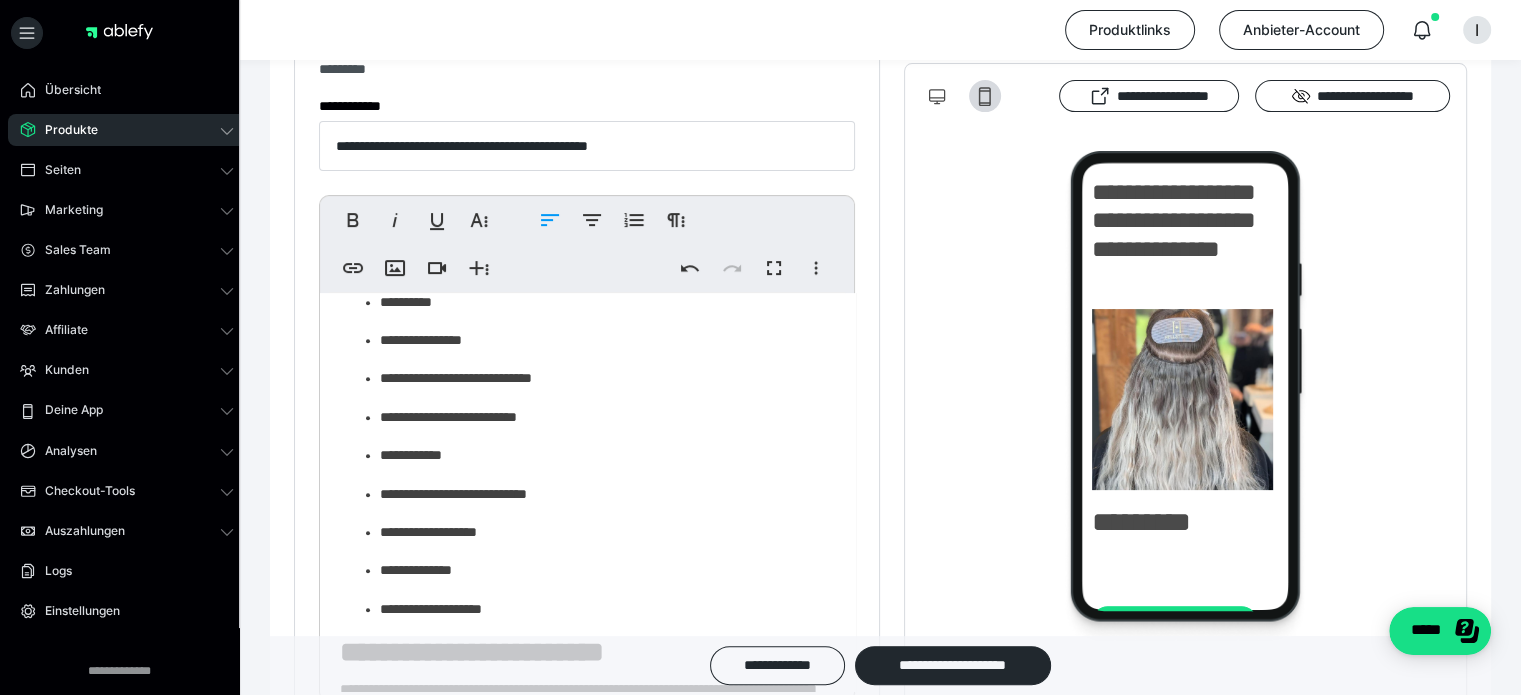 scroll, scrollTop: 876, scrollLeft: 0, axis: vertical 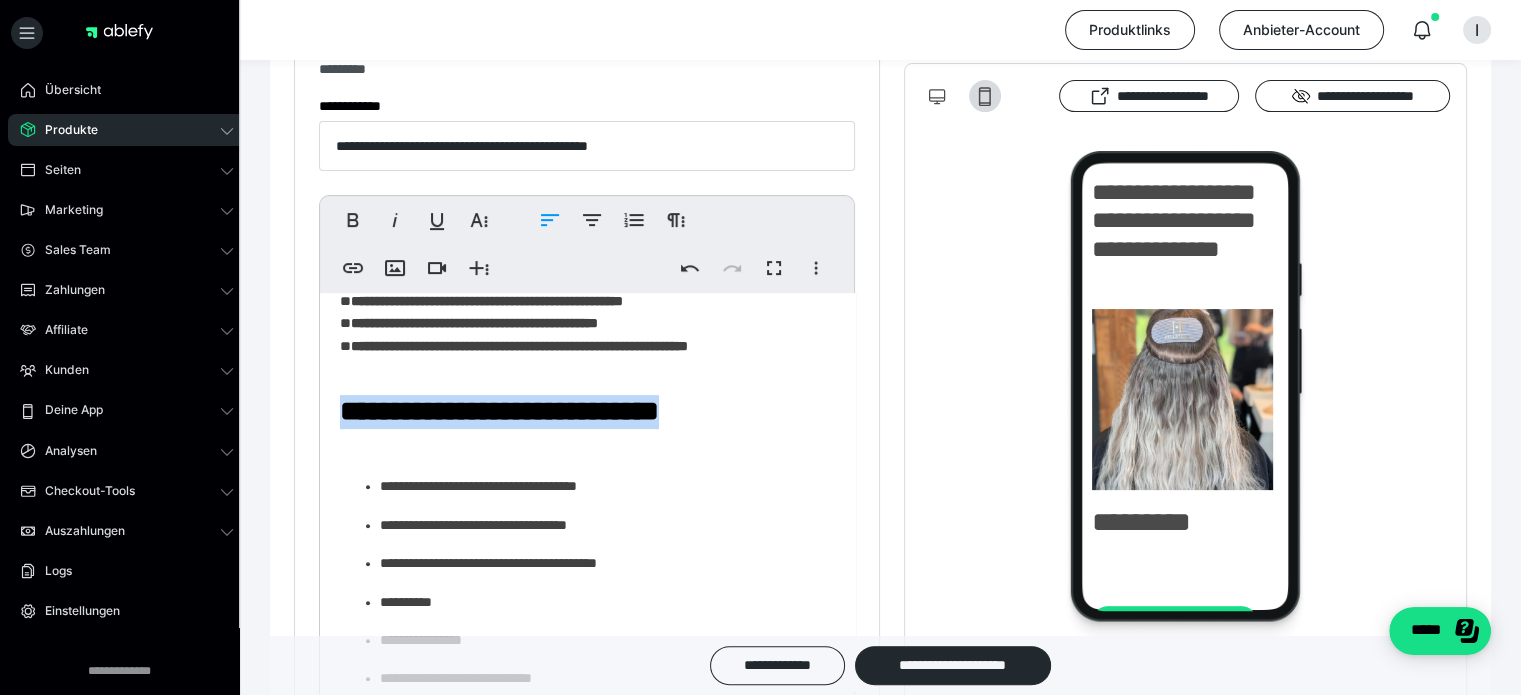 drag, startPoint x: 758, startPoint y: 483, endPoint x: 328, endPoint y: 465, distance: 430.3766 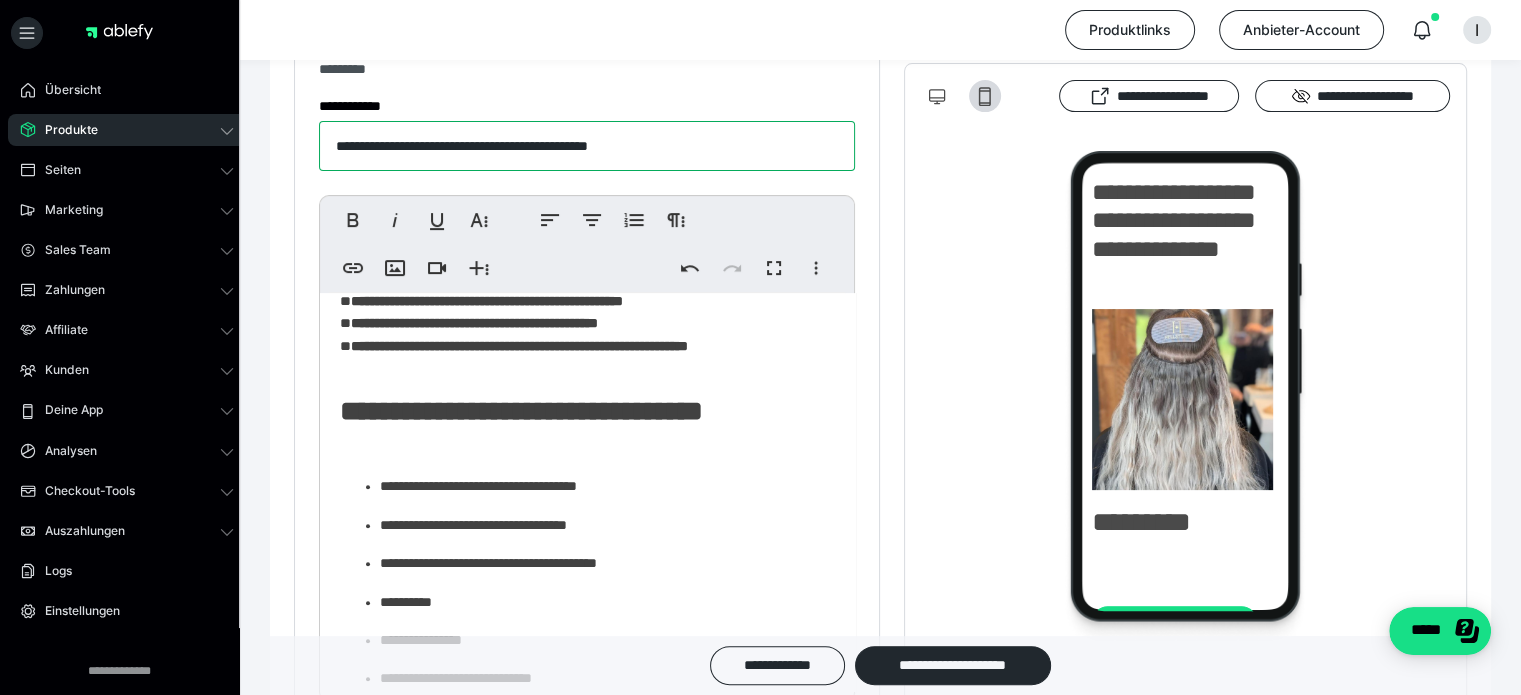 drag, startPoint x: 685, startPoint y: 153, endPoint x: 288, endPoint y: 152, distance: 397.00125 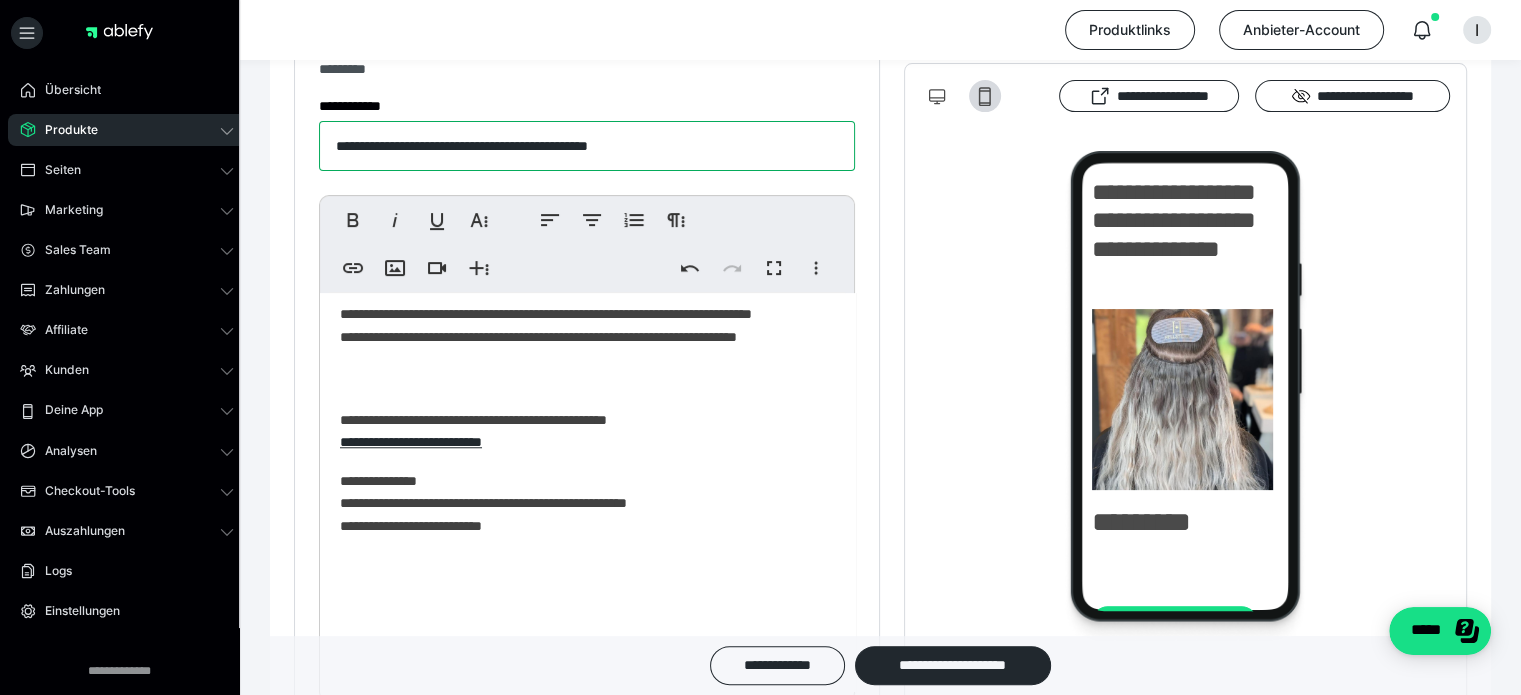 scroll, scrollTop: 1946, scrollLeft: 0, axis: vertical 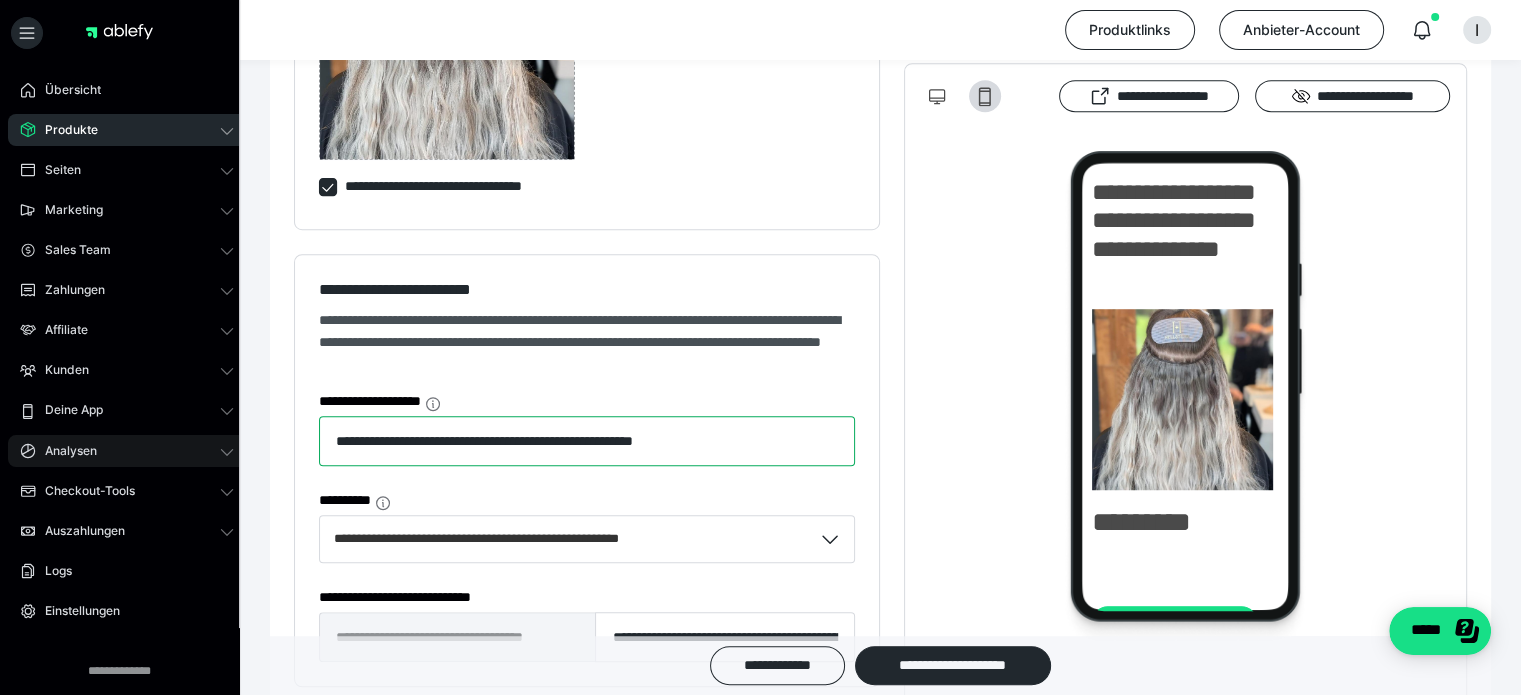 drag, startPoint x: 800, startPoint y: 446, endPoint x: 155, endPoint y: 445, distance: 645.0008 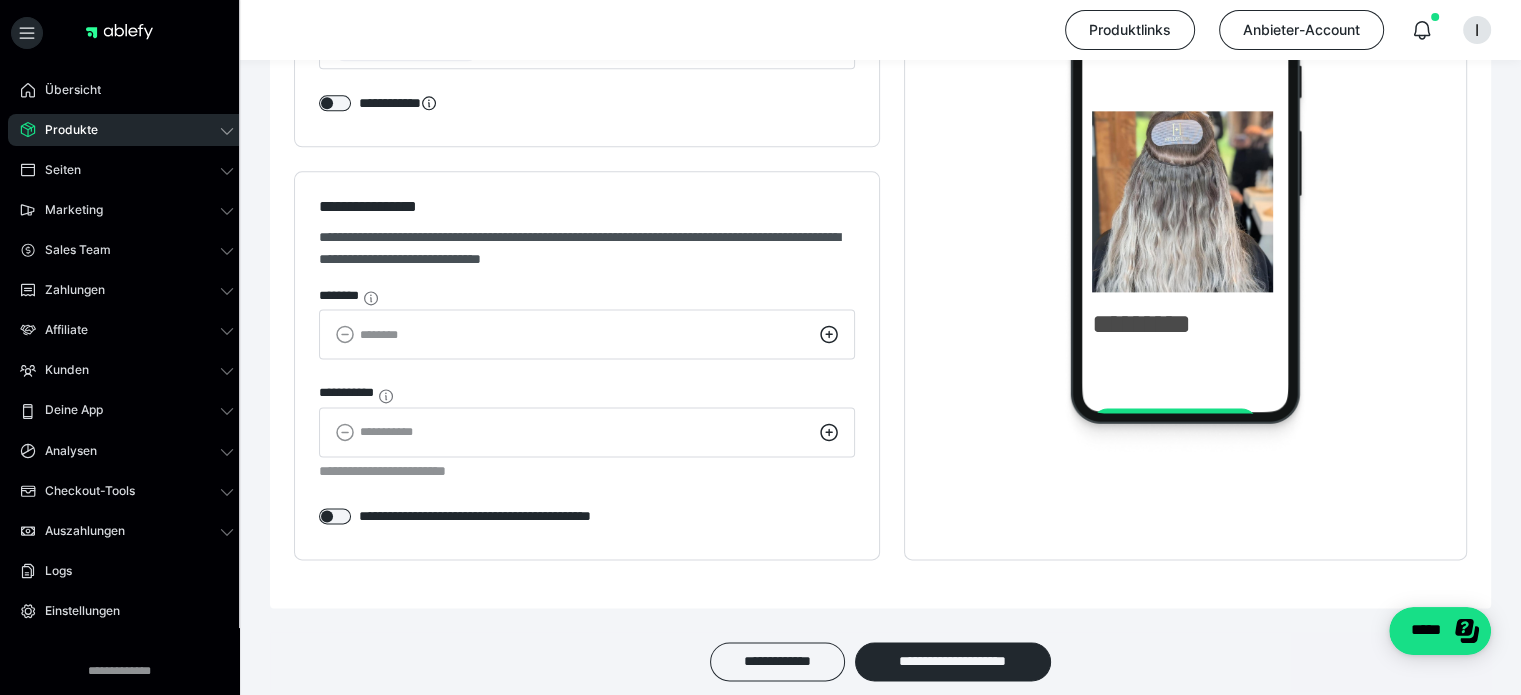 scroll, scrollTop: 2600, scrollLeft: 0, axis: vertical 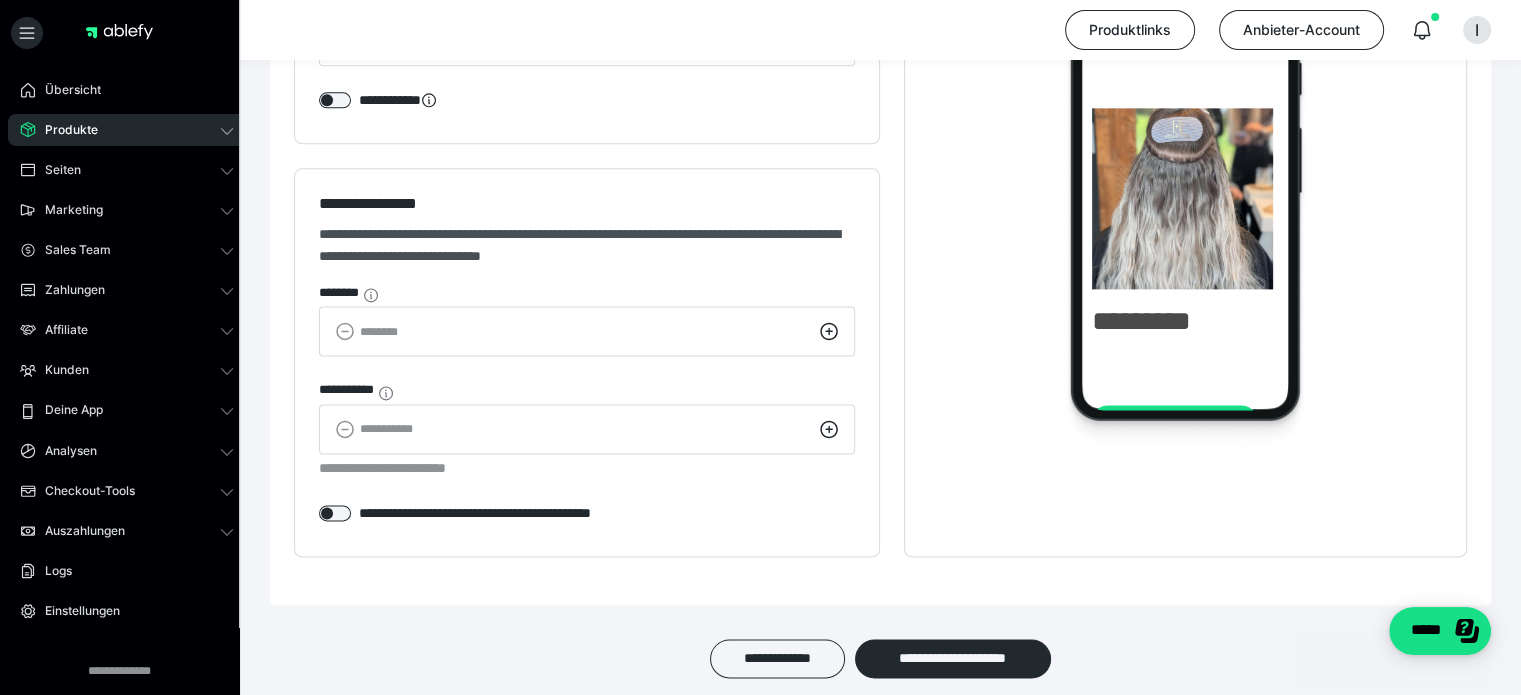 type on "**********" 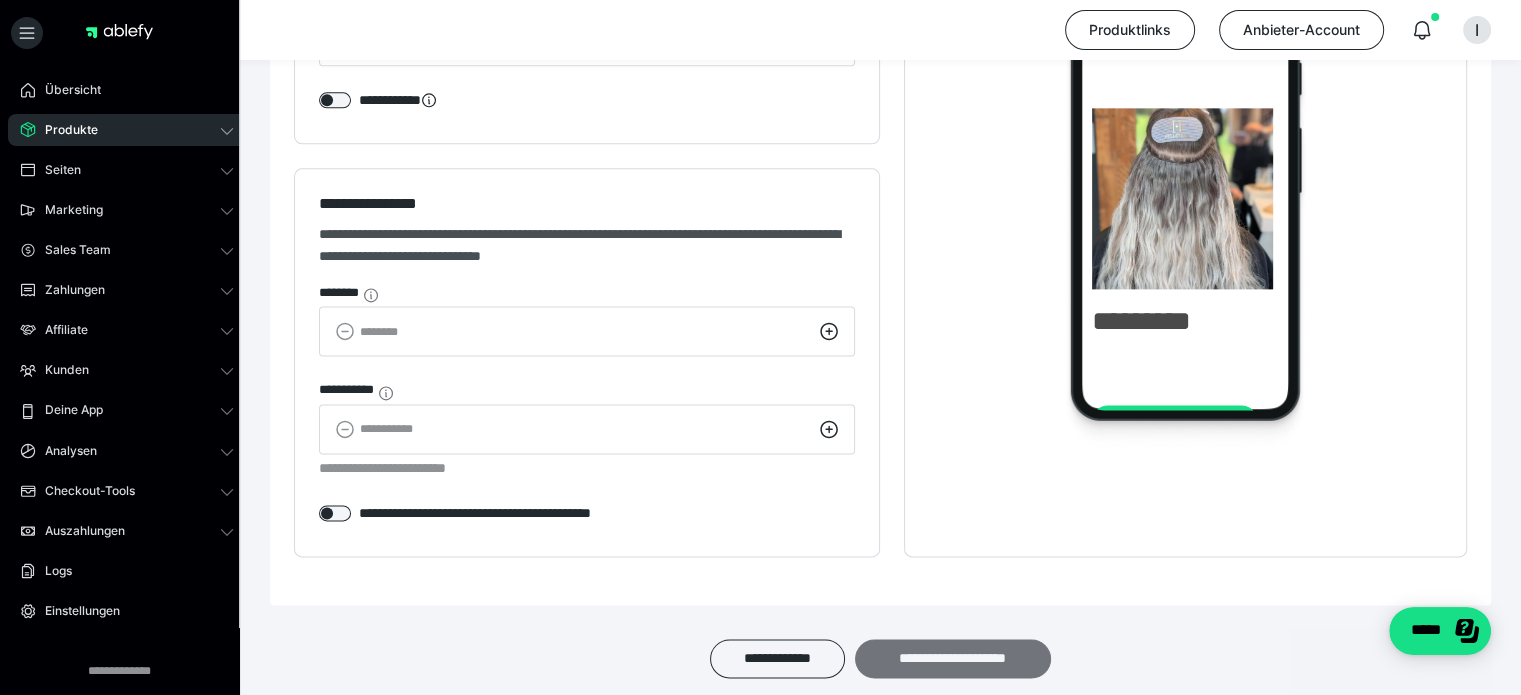 click on "**********" at bounding box center (953, 659) 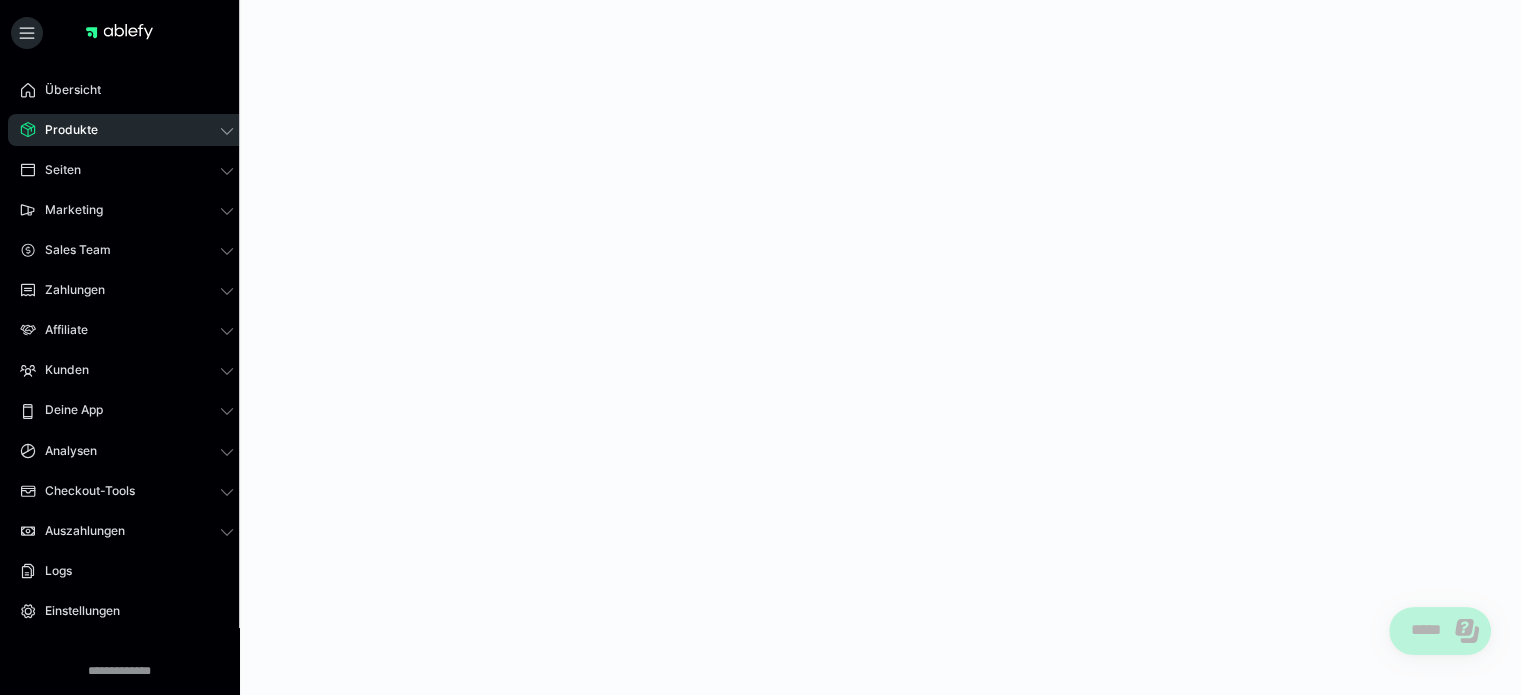 scroll, scrollTop: 0, scrollLeft: 0, axis: both 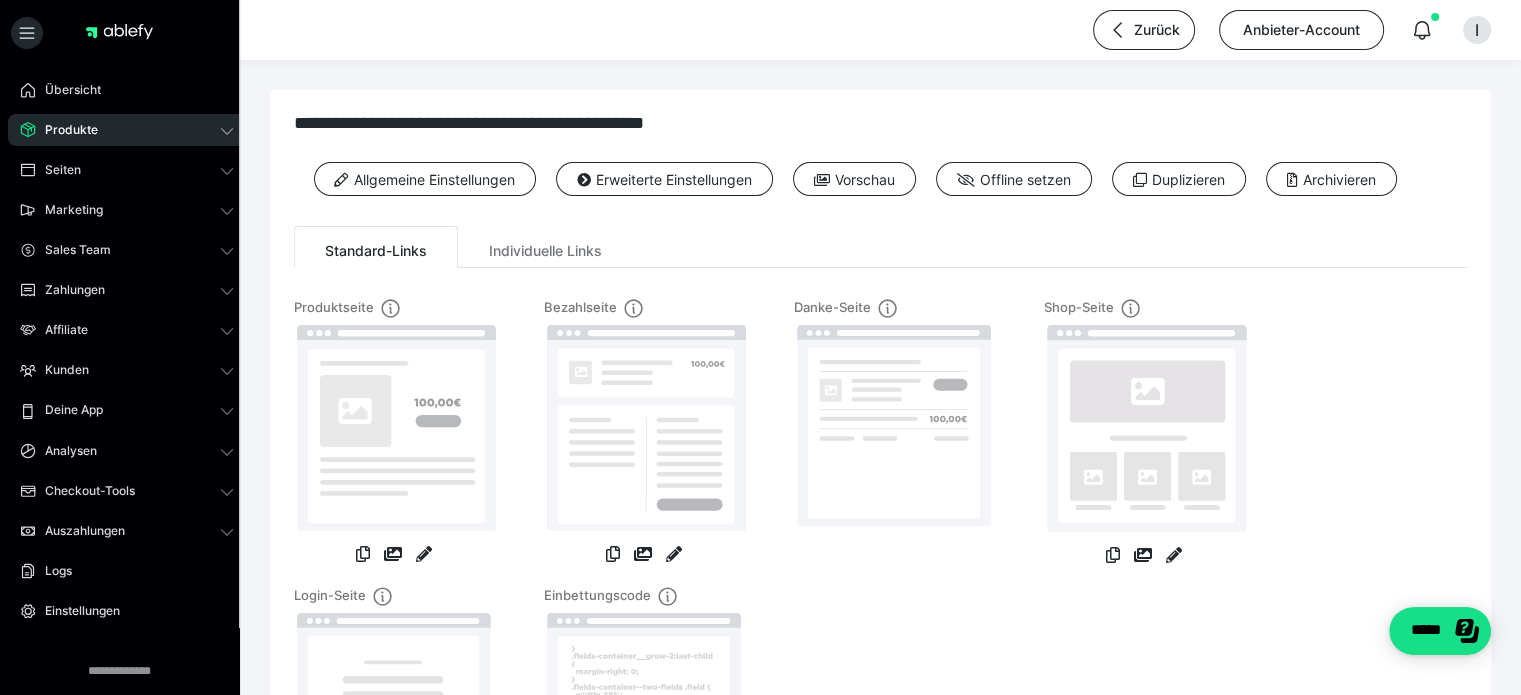 click on "Produkte" at bounding box center [64, 130] 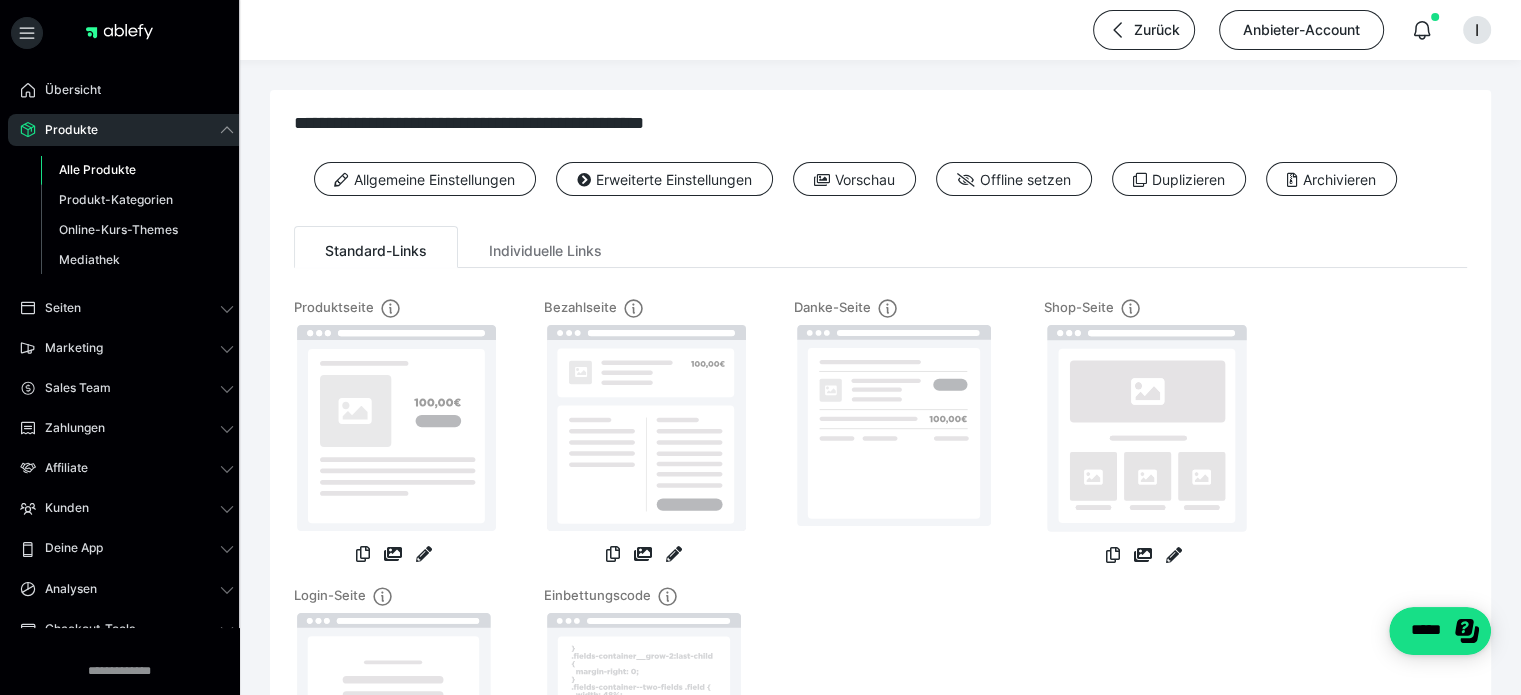 click on "Alle Produkte" at bounding box center [97, 169] 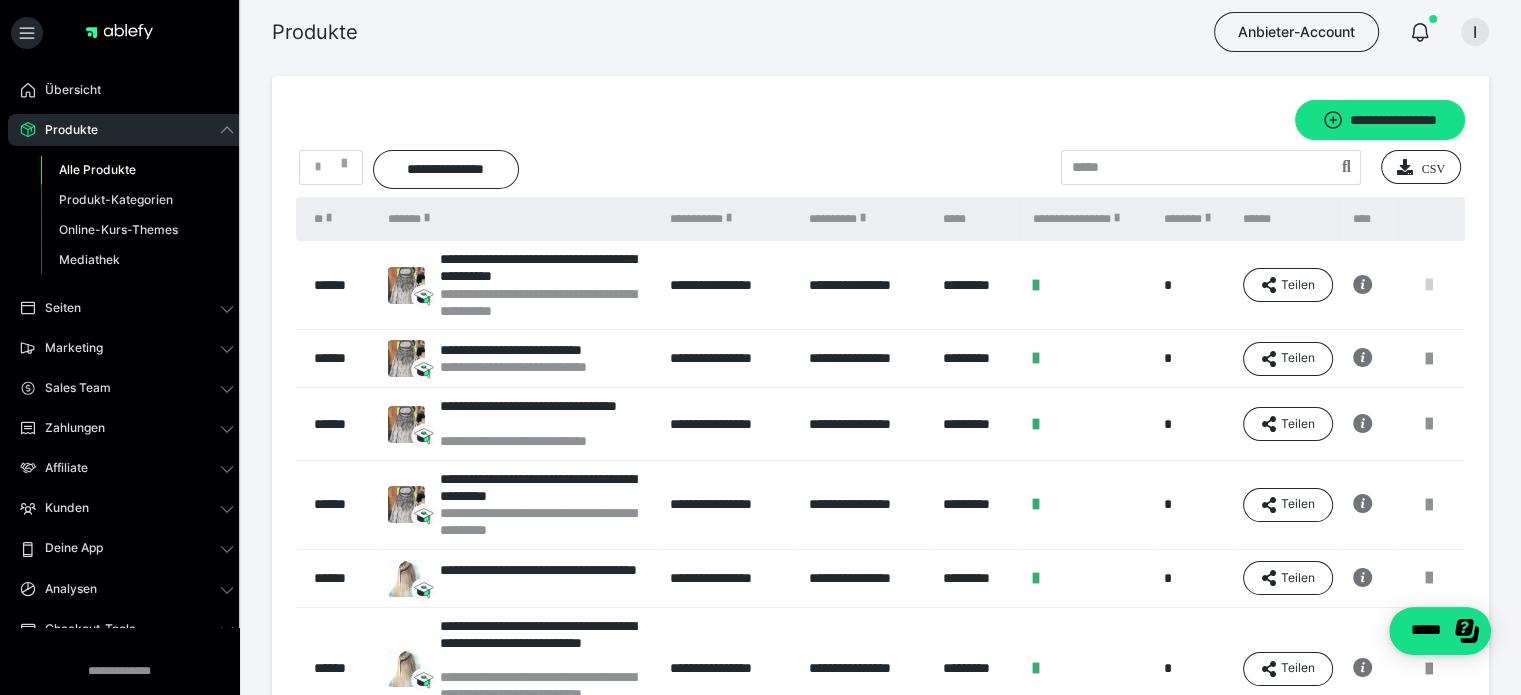 click at bounding box center [1429, 285] 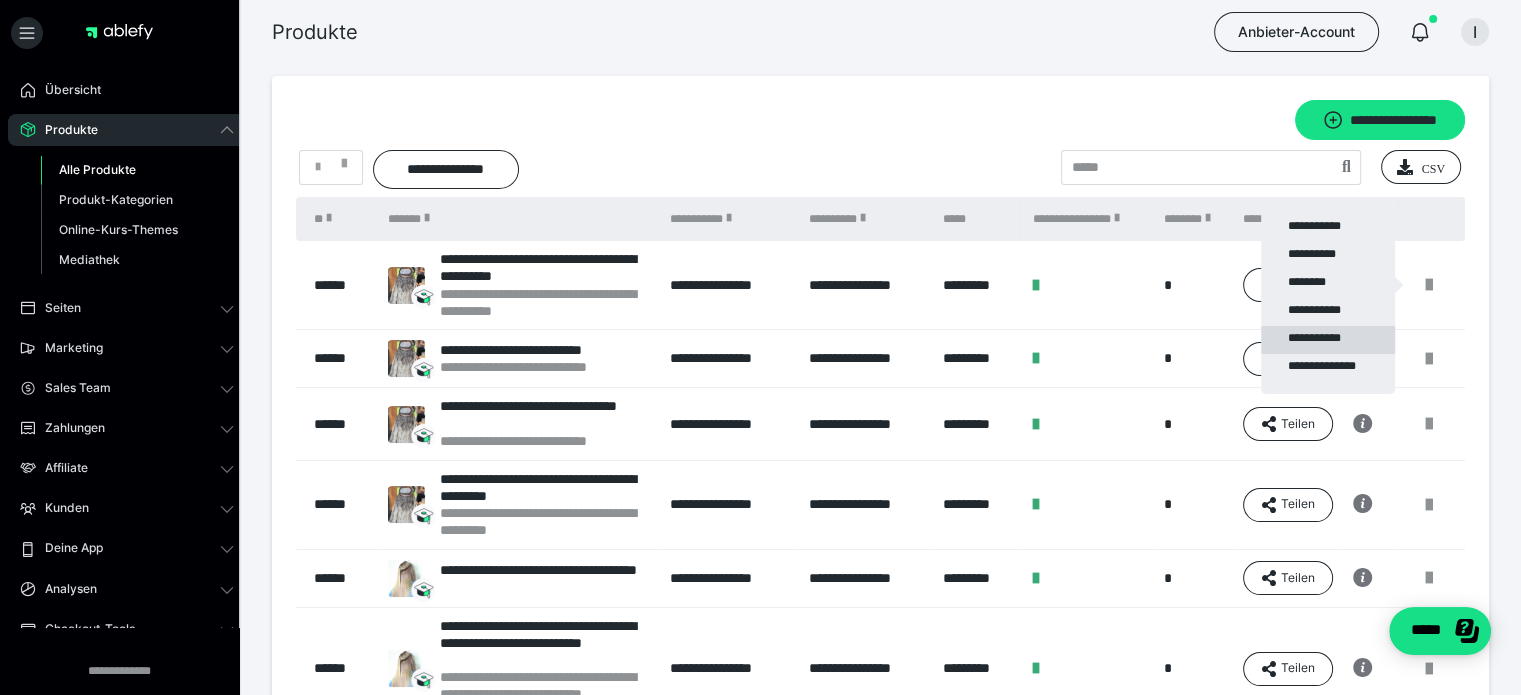 click on "**********" at bounding box center [1328, 340] 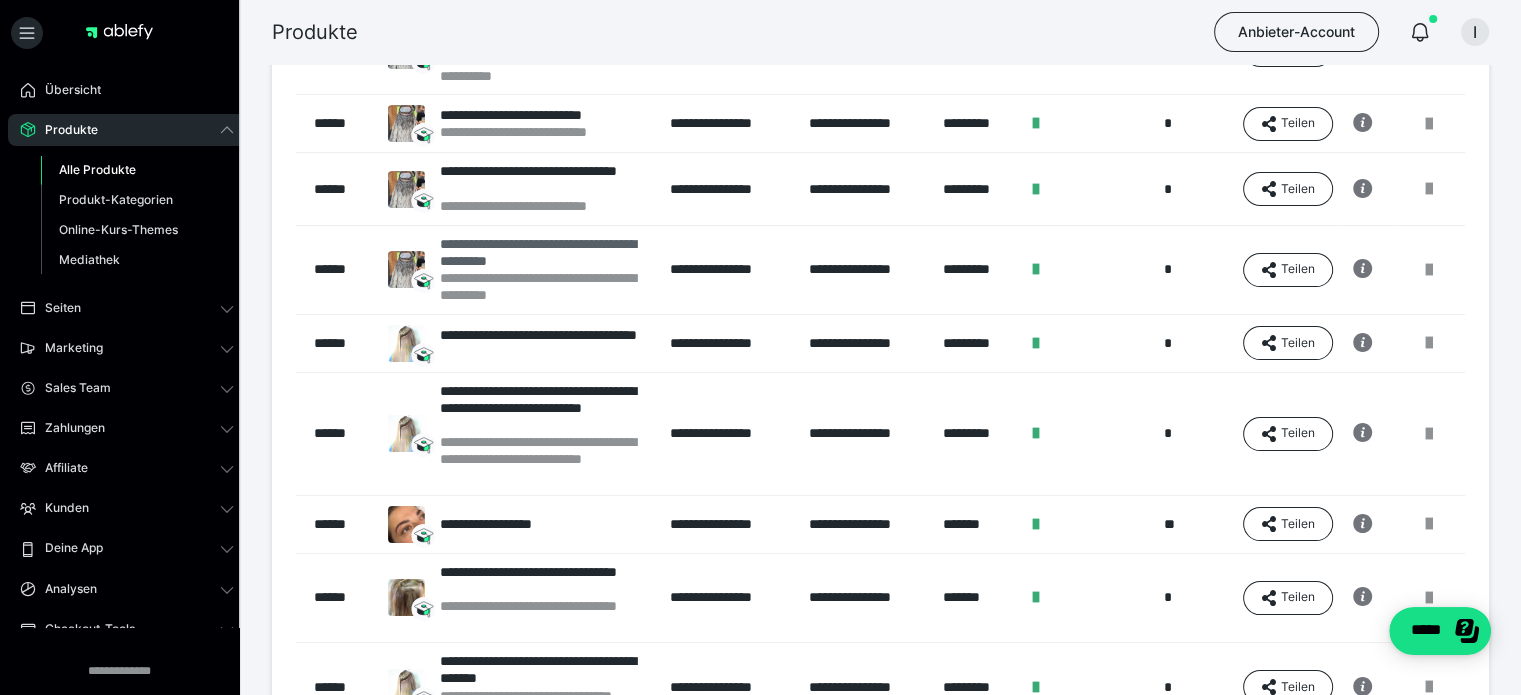 scroll, scrollTop: 0, scrollLeft: 0, axis: both 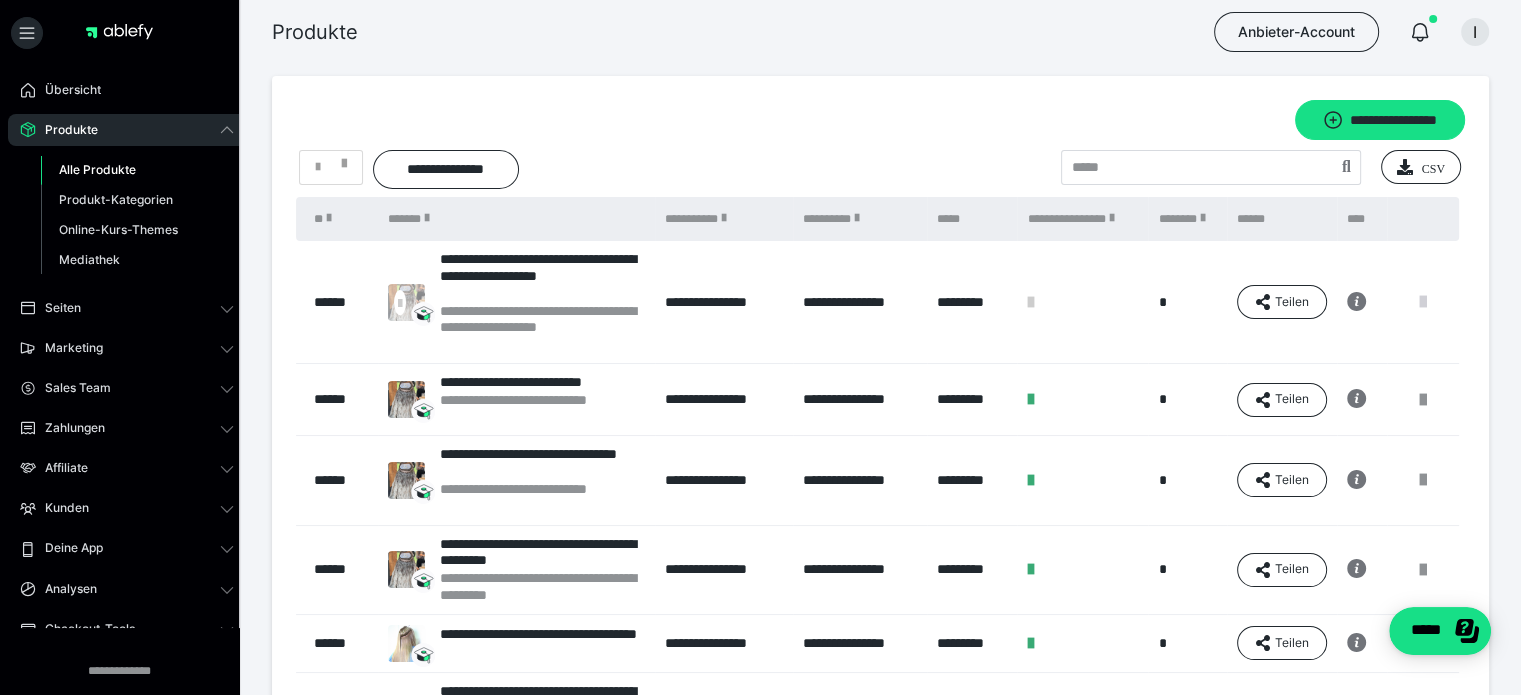 click at bounding box center [1423, 302] 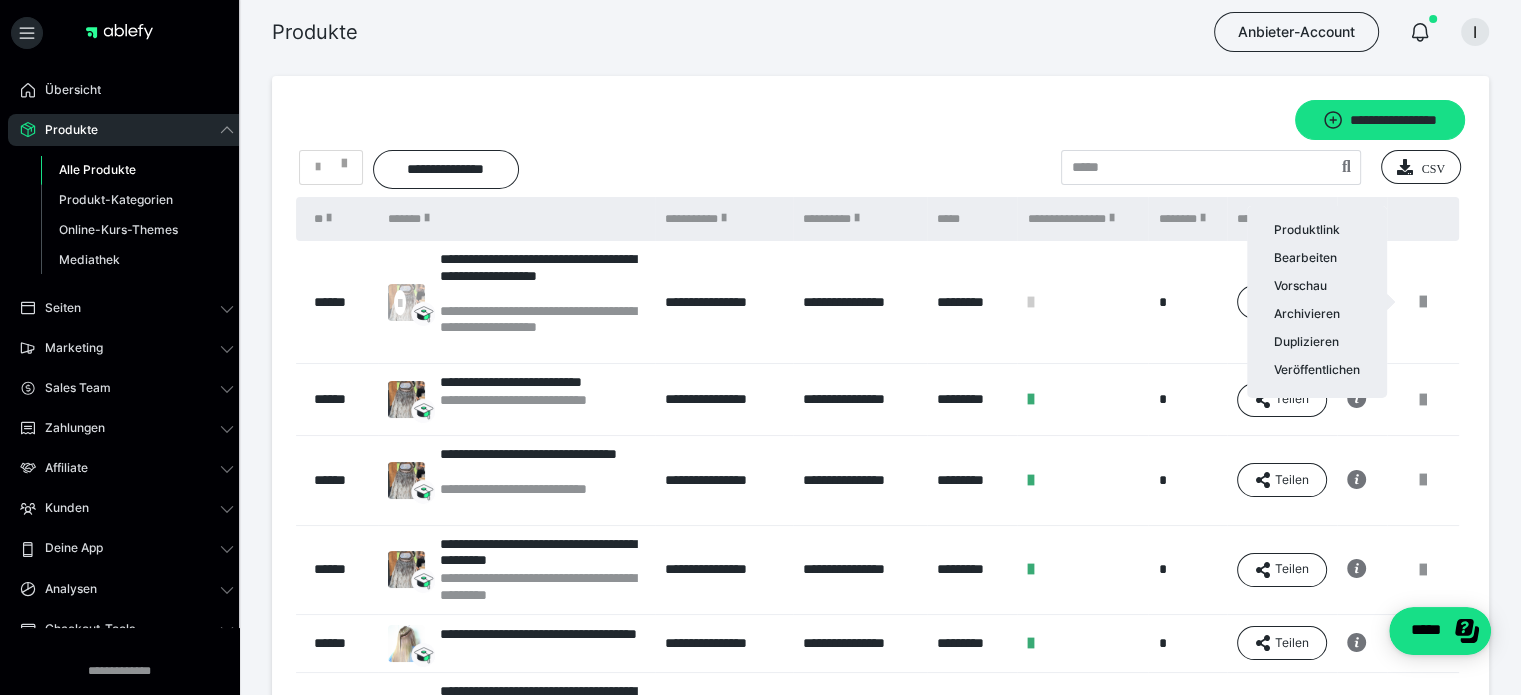 click at bounding box center (760, 347) 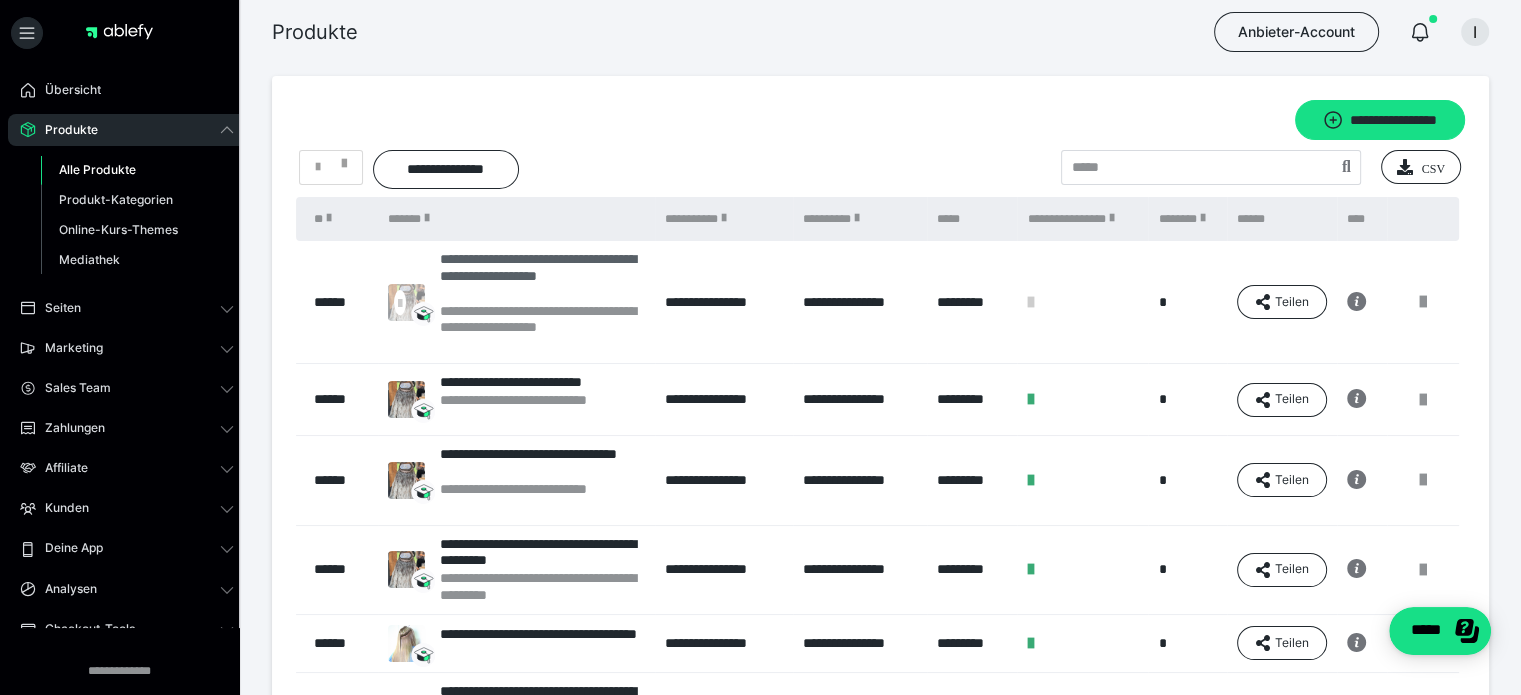 click on "**********" at bounding box center [542, 276] 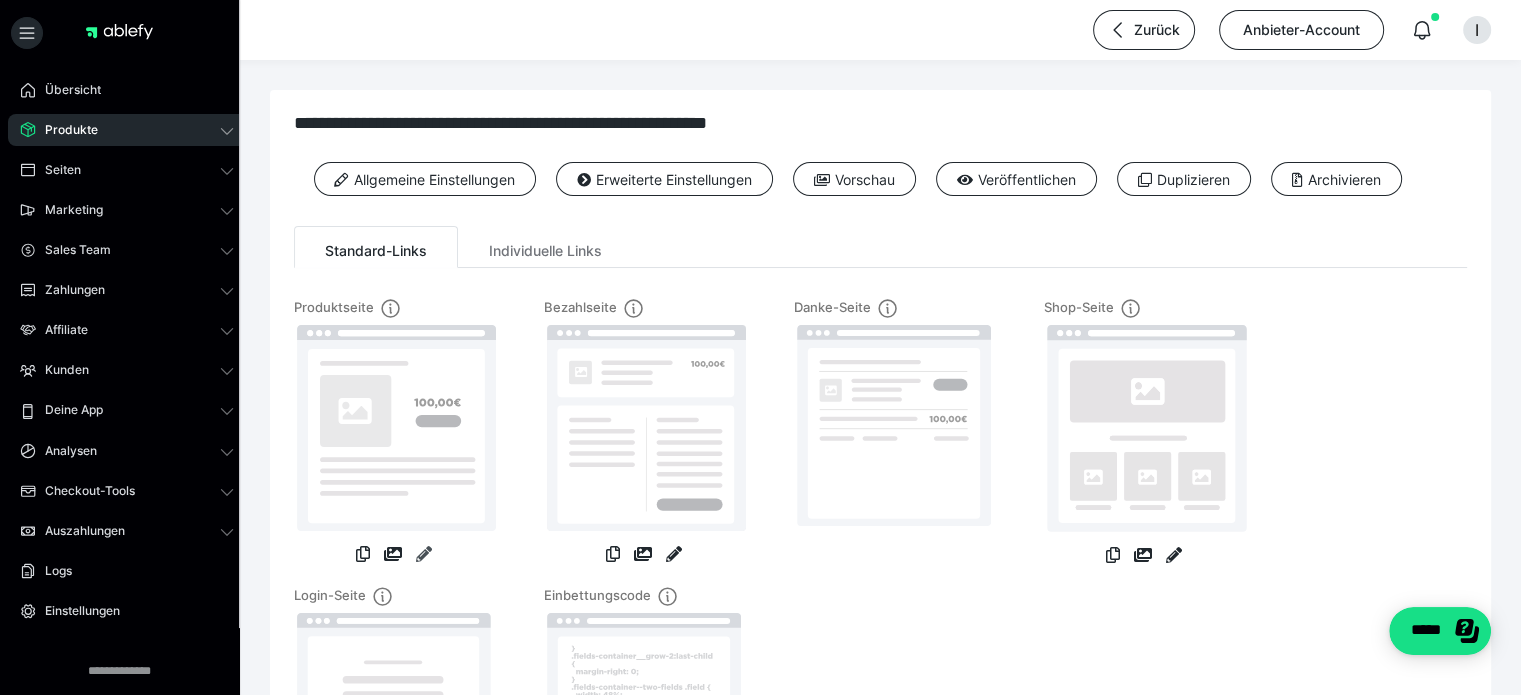 click at bounding box center (424, 554) 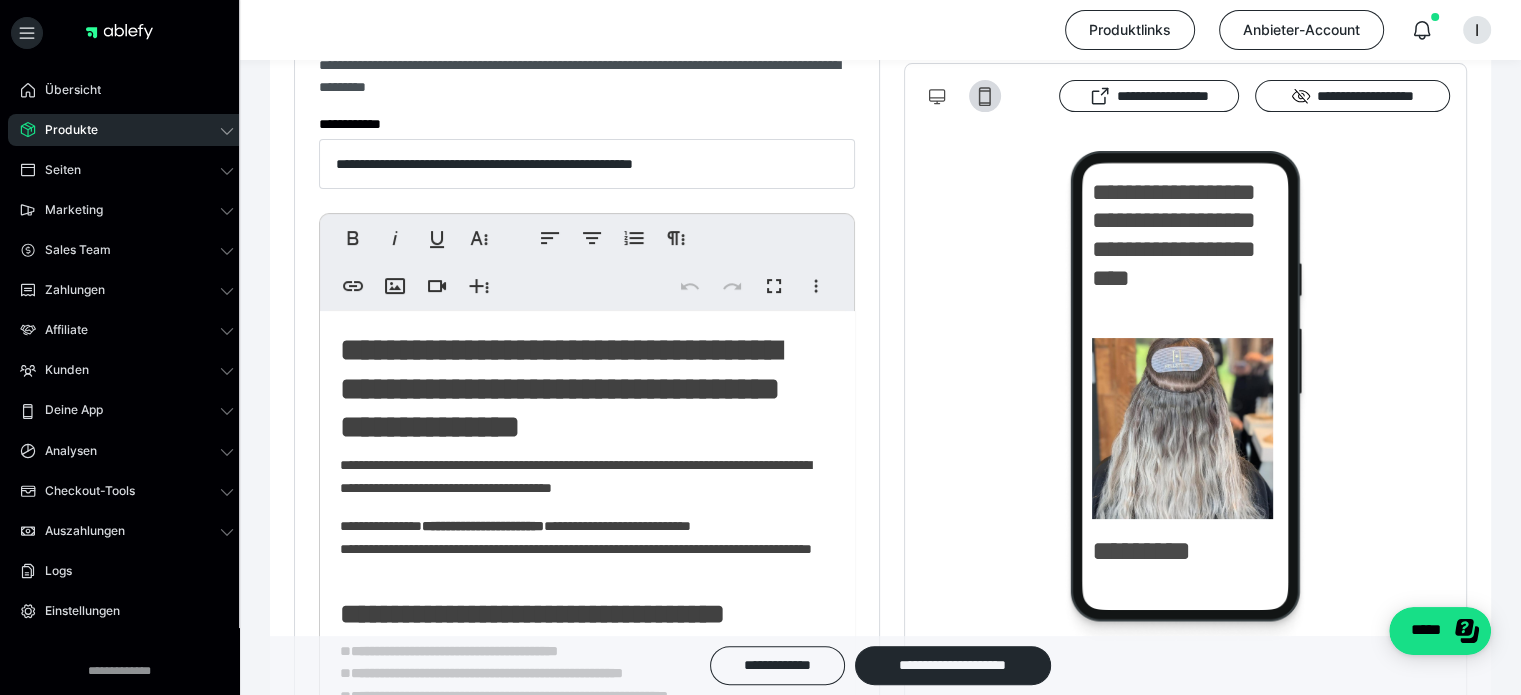 scroll, scrollTop: 0, scrollLeft: 0, axis: both 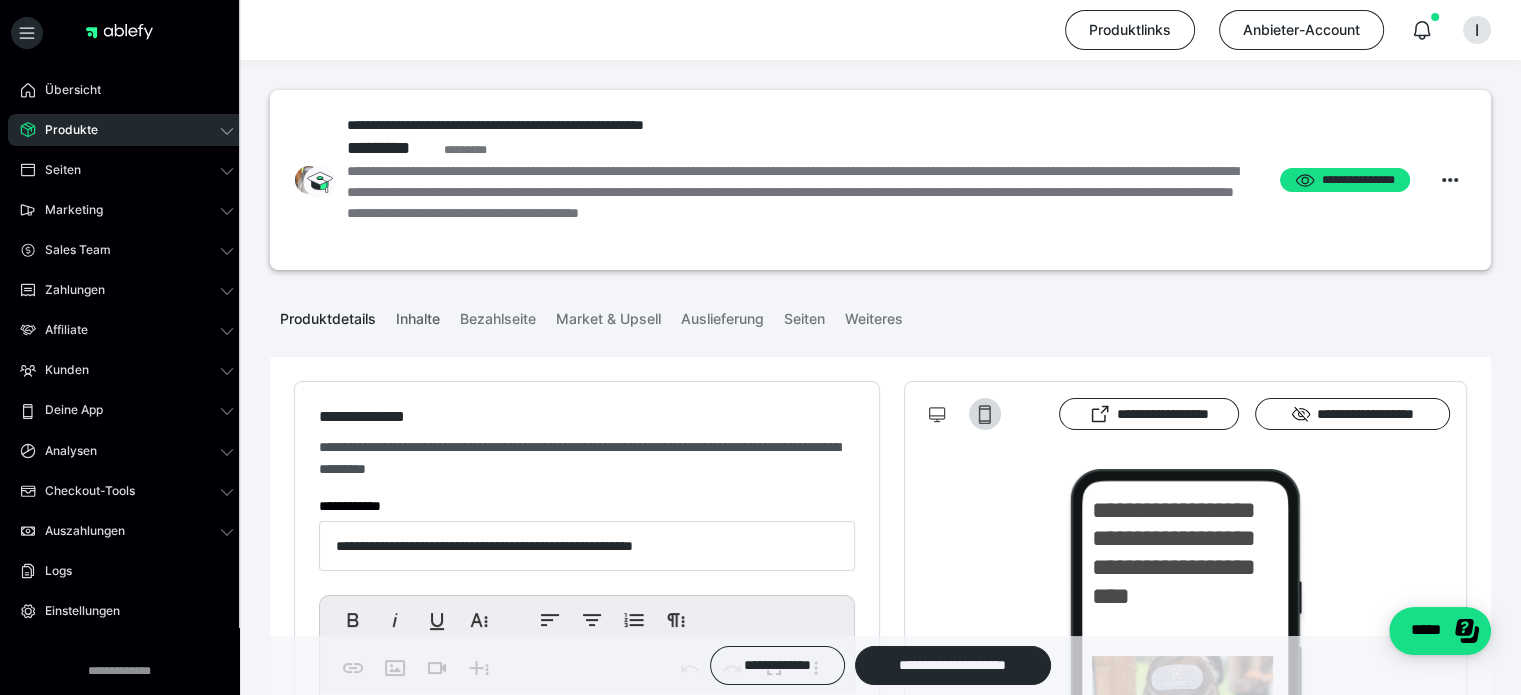 click on "Inhalte" at bounding box center (418, 315) 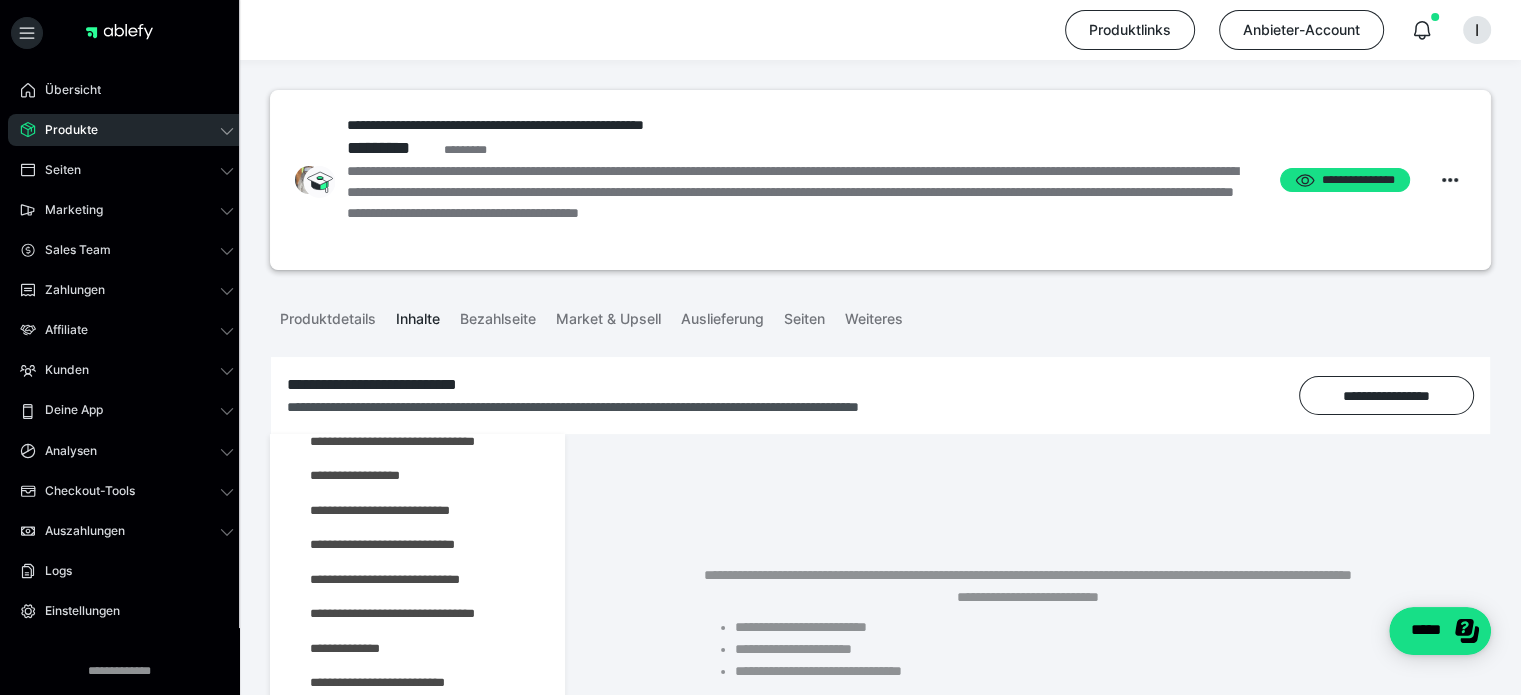 scroll, scrollTop: 900, scrollLeft: 0, axis: vertical 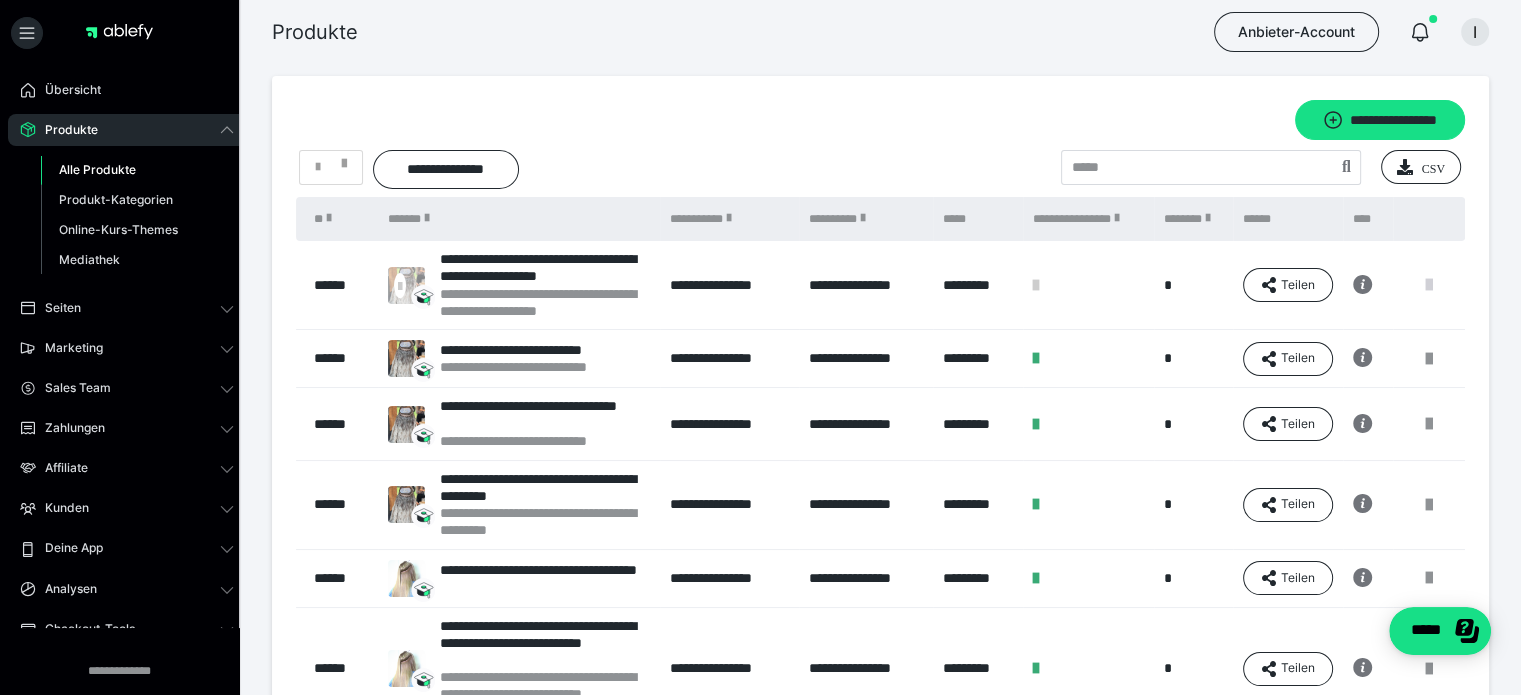 click at bounding box center (1429, 285) 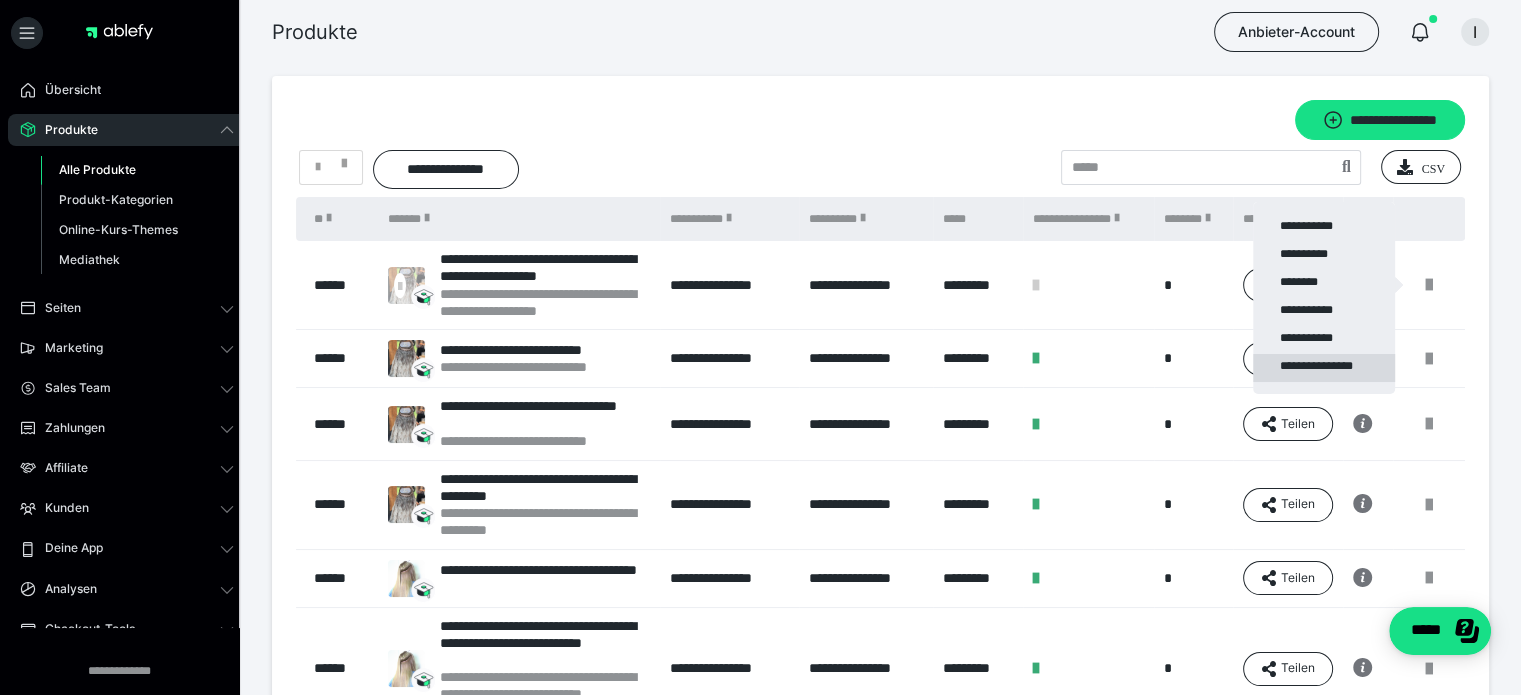 click on "**********" at bounding box center (1324, 368) 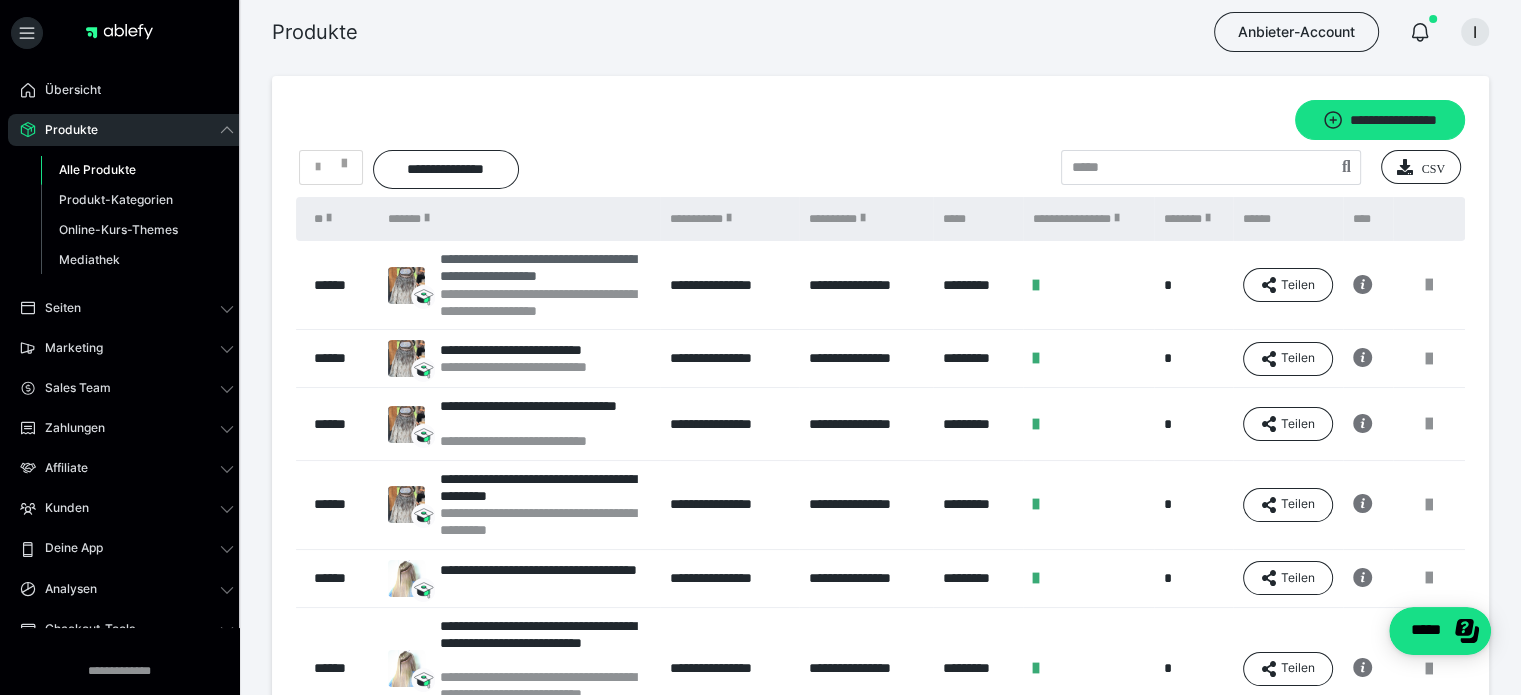 click on "**********" at bounding box center [545, 268] 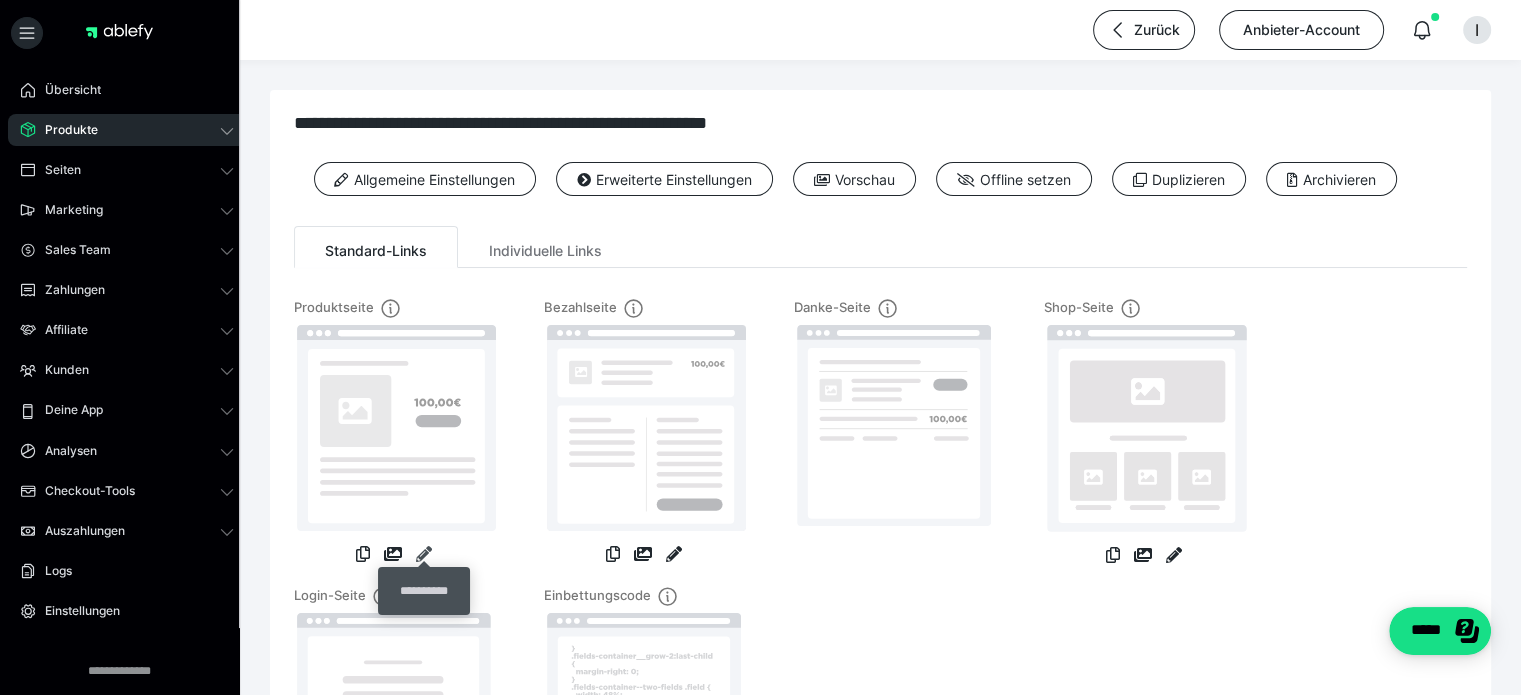 click at bounding box center (424, 554) 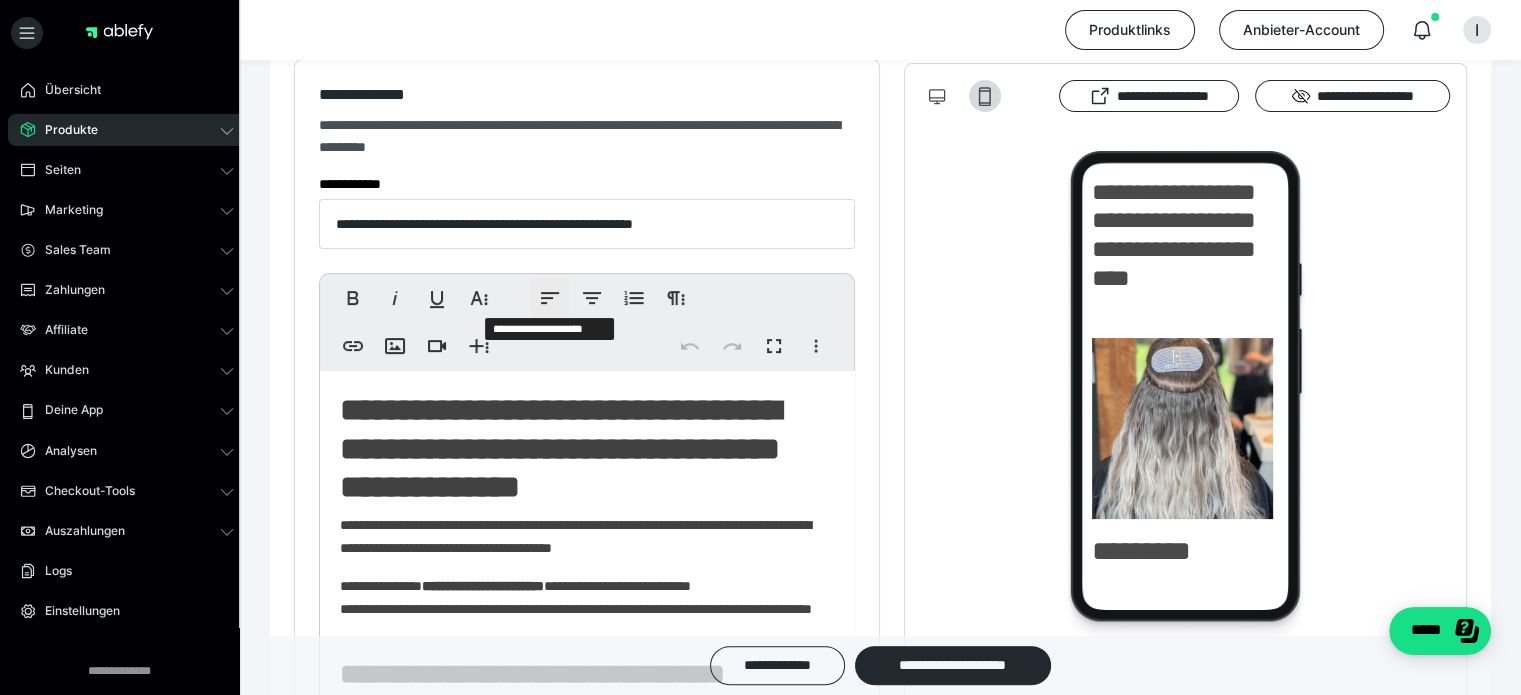 scroll, scrollTop: 400, scrollLeft: 0, axis: vertical 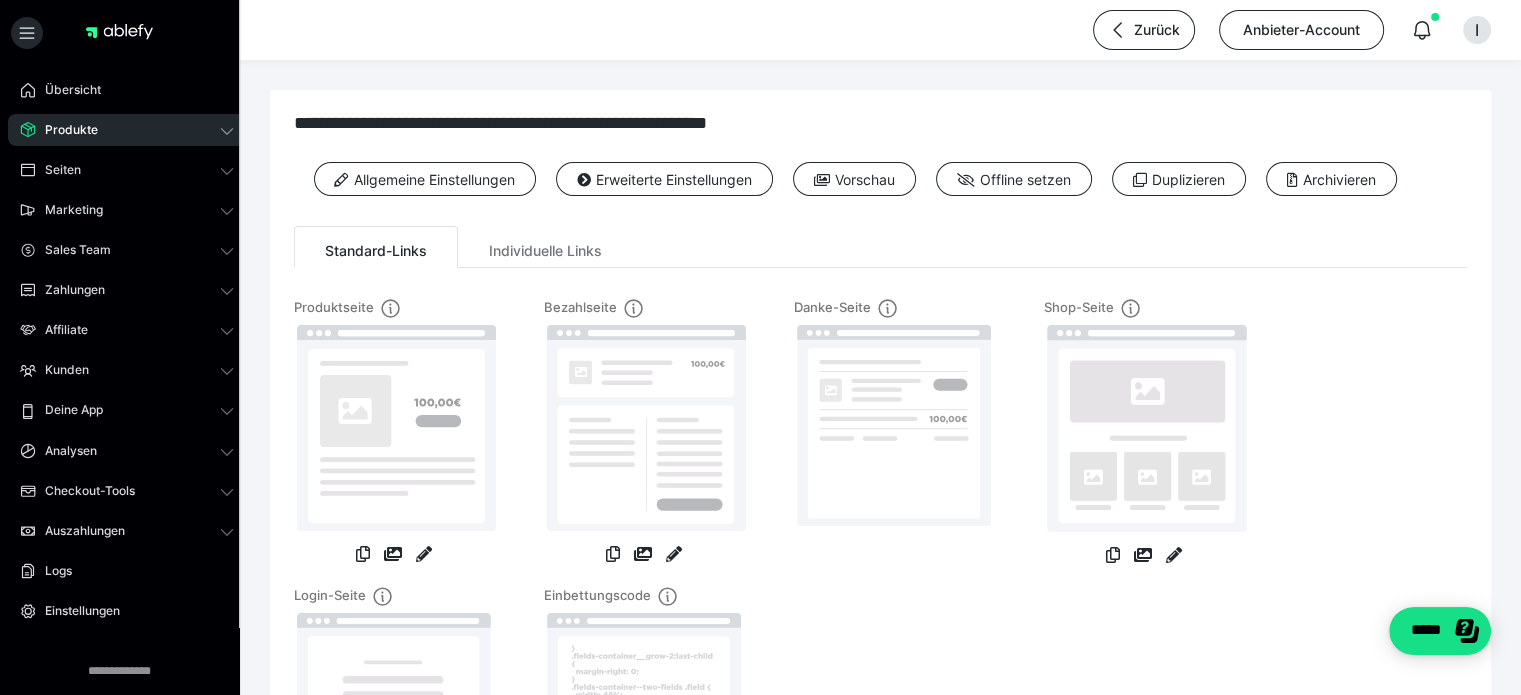 click on "Produkte" at bounding box center (64, 130) 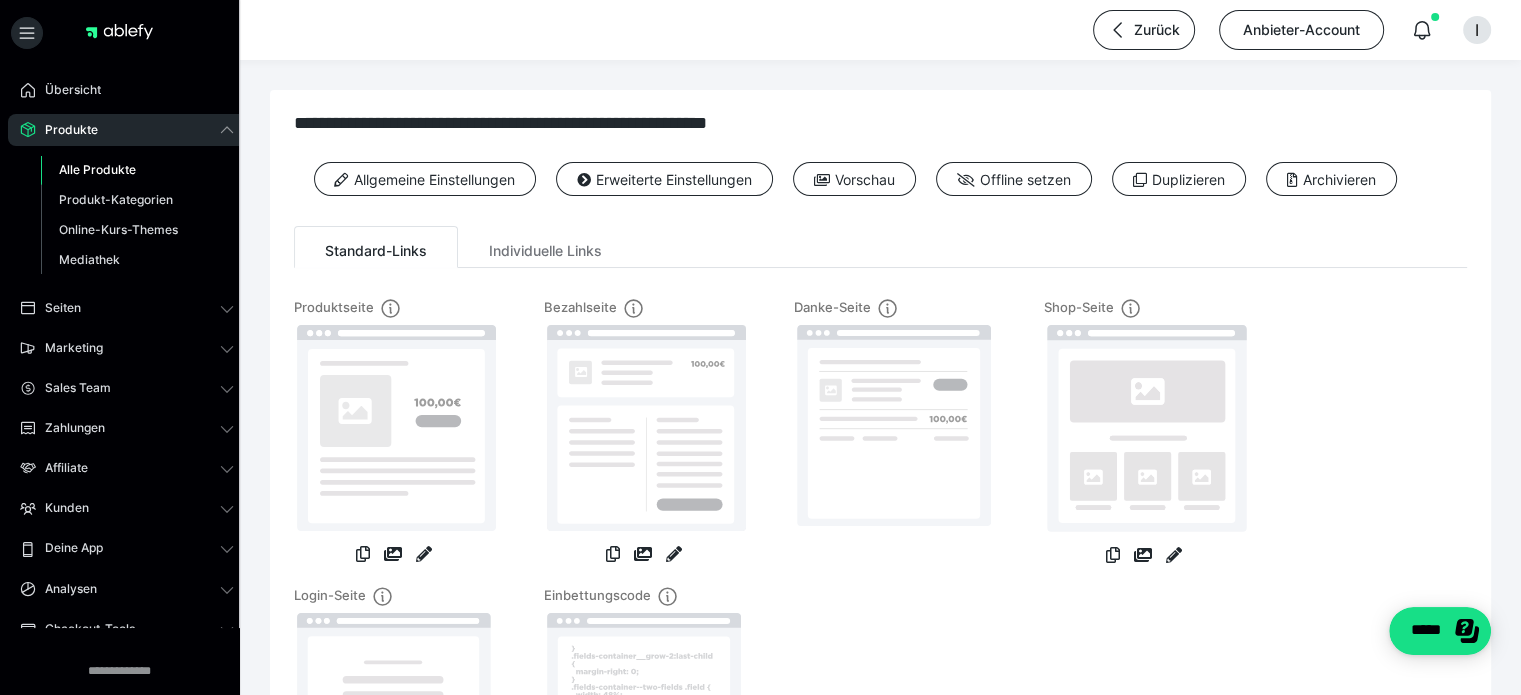 click on "Alle Produkte" at bounding box center (97, 169) 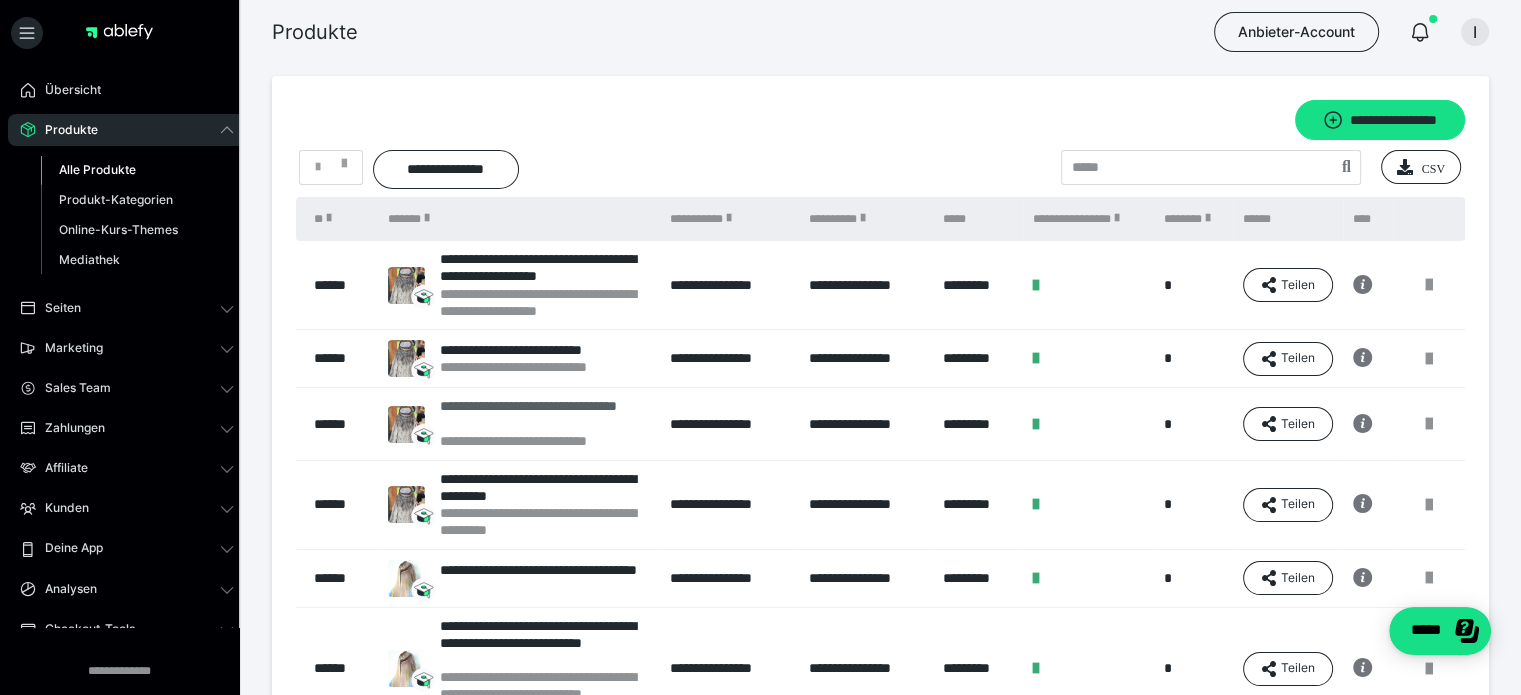 click on "**********" at bounding box center (545, 415) 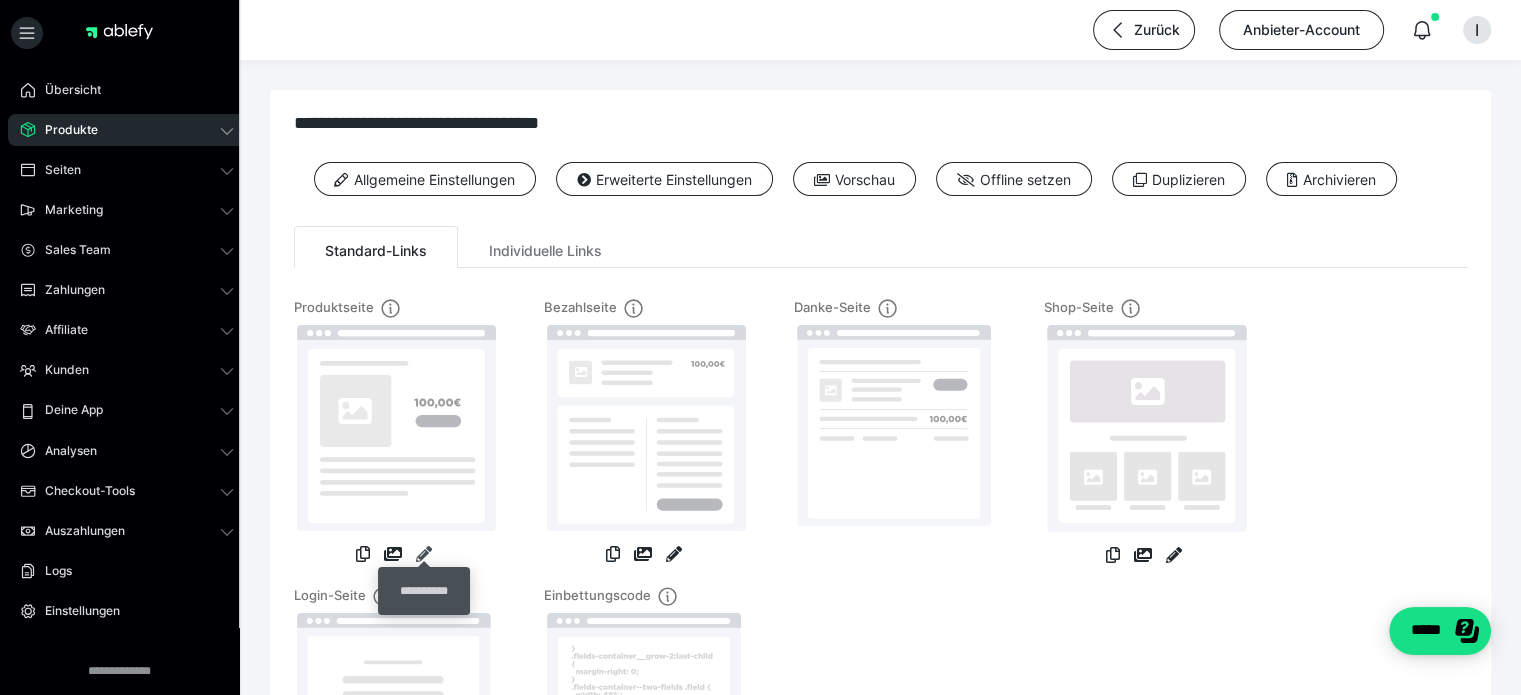 click at bounding box center (424, 554) 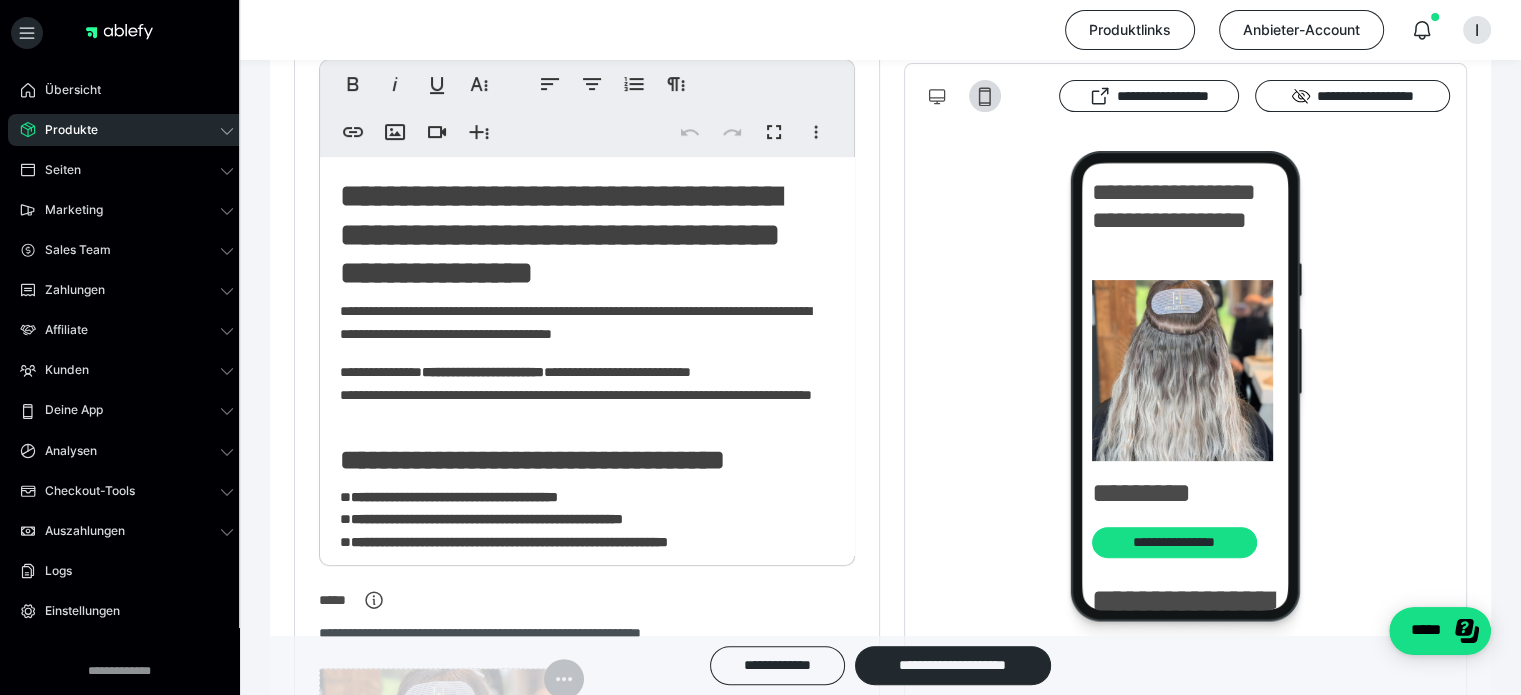 scroll, scrollTop: 600, scrollLeft: 0, axis: vertical 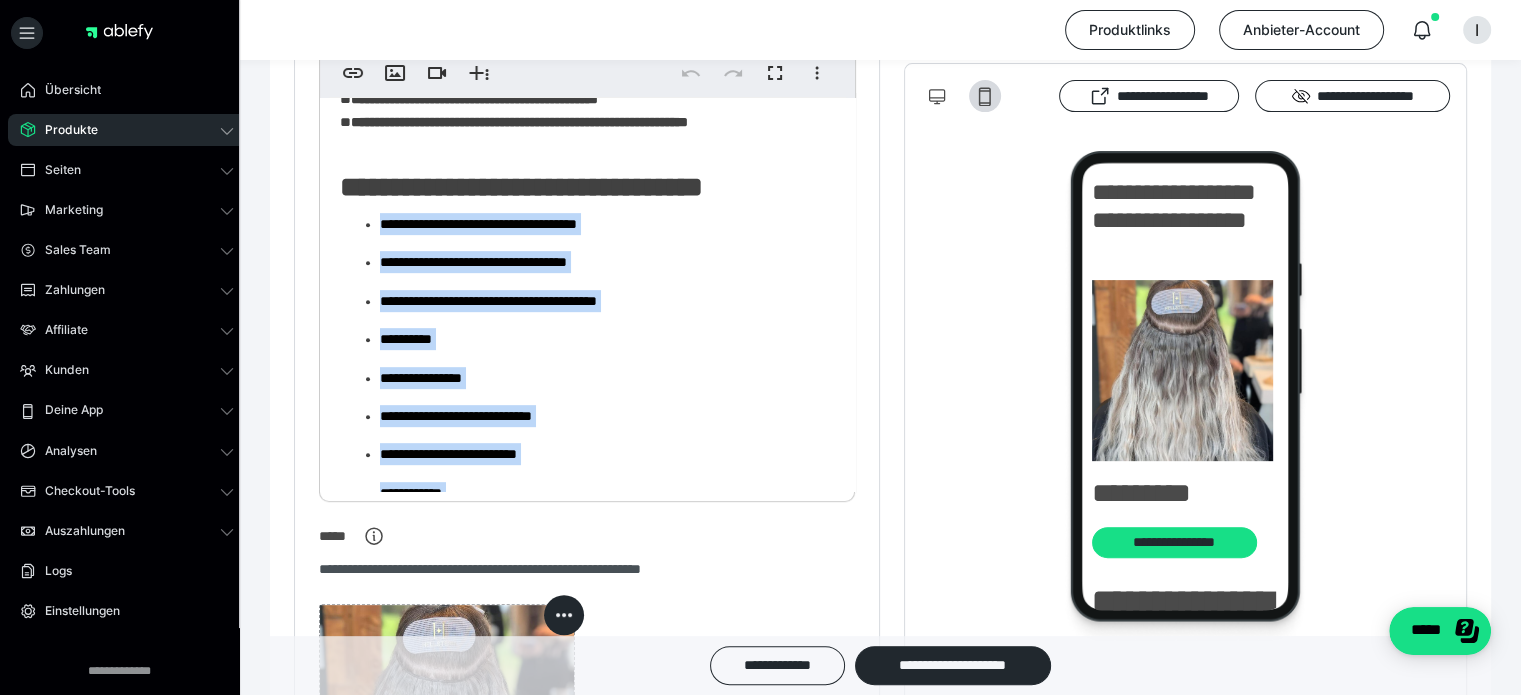 drag, startPoint x: 529, startPoint y: 323, endPoint x: 380, endPoint y: 283, distance: 154.27573 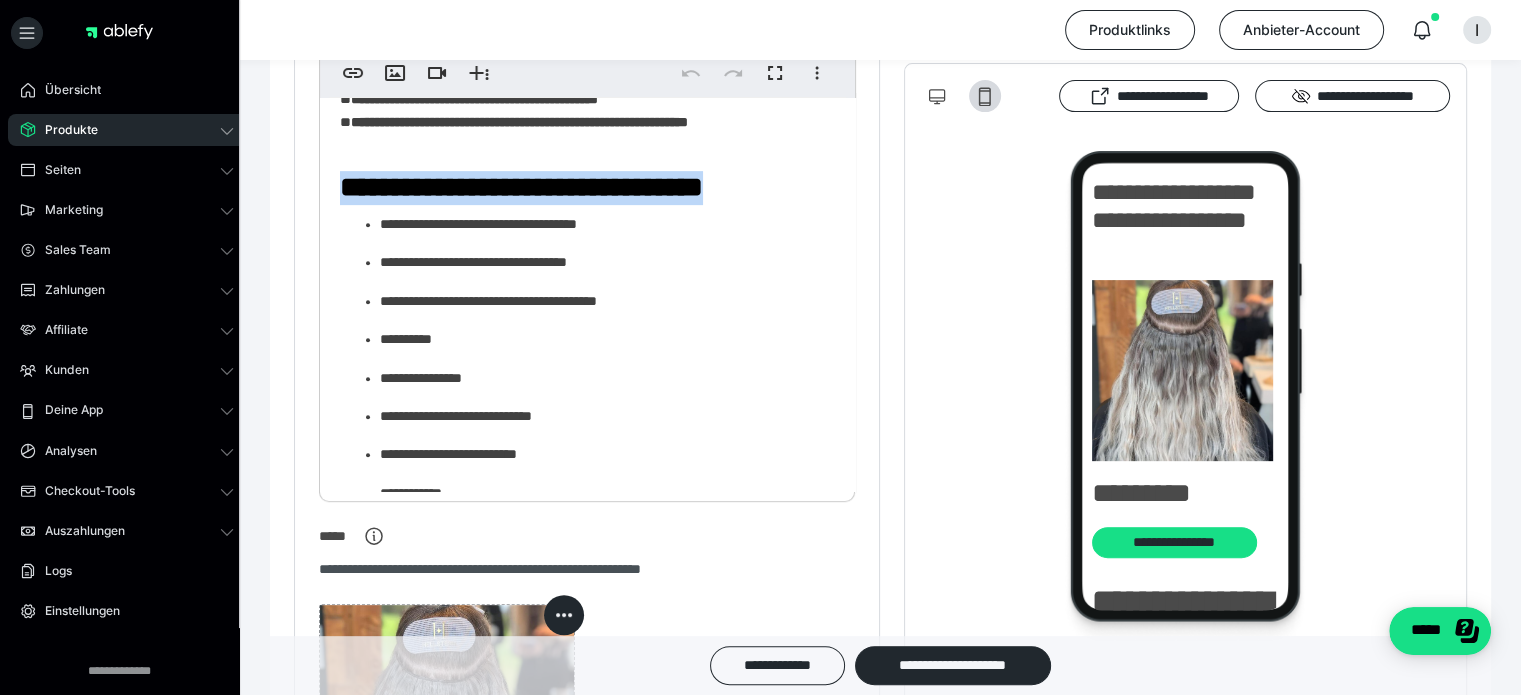 drag, startPoint x: 775, startPoint y: 260, endPoint x: 328, endPoint y: 239, distance: 447.493 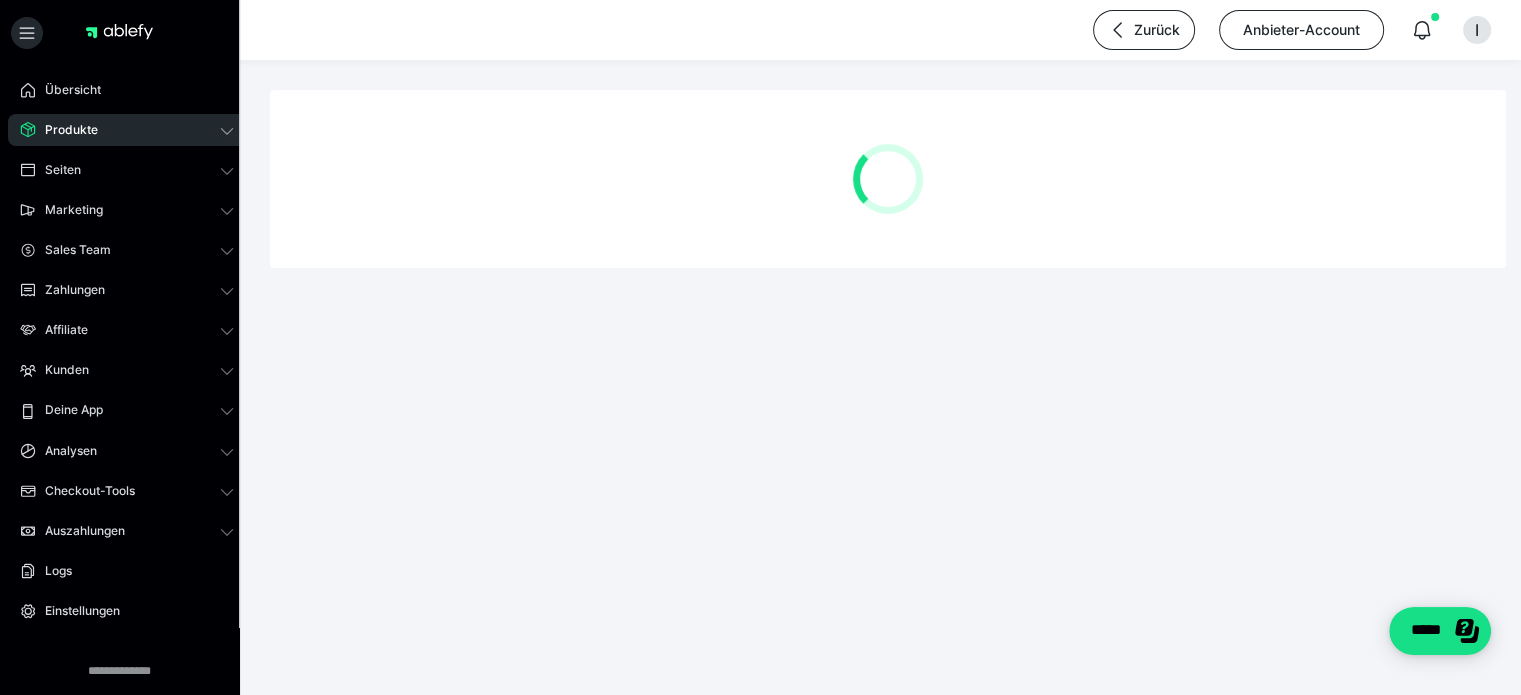 scroll, scrollTop: 0, scrollLeft: 0, axis: both 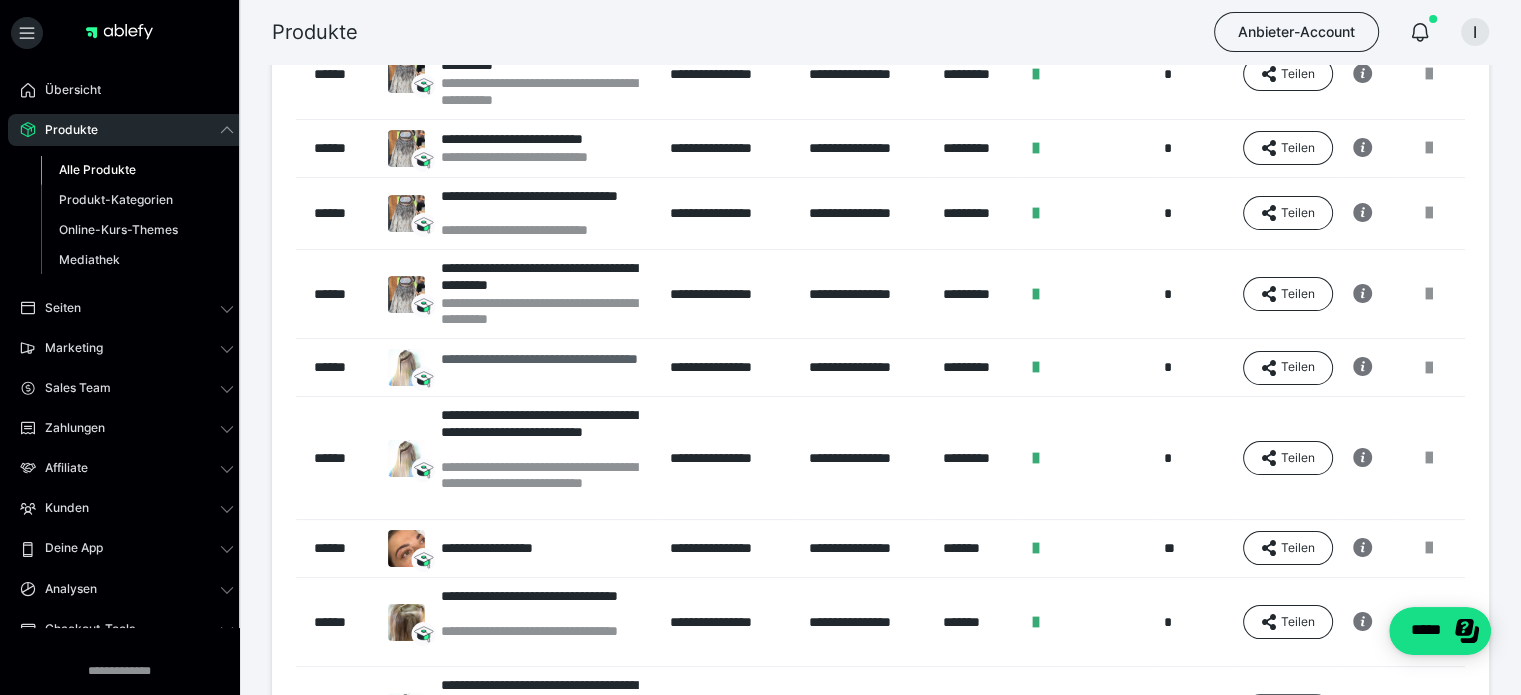 click on "**********" at bounding box center (545, 368) 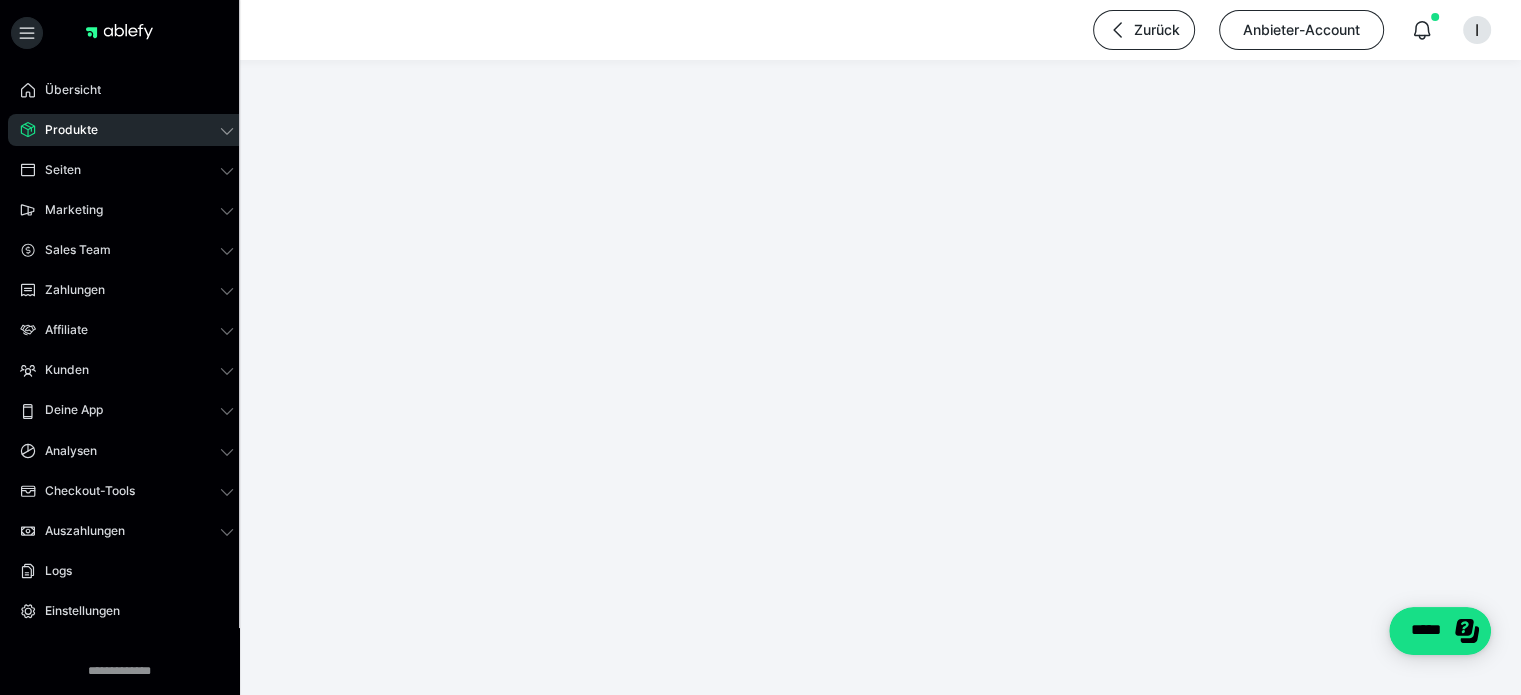 scroll, scrollTop: 0, scrollLeft: 0, axis: both 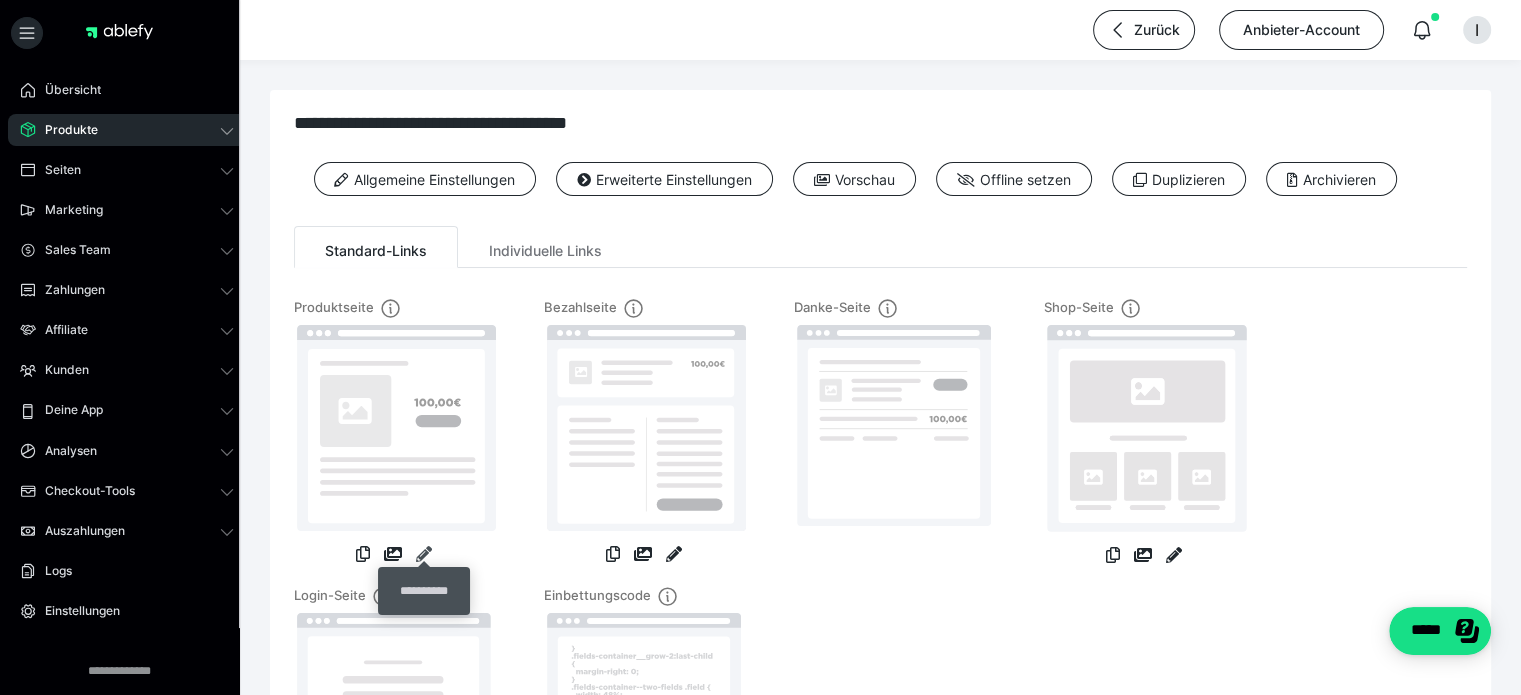 click at bounding box center (424, 554) 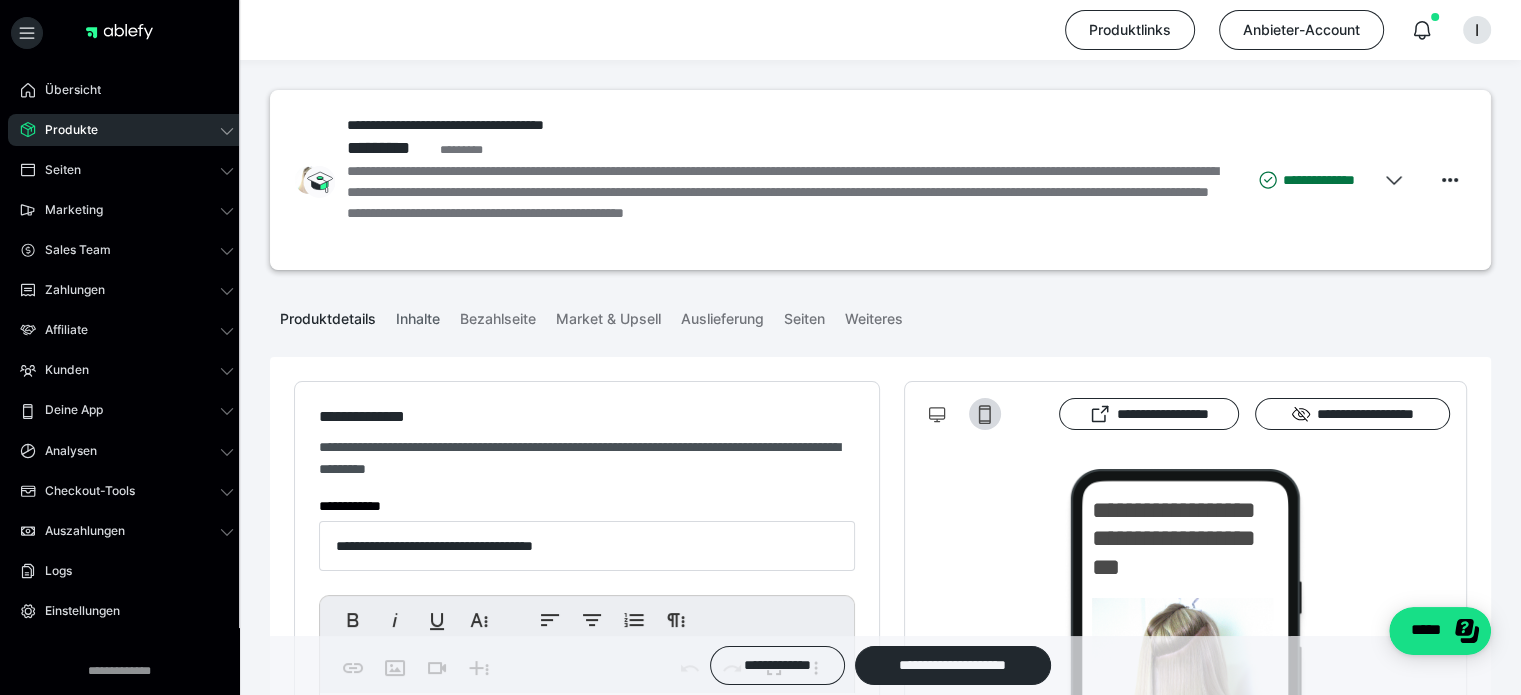 click on "Inhalte" at bounding box center [418, 315] 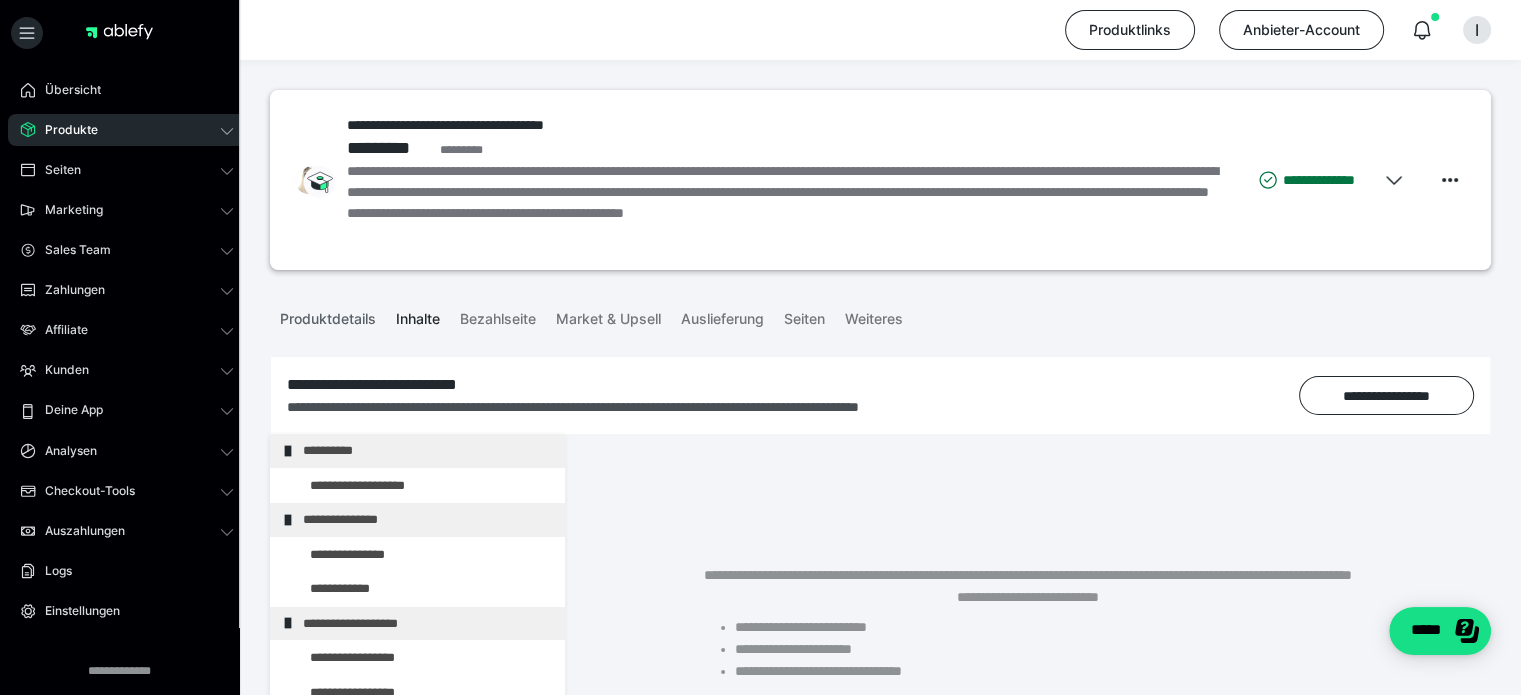 click on "Produktdetails" at bounding box center (328, 315) 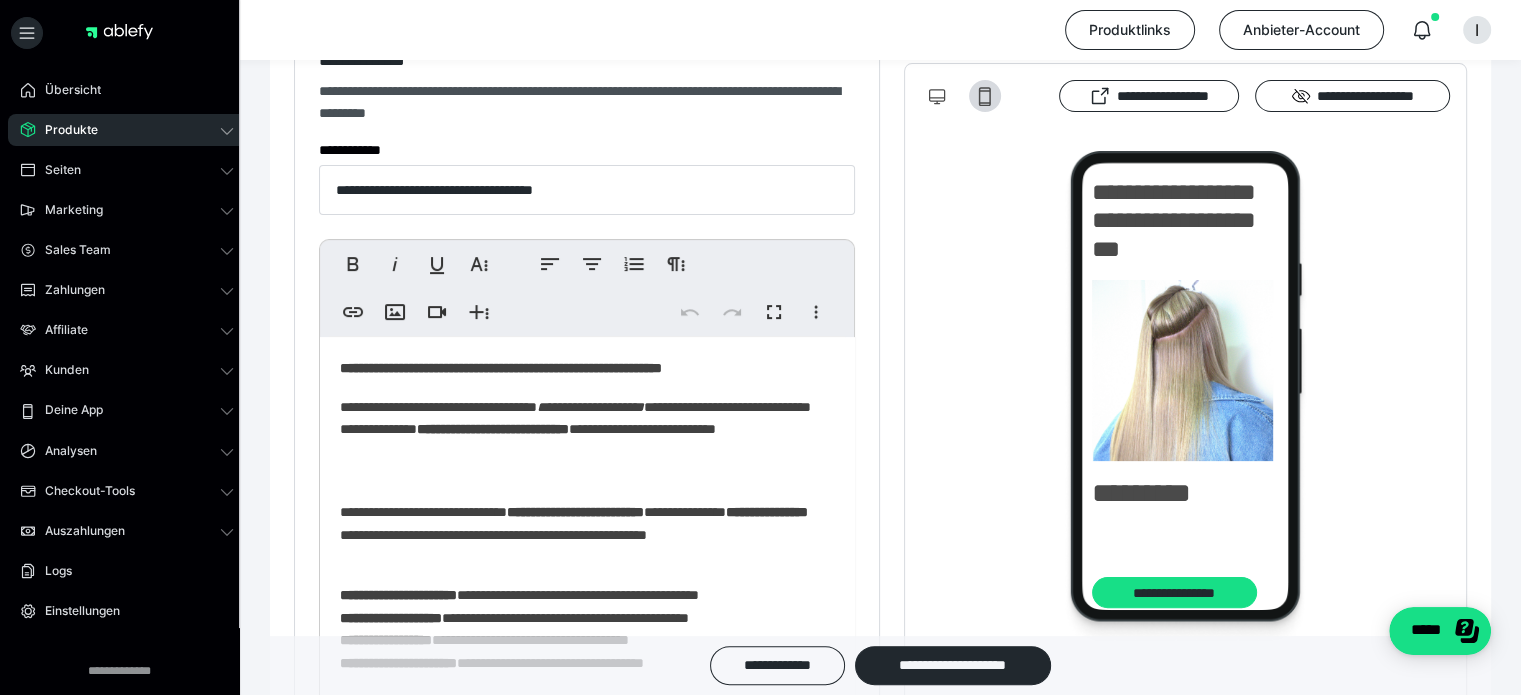 scroll, scrollTop: 400, scrollLeft: 0, axis: vertical 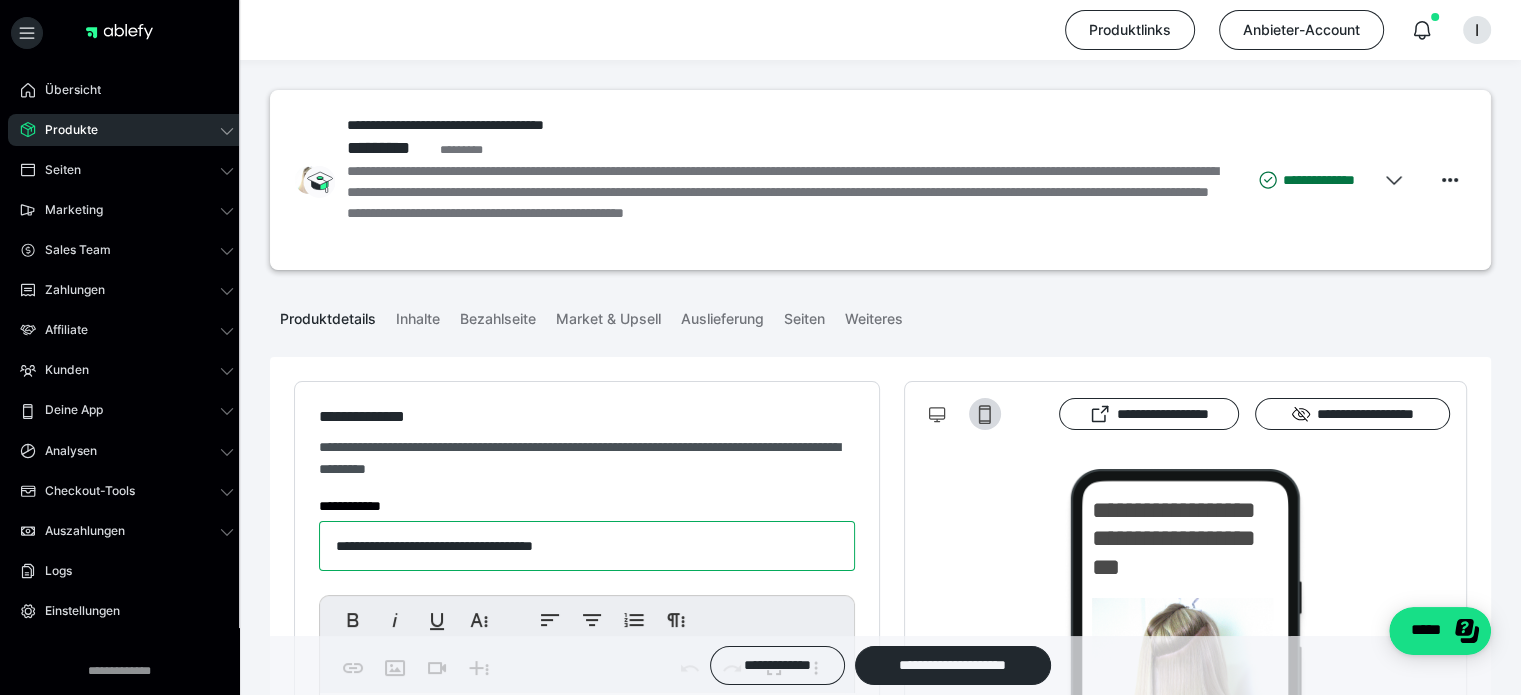 drag, startPoint x: 546, startPoint y: 550, endPoint x: 420, endPoint y: 561, distance: 126.47925 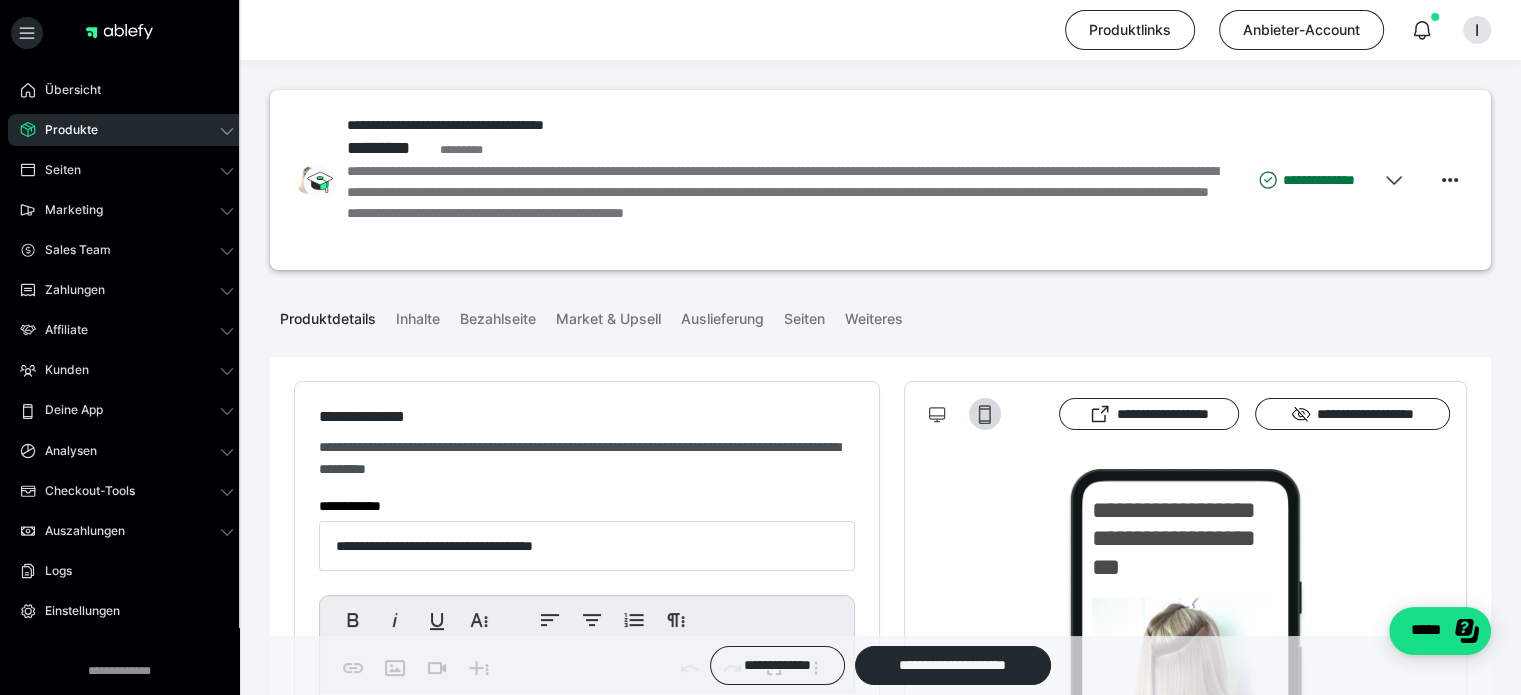 click on "Produkte" at bounding box center [64, 130] 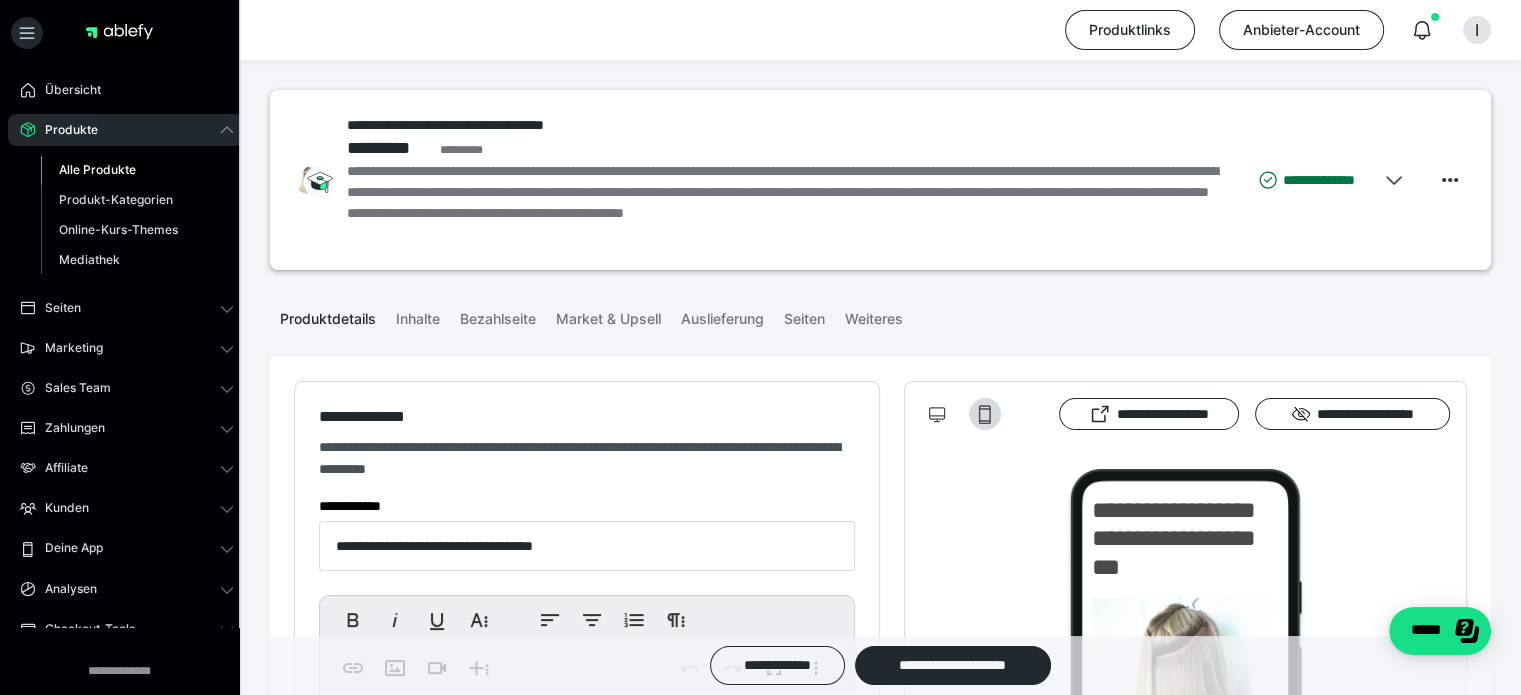 click on "Alle Produkte" at bounding box center [97, 169] 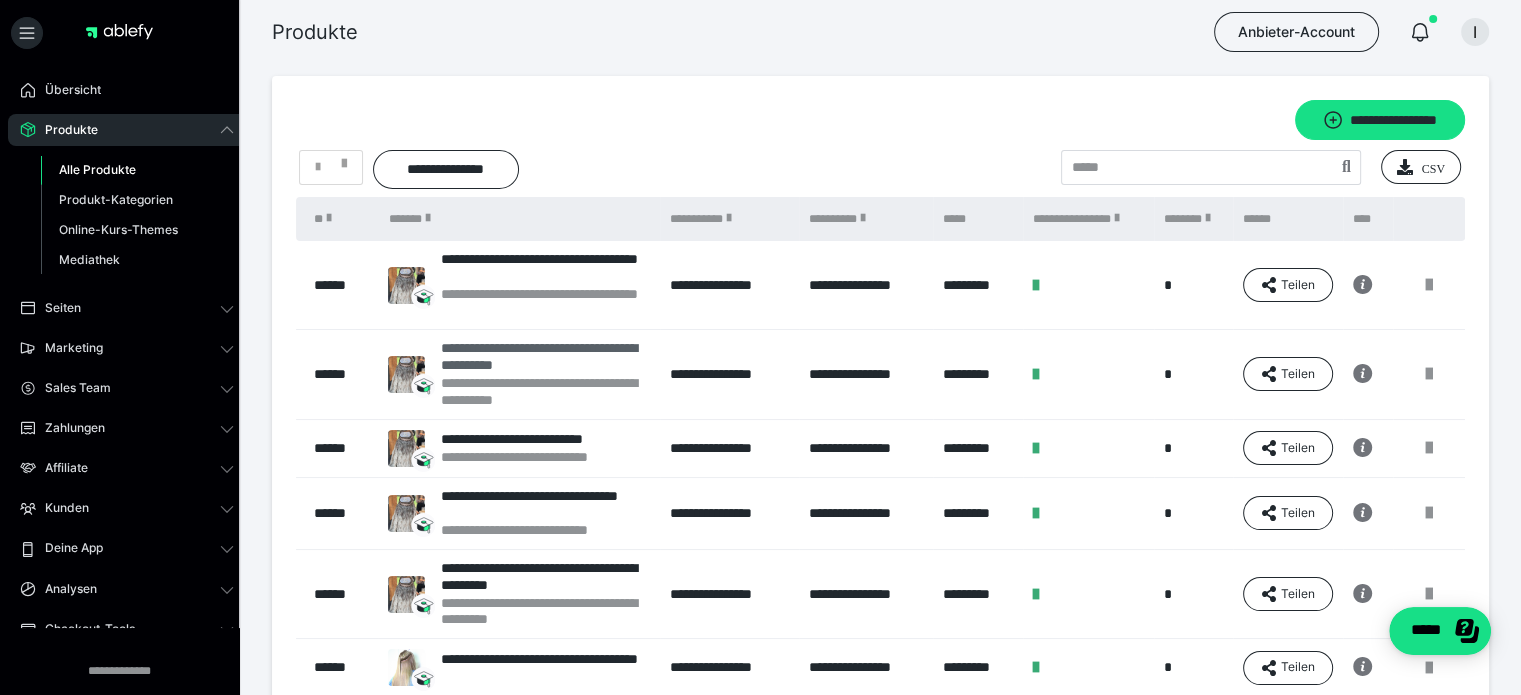 click on "**********" at bounding box center (545, 392) 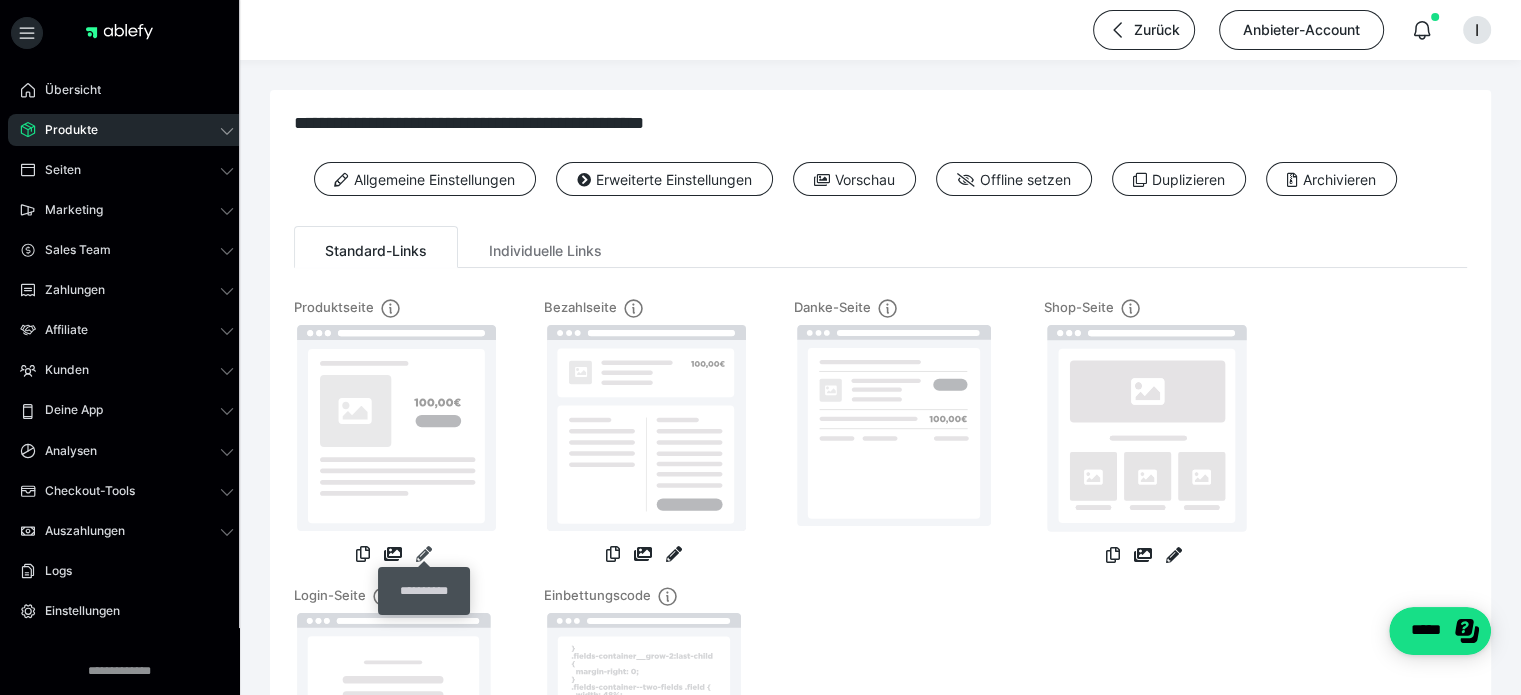 click at bounding box center [424, 554] 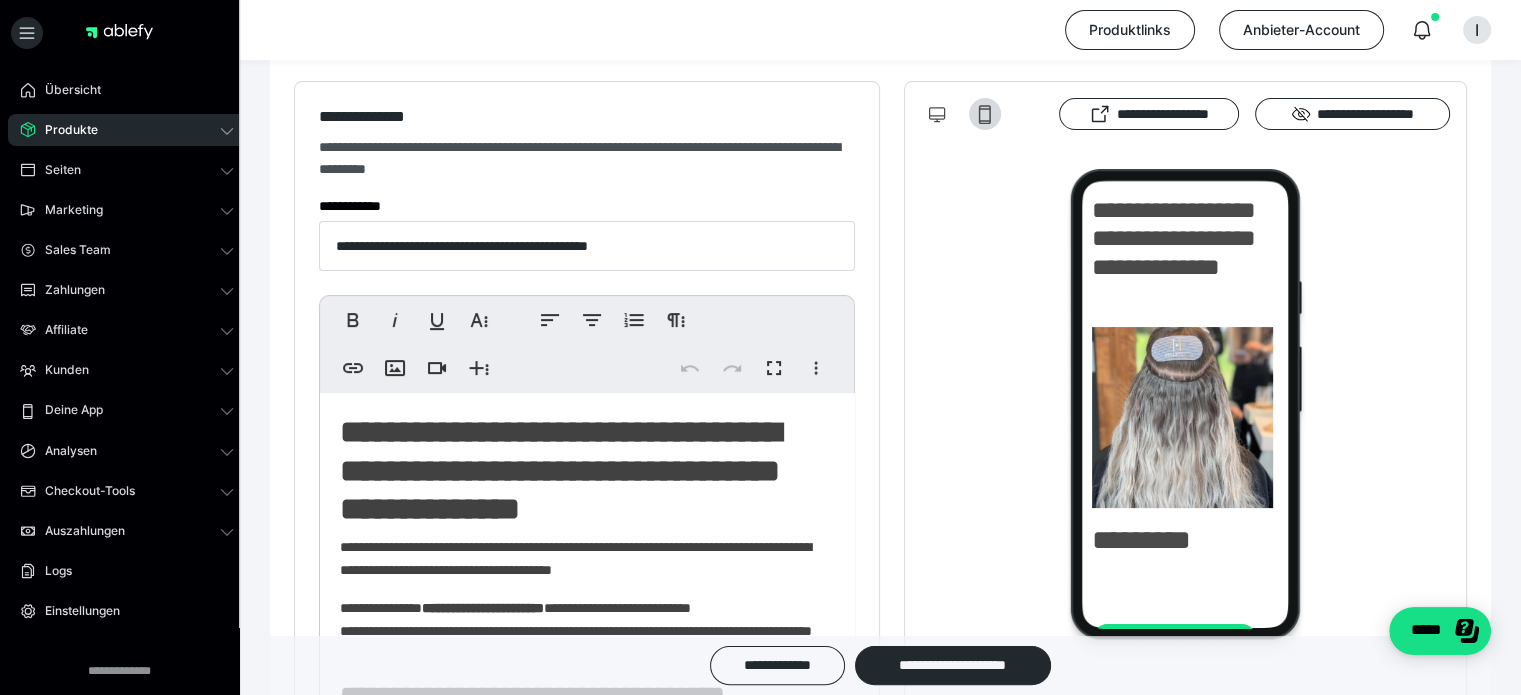 scroll, scrollTop: 500, scrollLeft: 0, axis: vertical 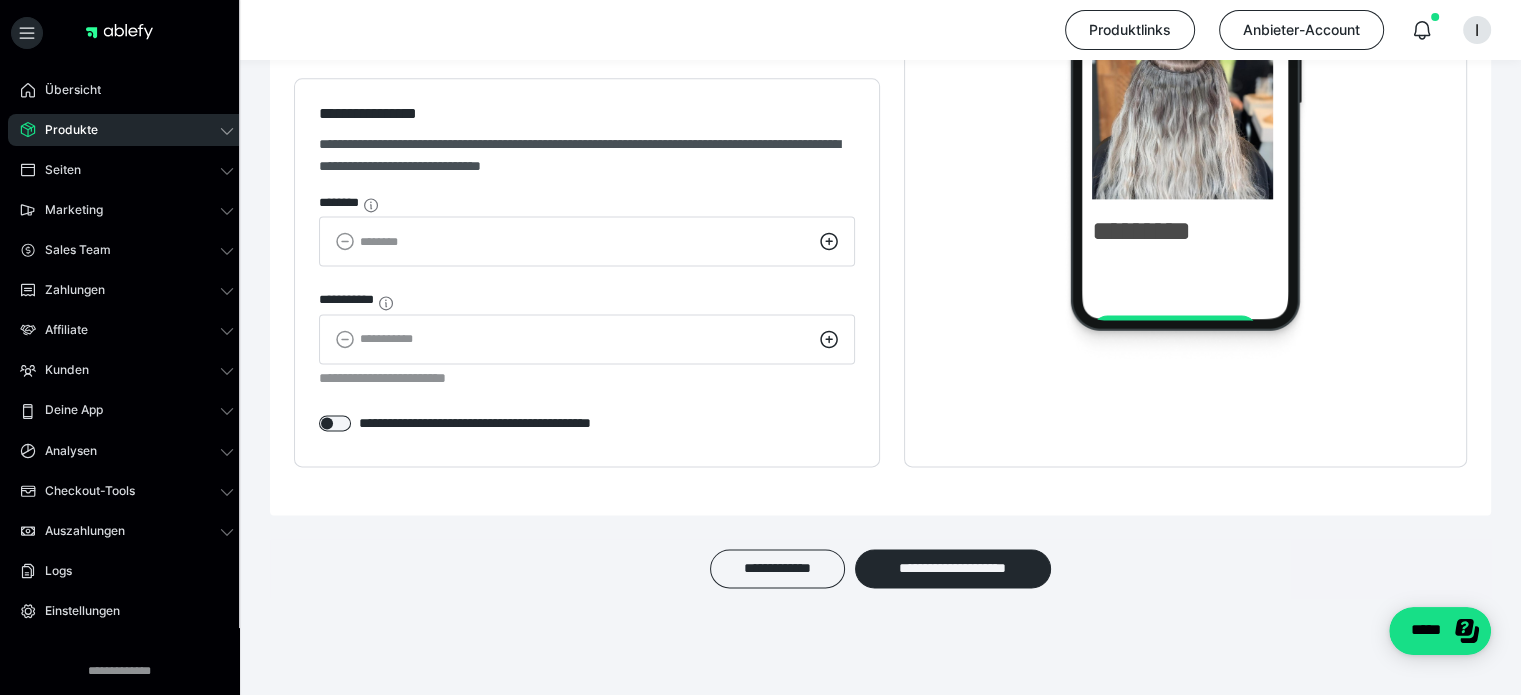 click 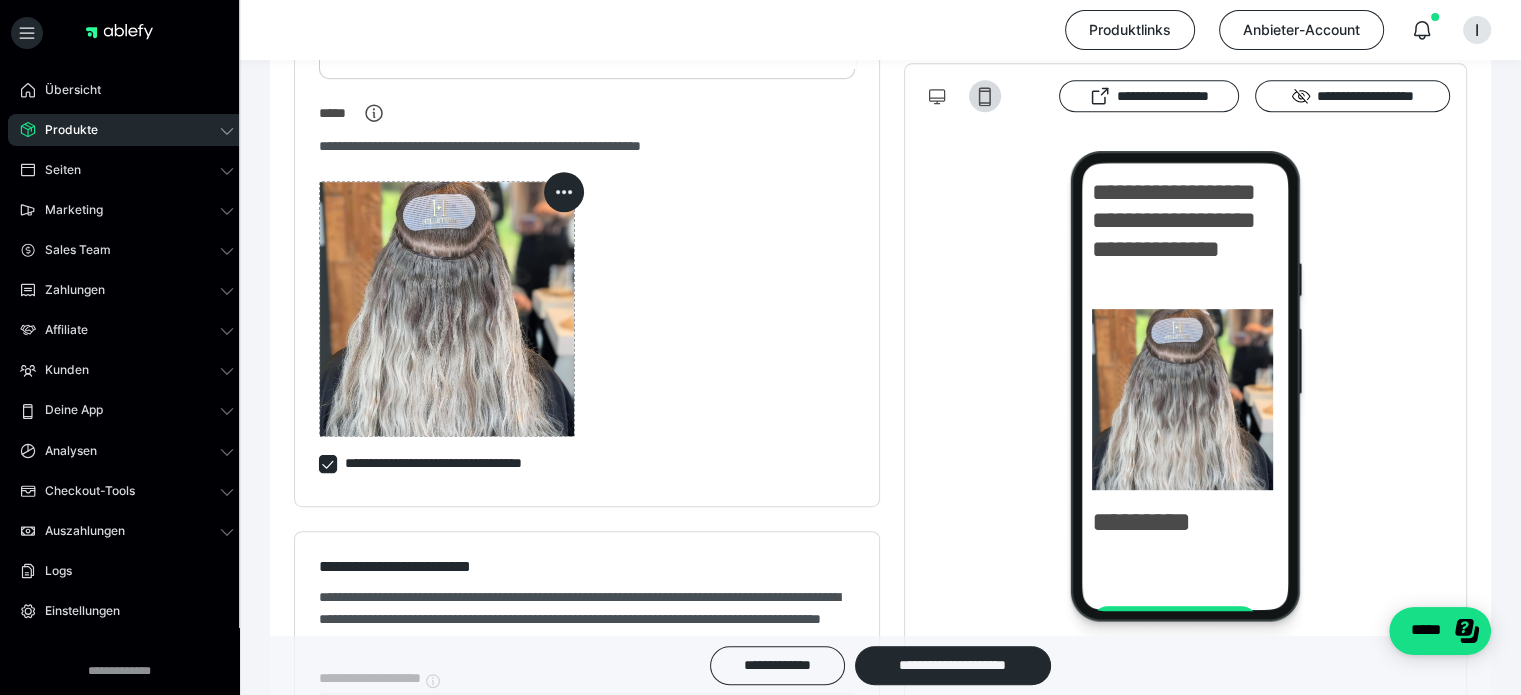 scroll, scrollTop: 690, scrollLeft: 0, axis: vertical 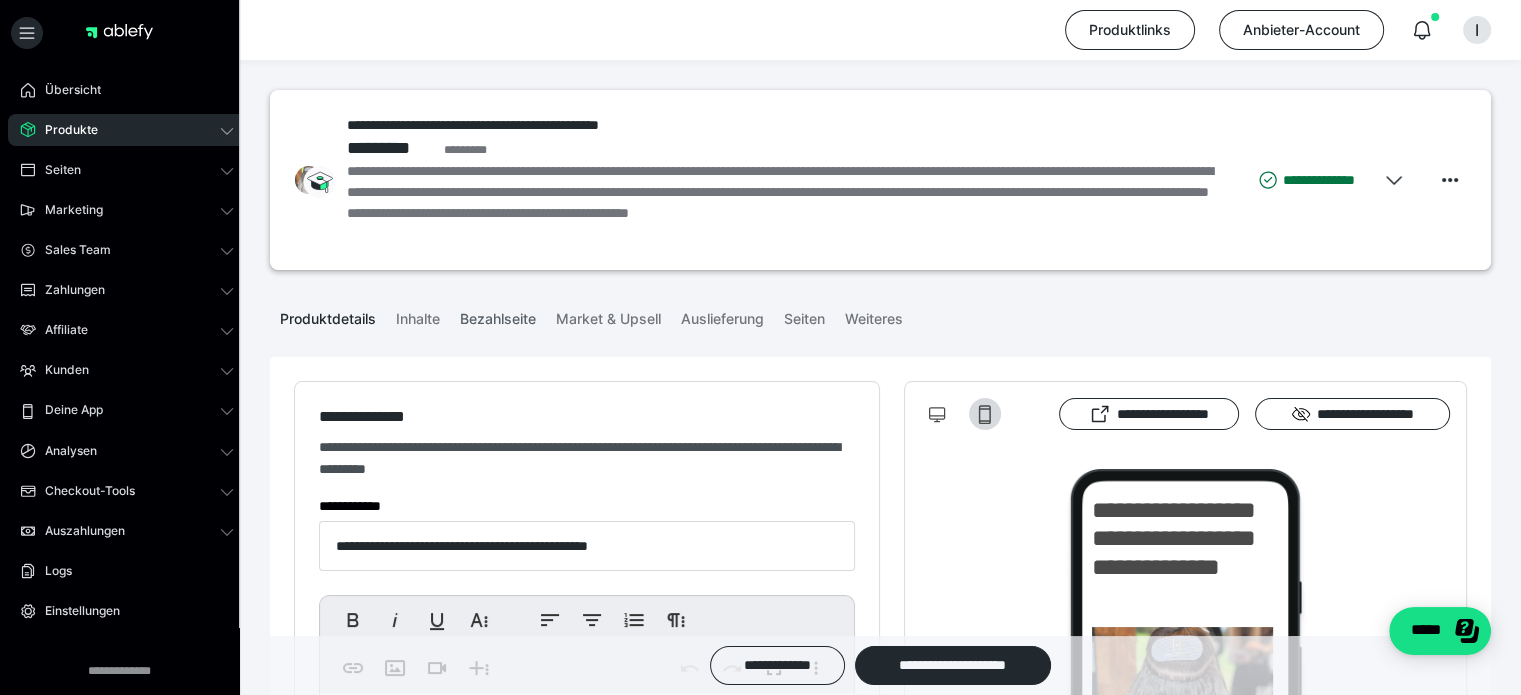 click on "Bezahlseite" at bounding box center (498, 315) 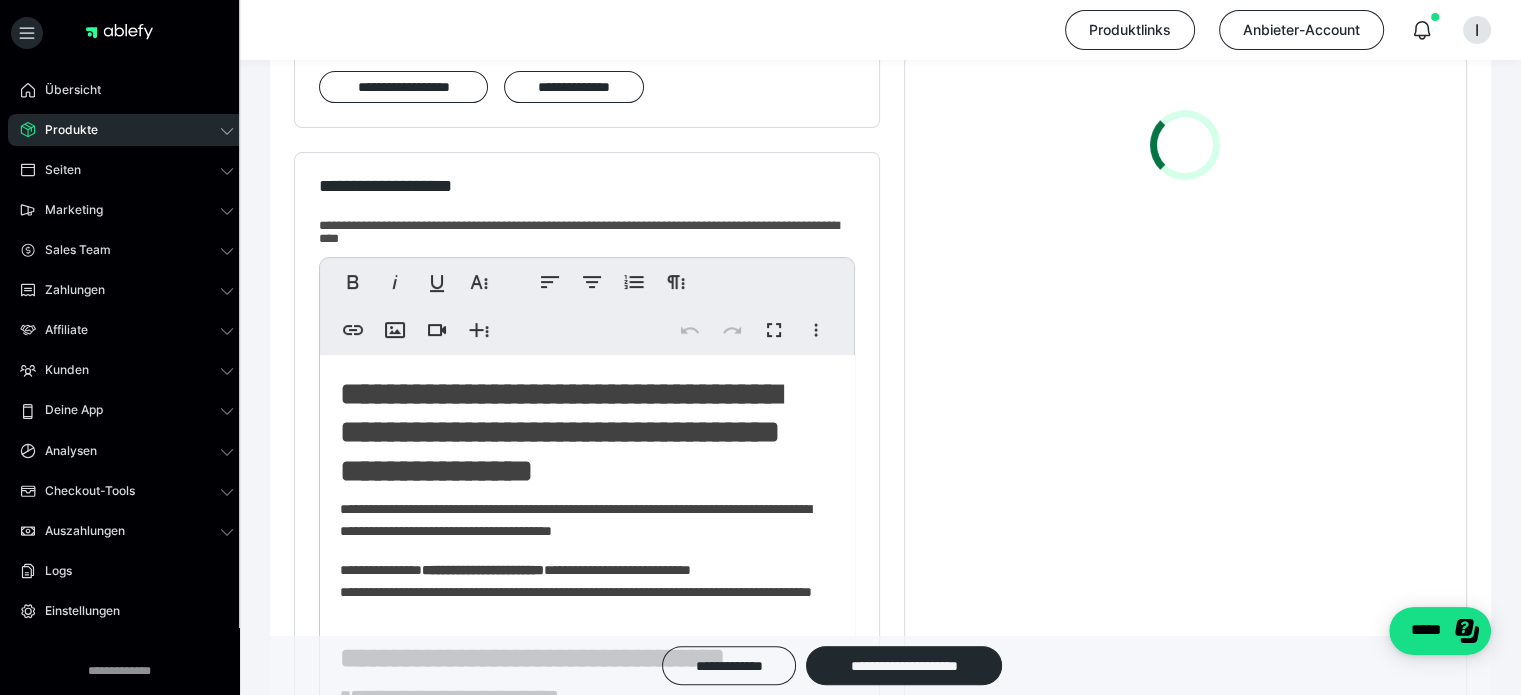 scroll, scrollTop: 500, scrollLeft: 0, axis: vertical 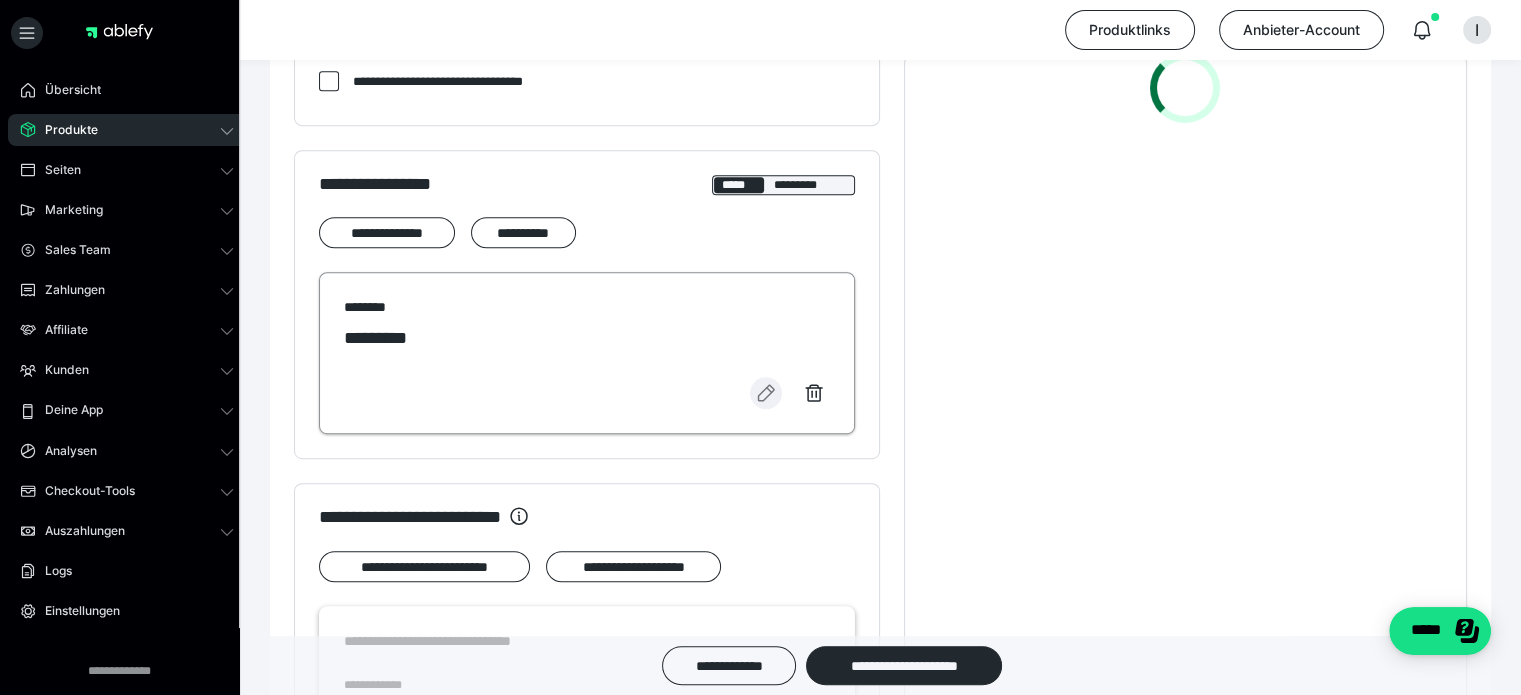 click 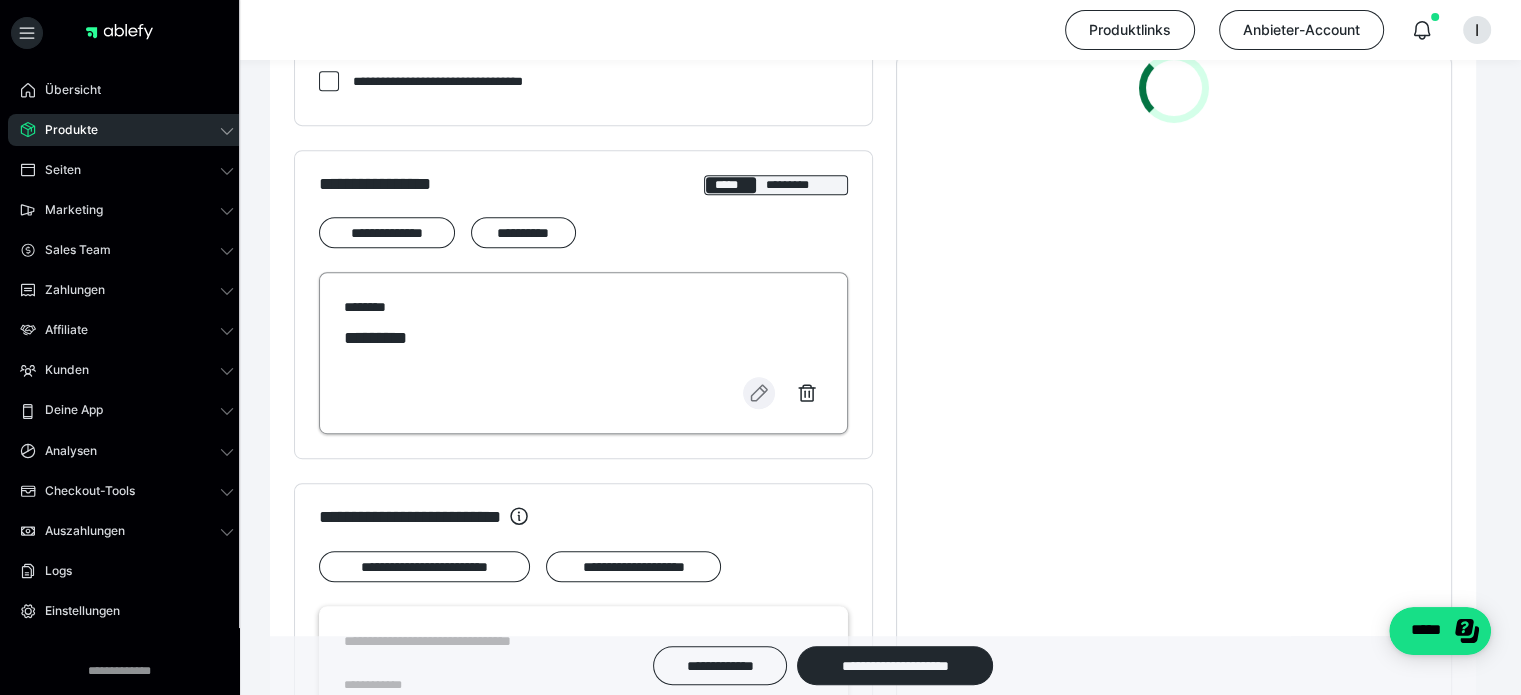 scroll, scrollTop: 1383, scrollLeft: 0, axis: vertical 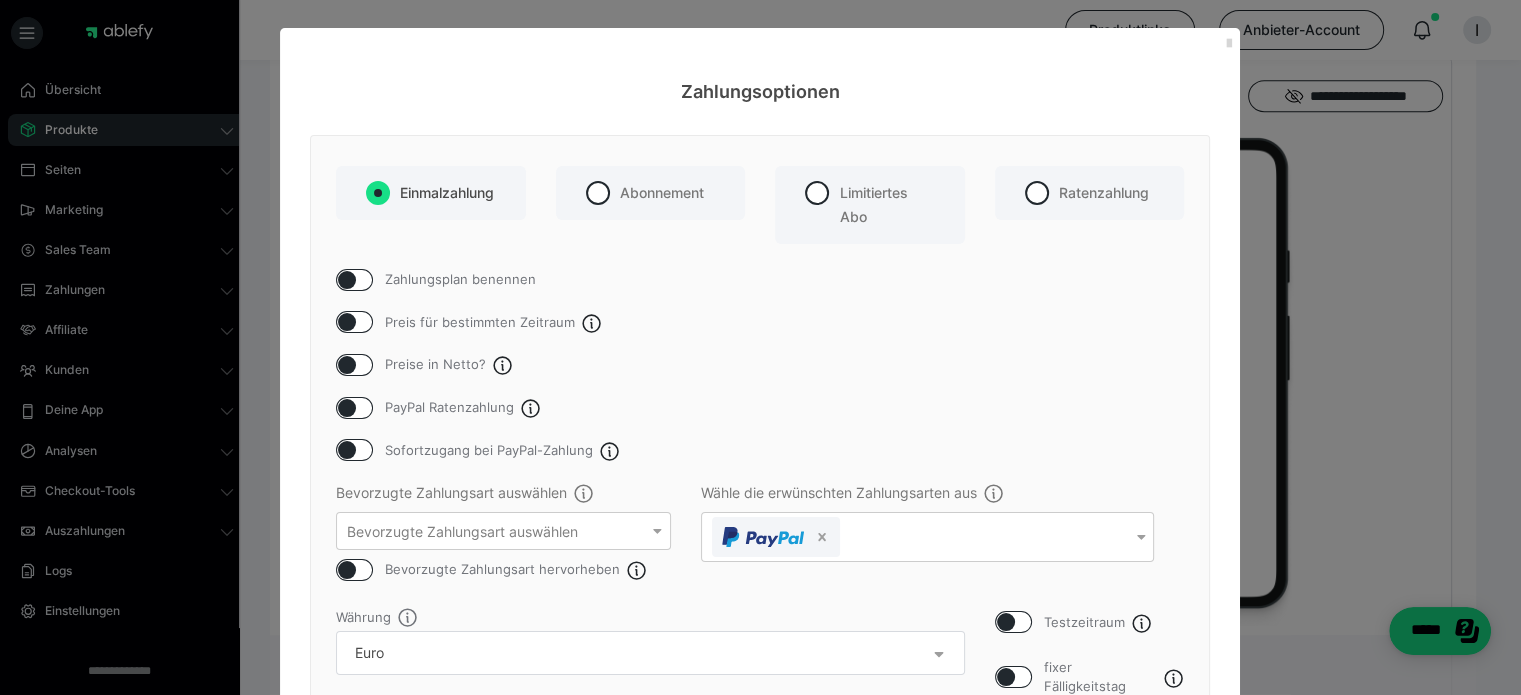 click at bounding box center (1228, 44) 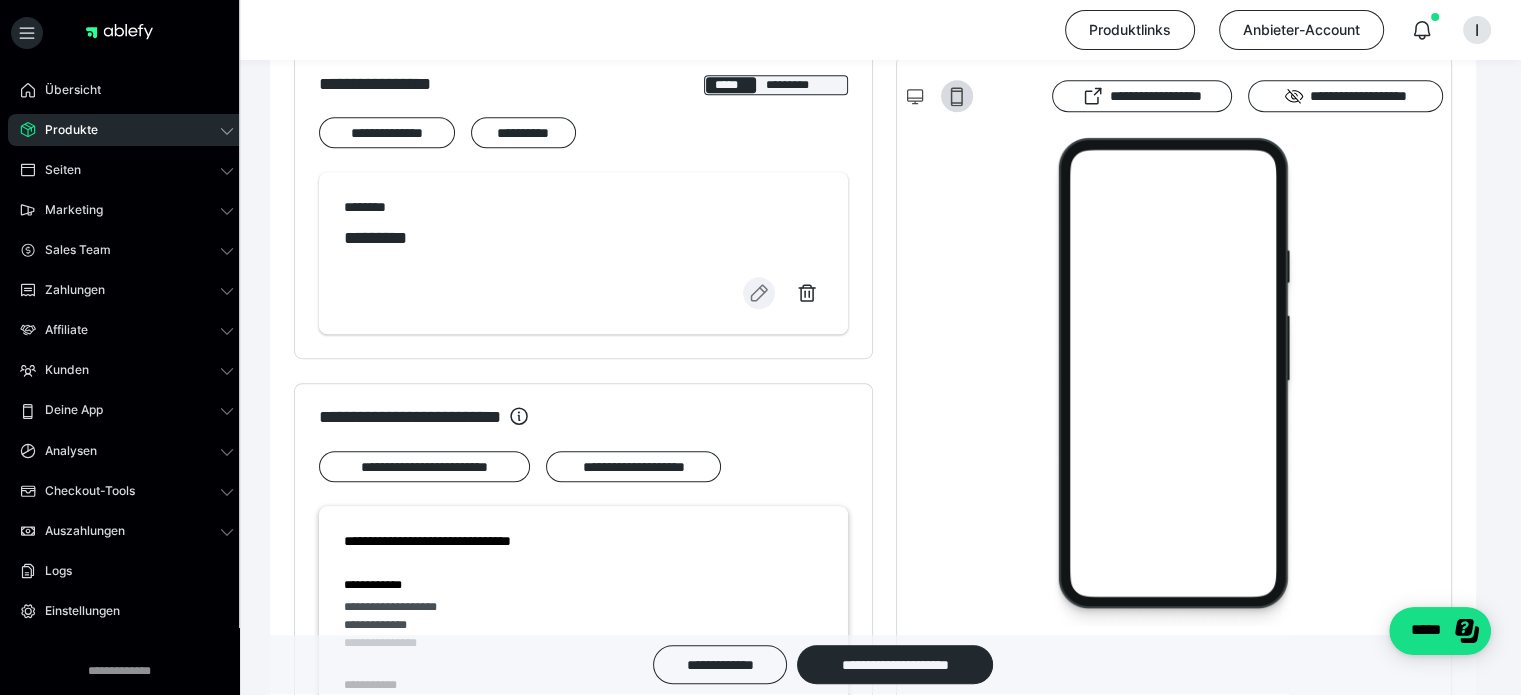 scroll, scrollTop: 1300, scrollLeft: 0, axis: vertical 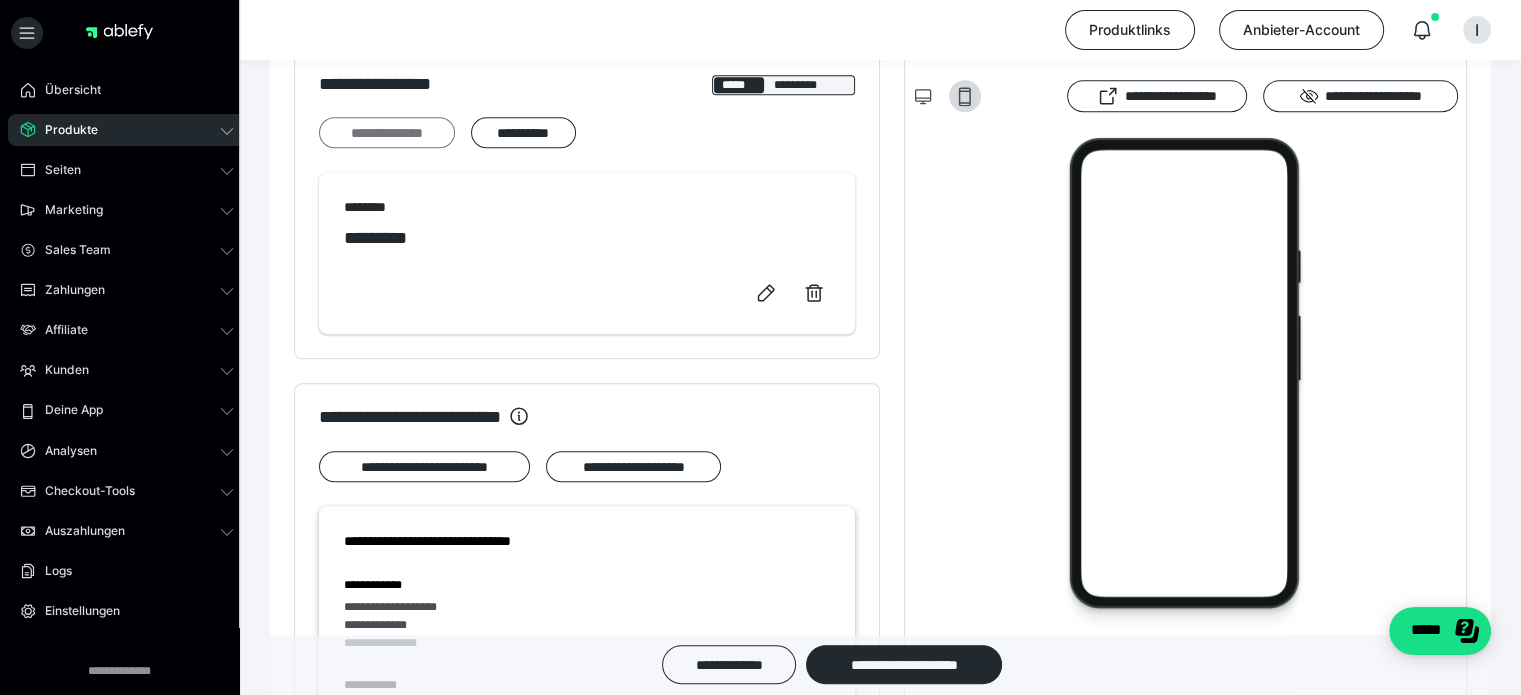 click on "**********" at bounding box center (387, 133) 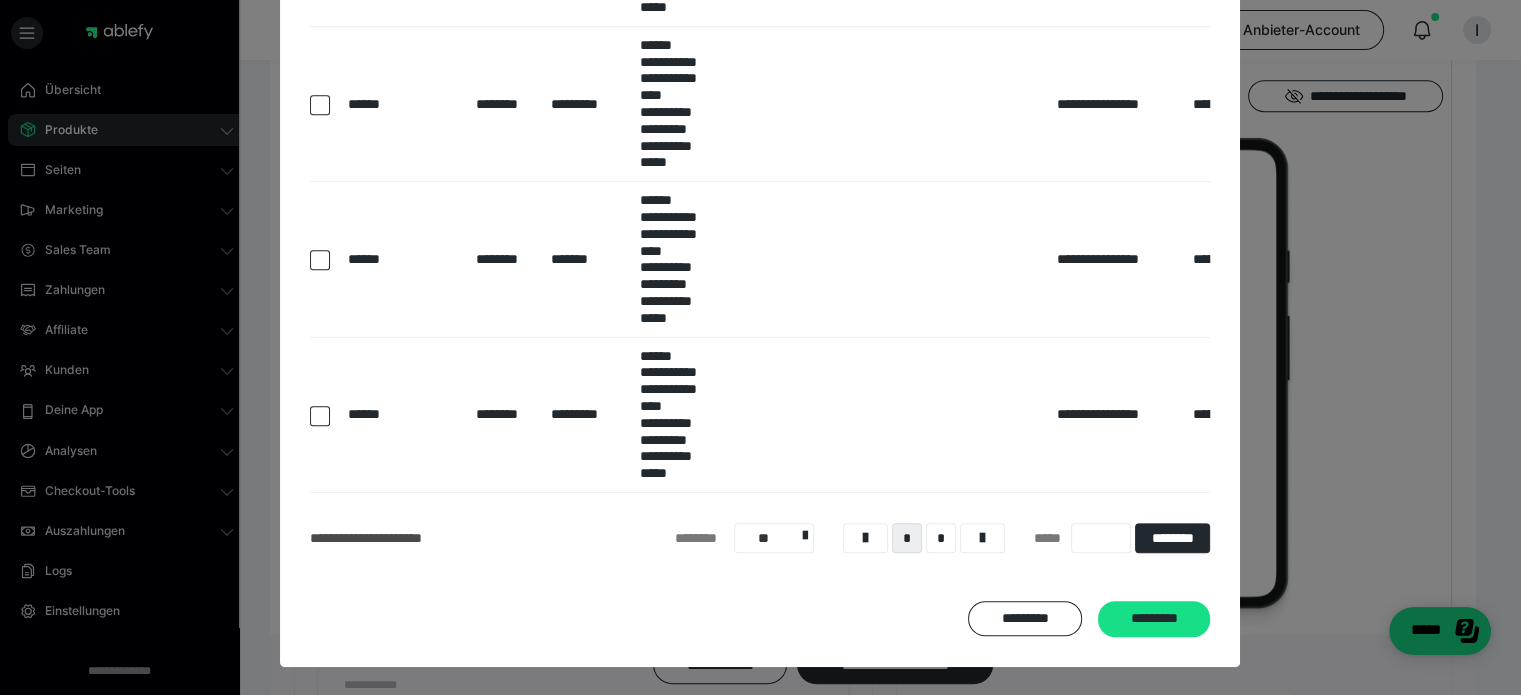 scroll, scrollTop: 1047, scrollLeft: 0, axis: vertical 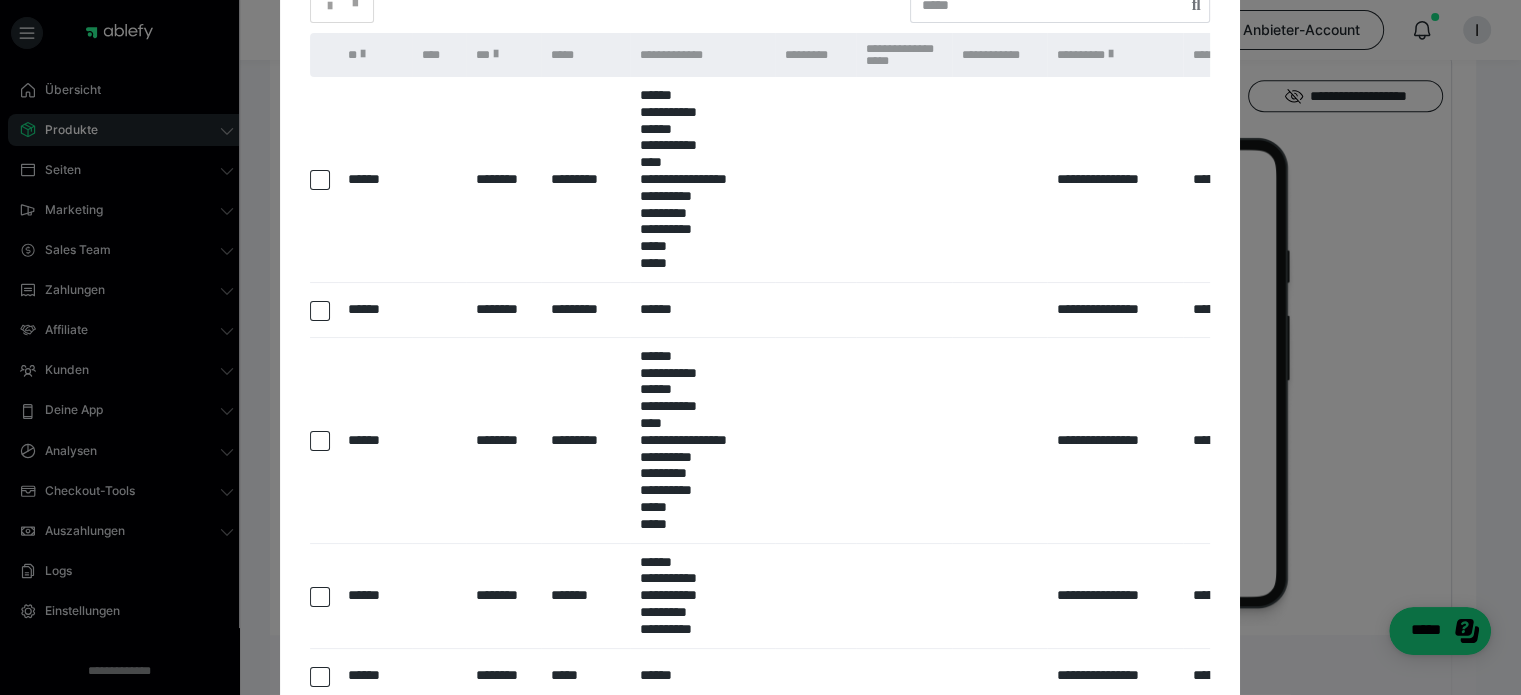 click at bounding box center (320, 180) 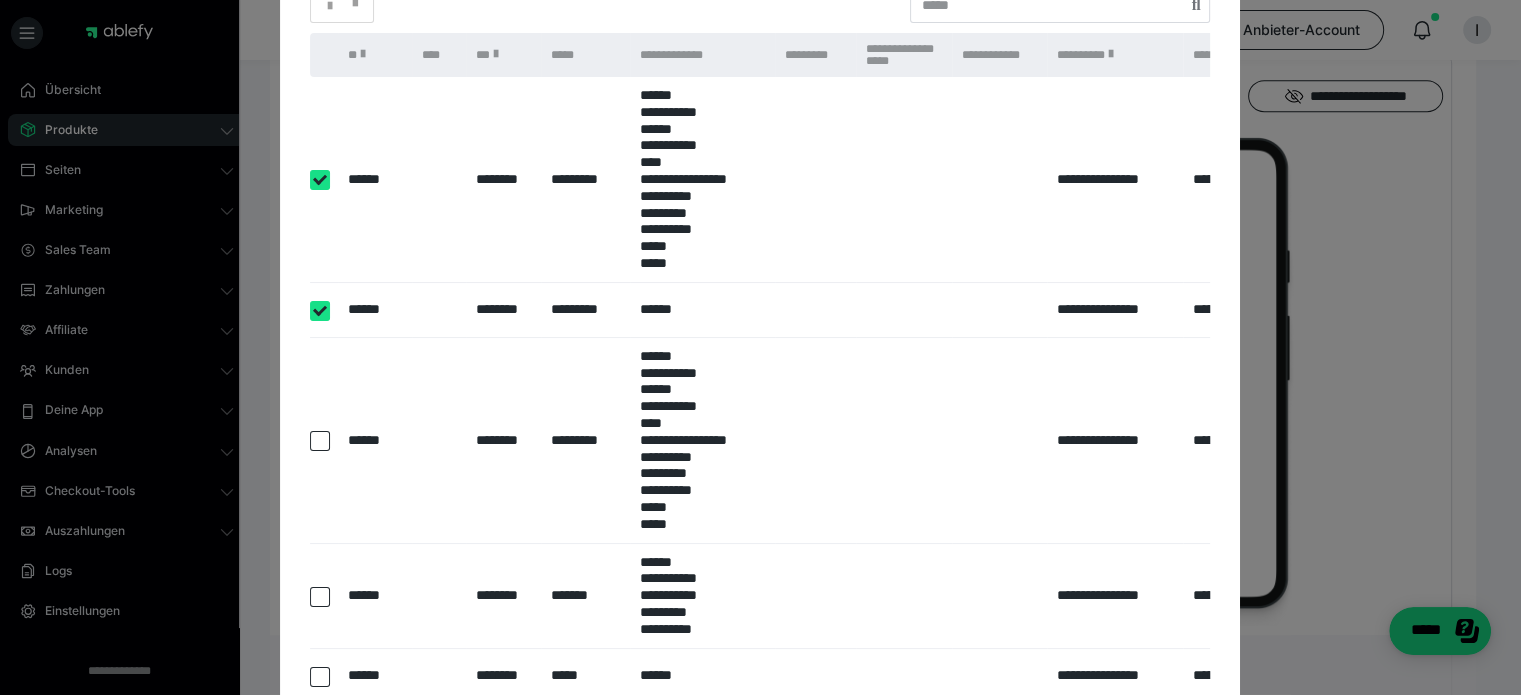 checkbox on "****" 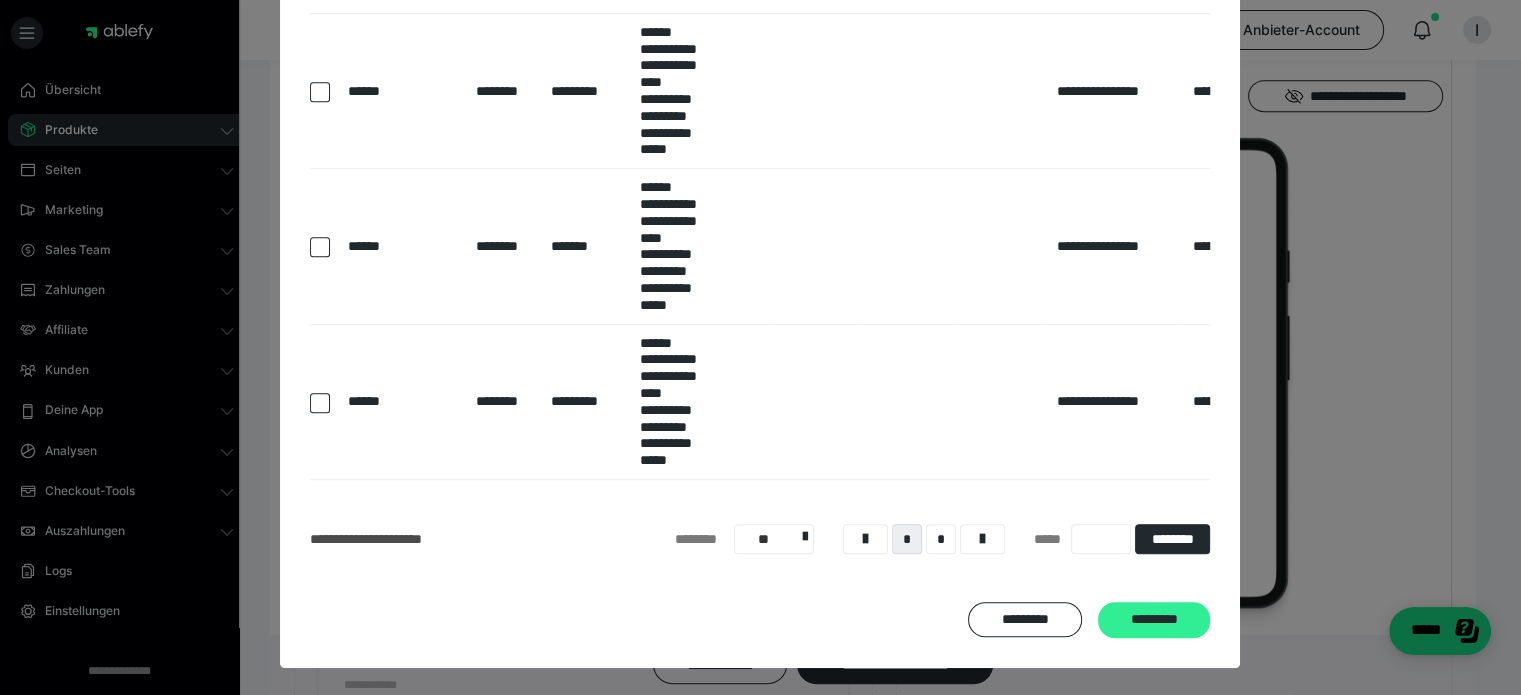 click on "*********" at bounding box center [1154, 620] 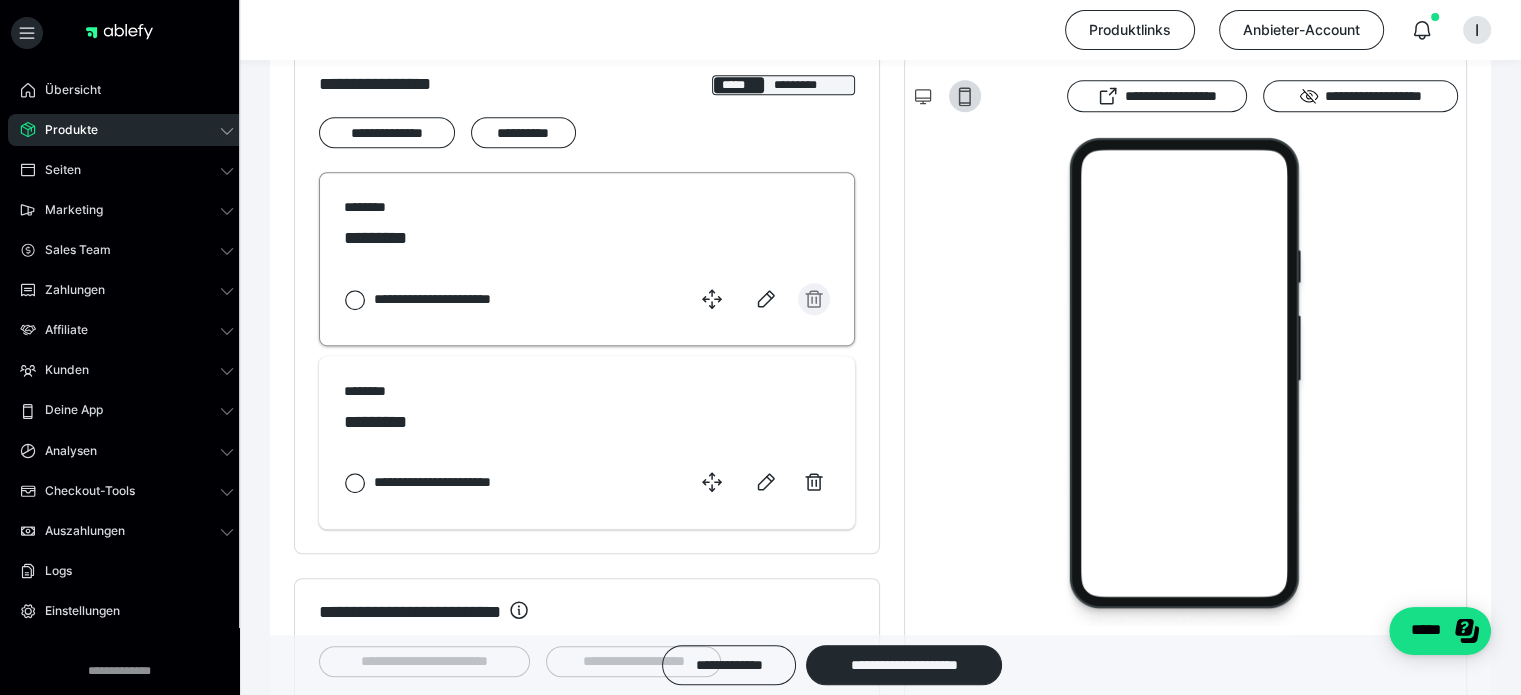 click 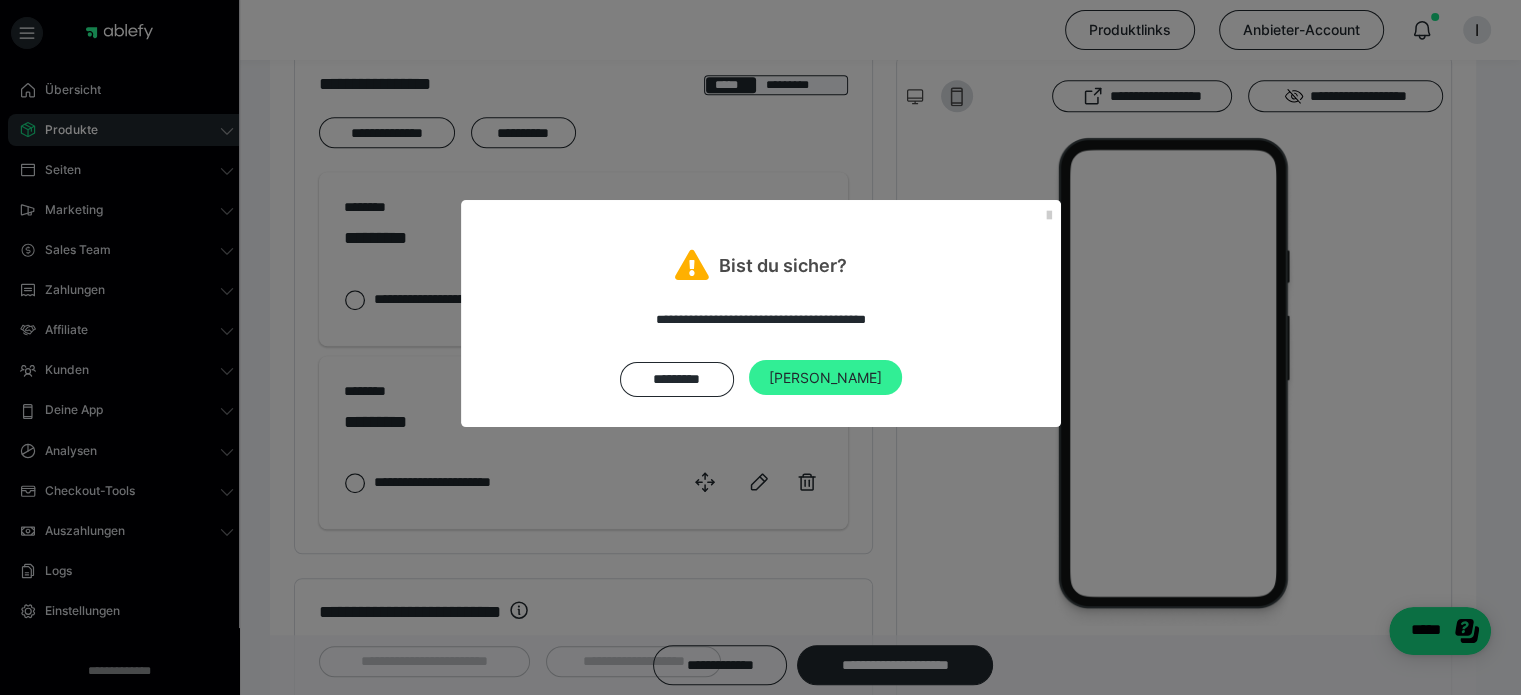 click on "Ja" at bounding box center (825, 378) 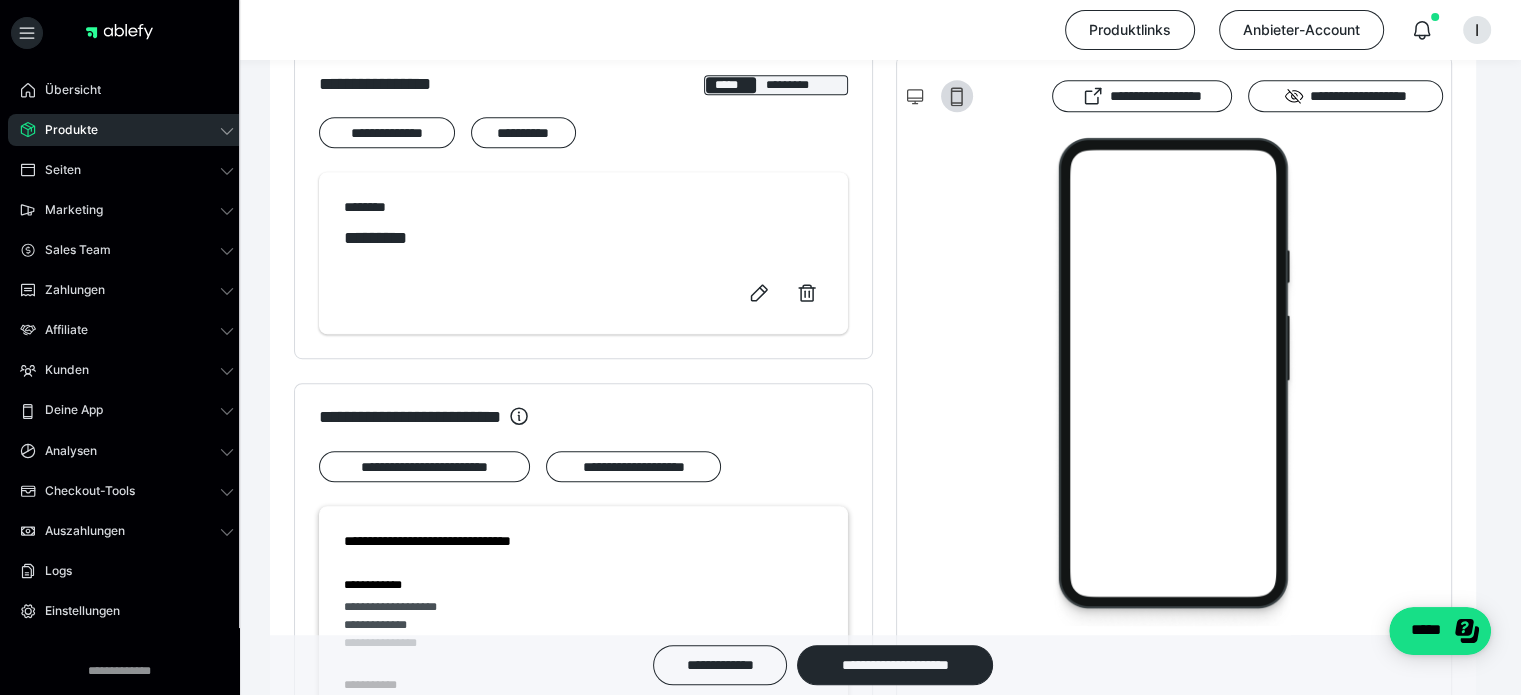 scroll, scrollTop: 1300, scrollLeft: 0, axis: vertical 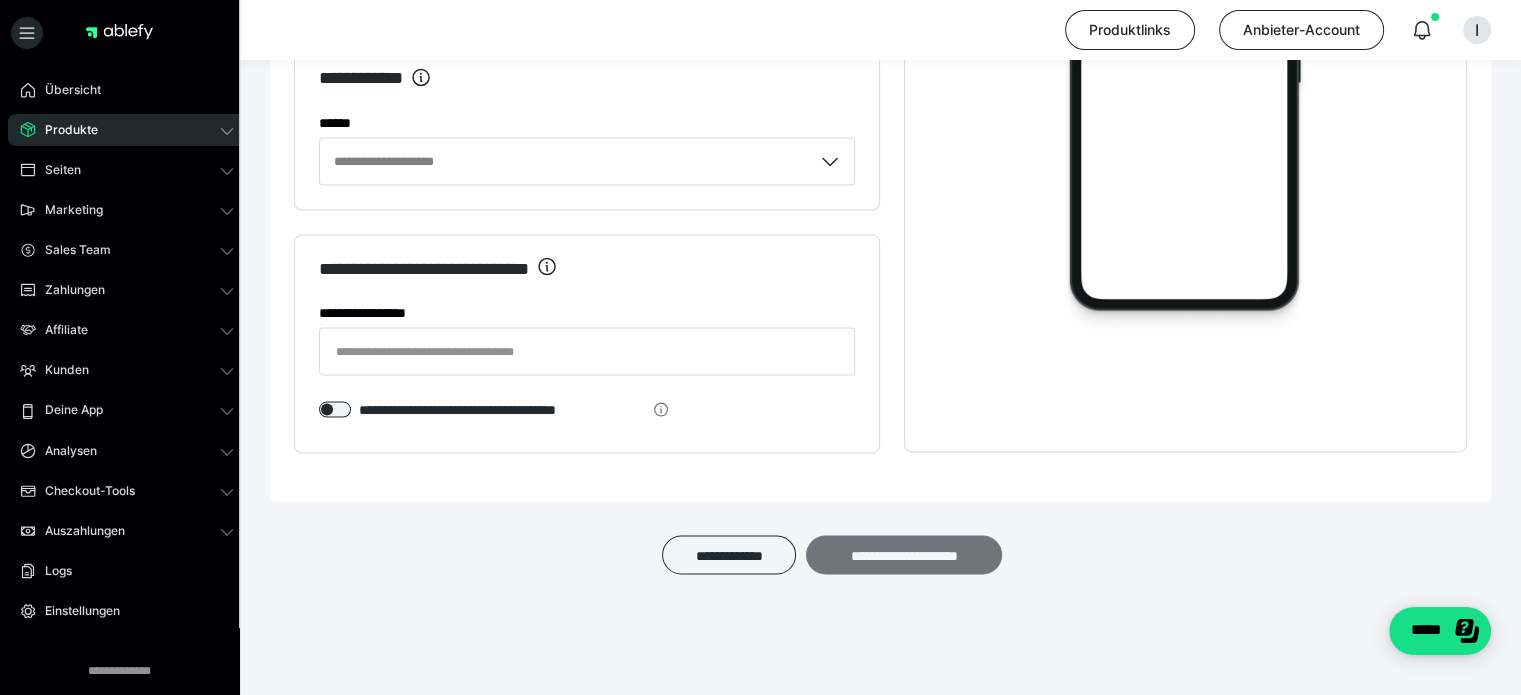 click on "**********" at bounding box center [904, 555] 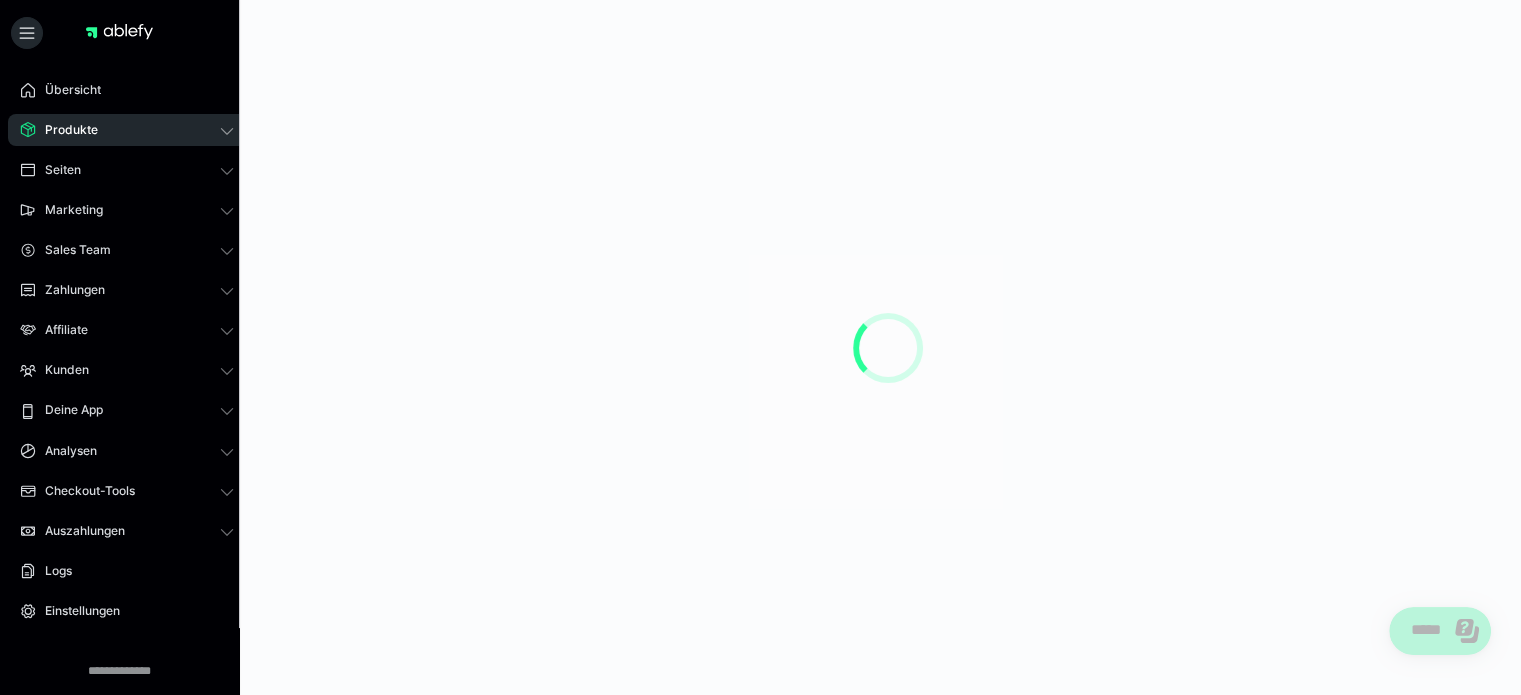scroll, scrollTop: 0, scrollLeft: 0, axis: both 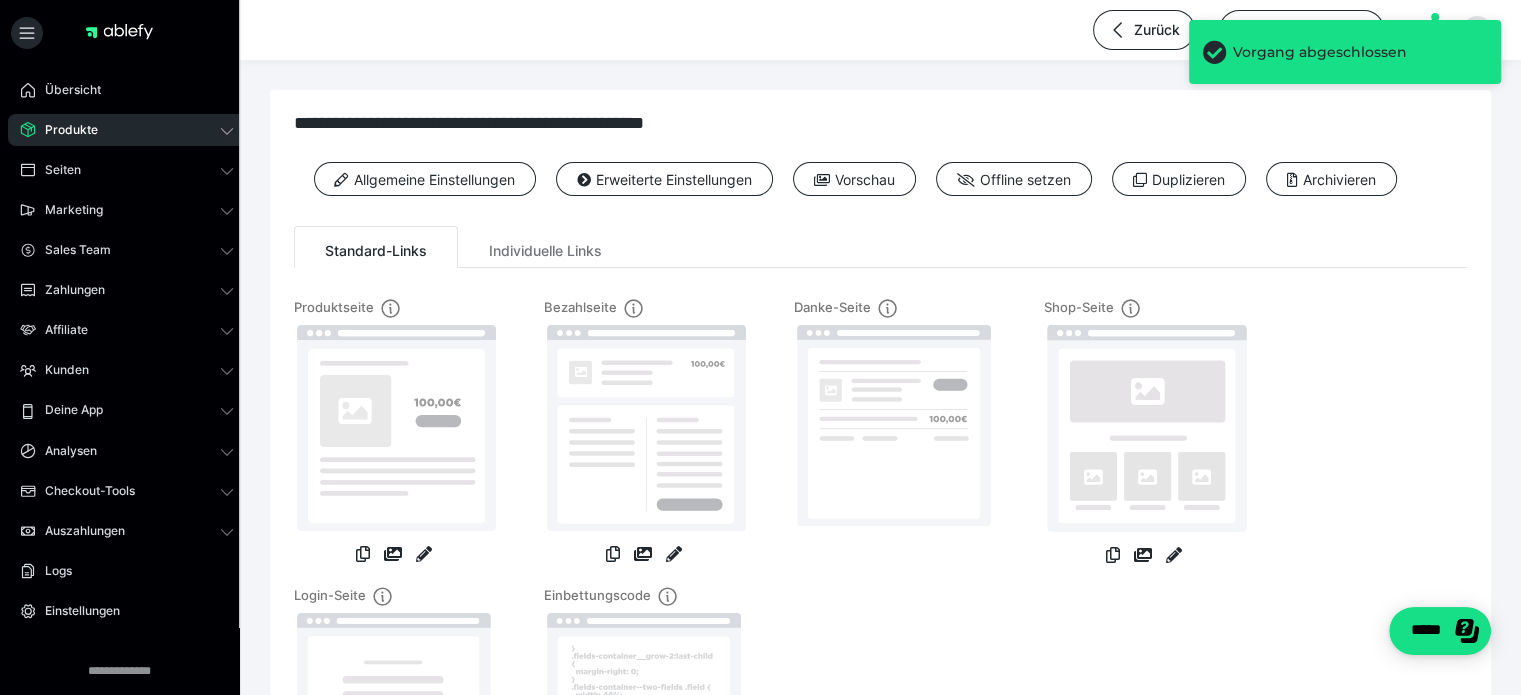 click on "Produkte" at bounding box center [64, 130] 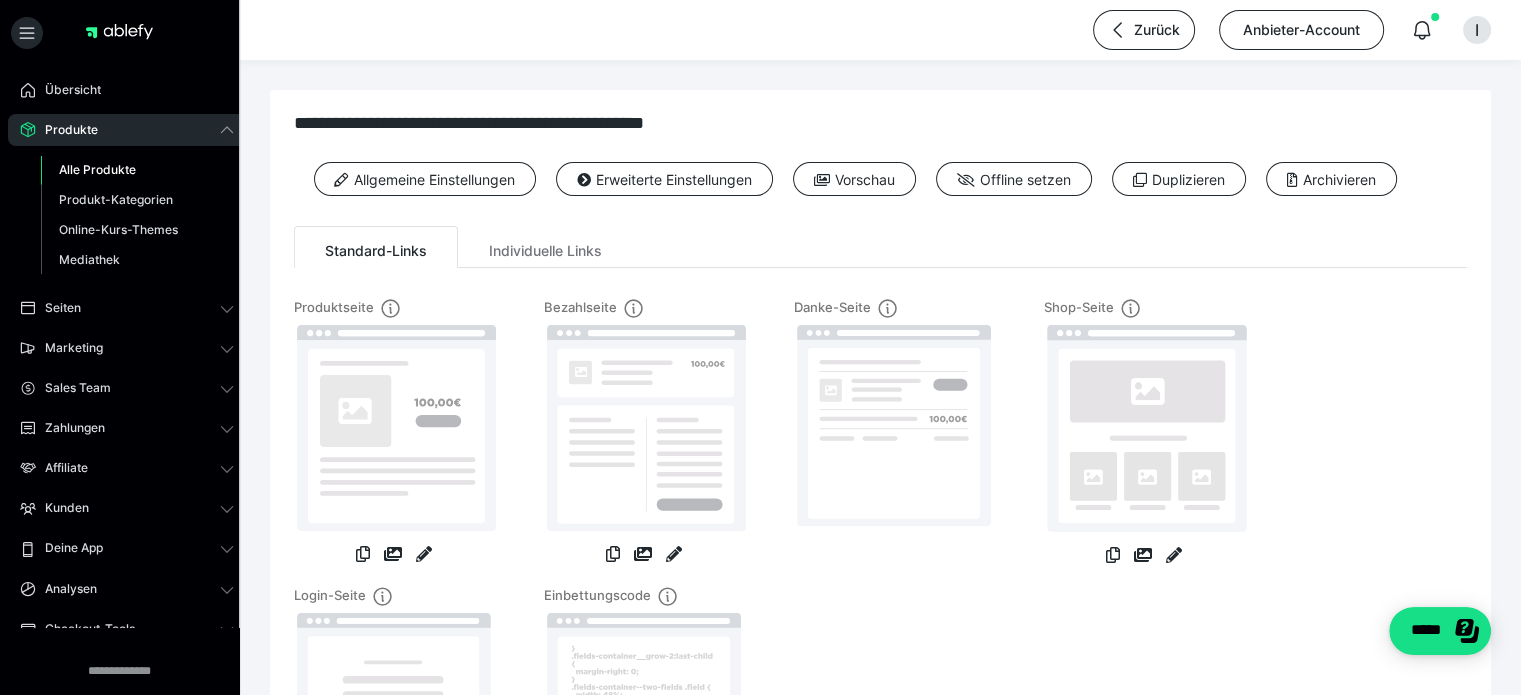 click on "Alle Produkte" at bounding box center [97, 169] 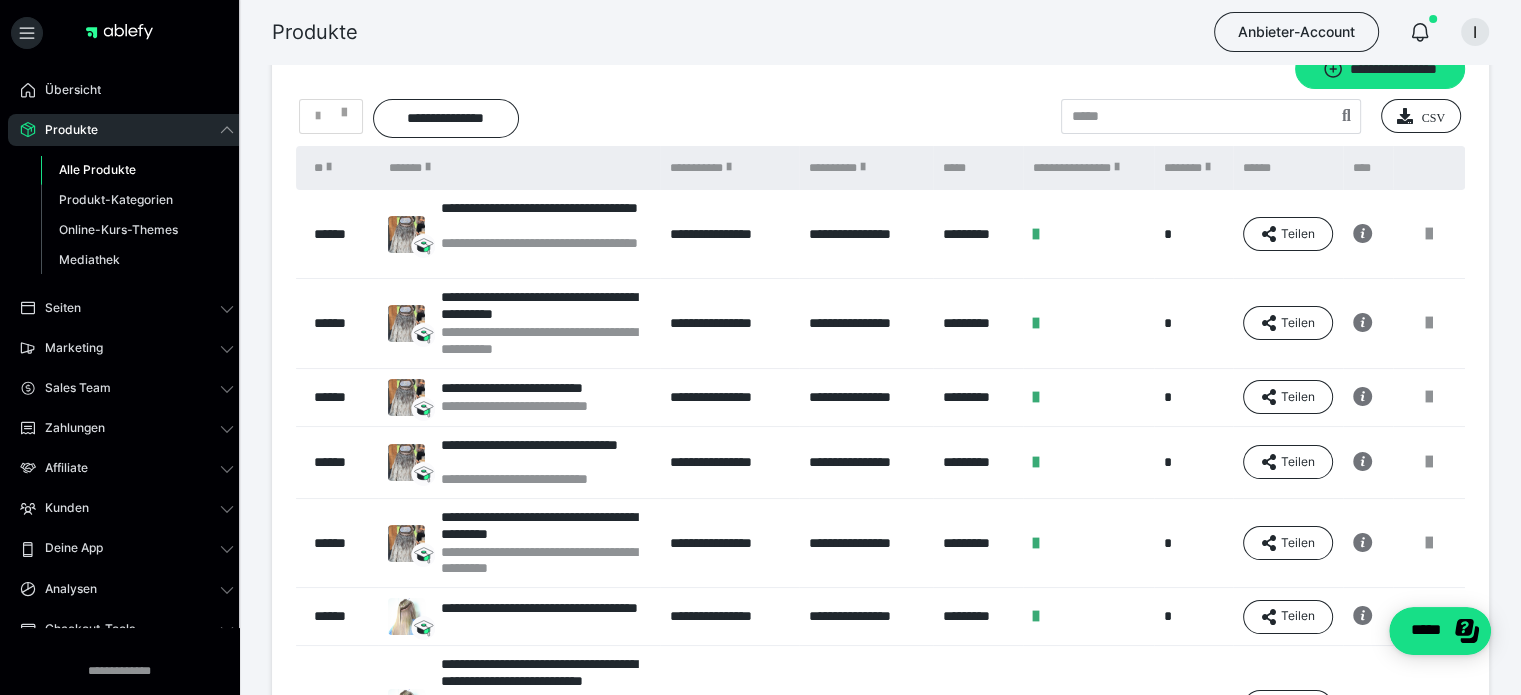 scroll, scrollTop: 100, scrollLeft: 0, axis: vertical 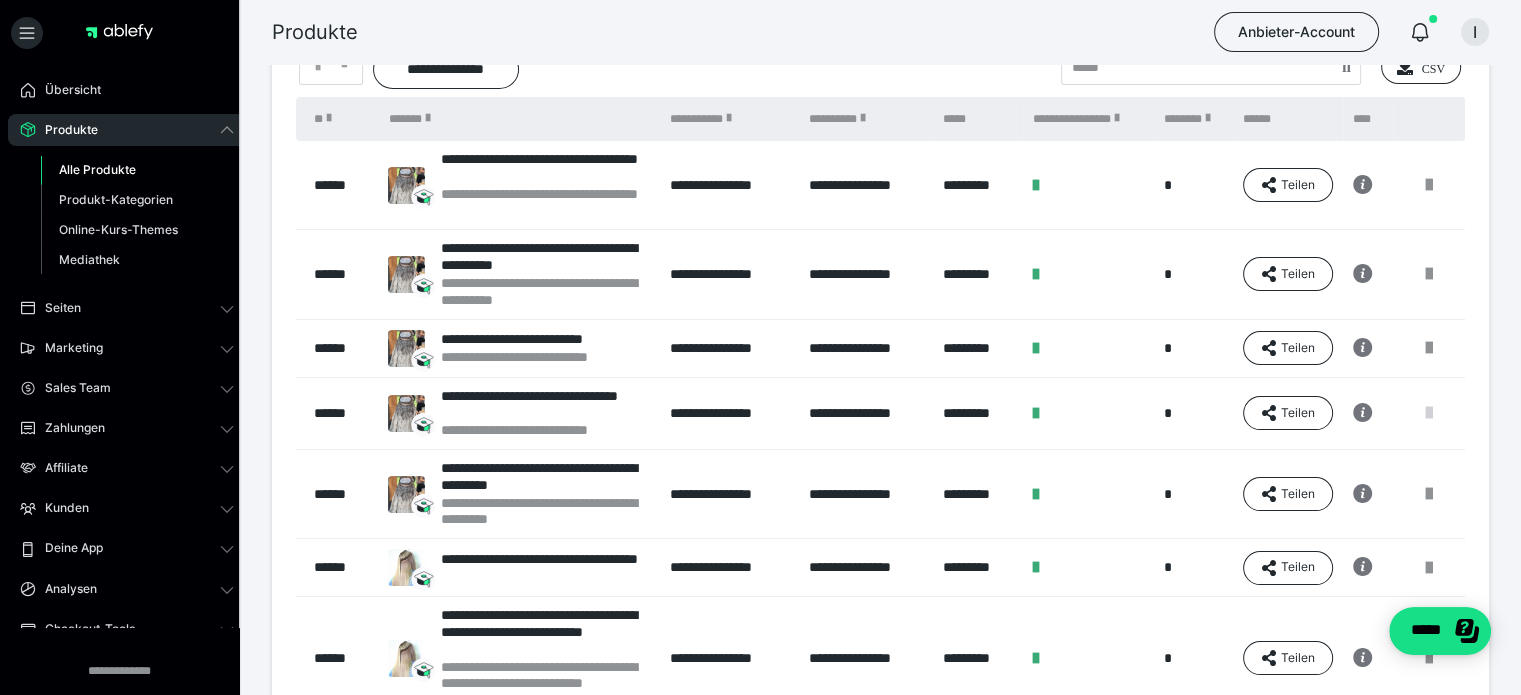 click at bounding box center [1429, 413] 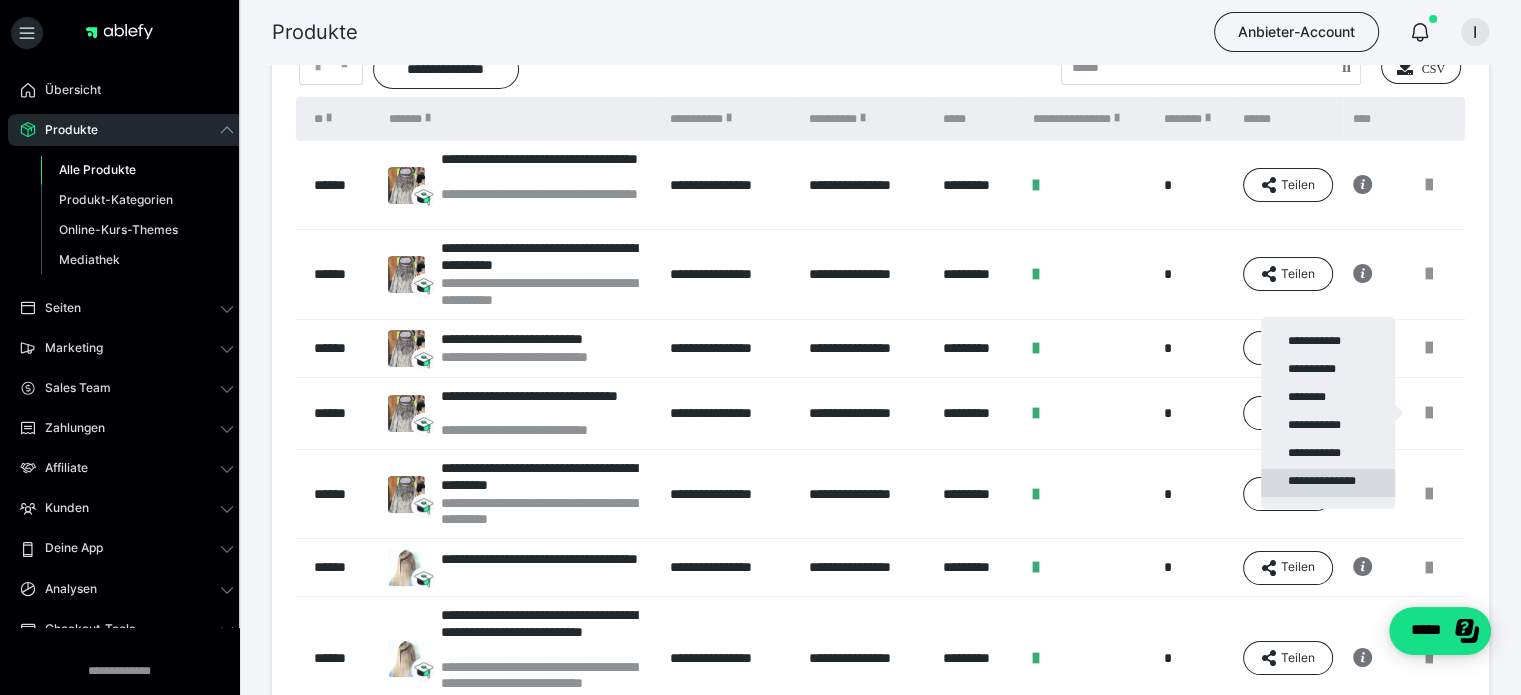 click on "**********" at bounding box center (1328, 483) 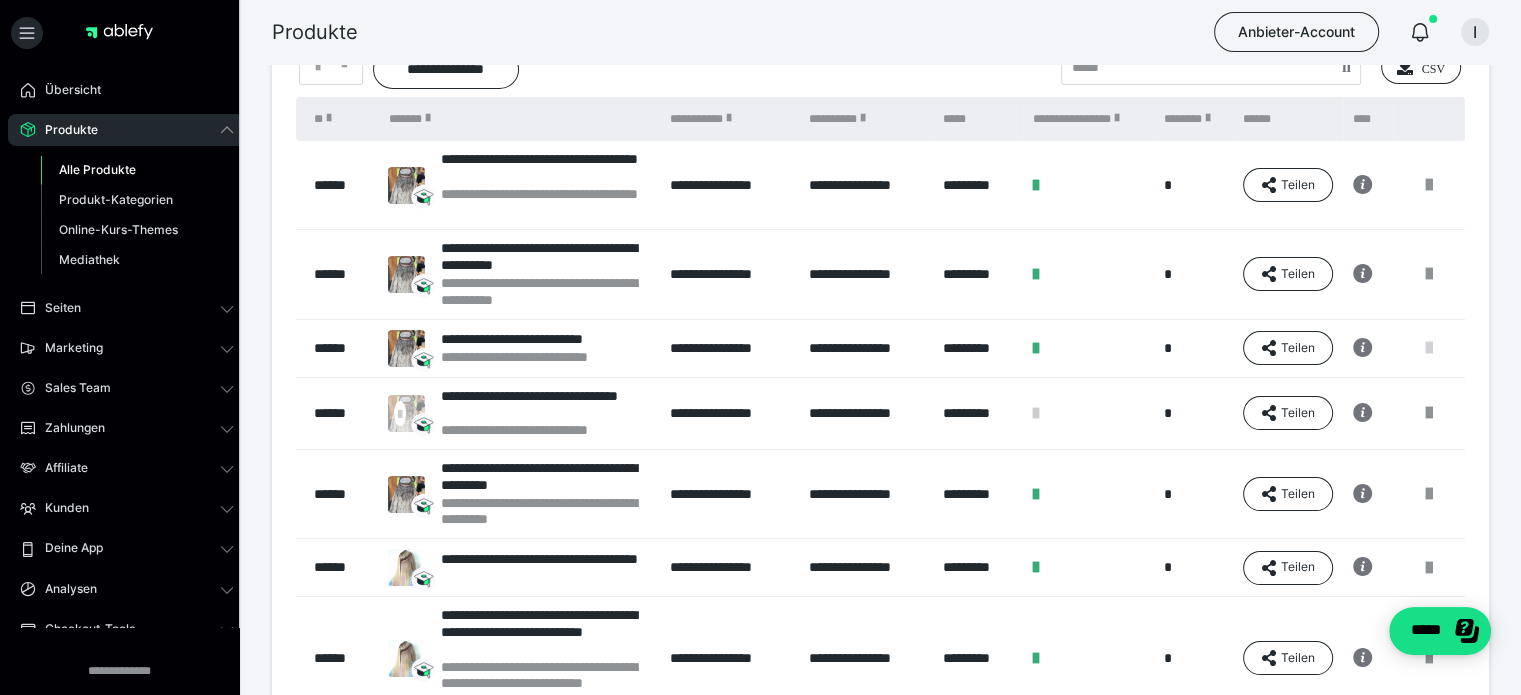 click at bounding box center [1429, 348] 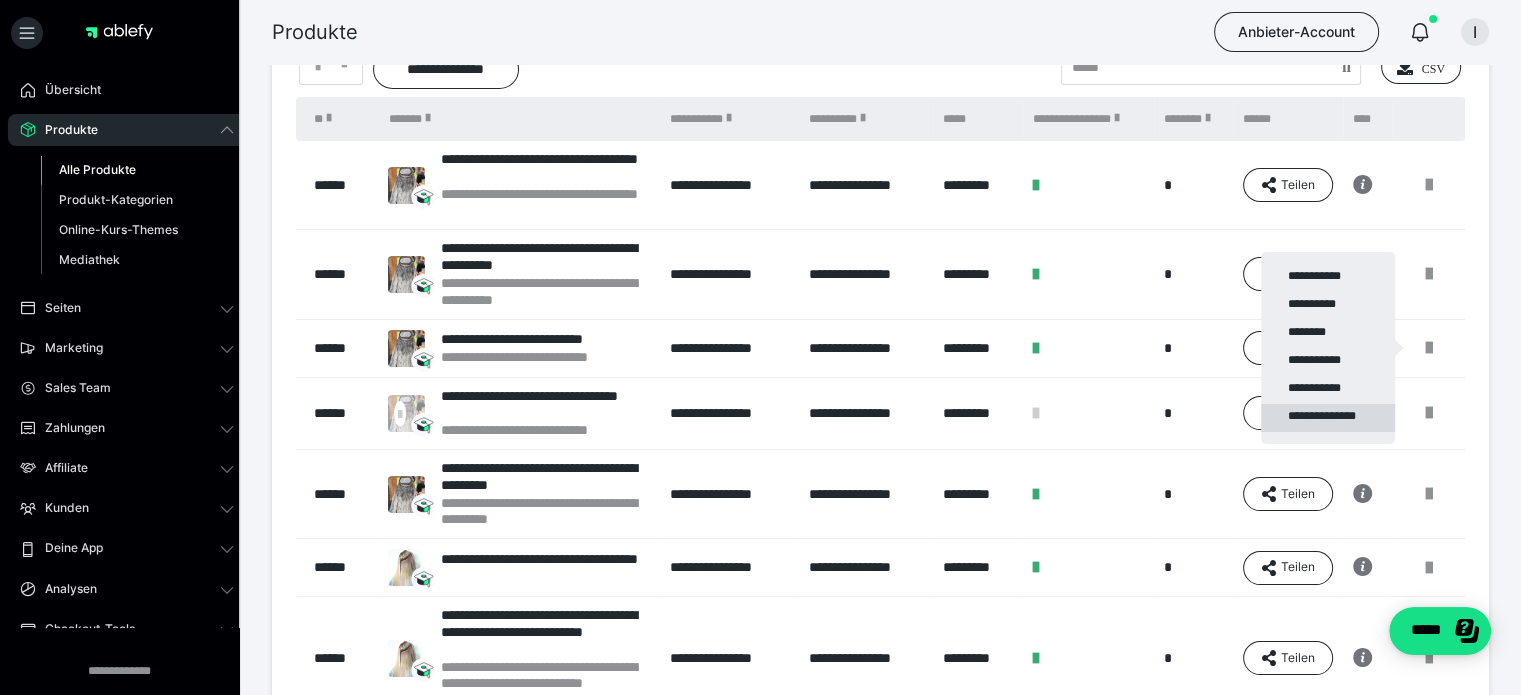 click on "**********" at bounding box center [1328, 418] 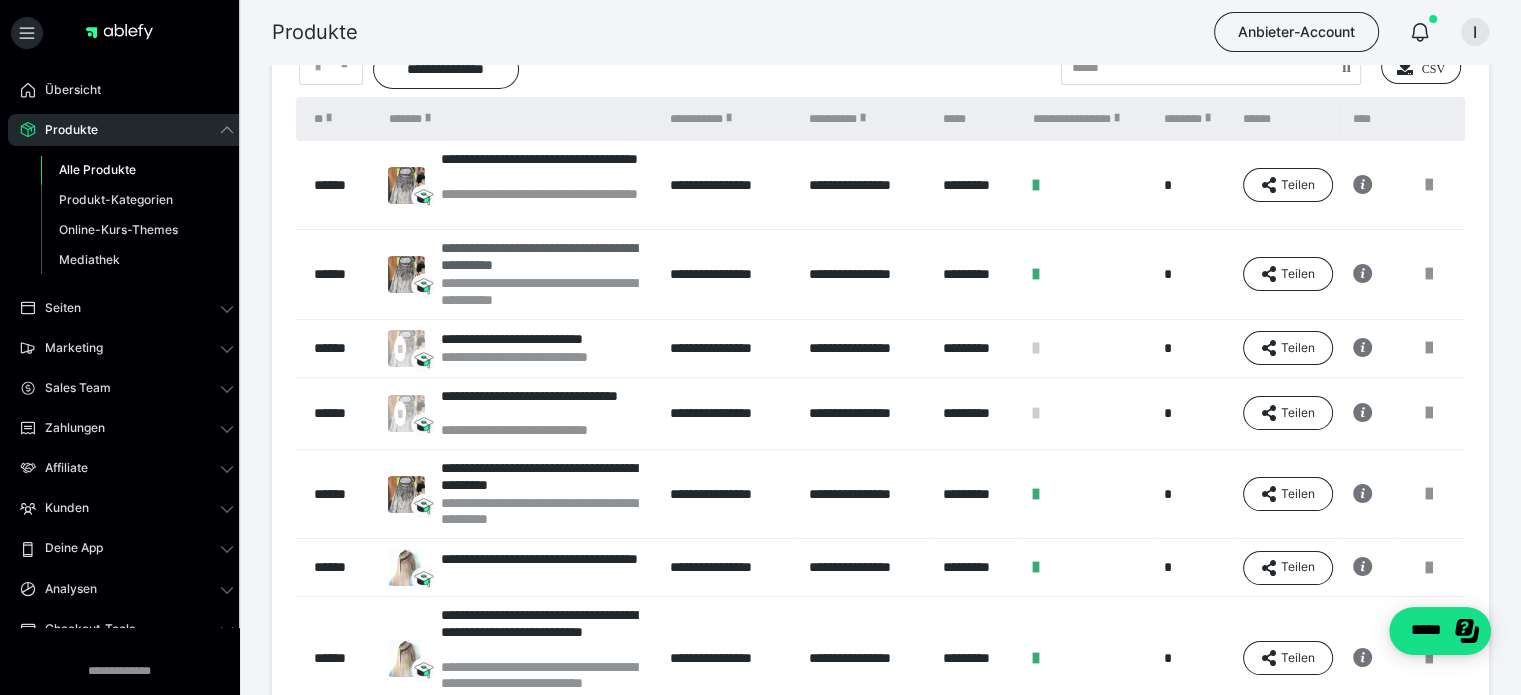 click on "**********" at bounding box center [545, 257] 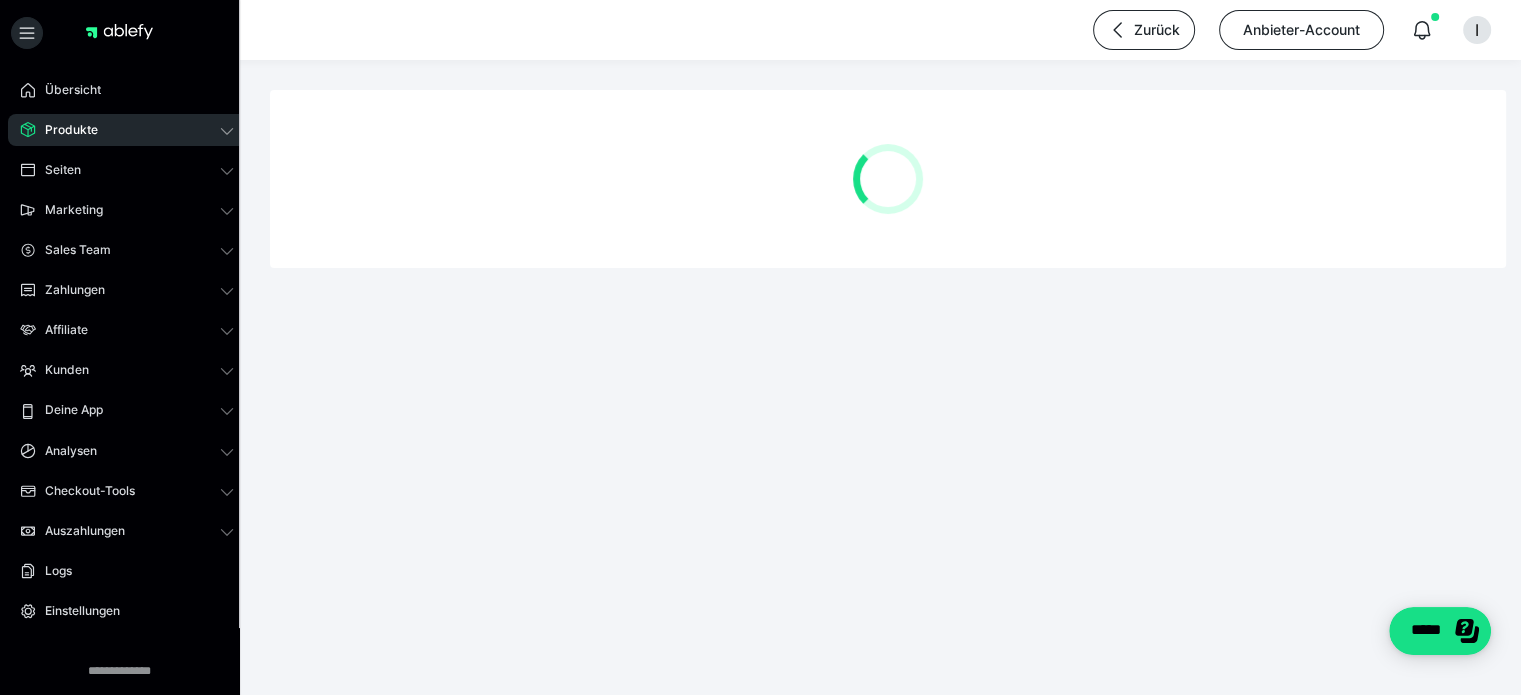 scroll, scrollTop: 0, scrollLeft: 0, axis: both 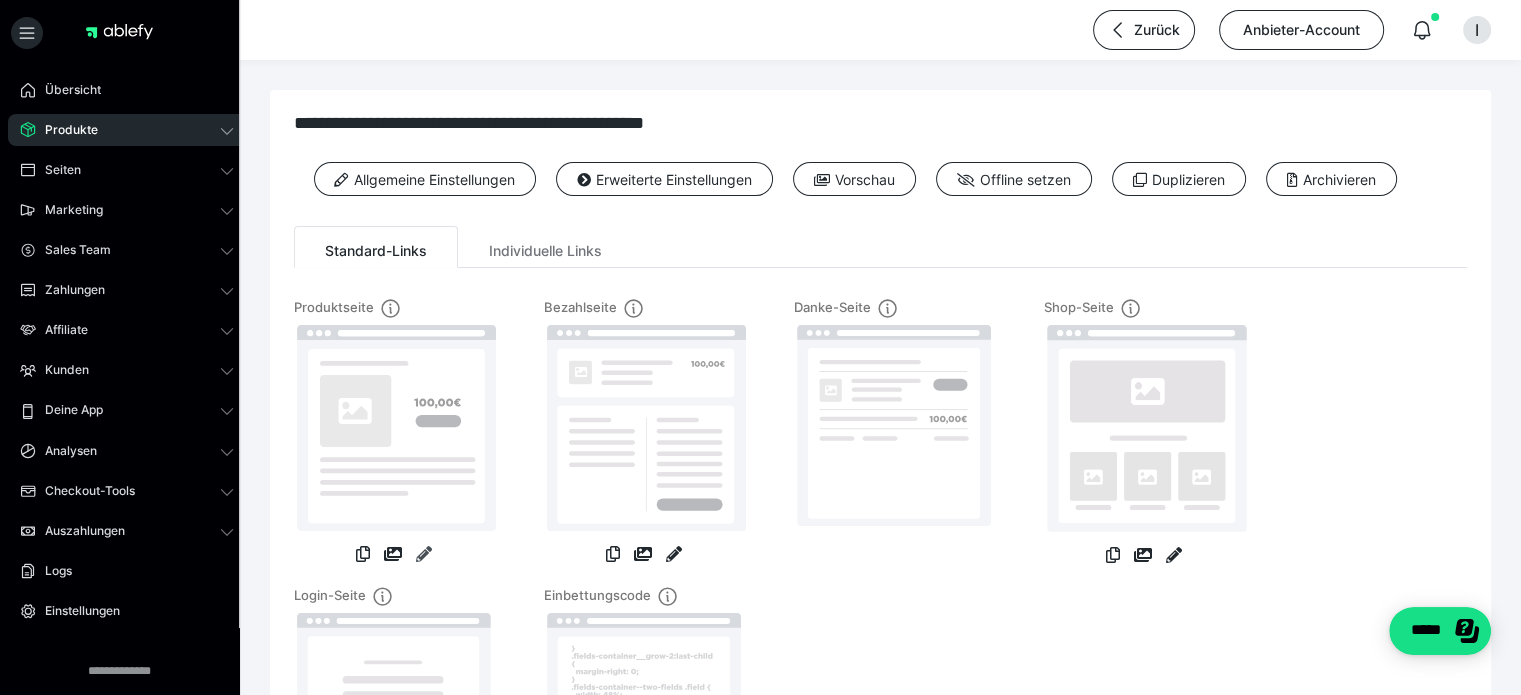 click at bounding box center [424, 554] 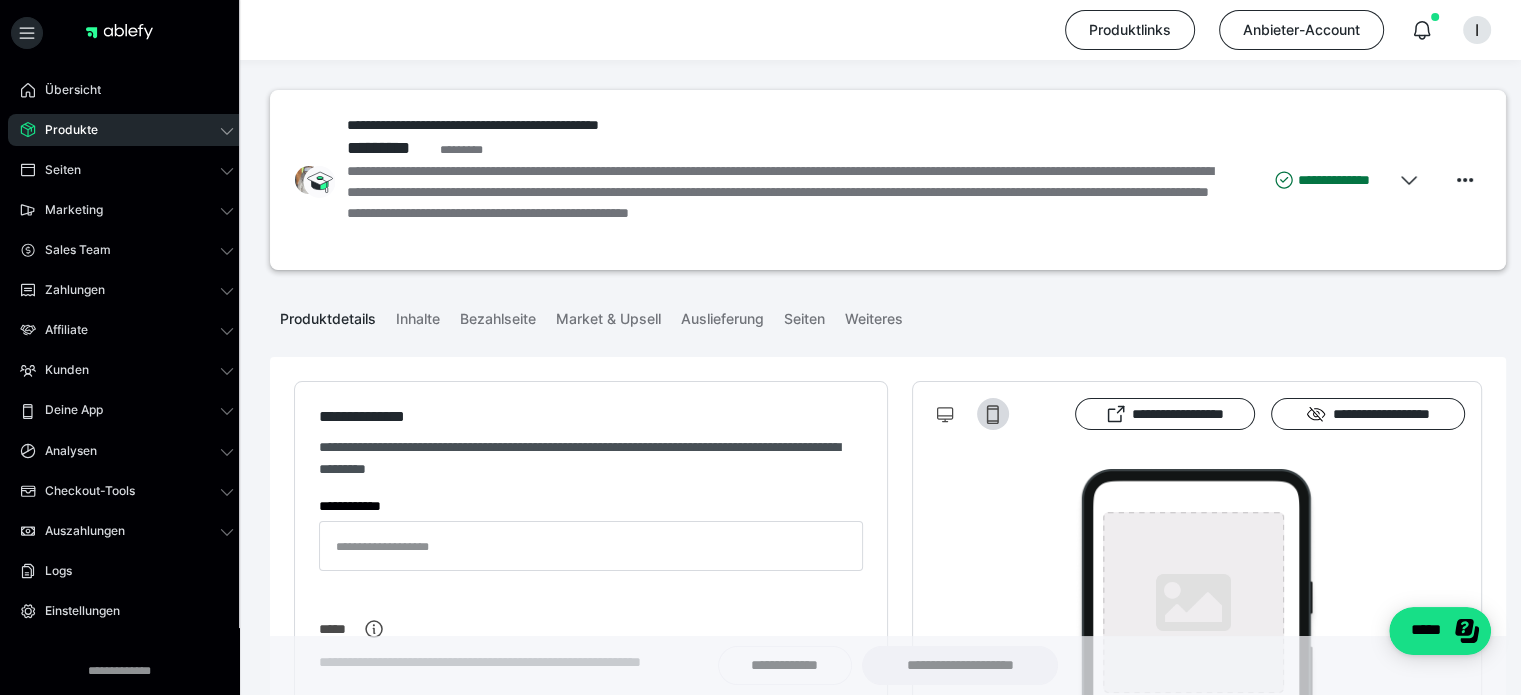 type on "**********" 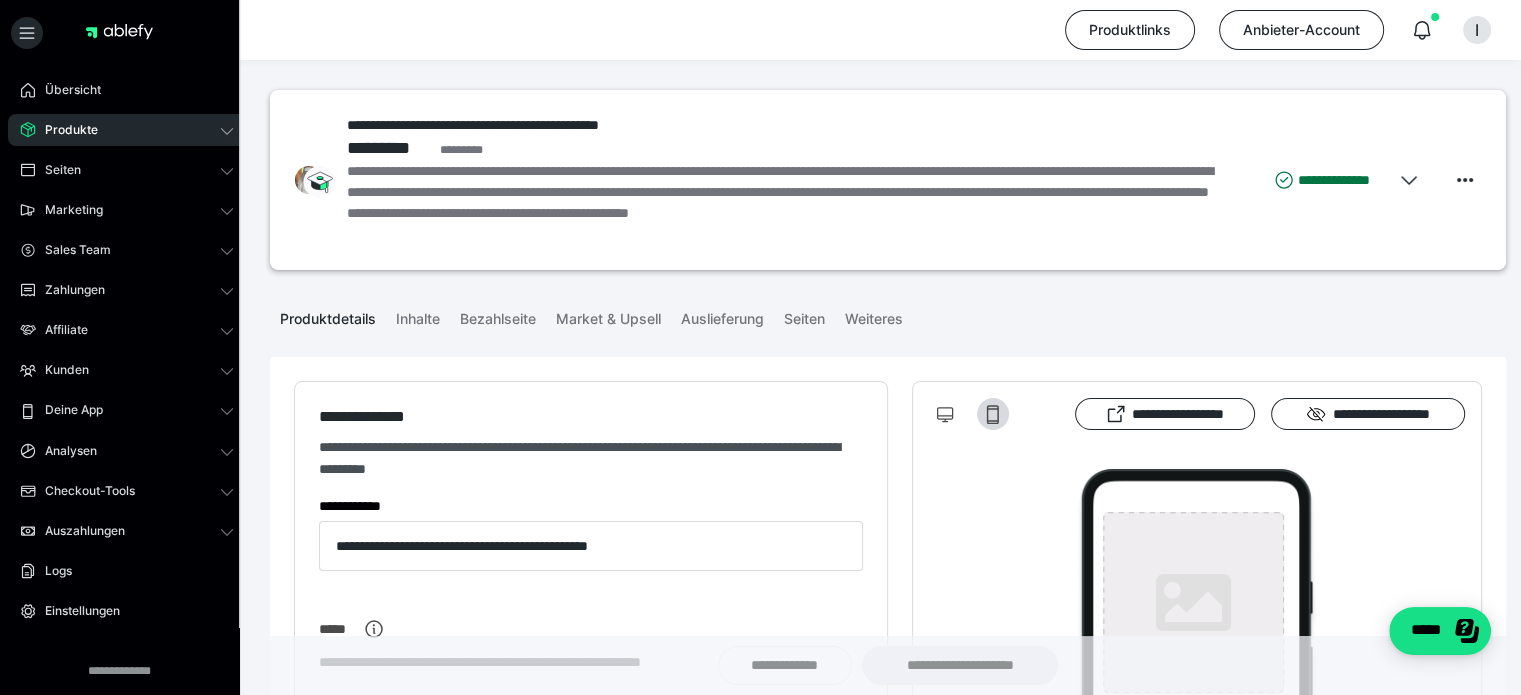 type on "**********" 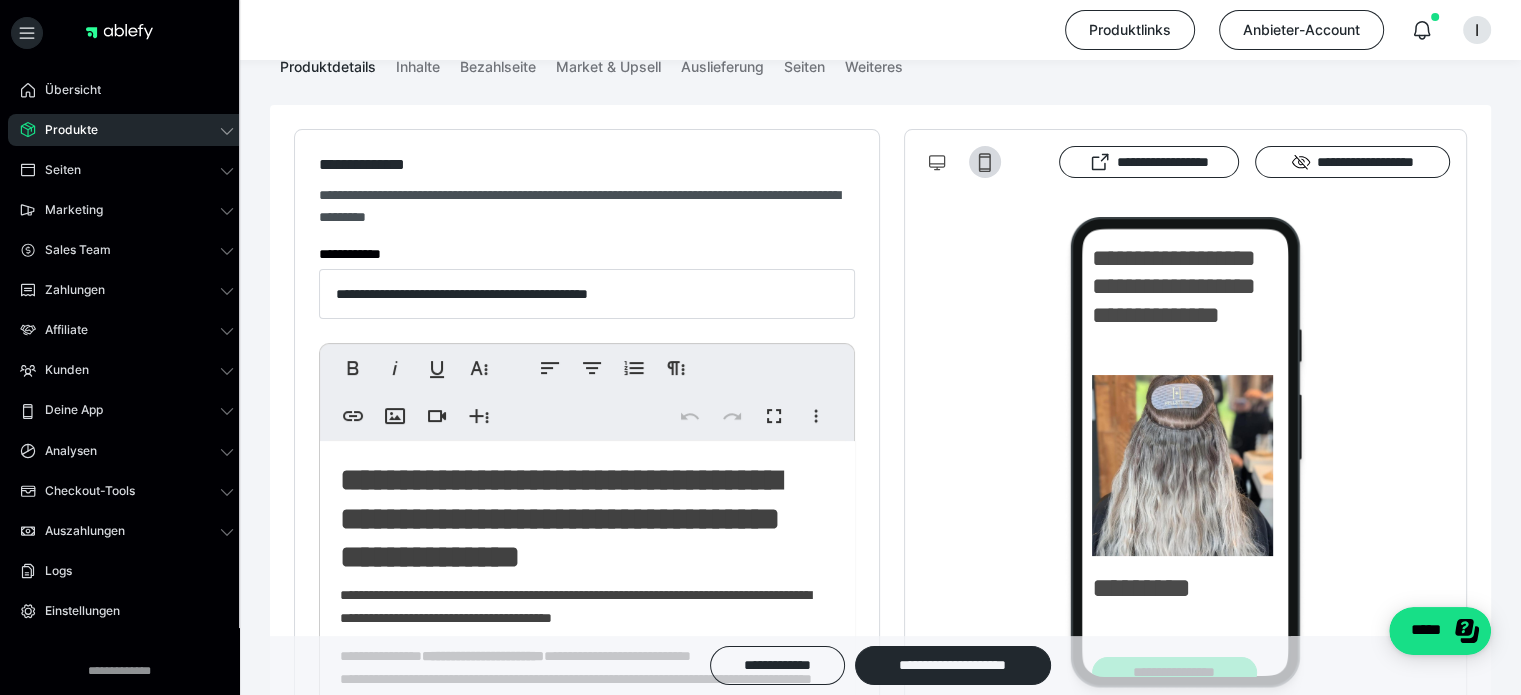 scroll, scrollTop: 600, scrollLeft: 0, axis: vertical 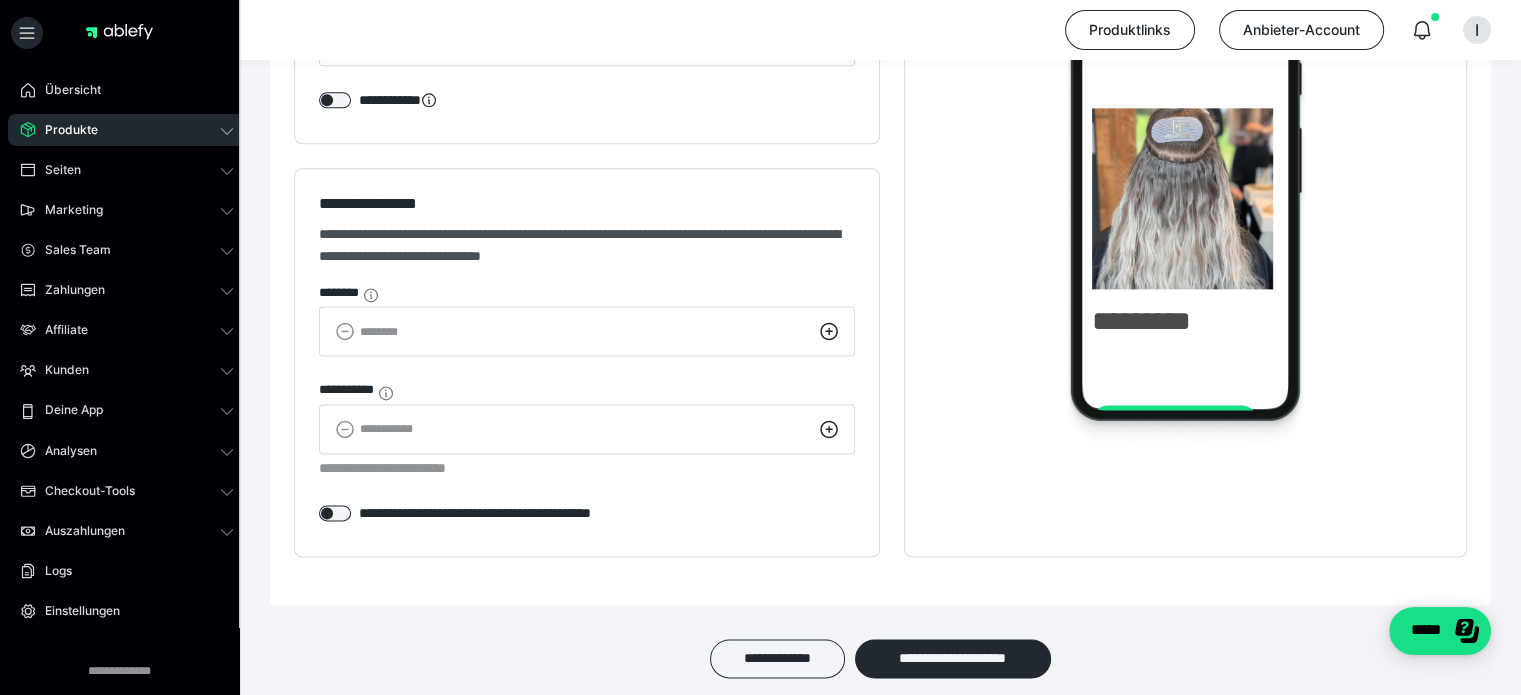 click 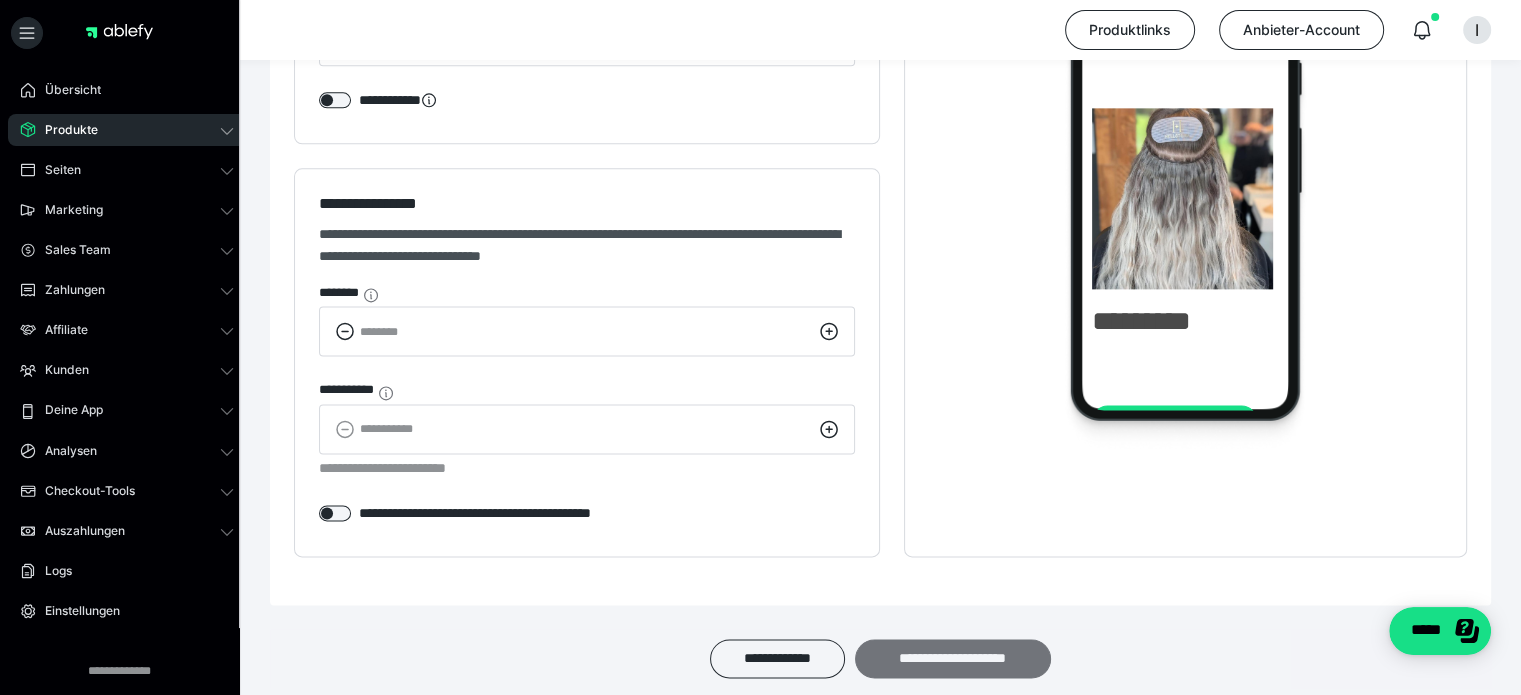 click on "**********" at bounding box center (953, 659) 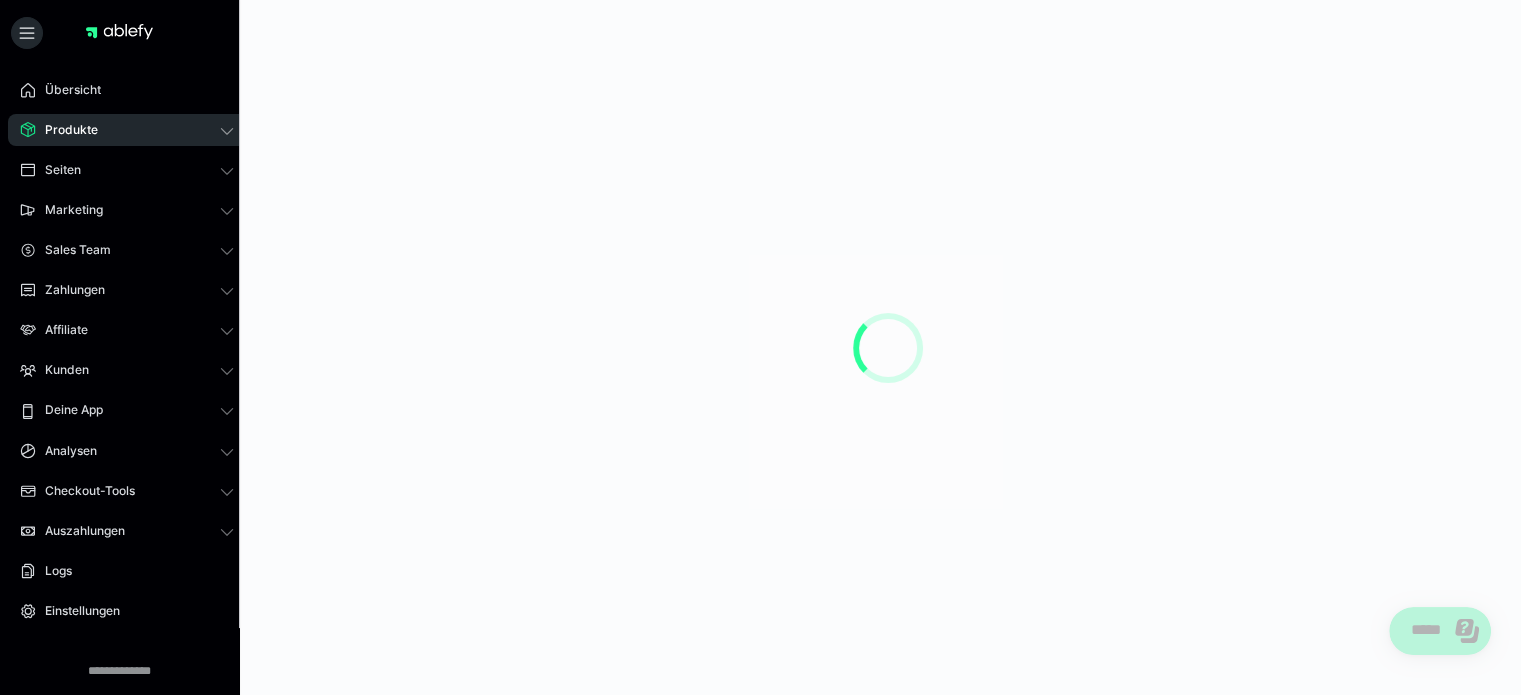scroll, scrollTop: 0, scrollLeft: 0, axis: both 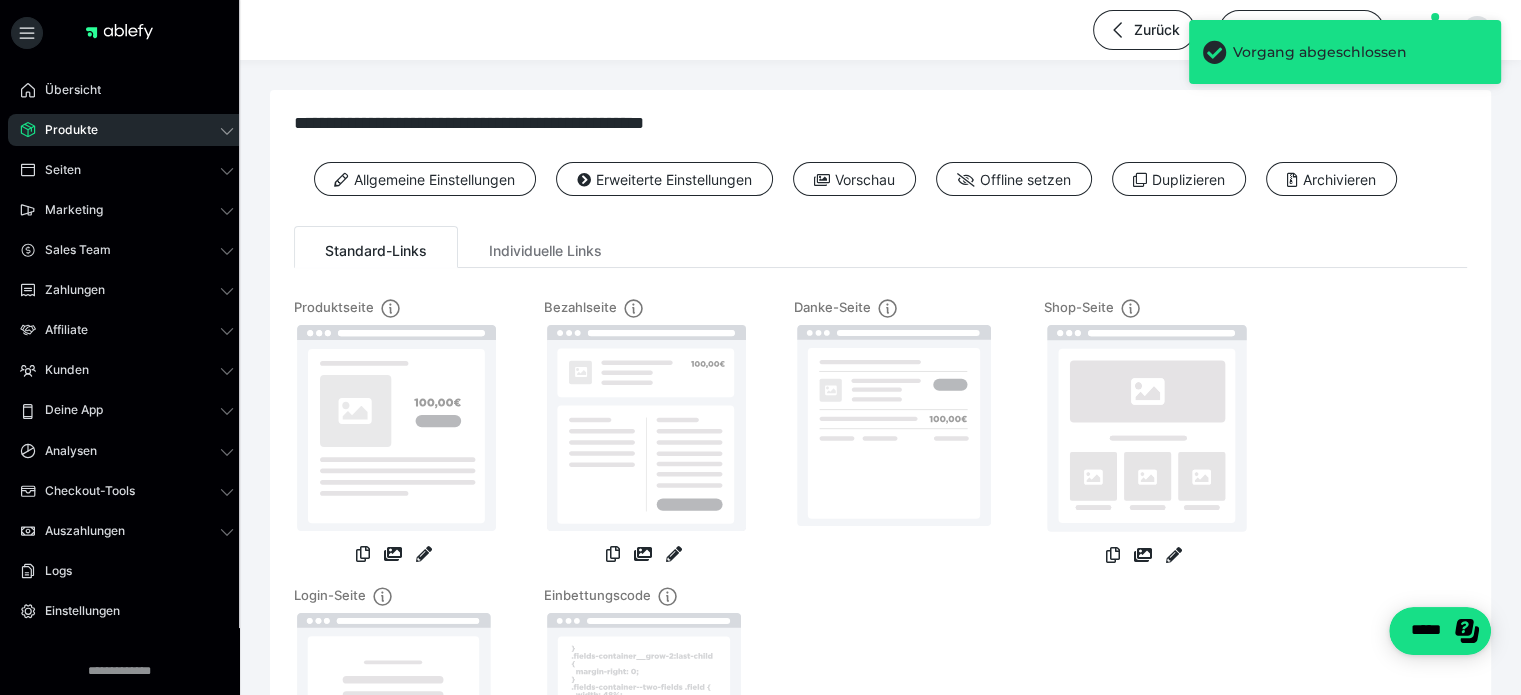 click on "Produkte" at bounding box center [64, 130] 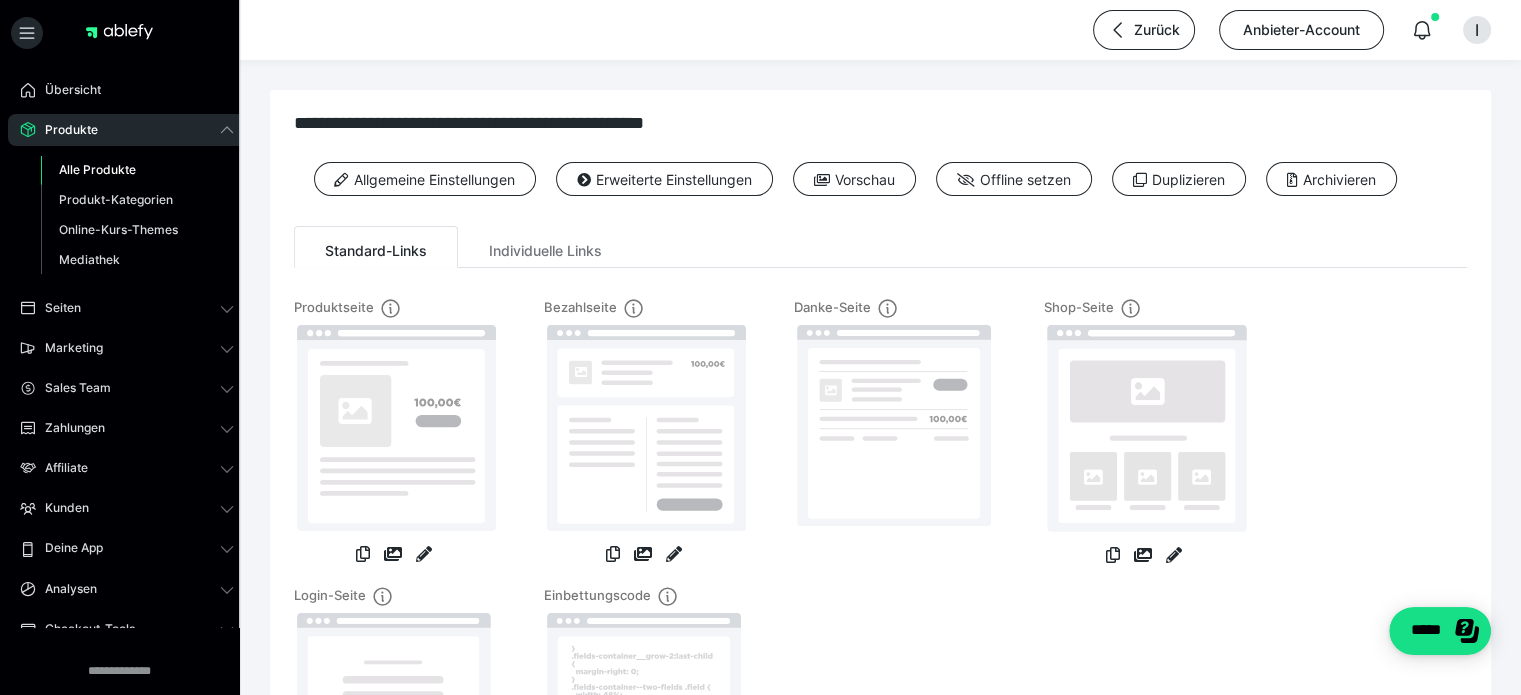 click on "Alle Produkte" at bounding box center (97, 169) 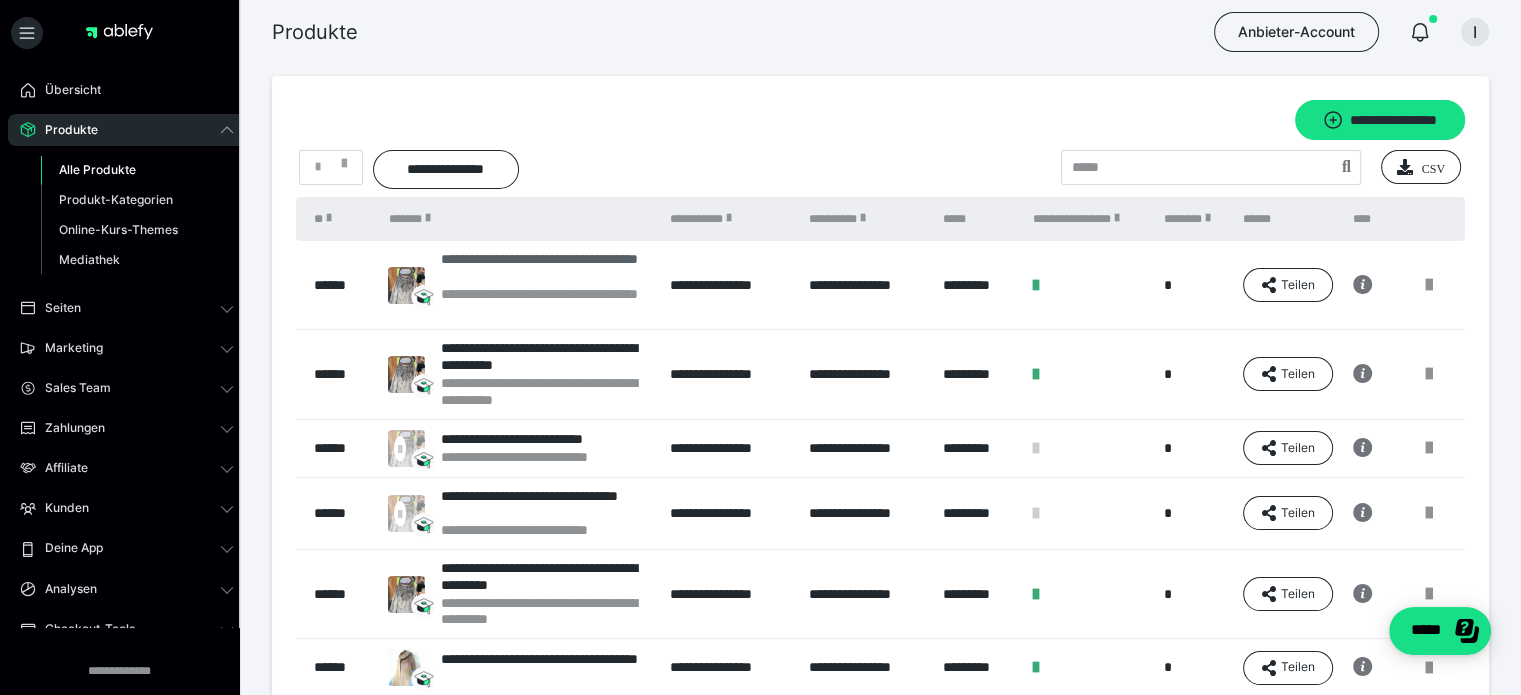 click on "**********" at bounding box center [545, 303] 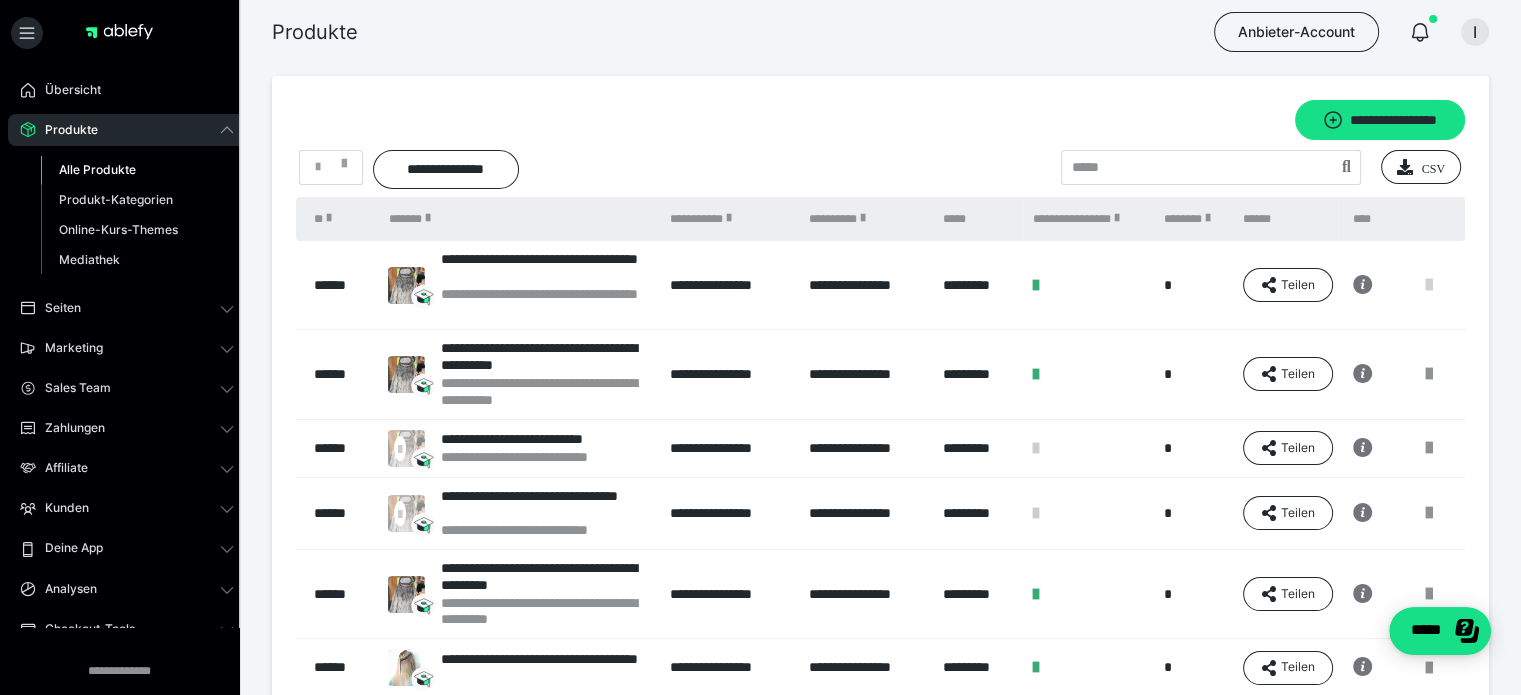 click at bounding box center [1429, 285] 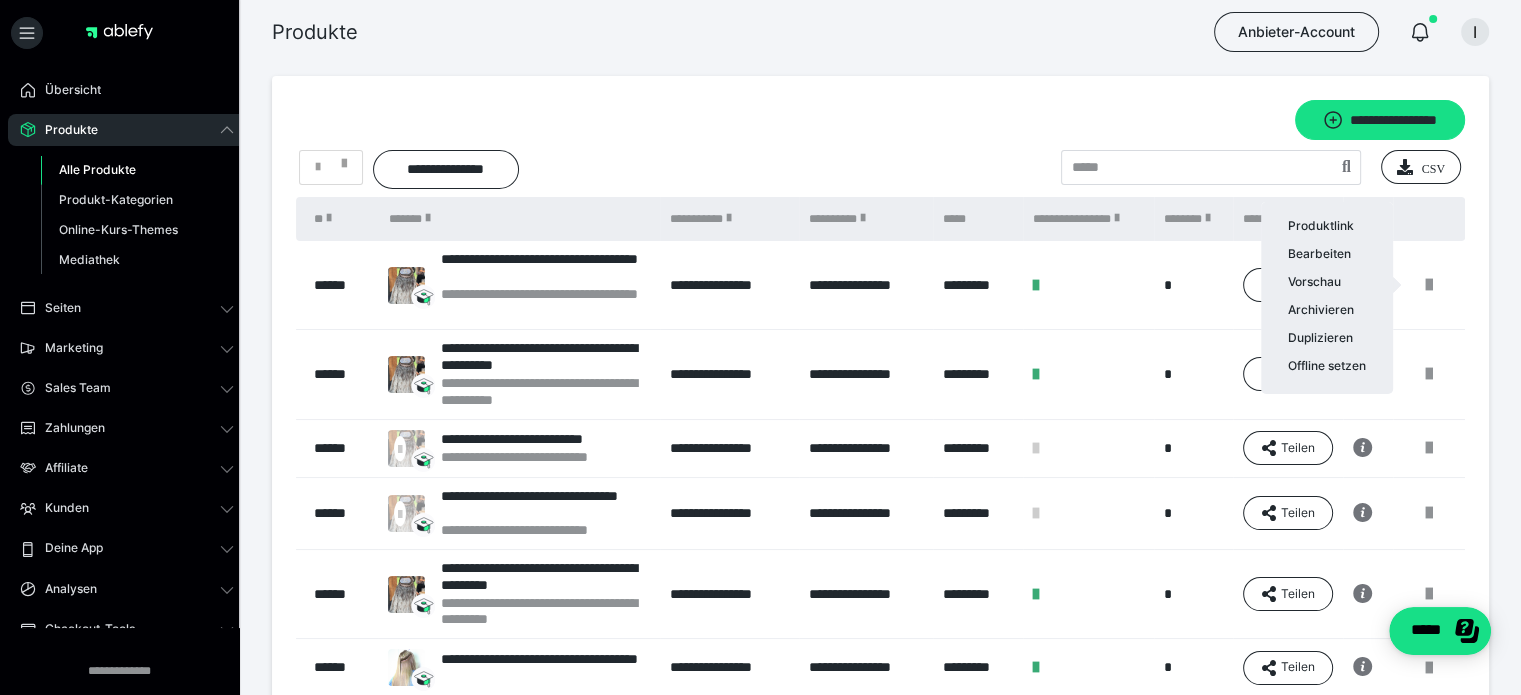 click at bounding box center (760, 347) 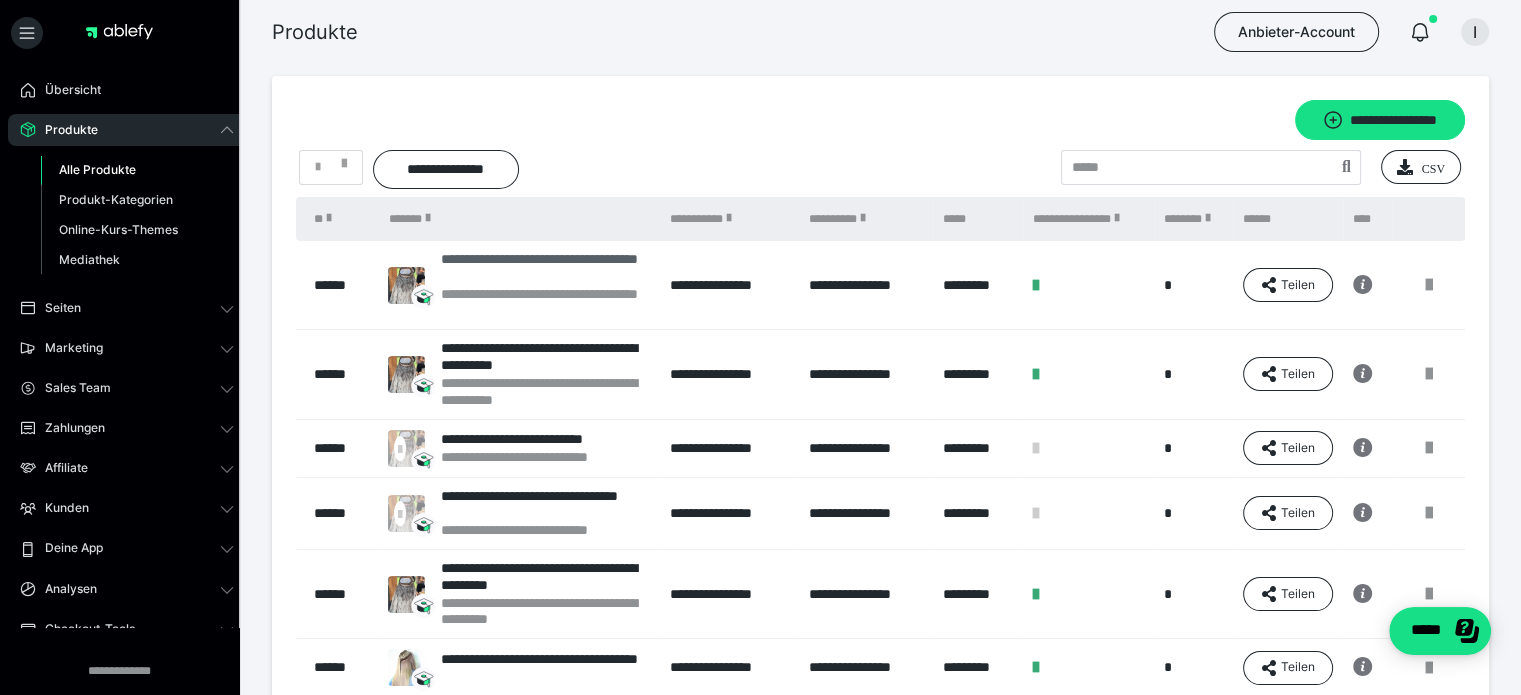 click on "**********" at bounding box center (545, 268) 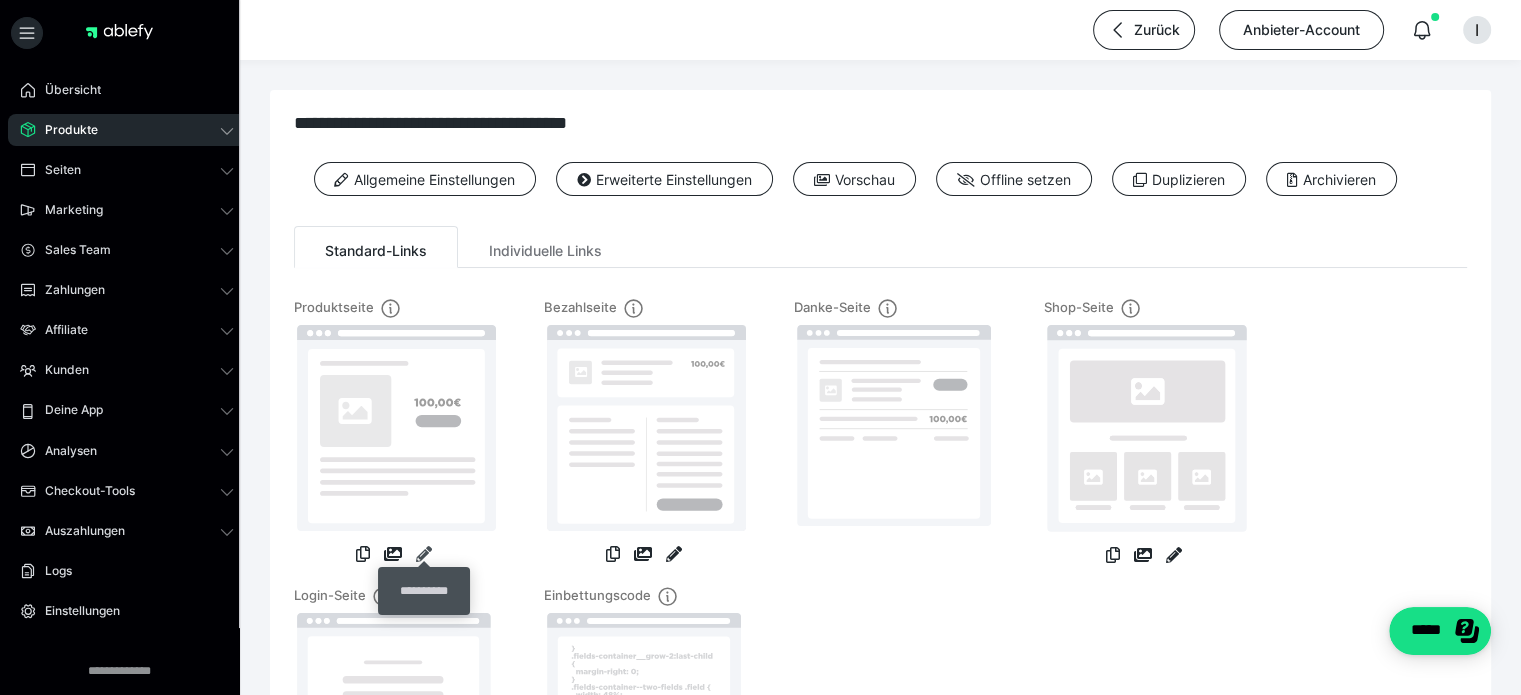 click at bounding box center [424, 554] 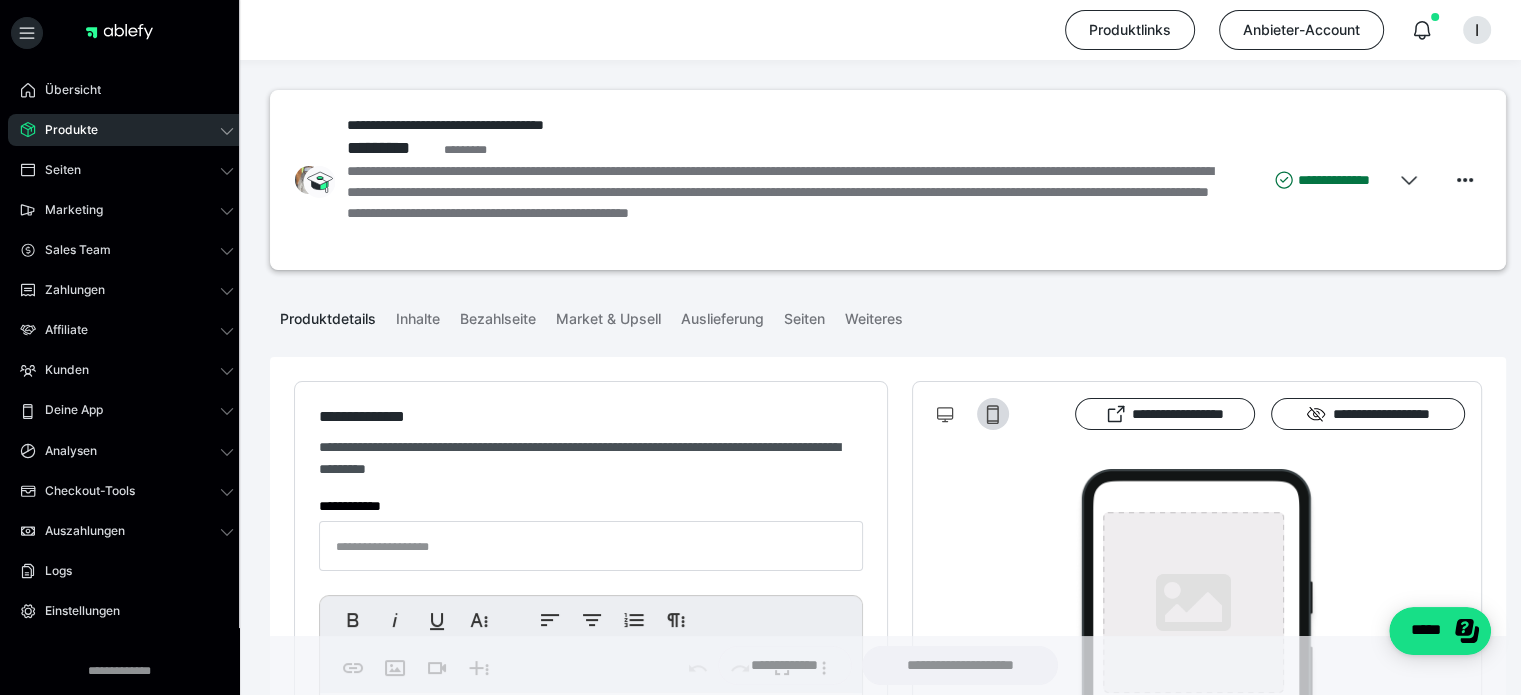 type on "**********" 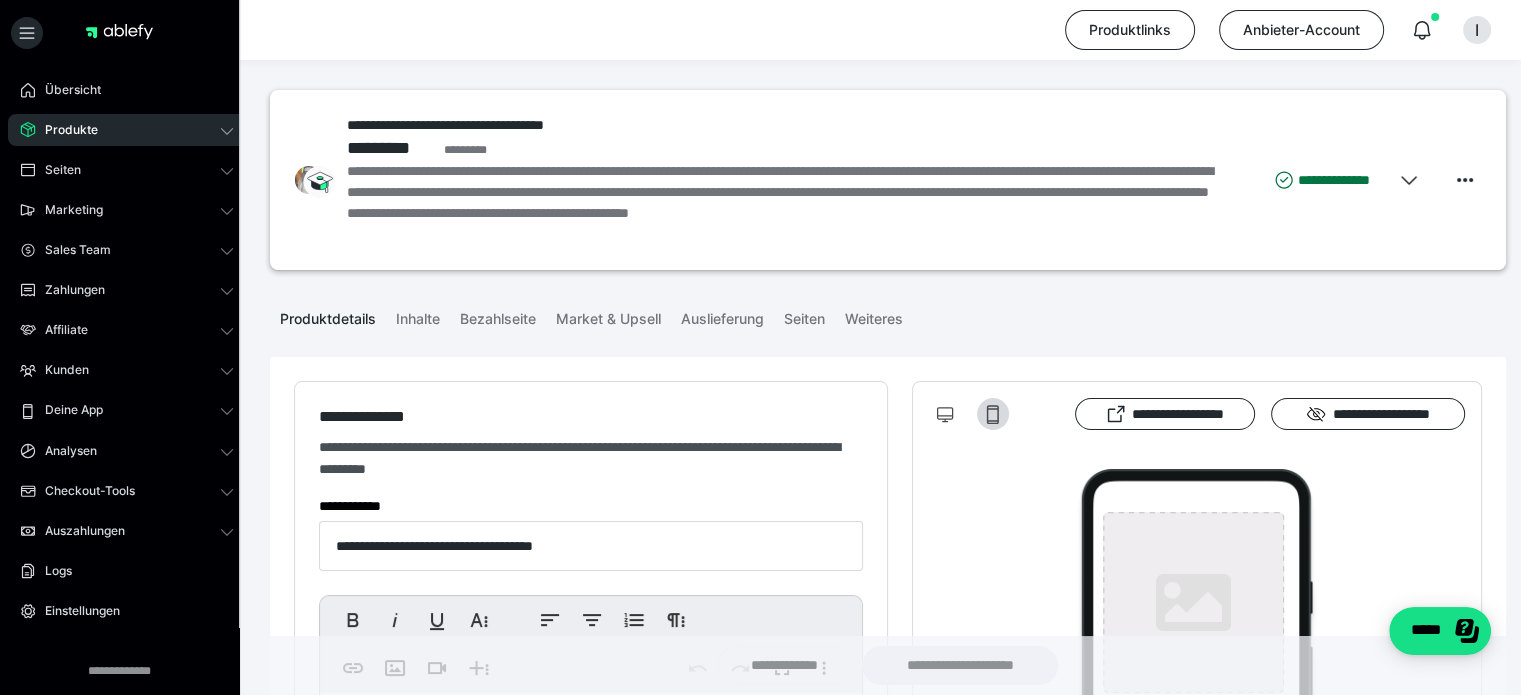 type on "**********" 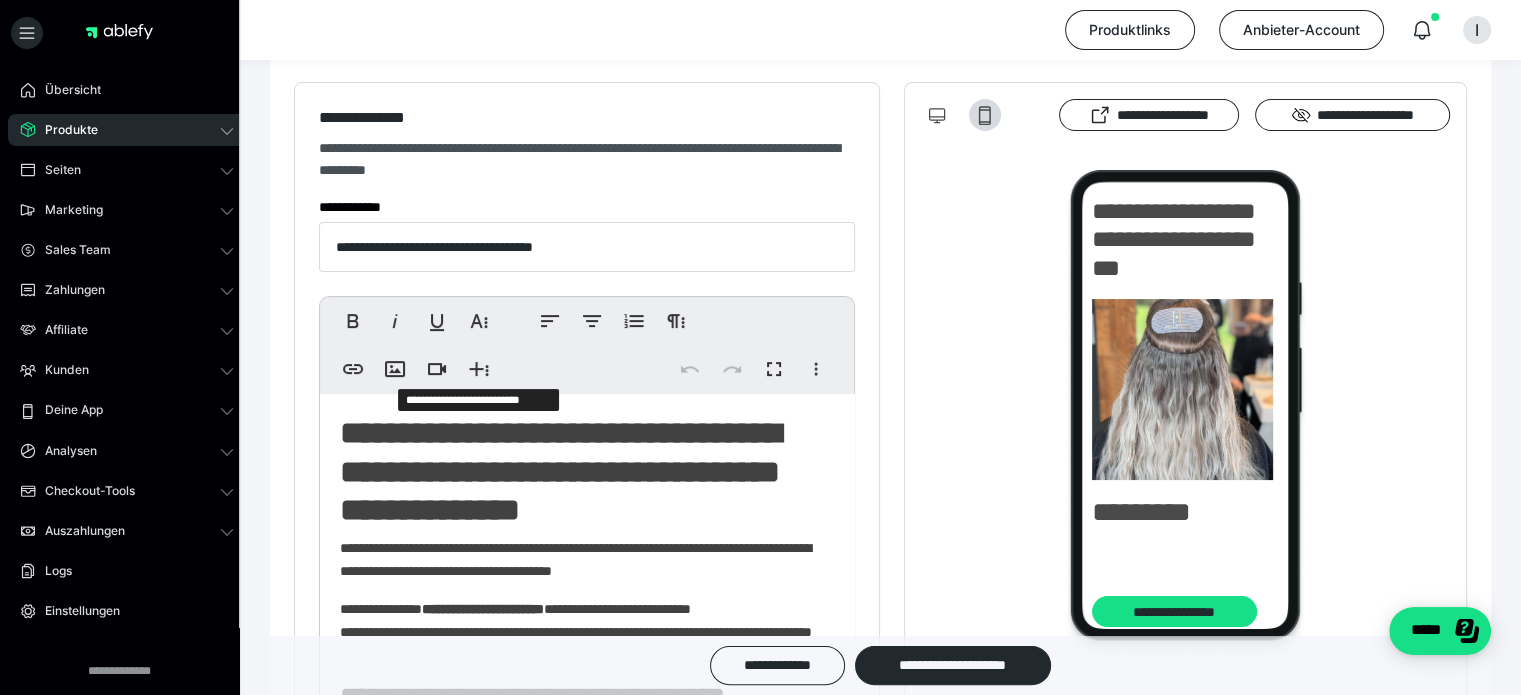 scroll, scrollTop: 400, scrollLeft: 0, axis: vertical 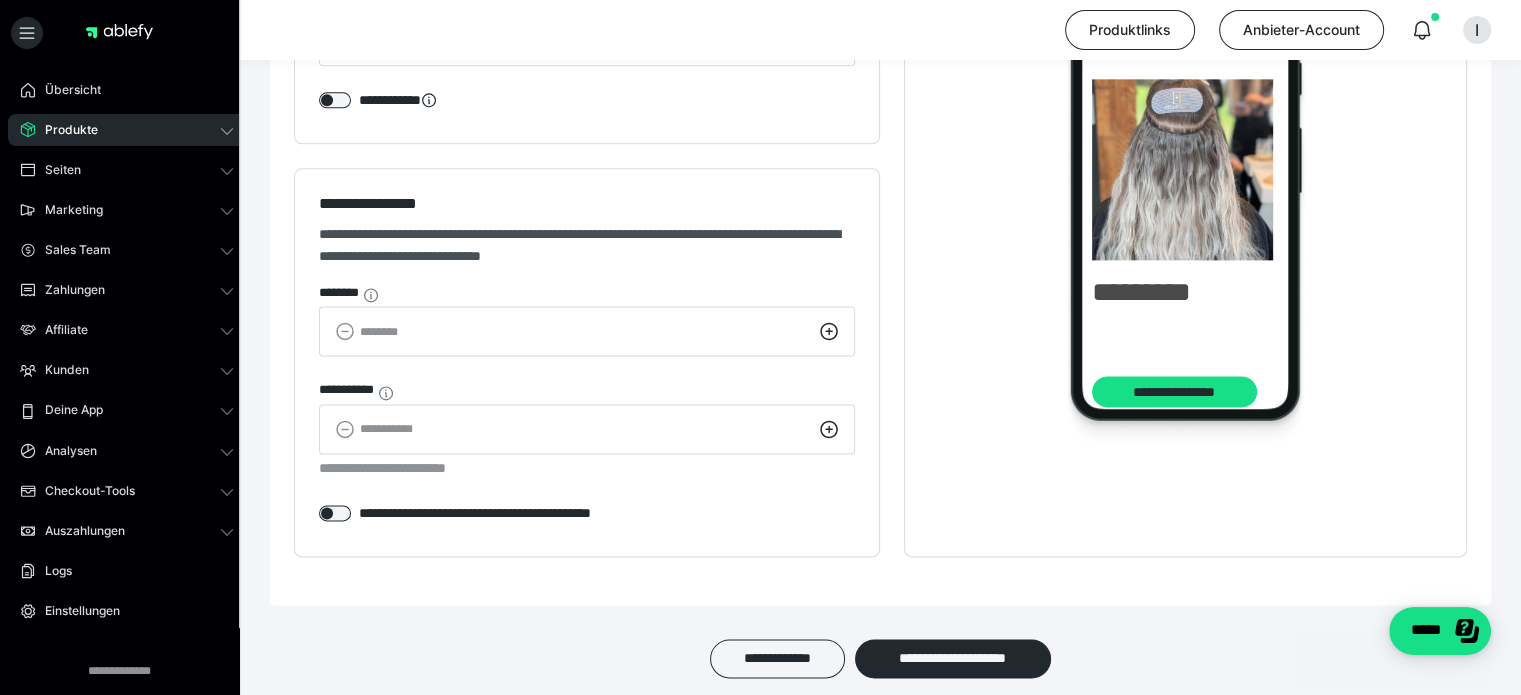 click 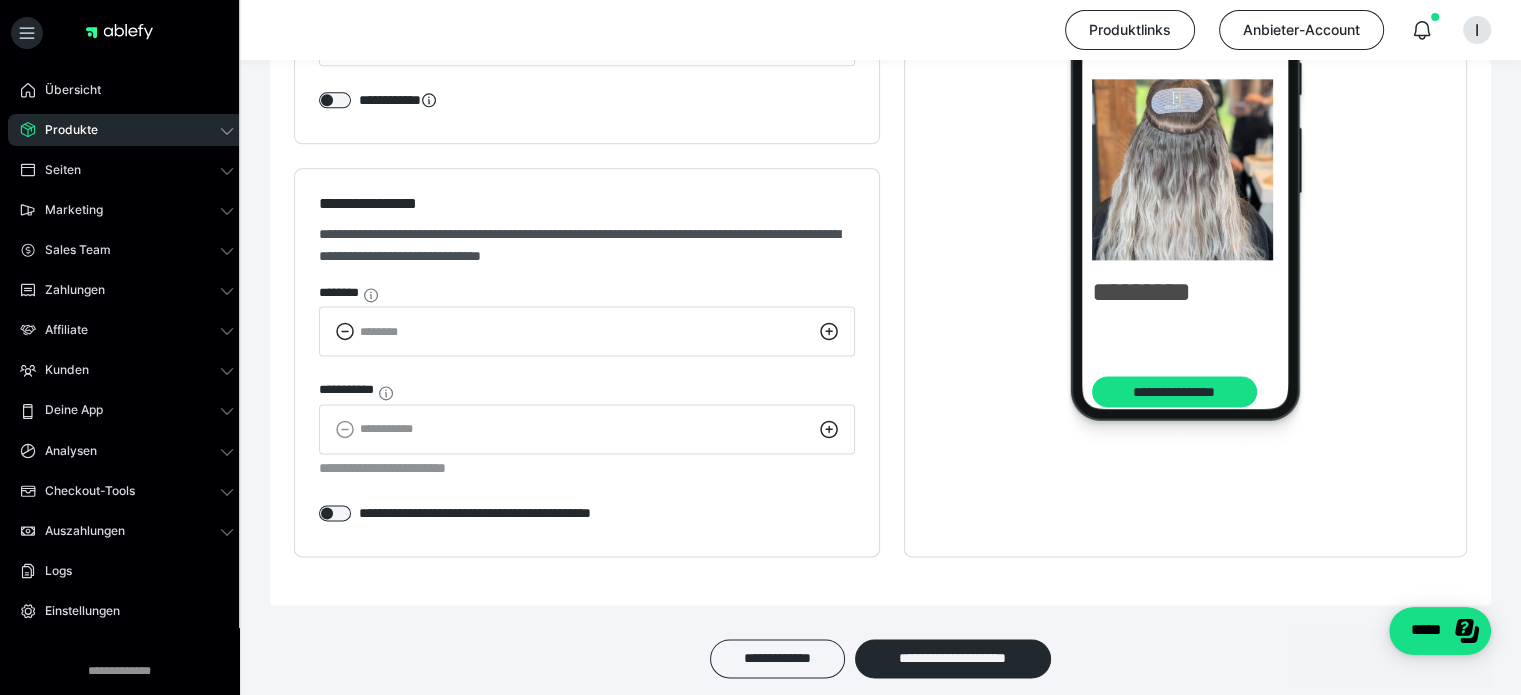 click 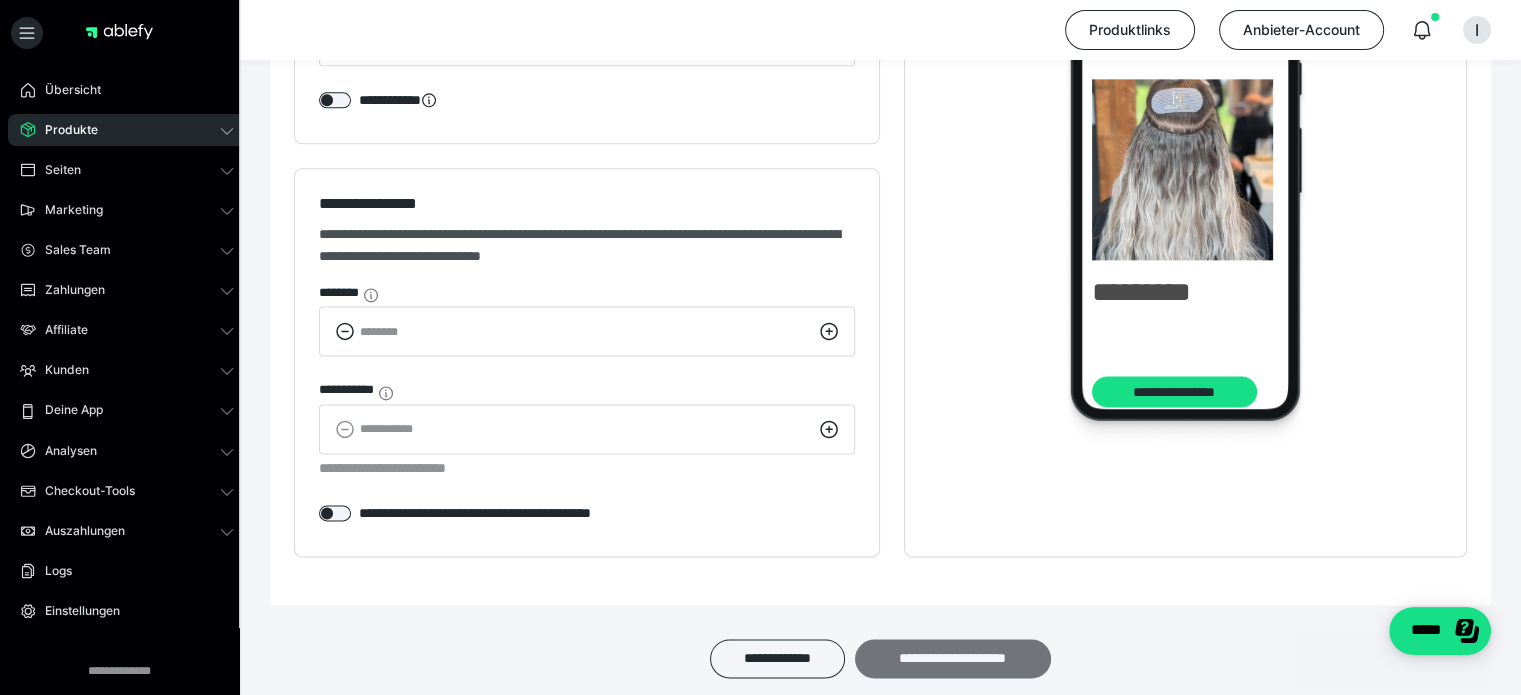 click on "**********" at bounding box center (953, 659) 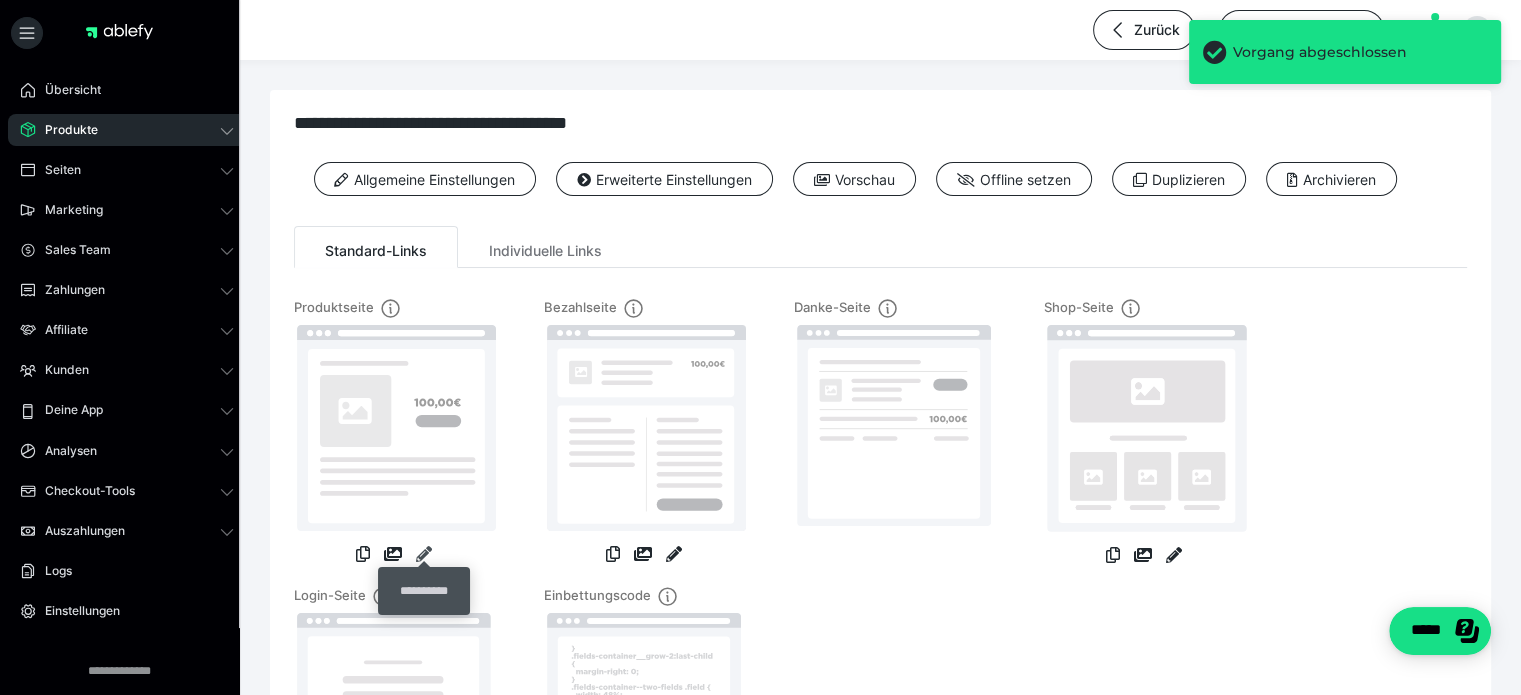 click at bounding box center (424, 554) 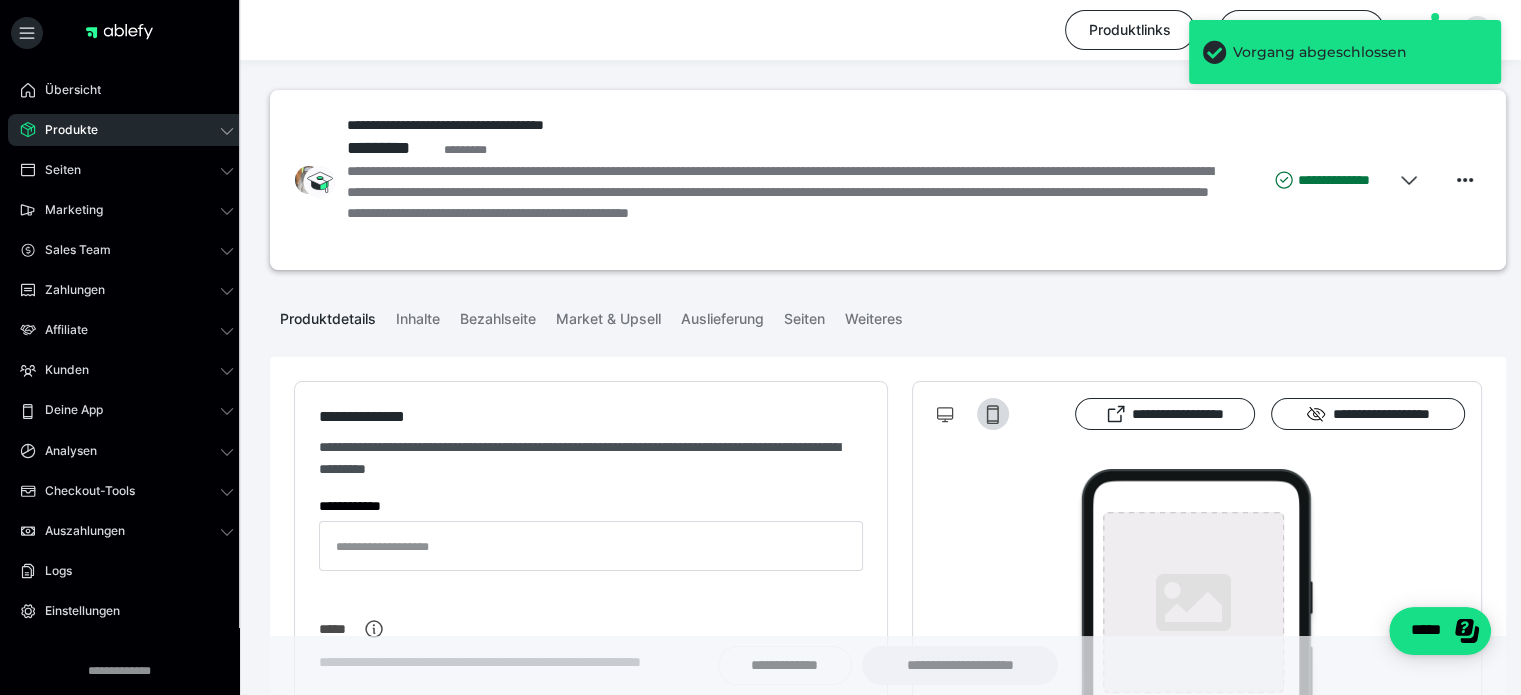 type on "**********" 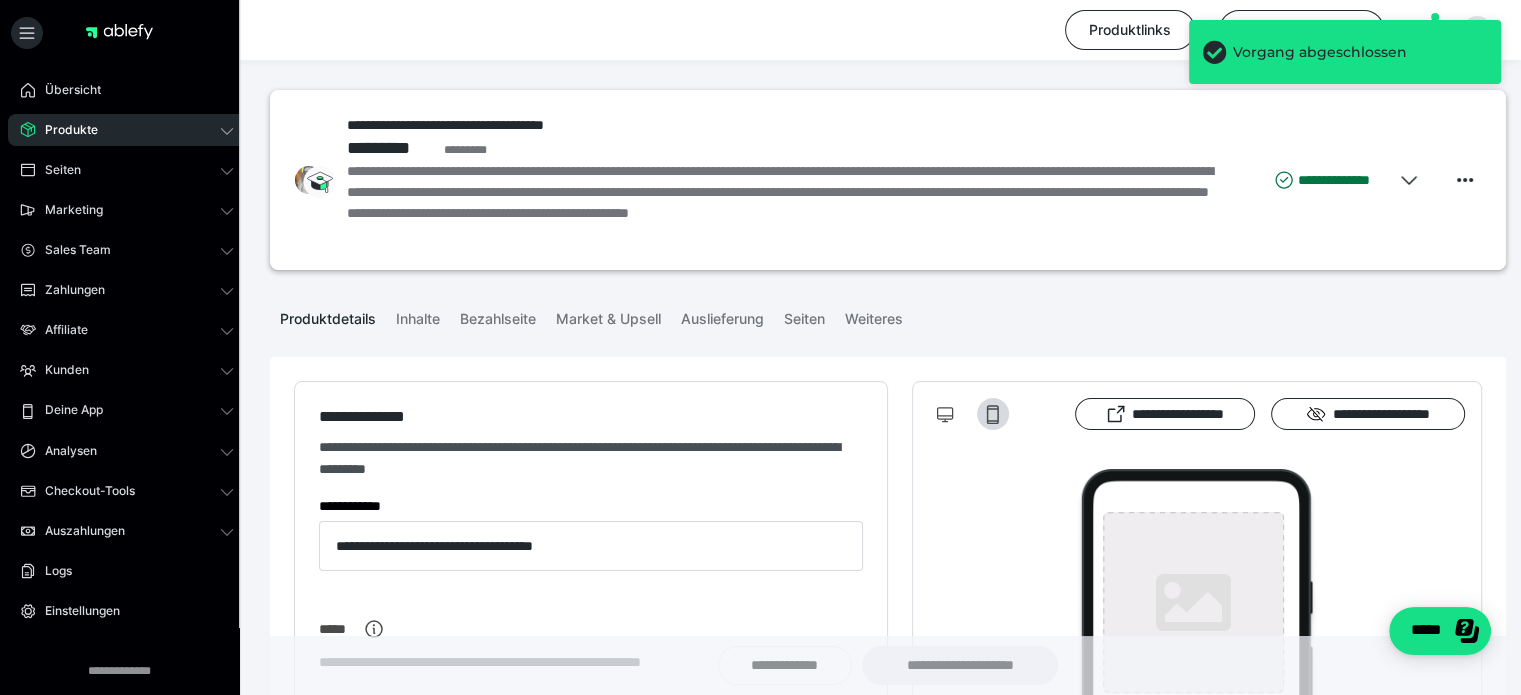 type on "**********" 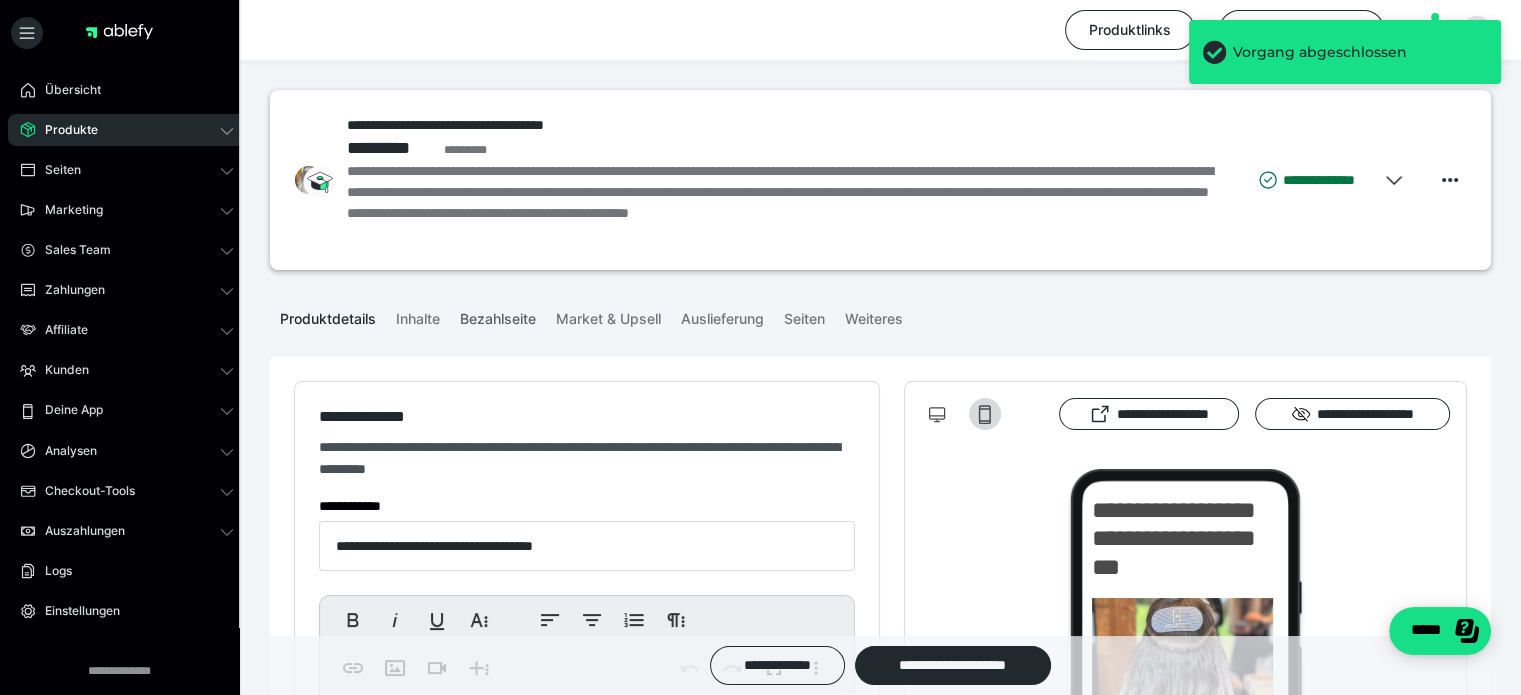 click on "Bezahlseite" at bounding box center (498, 315) 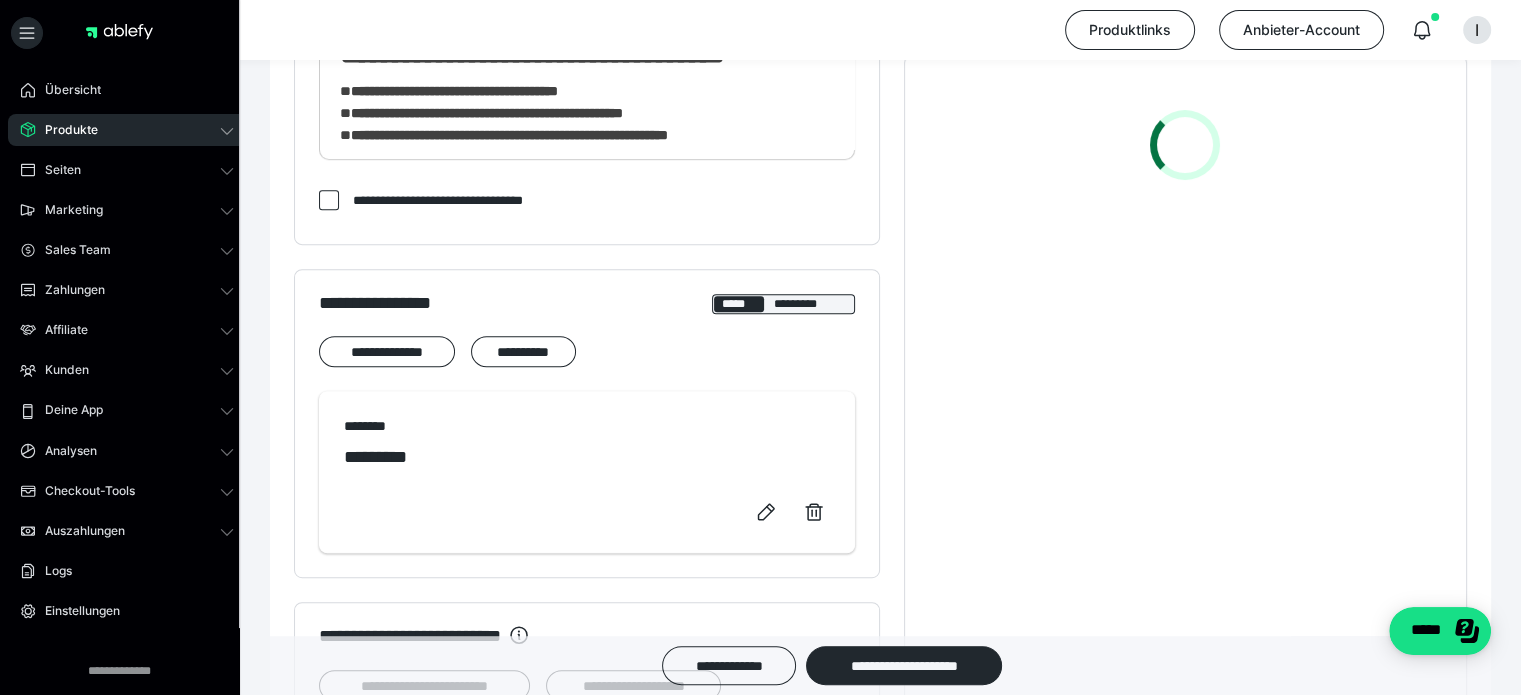 scroll, scrollTop: 1100, scrollLeft: 0, axis: vertical 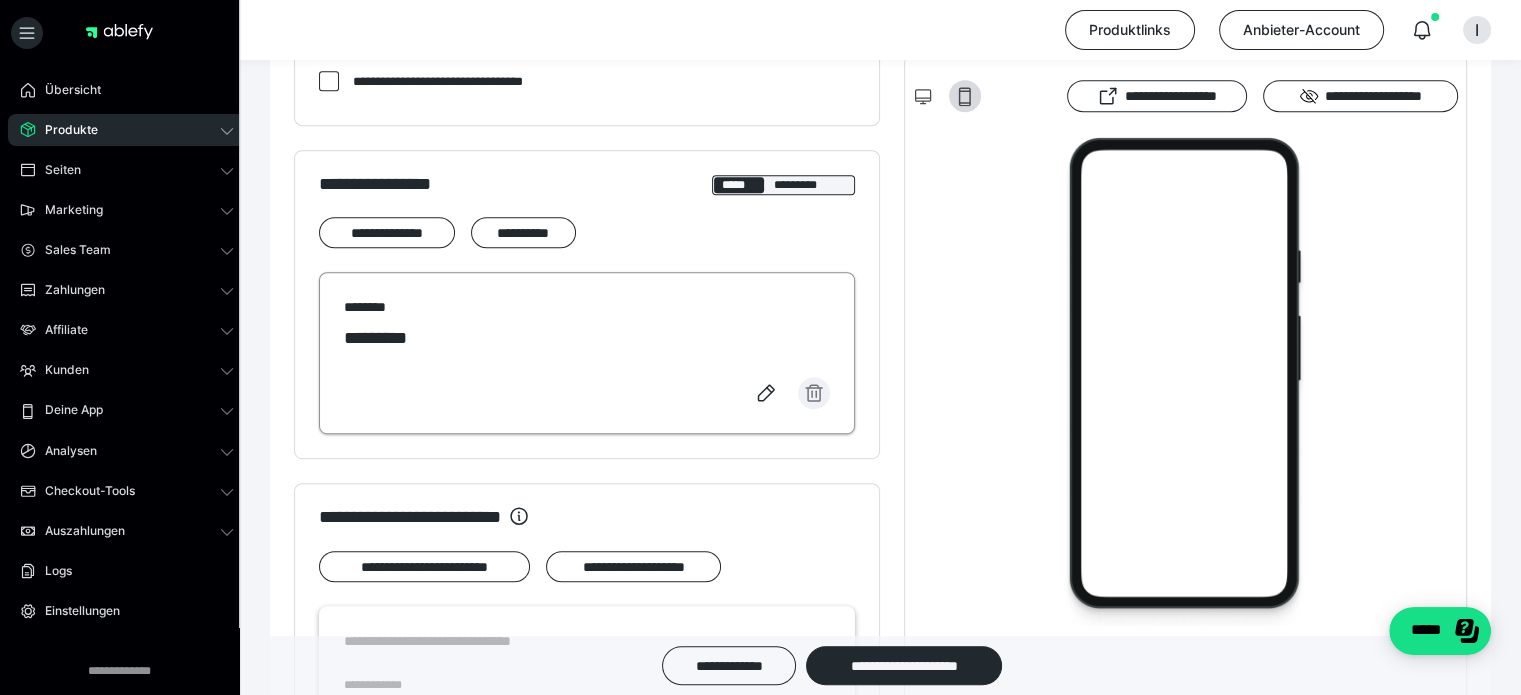click 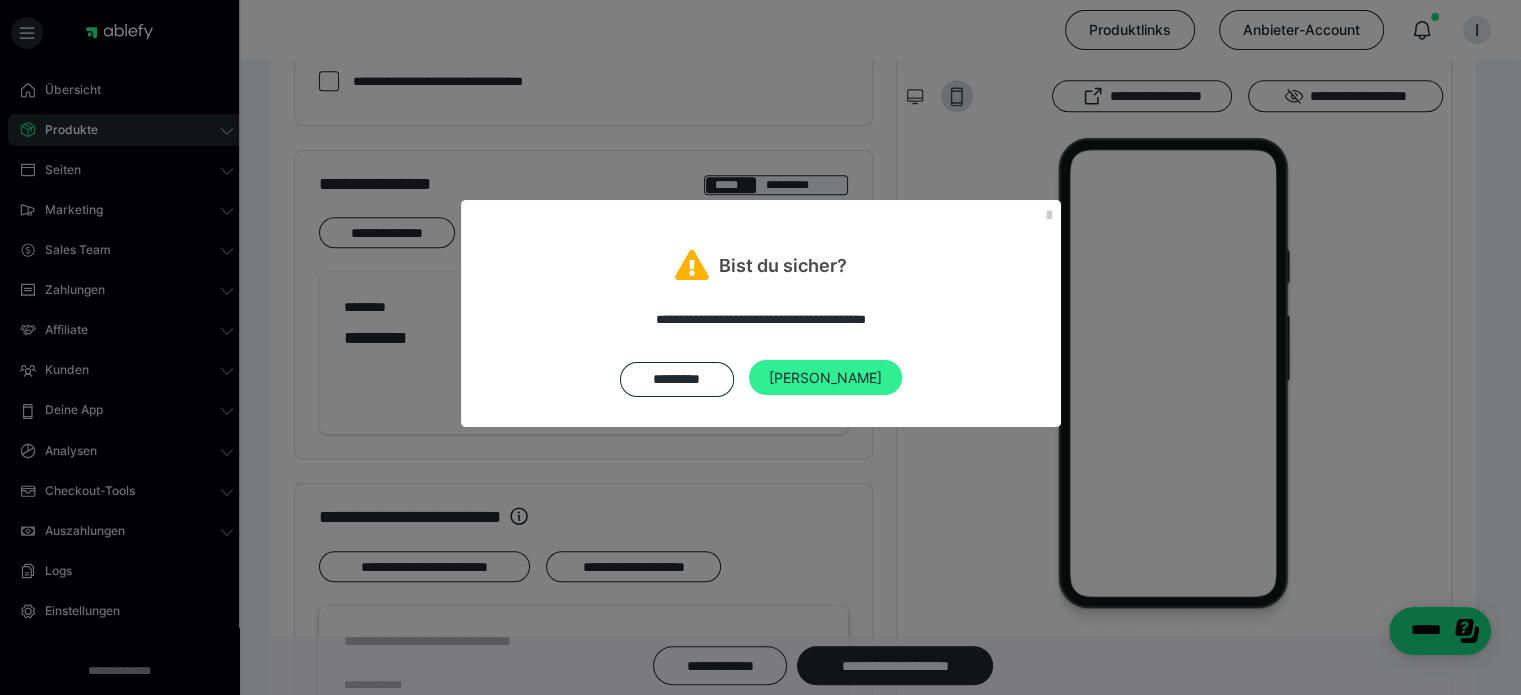 click on "Ja" at bounding box center (825, 378) 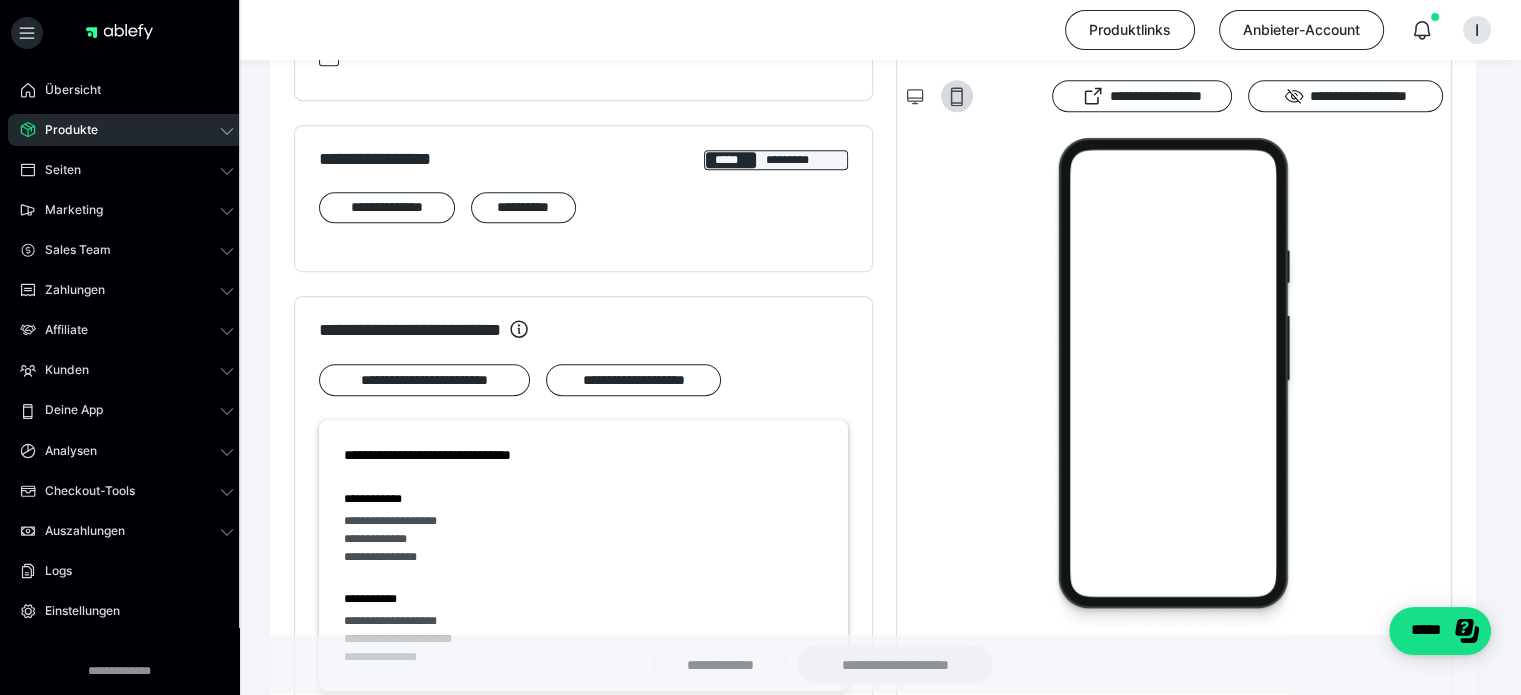 scroll, scrollTop: 1075, scrollLeft: 0, axis: vertical 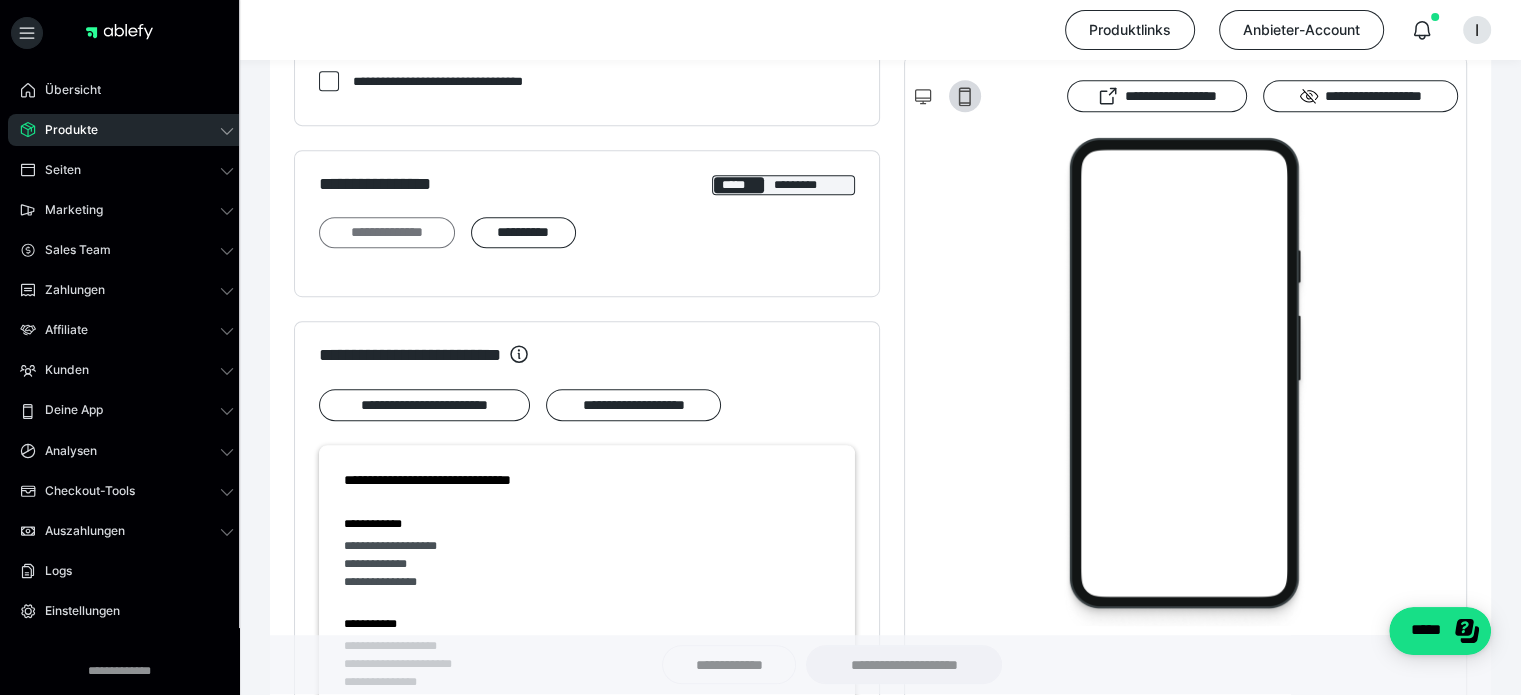 click on "**********" at bounding box center [387, 233] 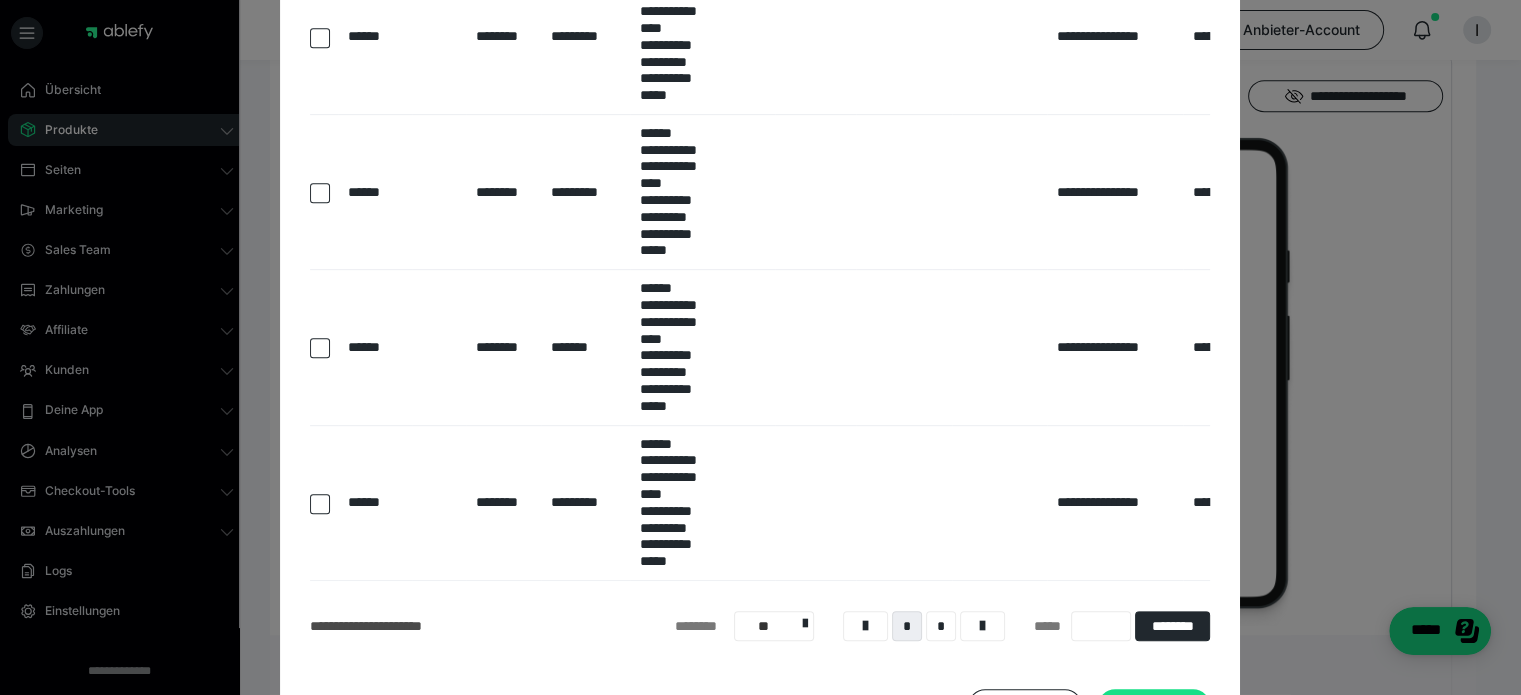 scroll, scrollTop: 900, scrollLeft: 0, axis: vertical 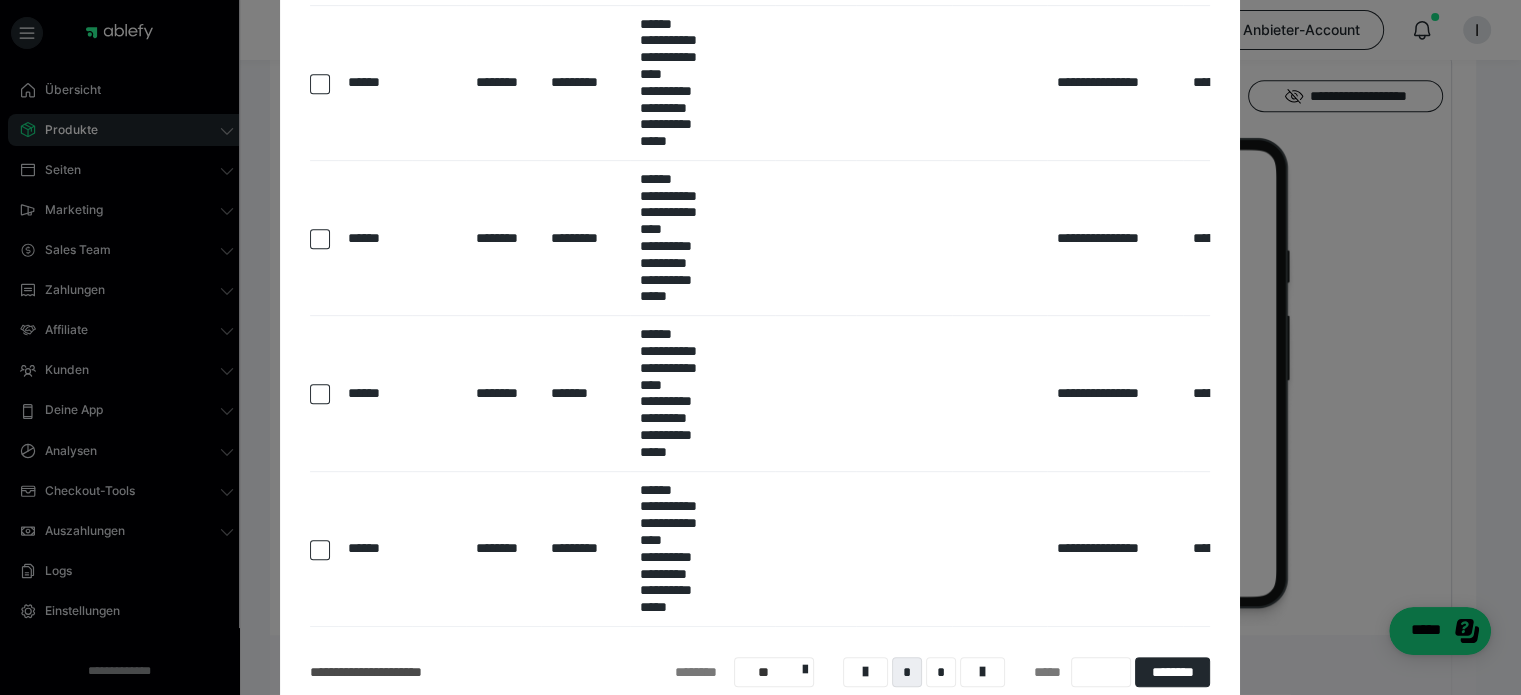 click at bounding box center [320, 550] 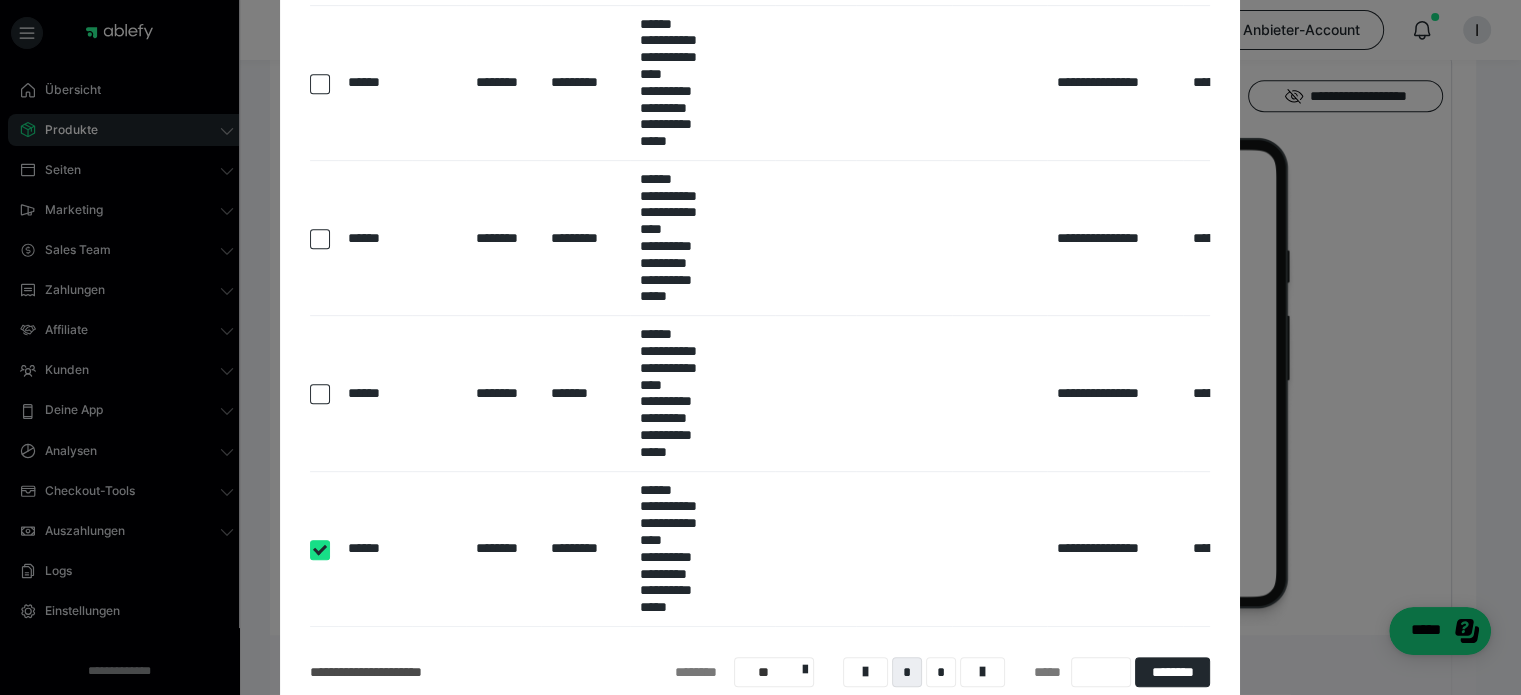 checkbox on "****" 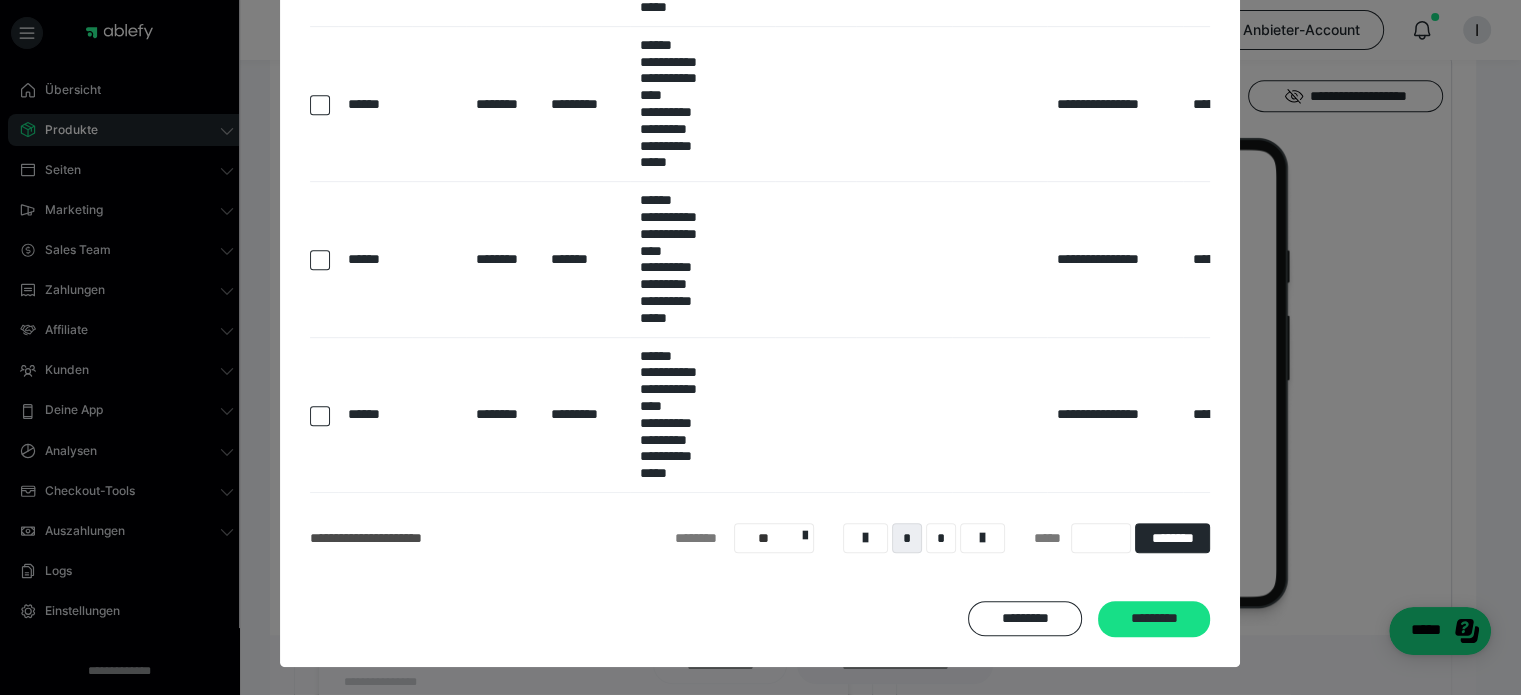 scroll, scrollTop: 1047, scrollLeft: 0, axis: vertical 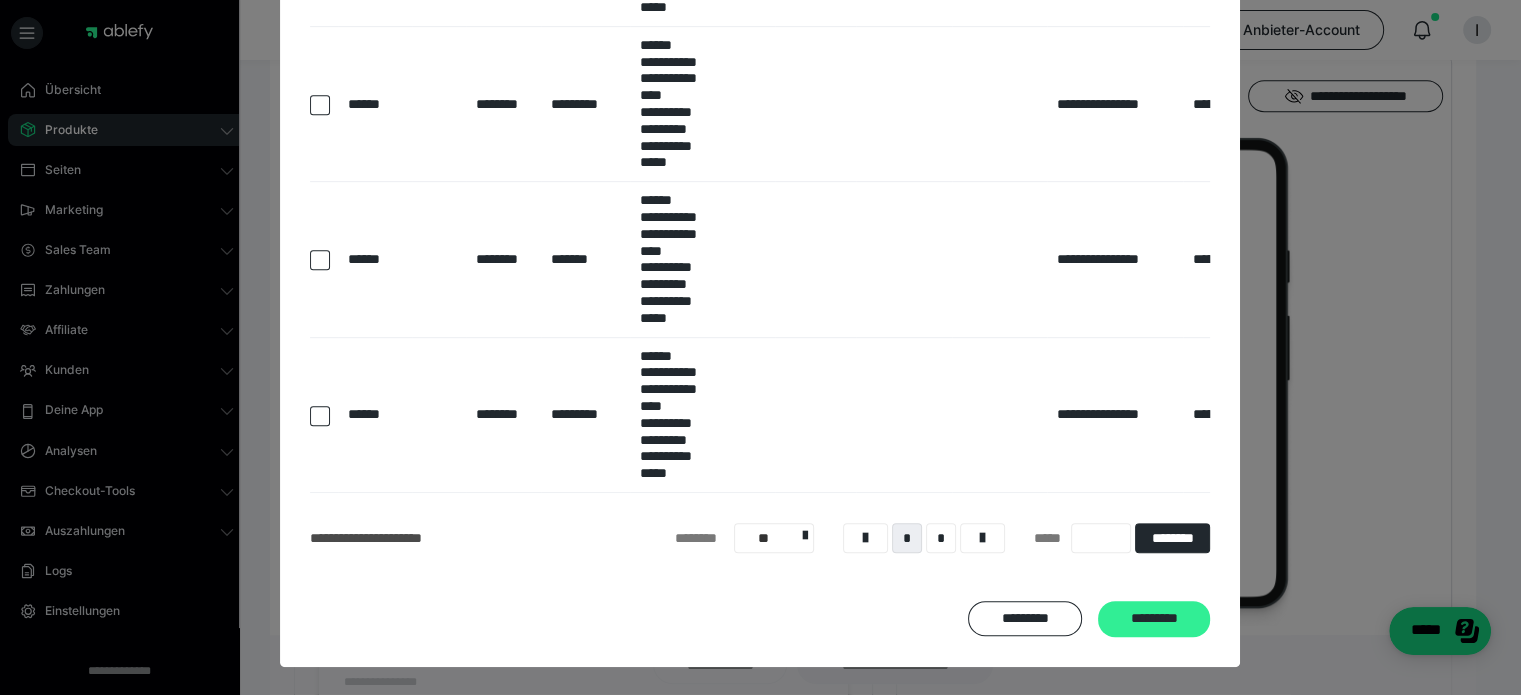 click on "*********" at bounding box center (1154, 619) 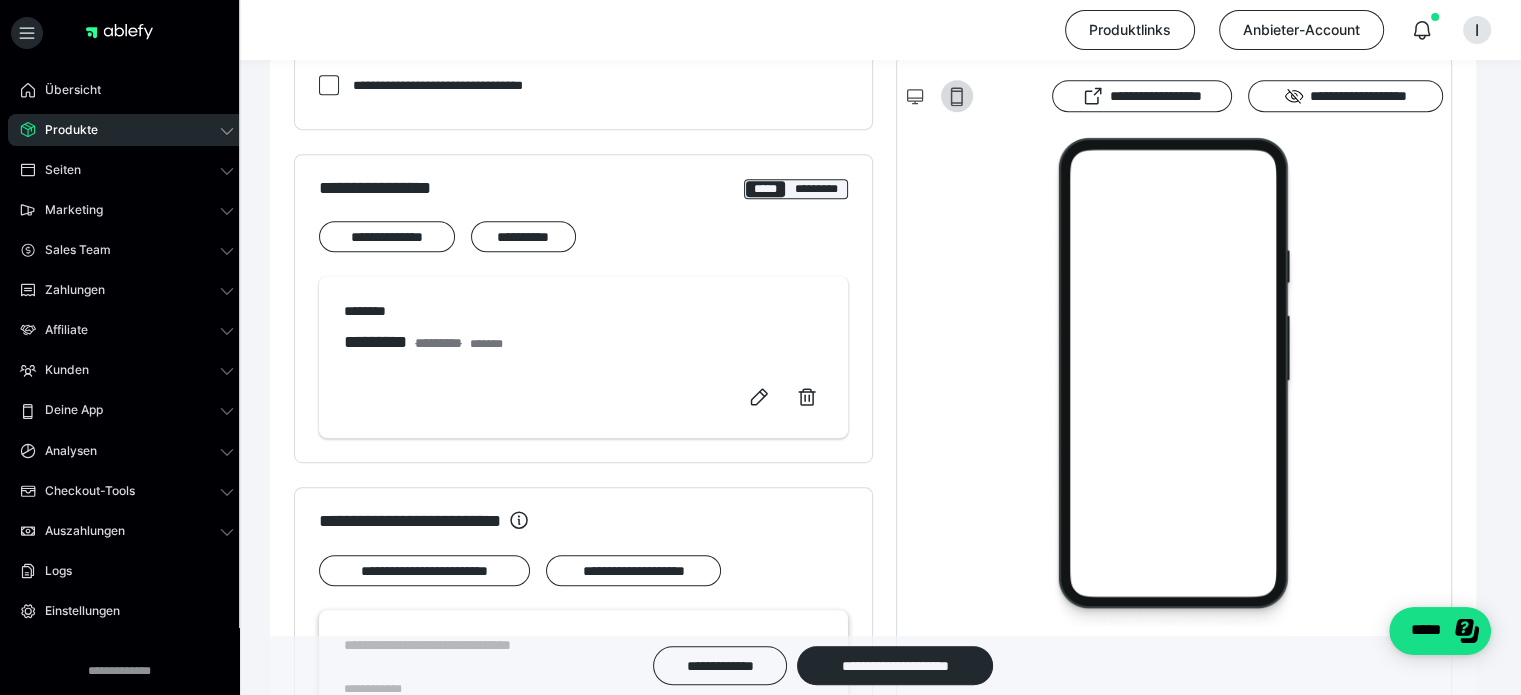 scroll, scrollTop: 1100, scrollLeft: 0, axis: vertical 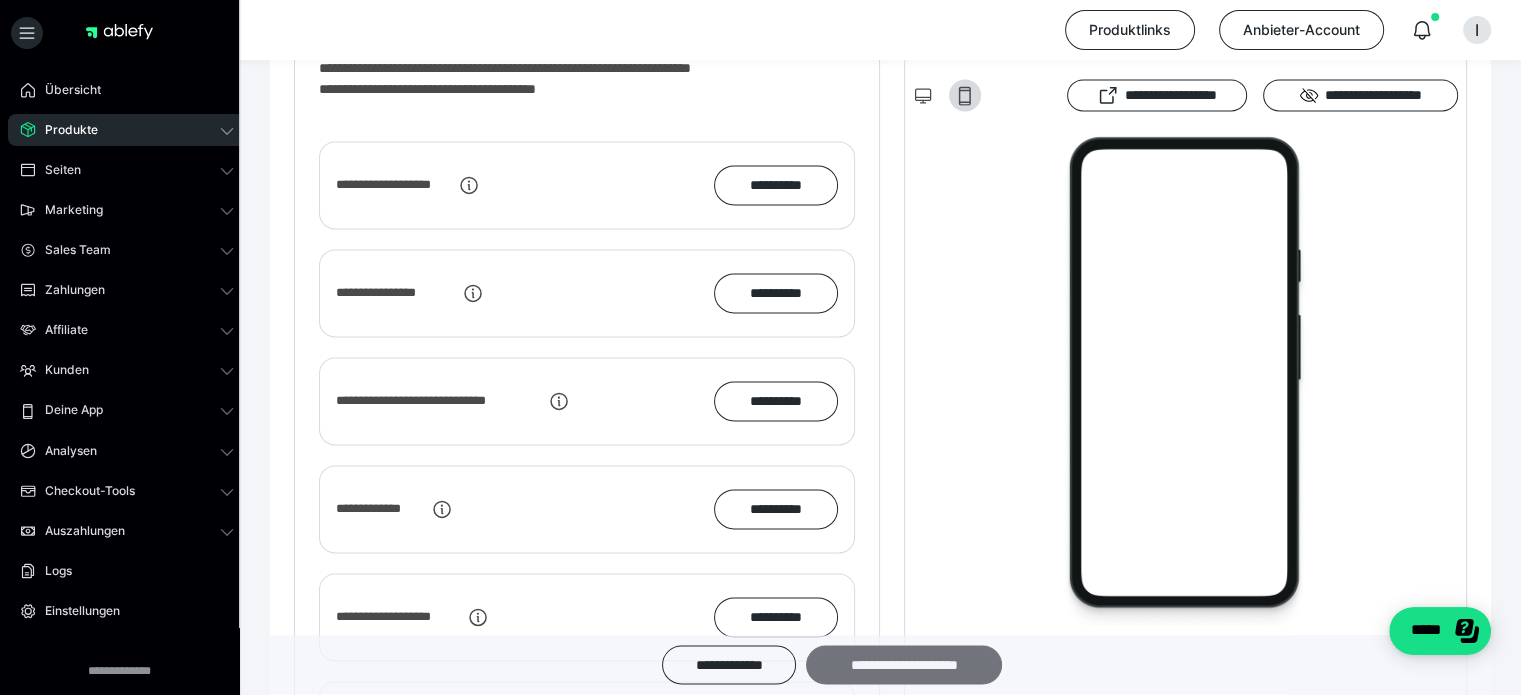 click on "**********" at bounding box center (904, 665) 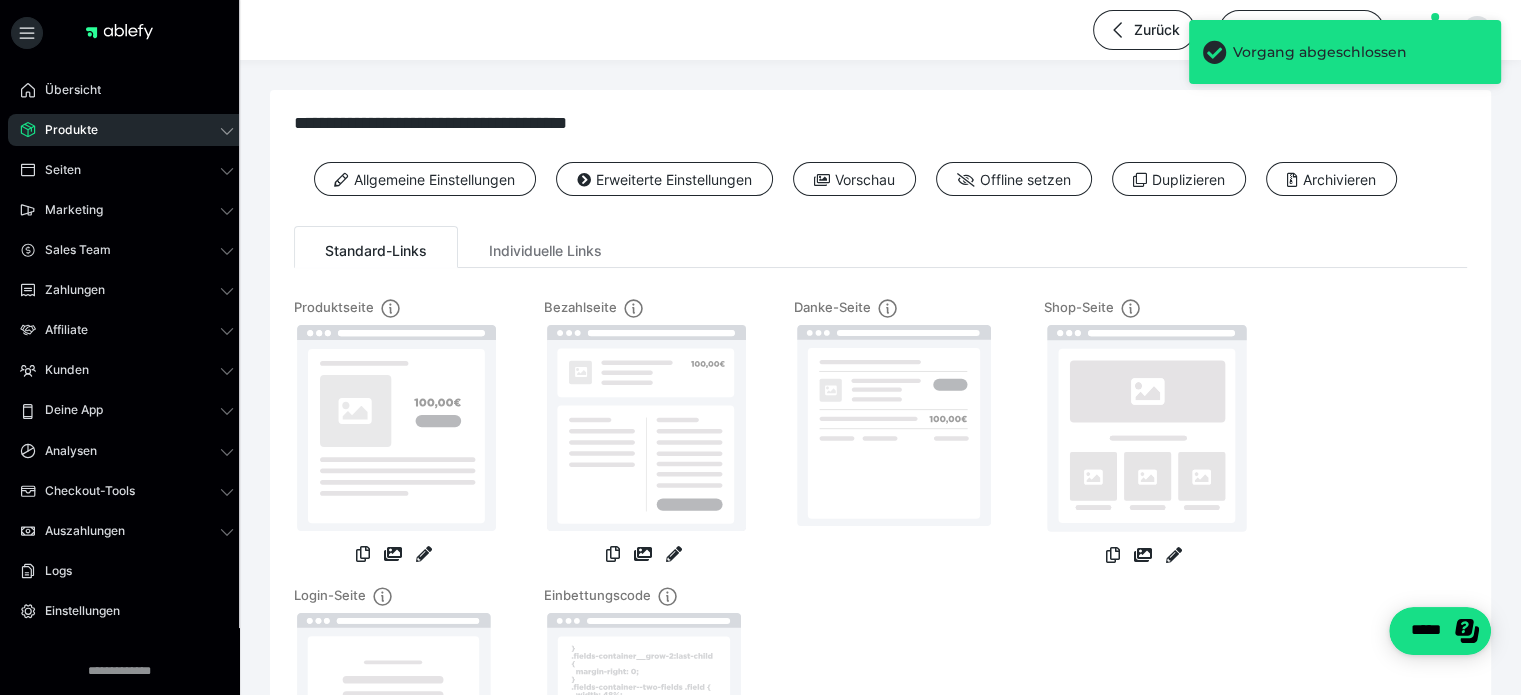 click on "Produkte" at bounding box center [64, 130] 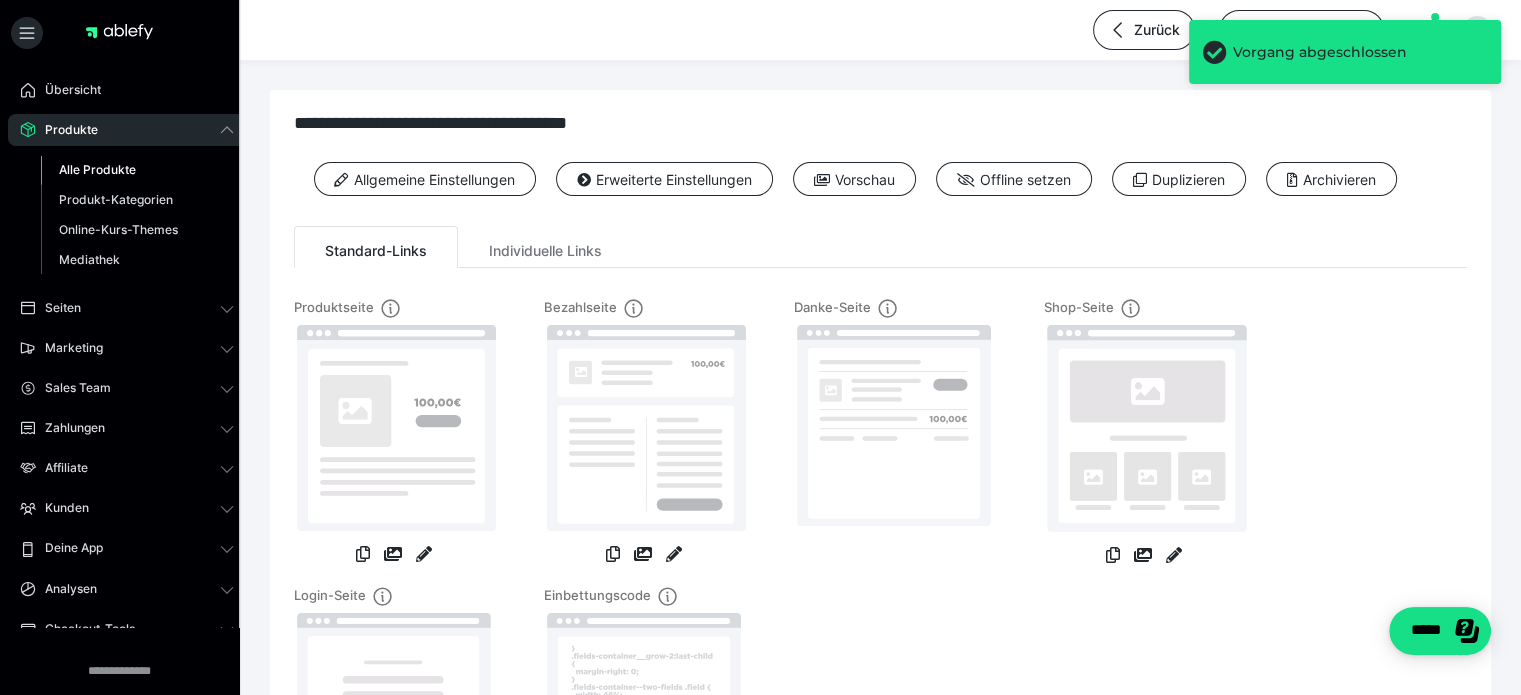 click on "Alle Produkte" at bounding box center [97, 169] 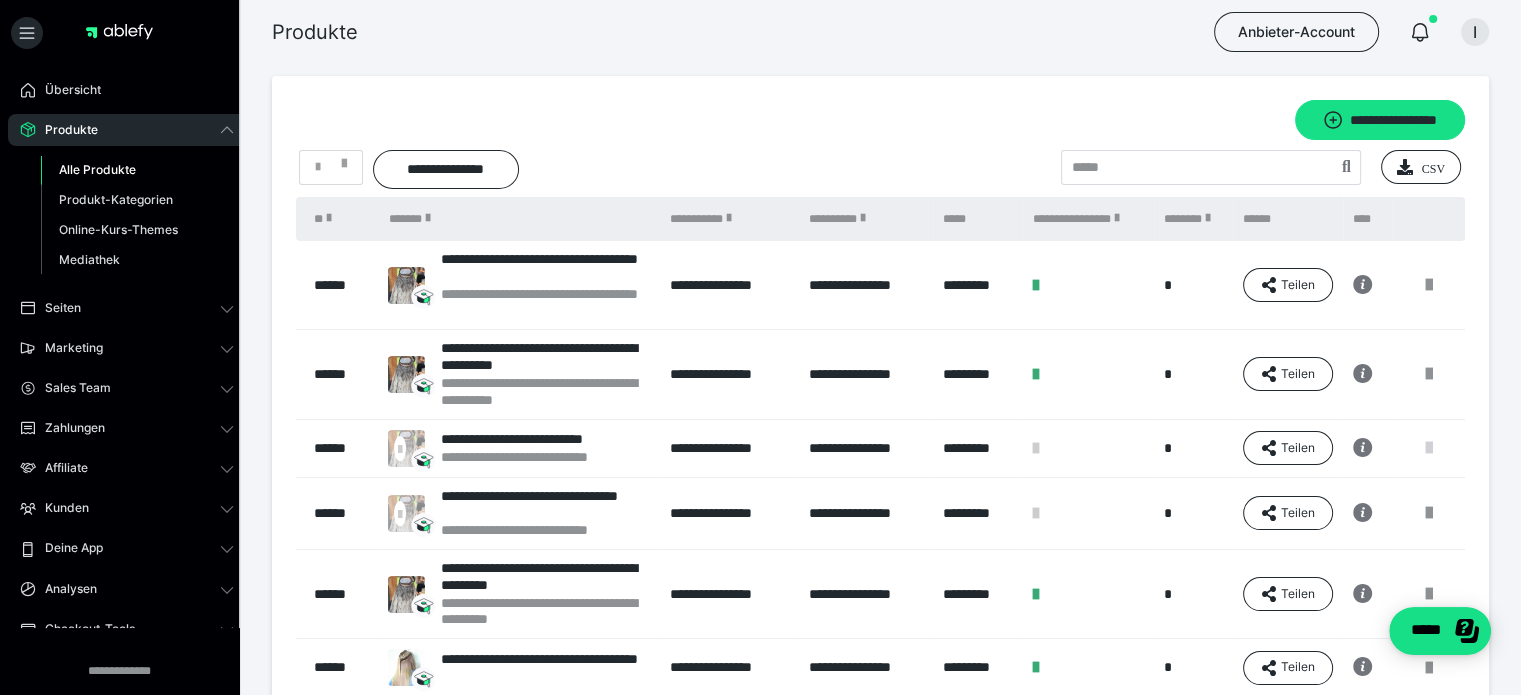click at bounding box center (1429, 448) 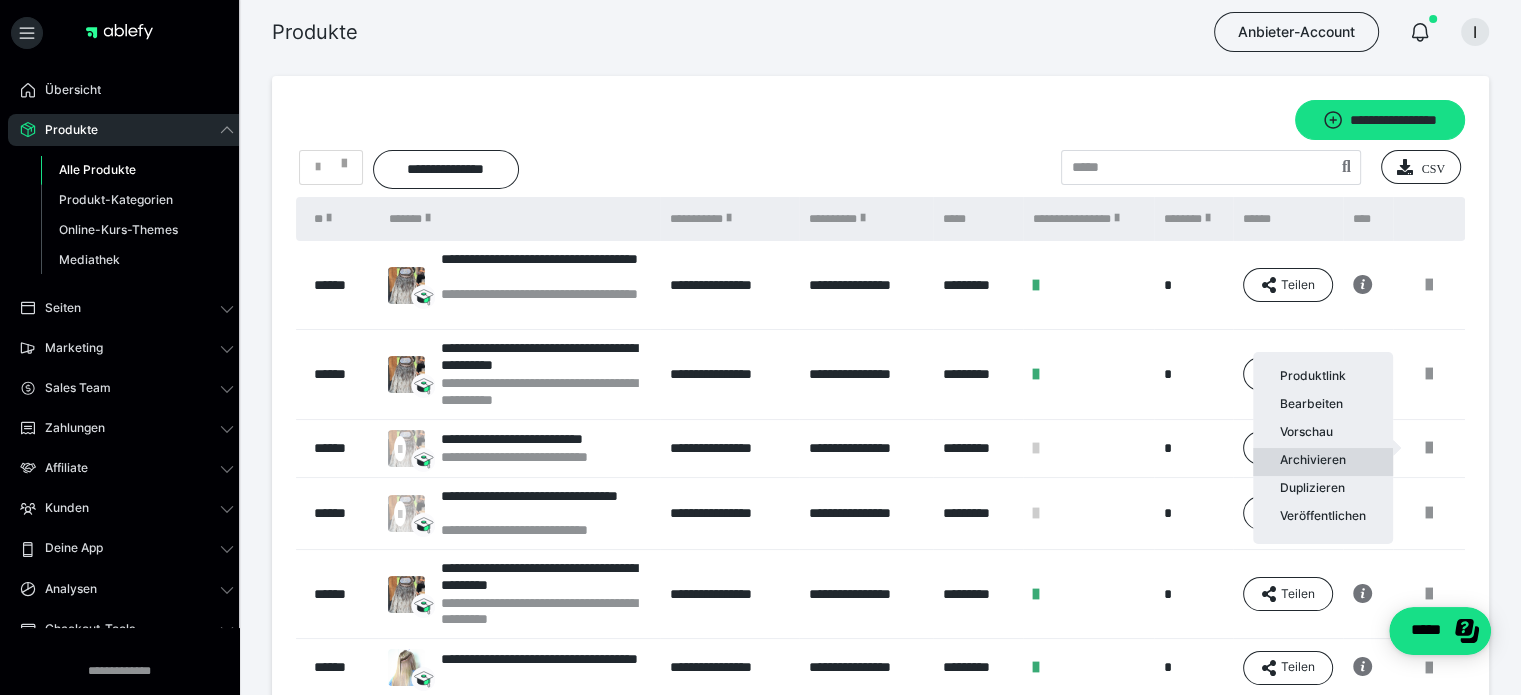 click on "Archivieren" at bounding box center (1323, 462) 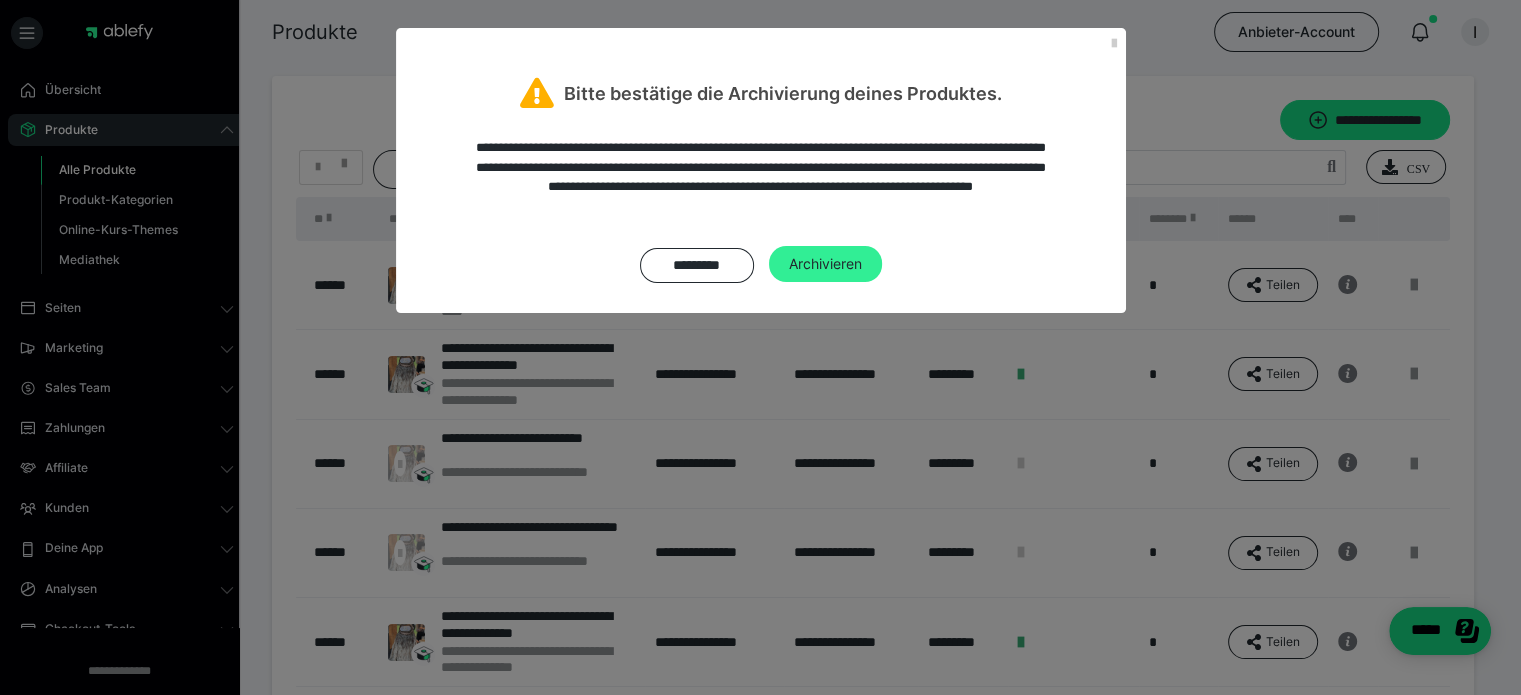 click on "Archivieren" at bounding box center (825, 264) 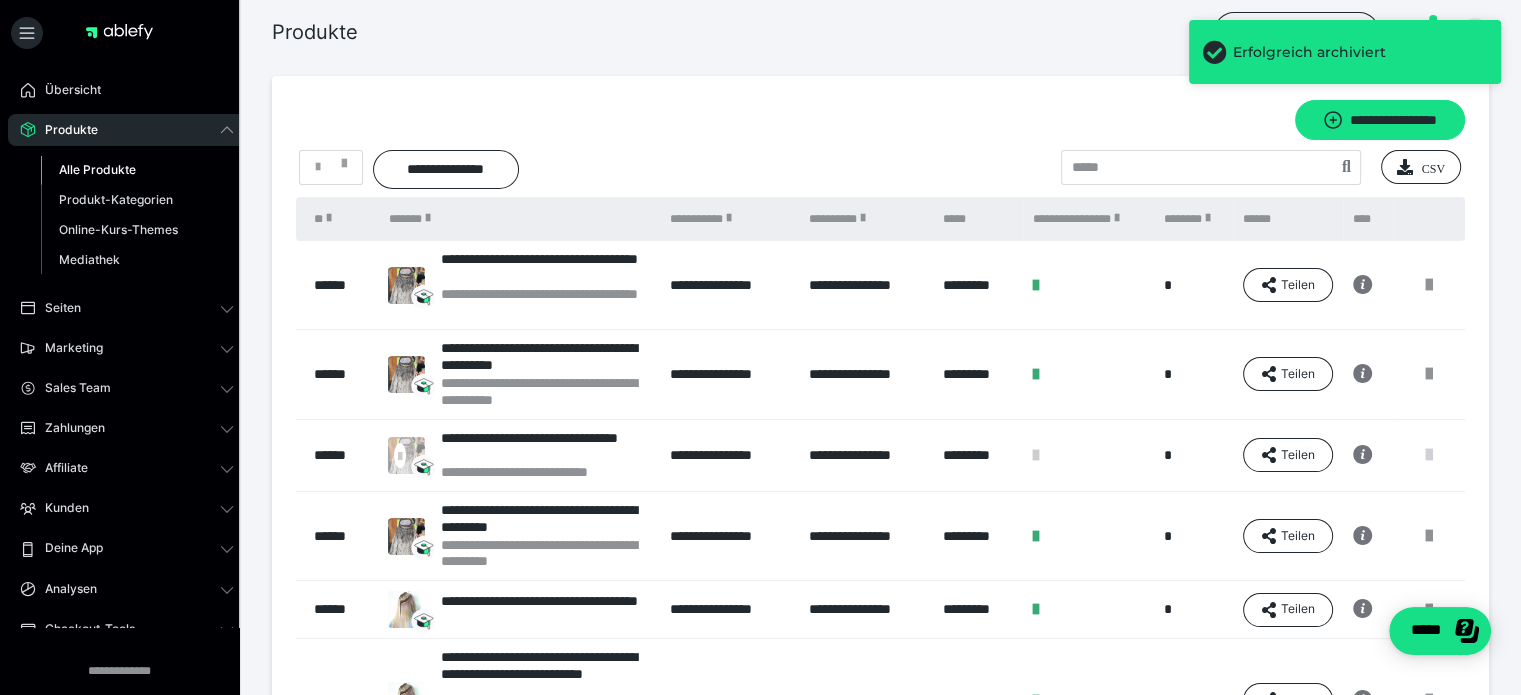 click at bounding box center [1429, 455] 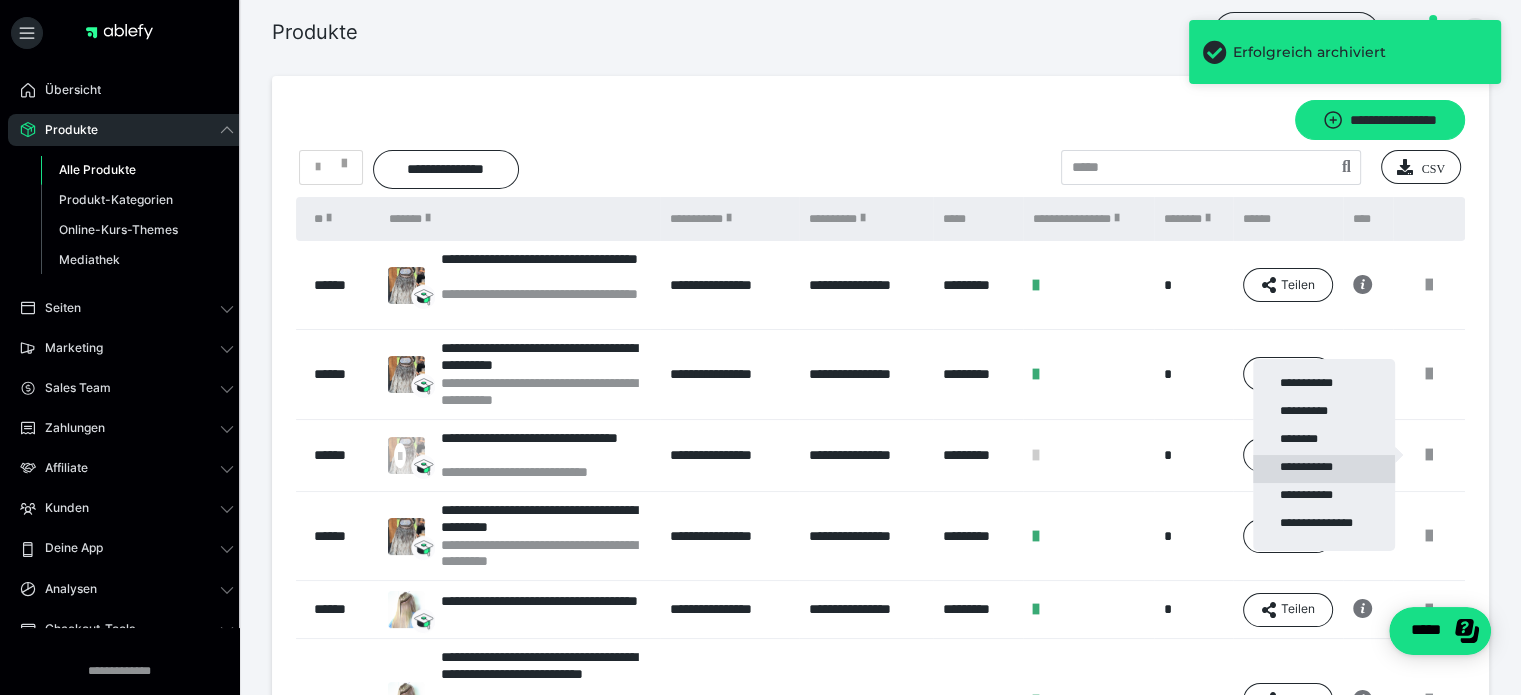click on "**********" at bounding box center (1324, 469) 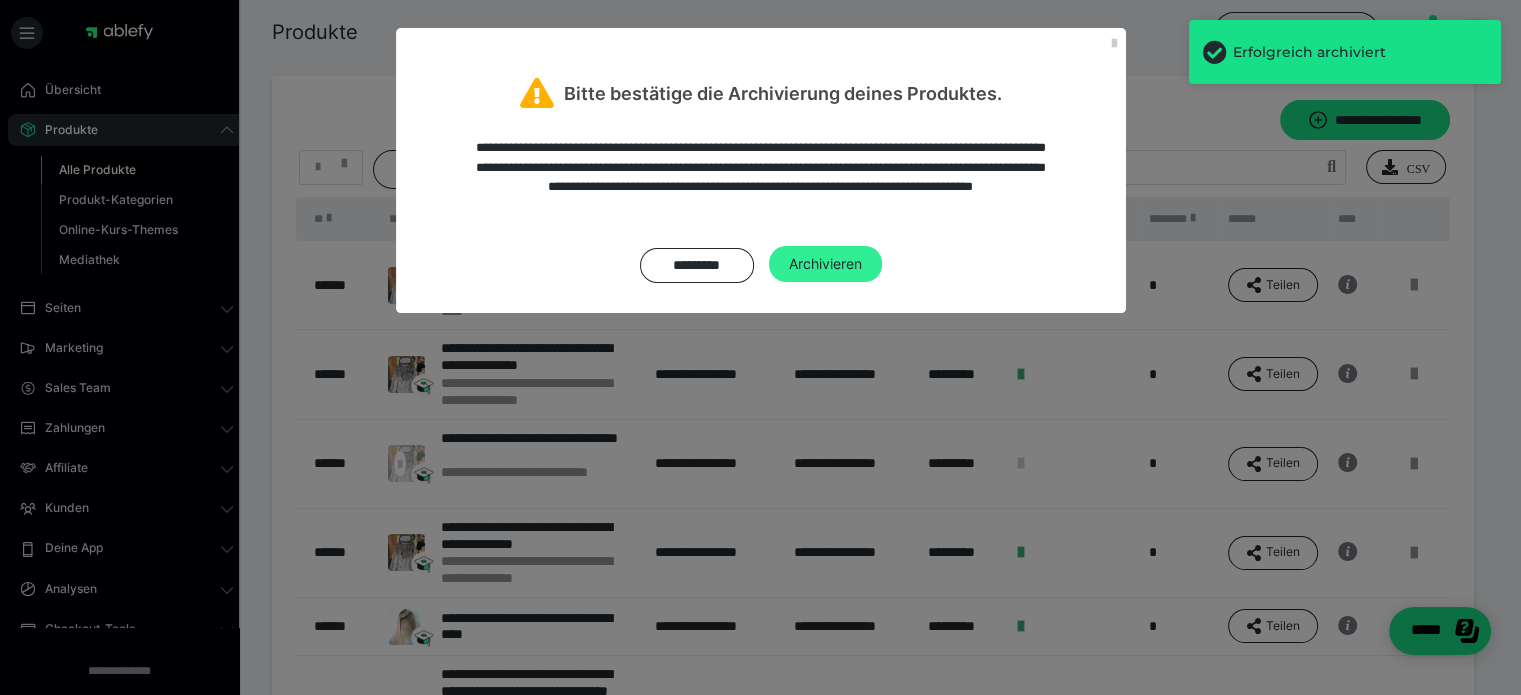 click on "Archivieren" at bounding box center (825, 264) 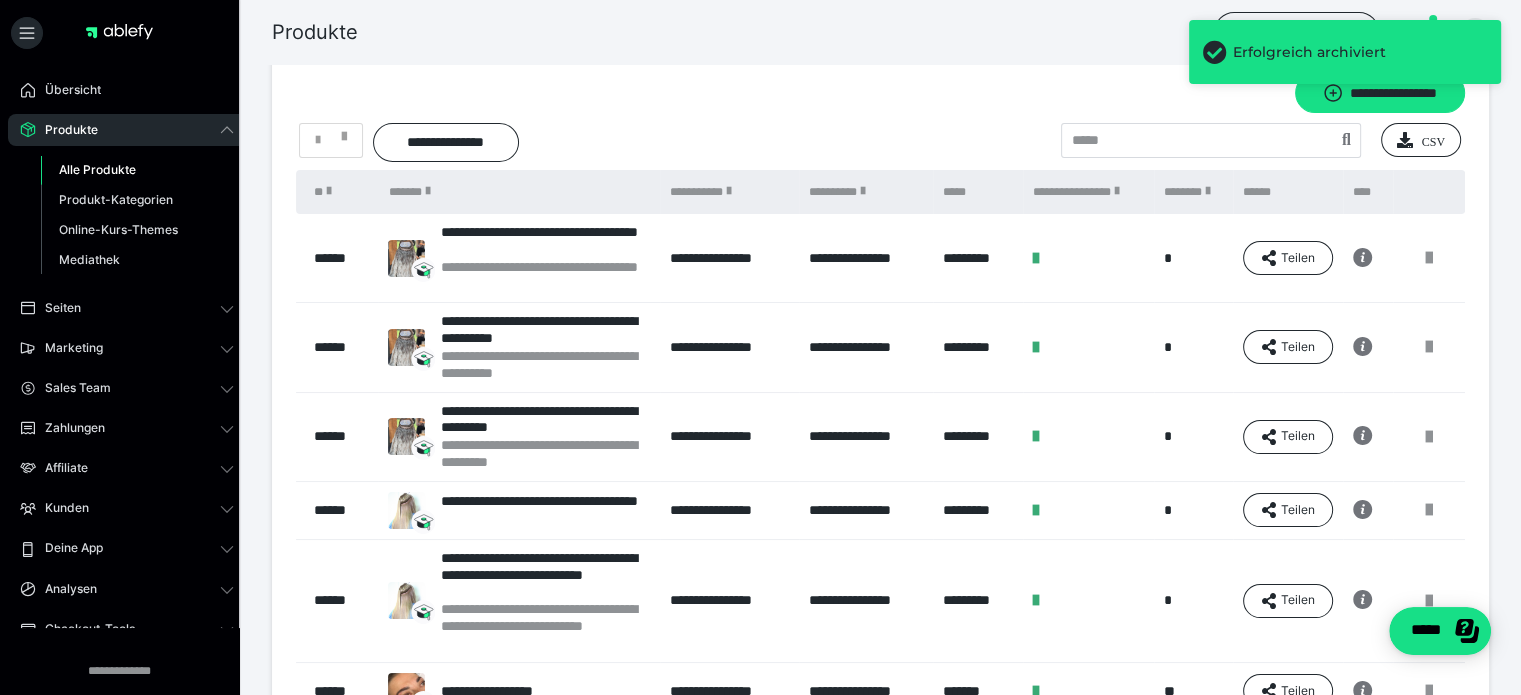 scroll, scrollTop: 0, scrollLeft: 0, axis: both 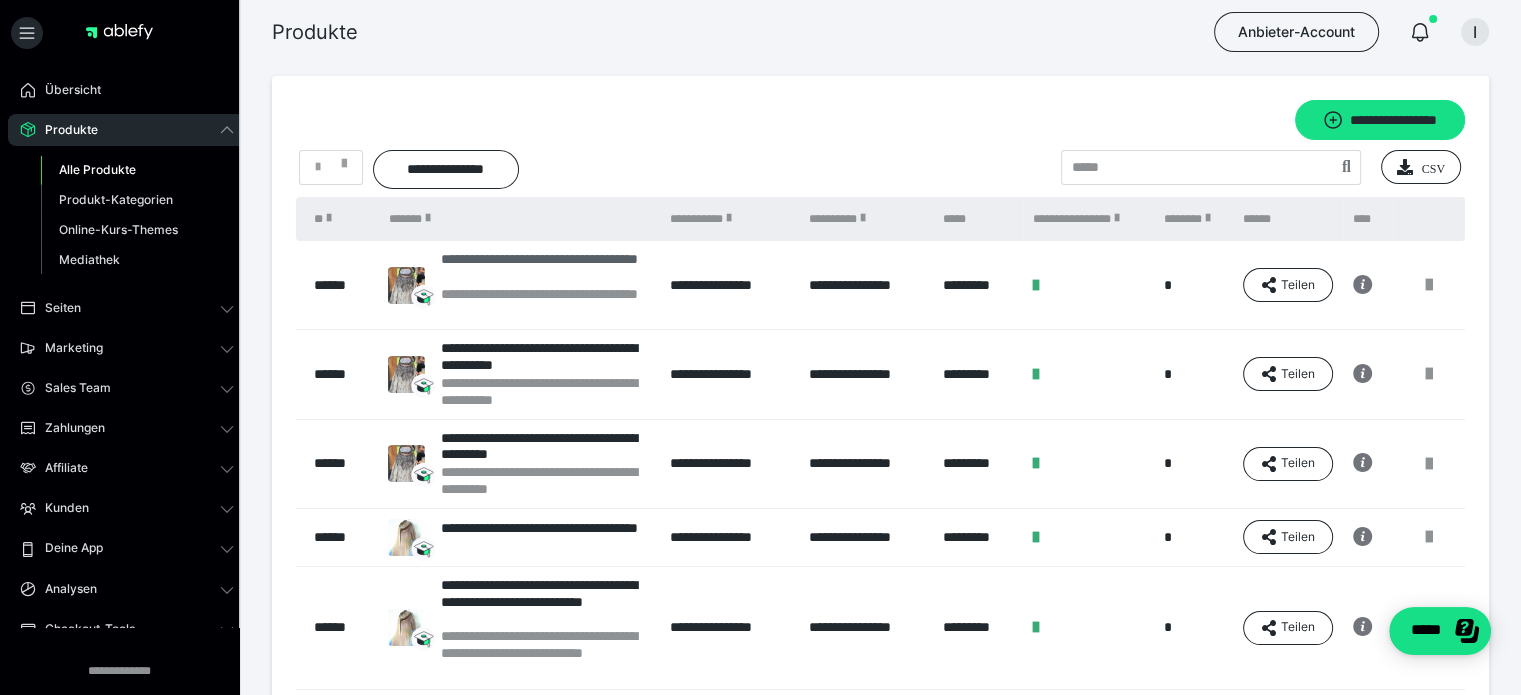 click on "**********" at bounding box center [545, 268] 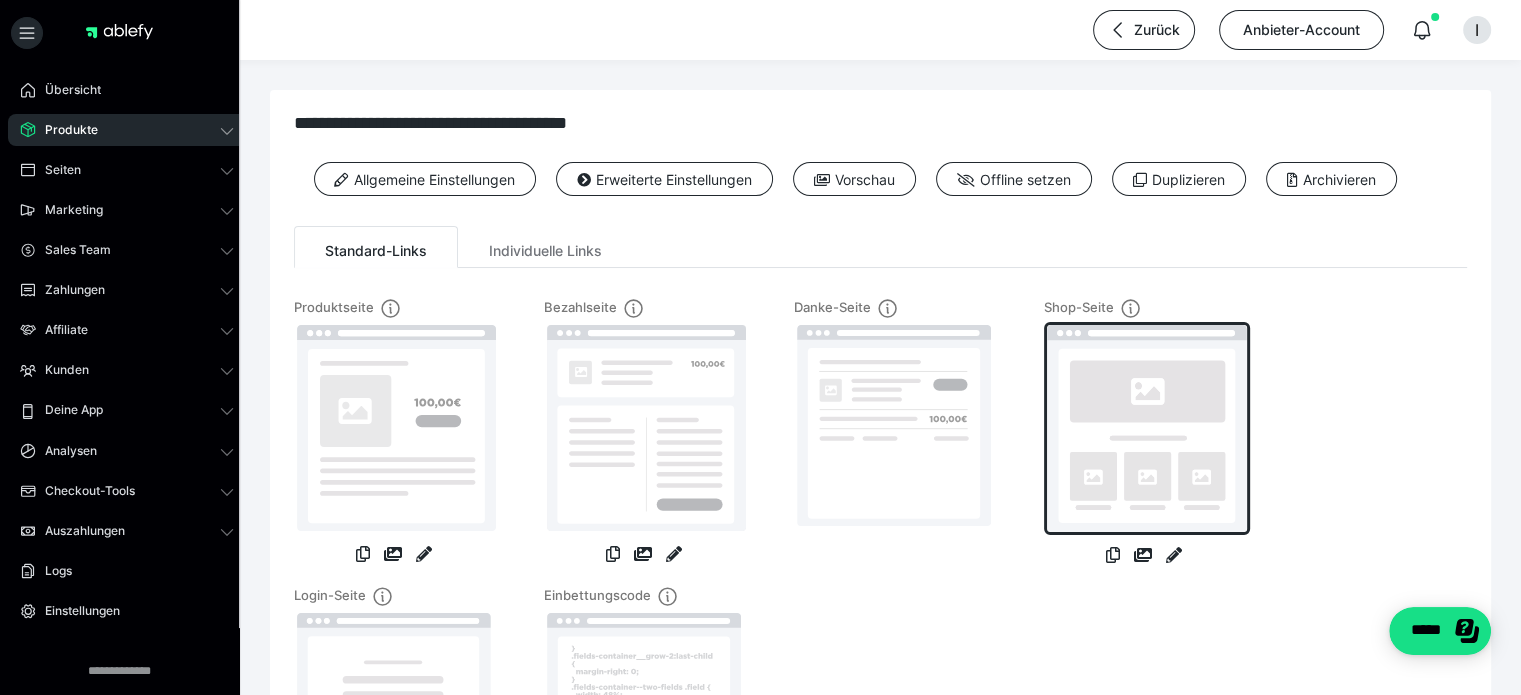 click at bounding box center [1147, 428] 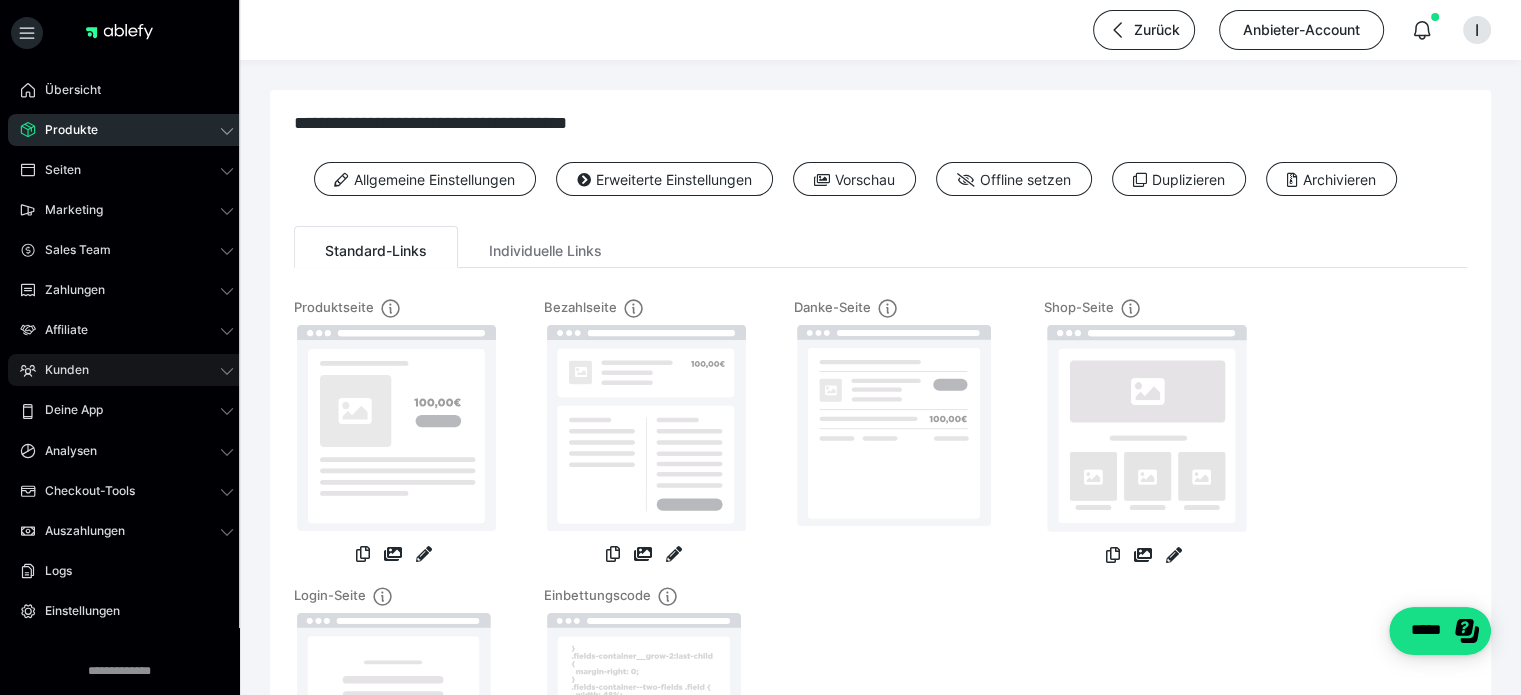 click on "Kunden" at bounding box center (127, 370) 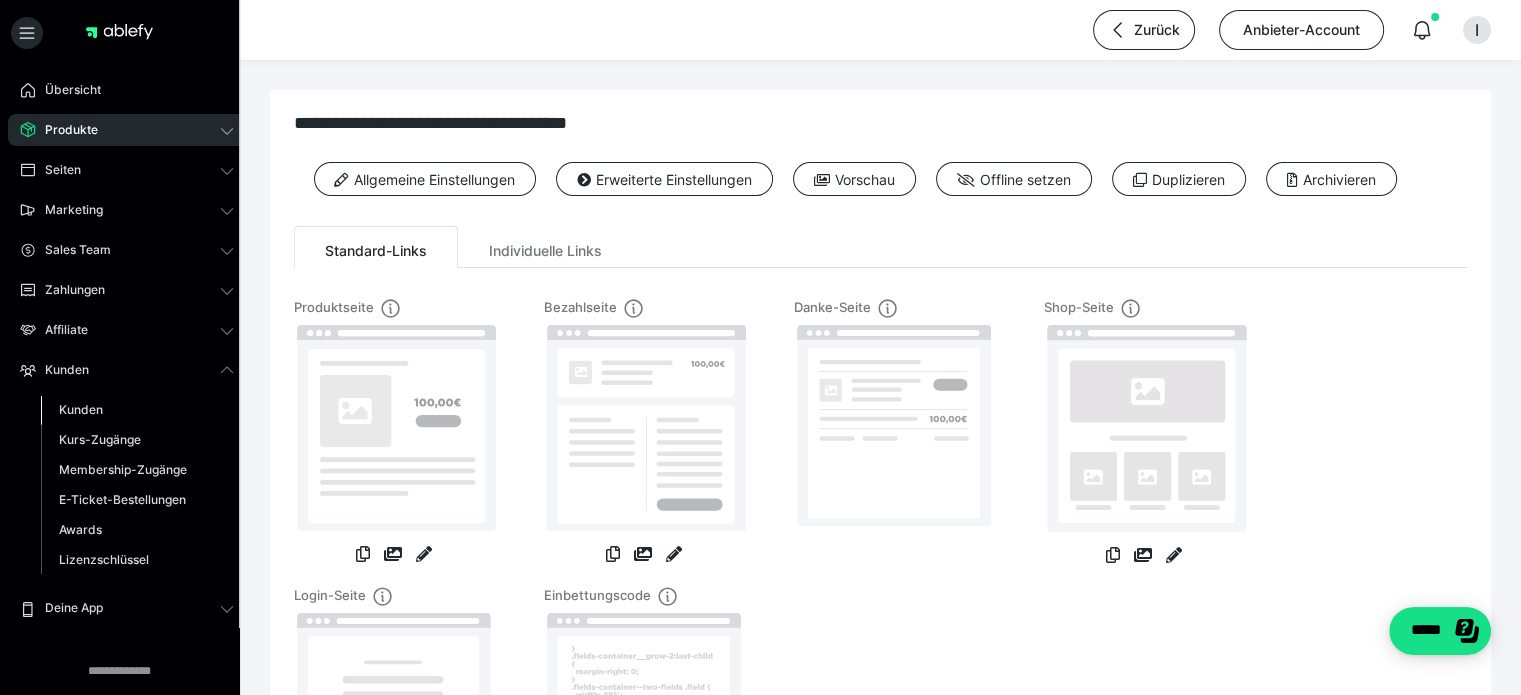 click on "Kunden" at bounding box center [81, 409] 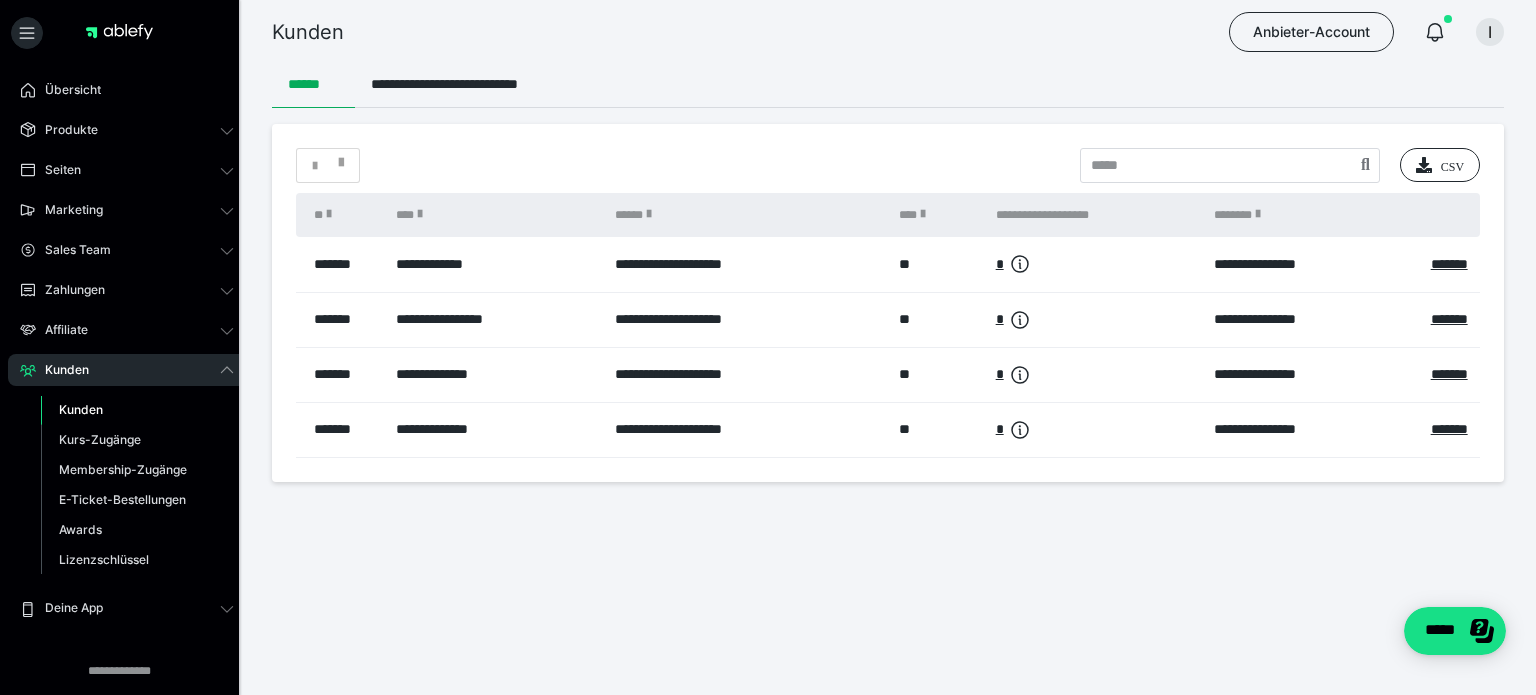 click on "**********" at bounding box center (746, 264) 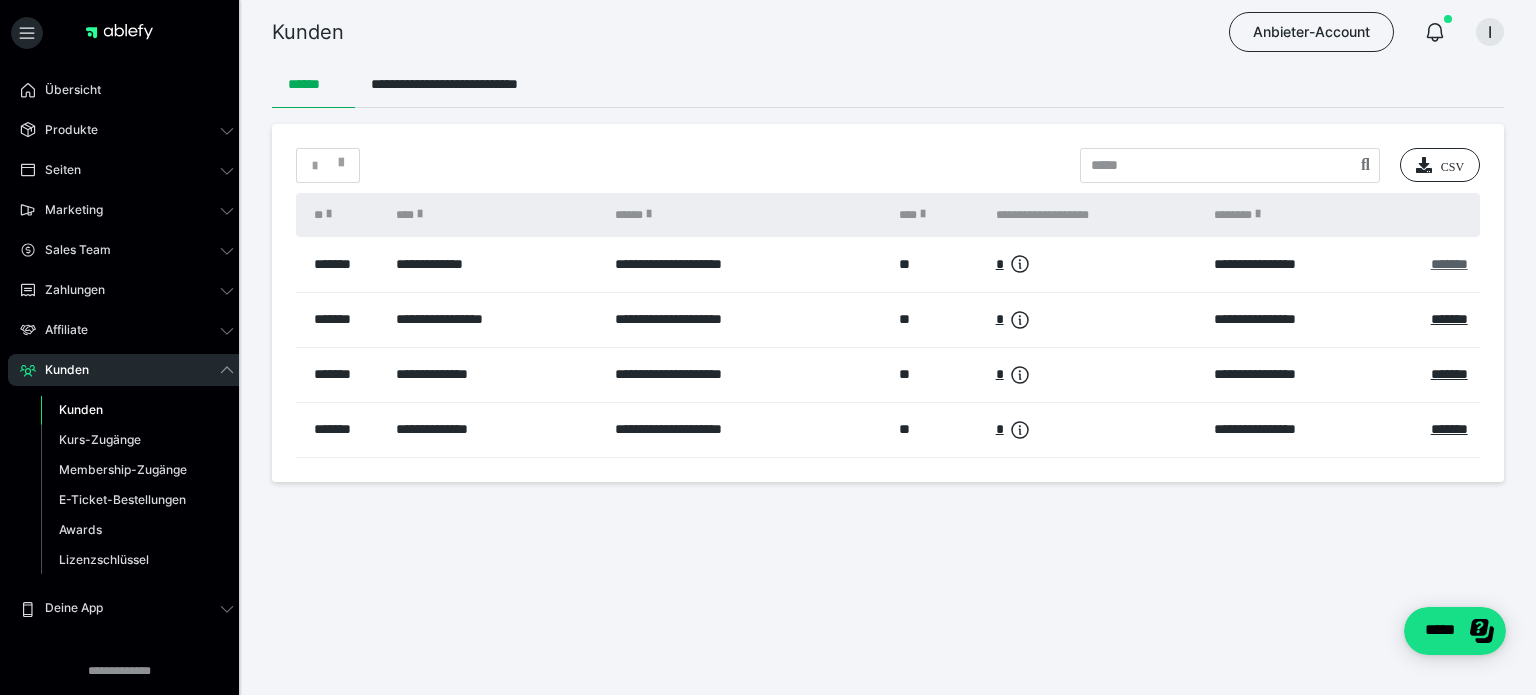 click on "*******" at bounding box center [1449, 264] 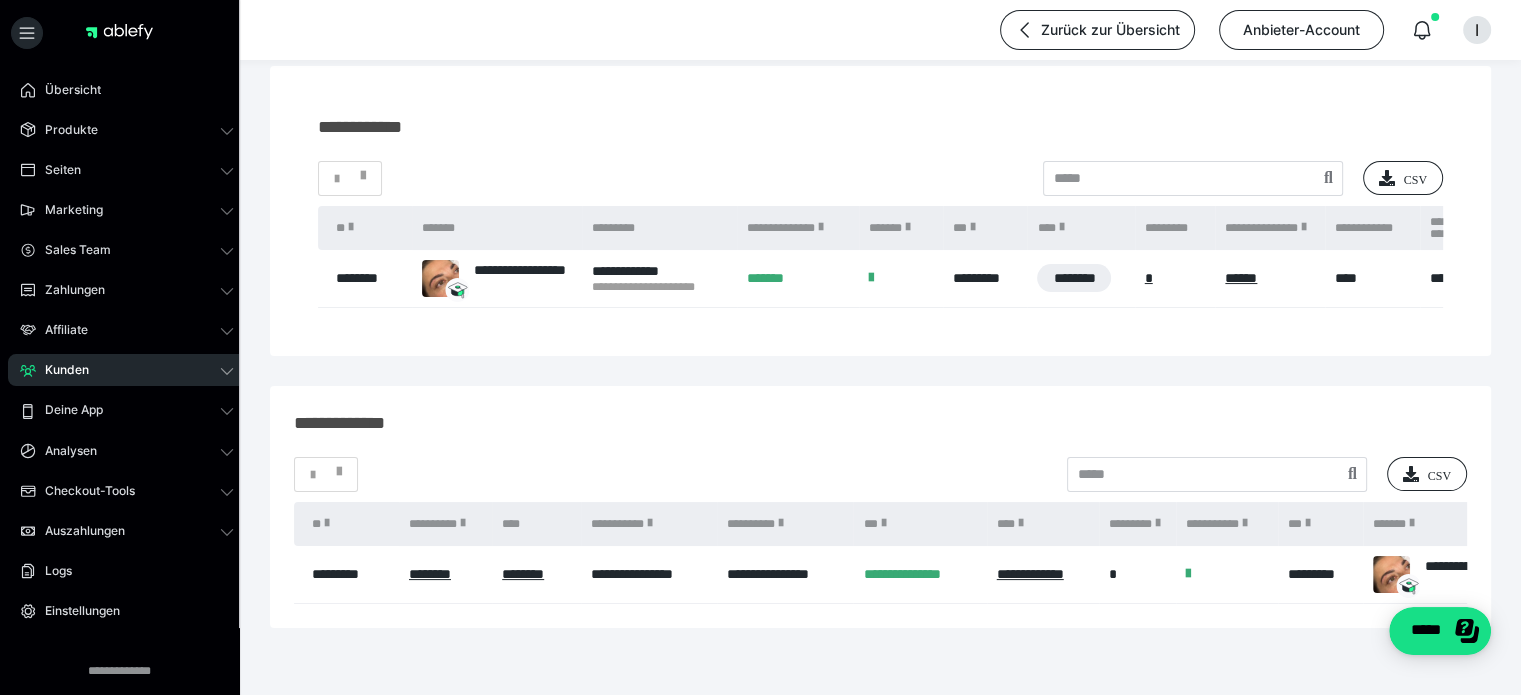 scroll, scrollTop: 200, scrollLeft: 0, axis: vertical 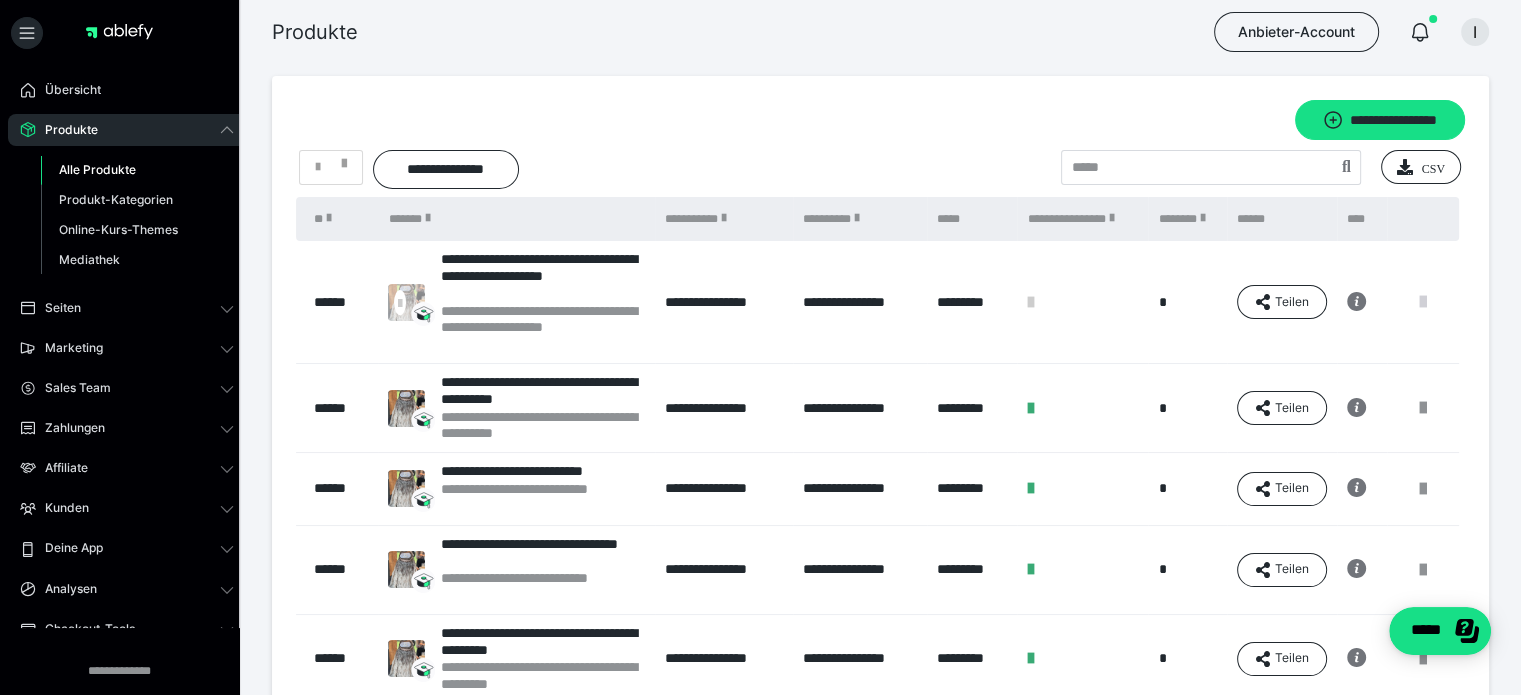 click at bounding box center (1423, 302) 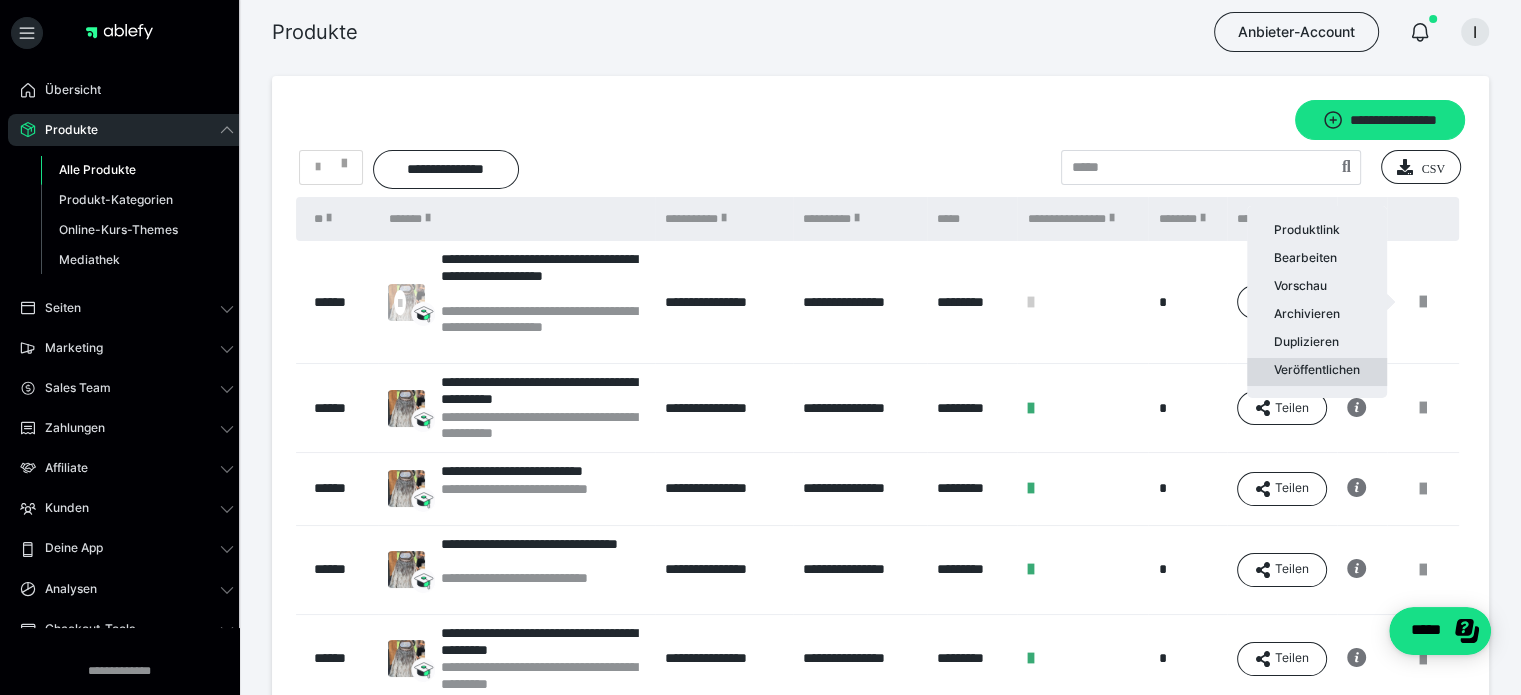 click on "Veröffentlichen" at bounding box center [1317, 372] 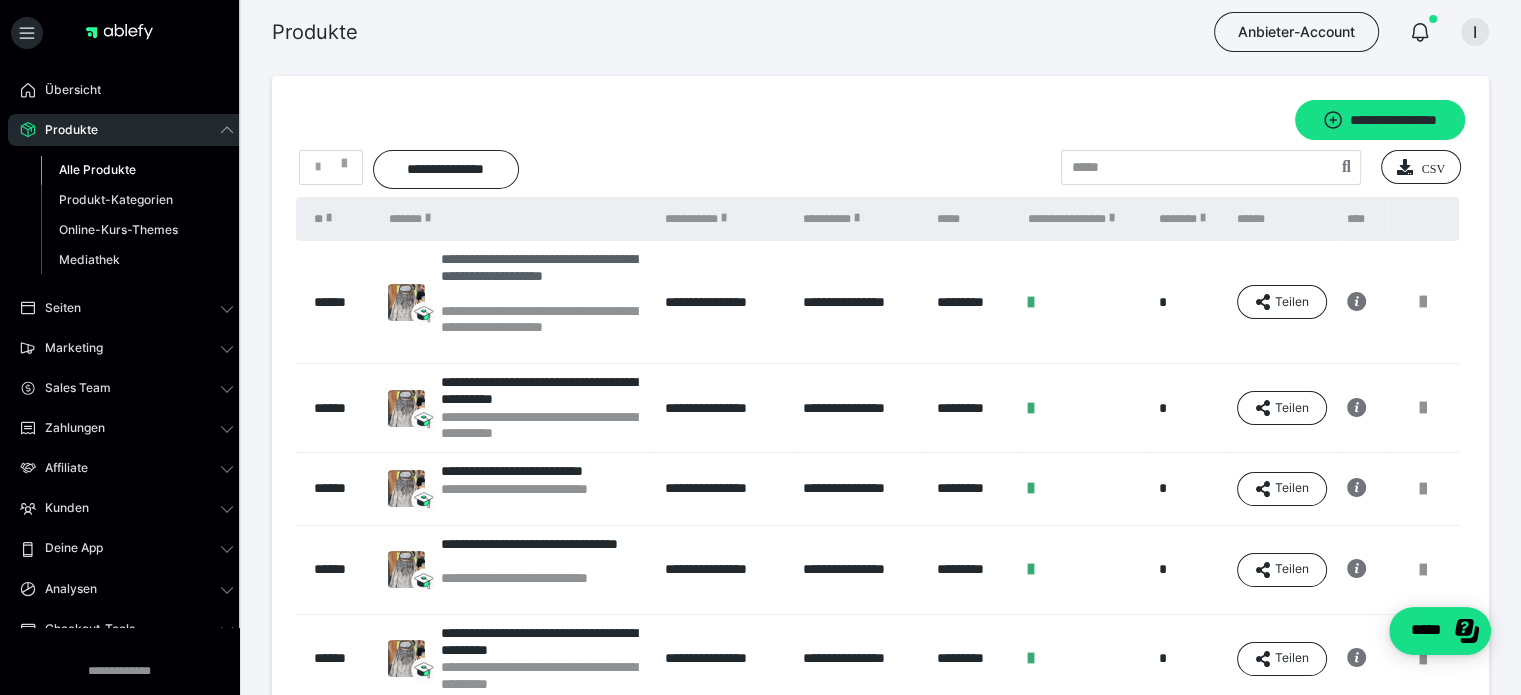 click on "**********" at bounding box center [542, 276] 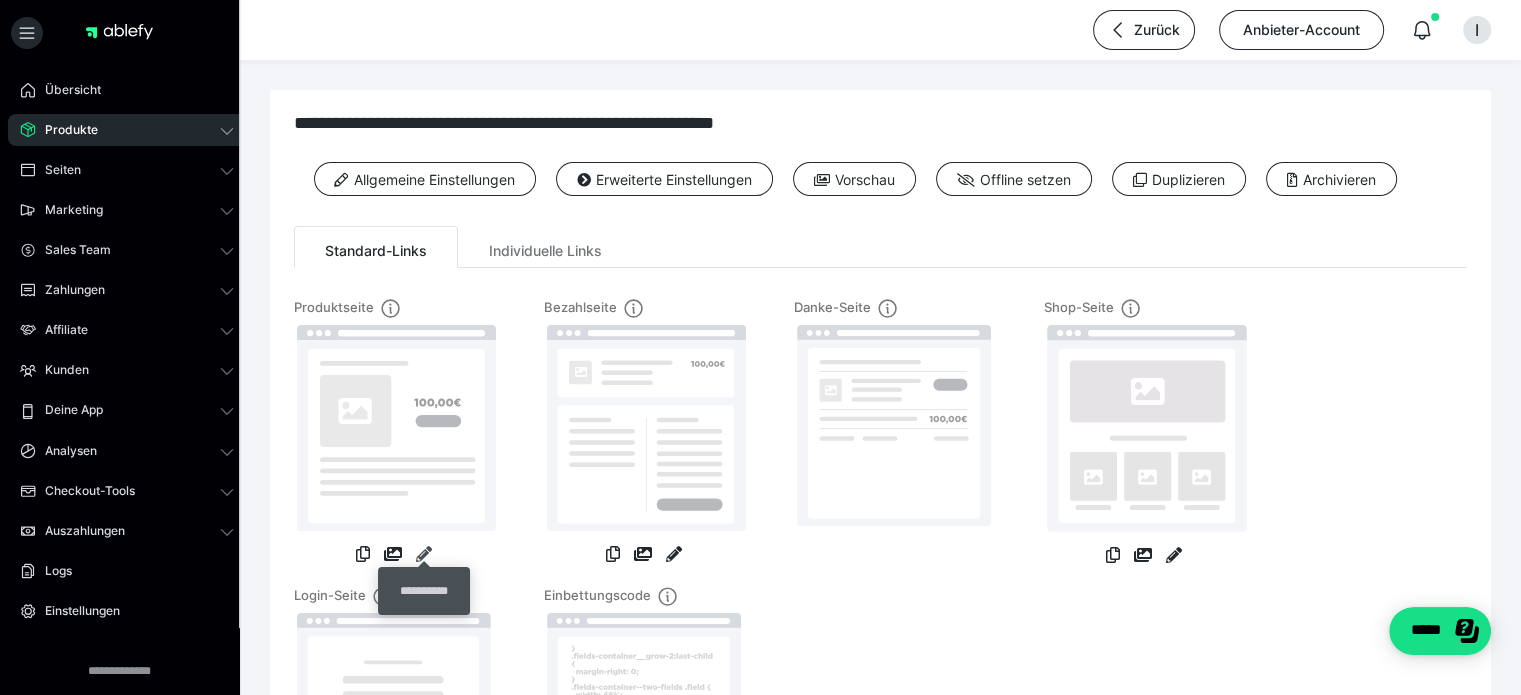 click at bounding box center (424, 554) 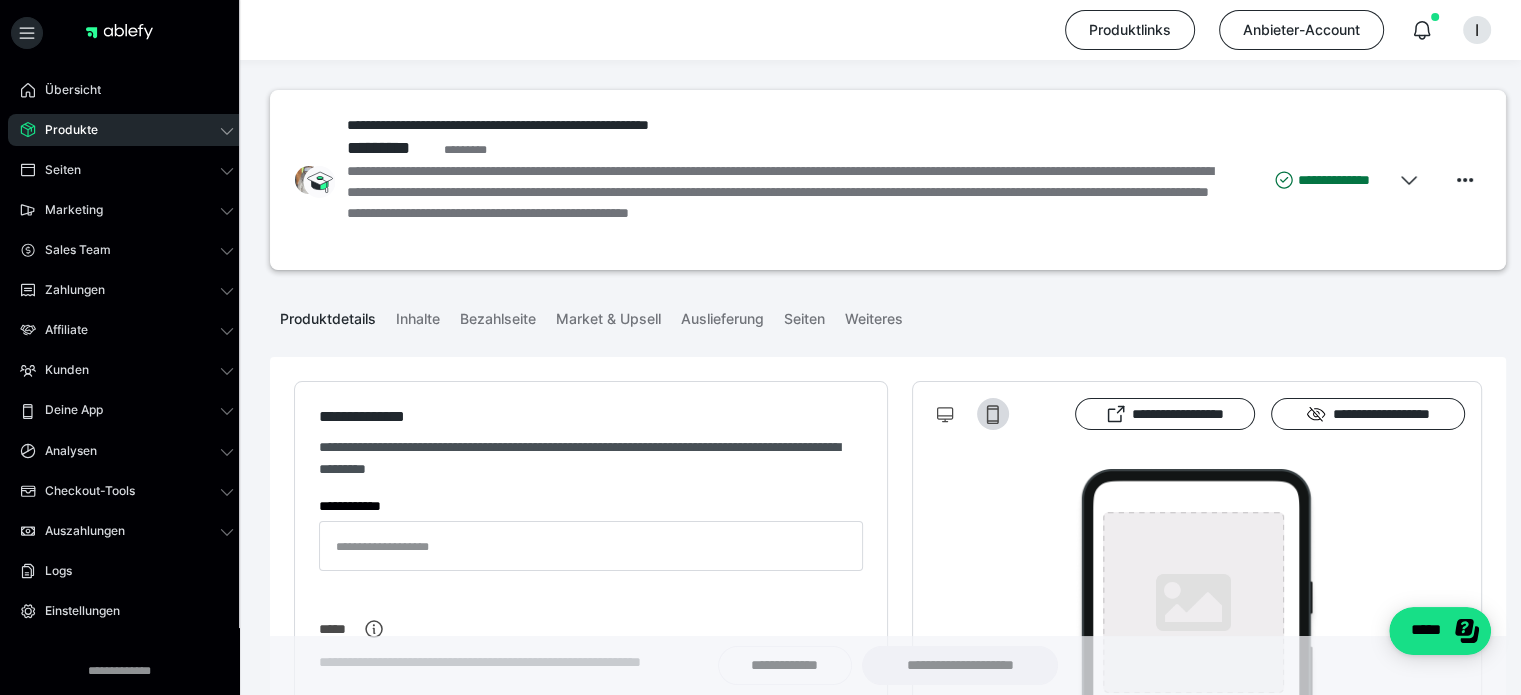 type on "**********" 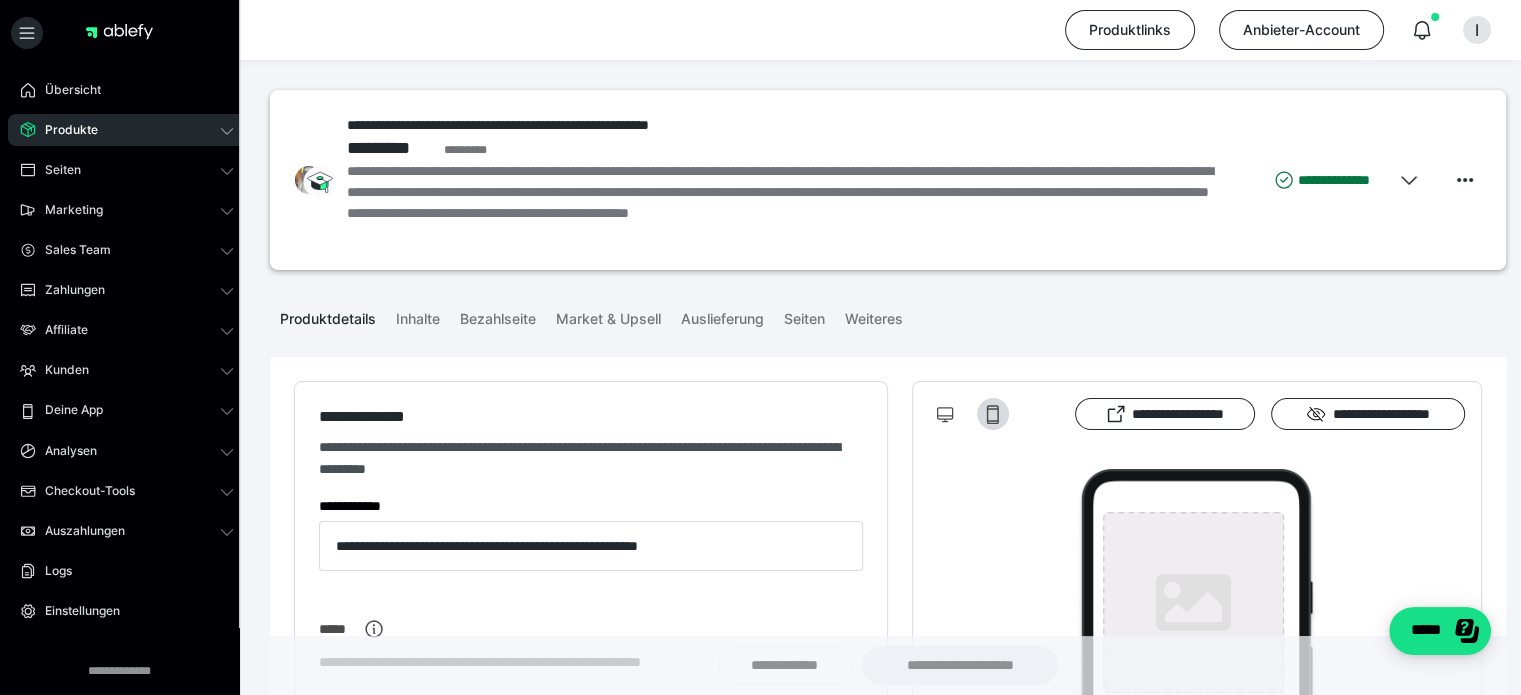 type on "**********" 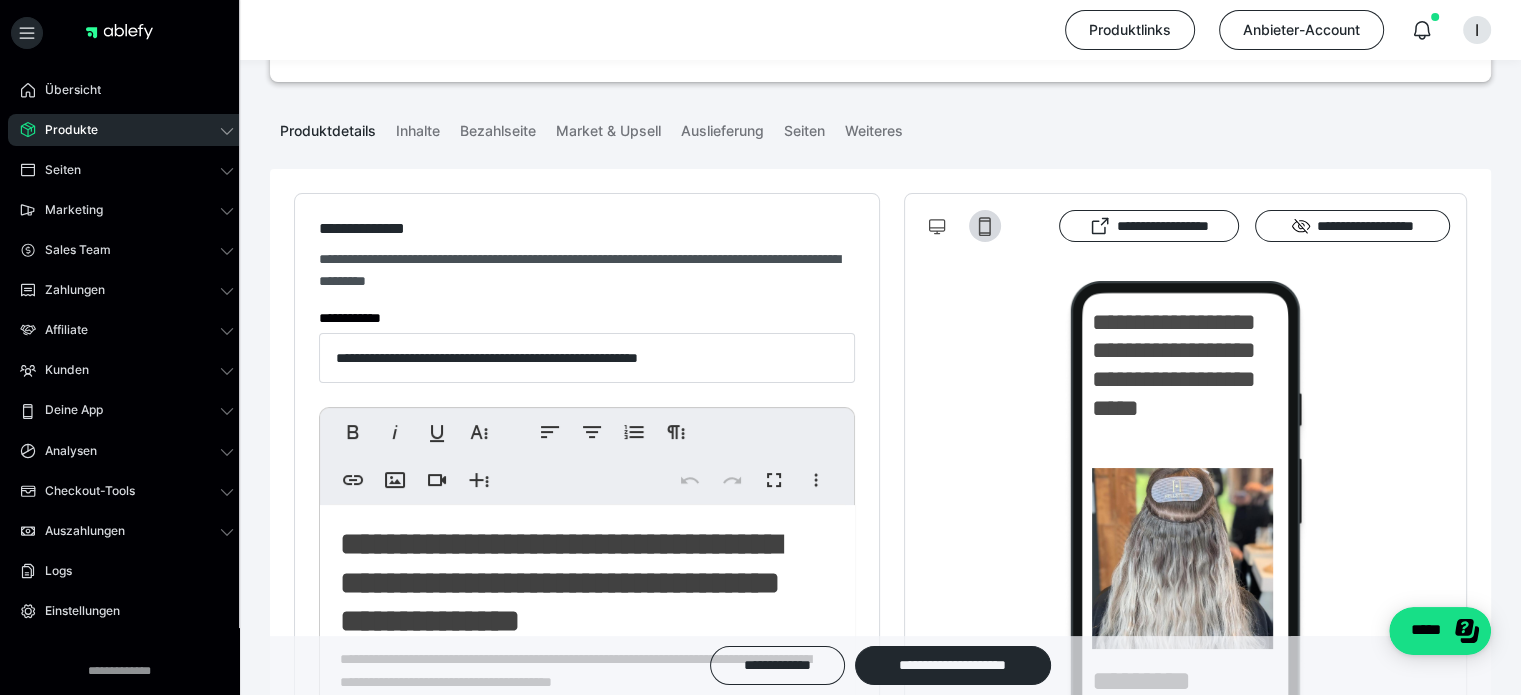 scroll, scrollTop: 200, scrollLeft: 0, axis: vertical 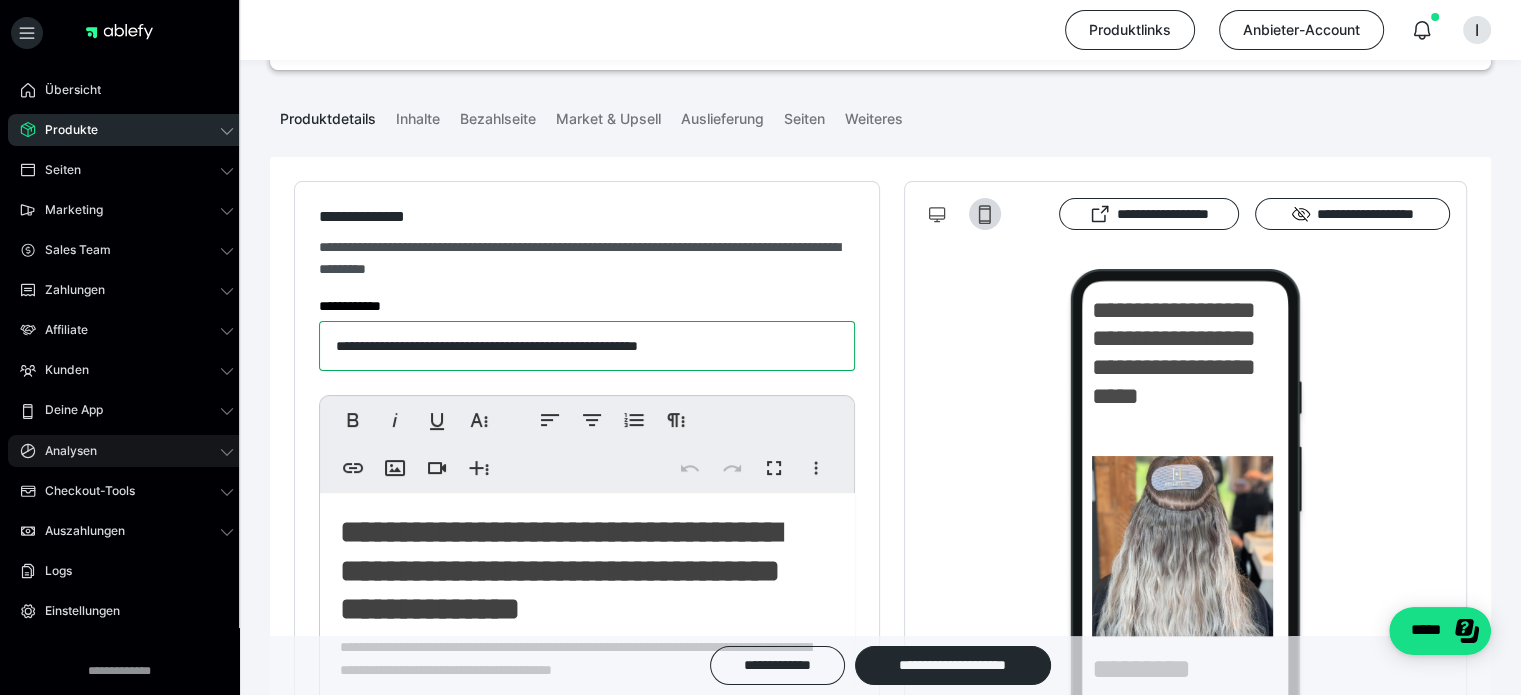 drag, startPoint x: 403, startPoint y: 347, endPoint x: 181, endPoint y: 445, distance: 242.6685 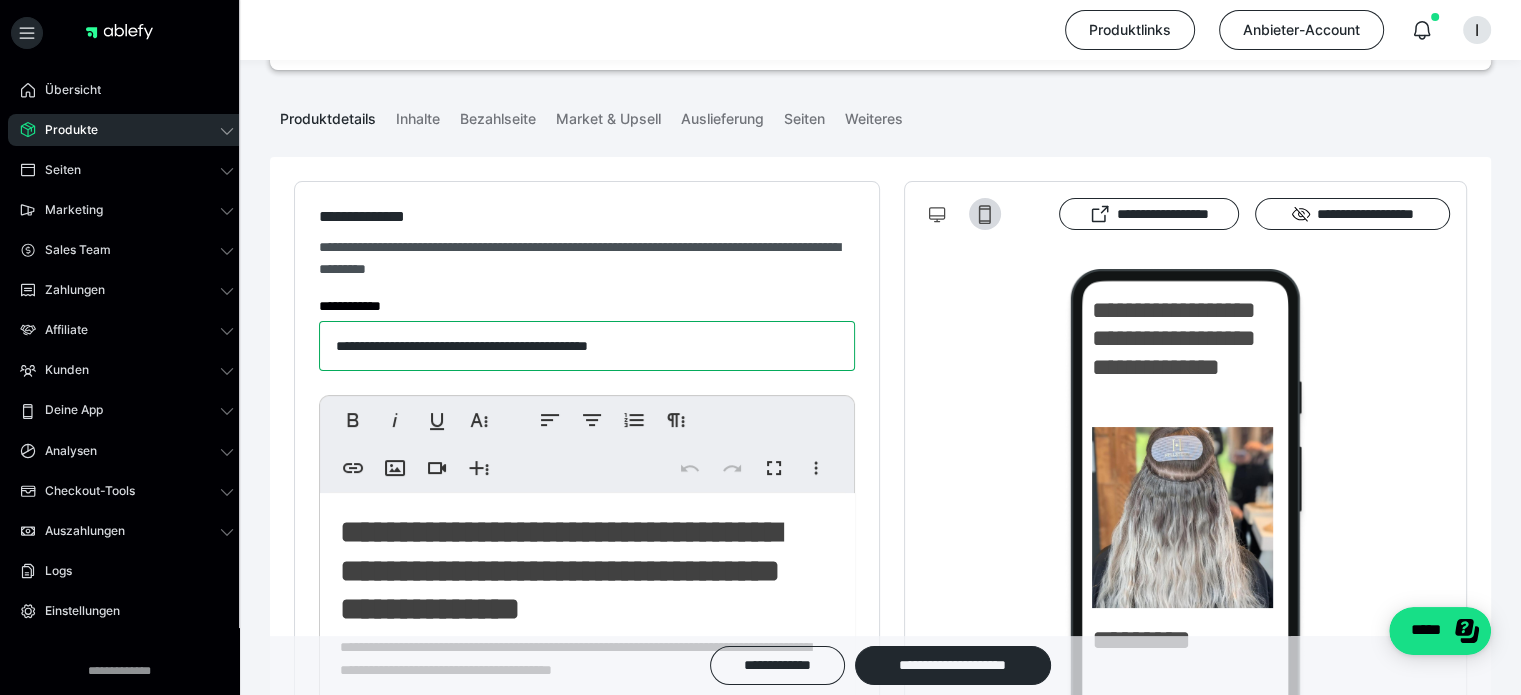 drag, startPoint x: 643, startPoint y: 363, endPoint x: 474, endPoint y: 366, distance: 169.02663 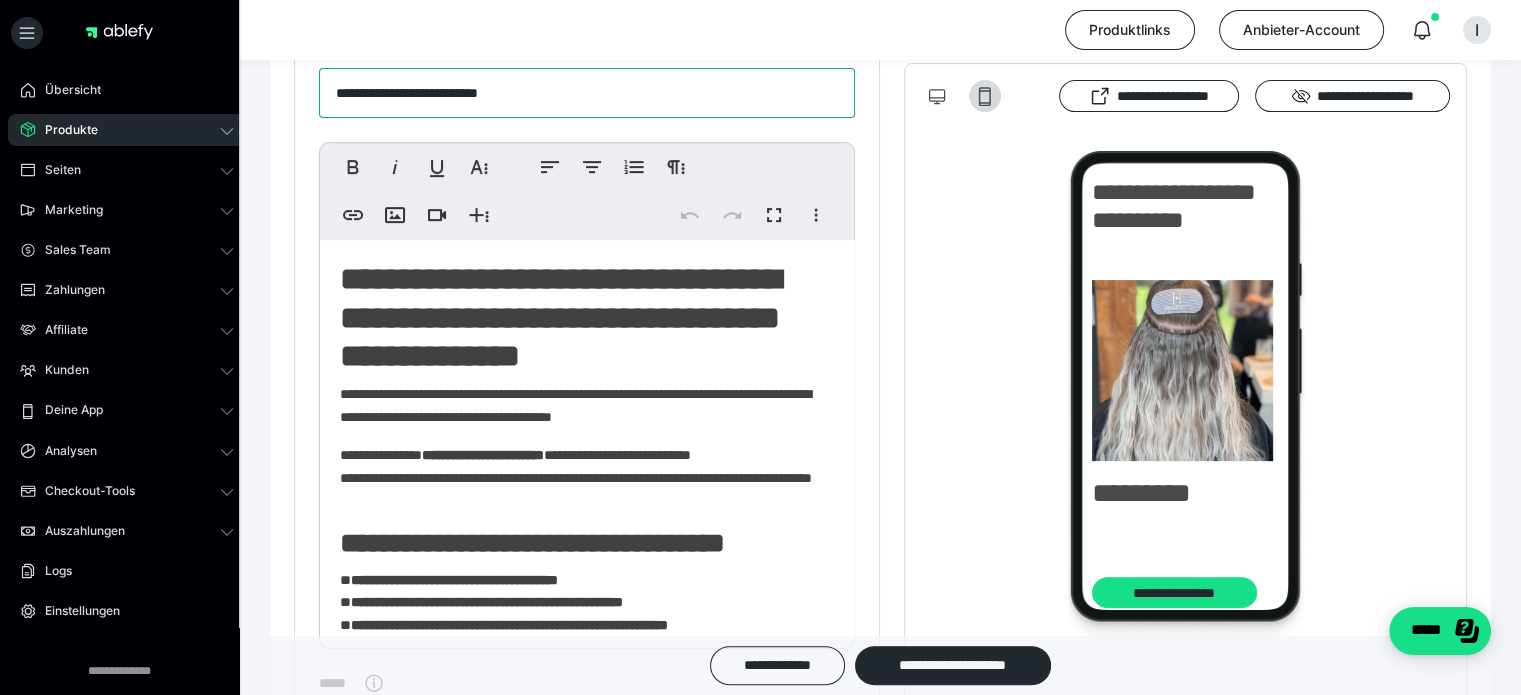 scroll, scrollTop: 500, scrollLeft: 0, axis: vertical 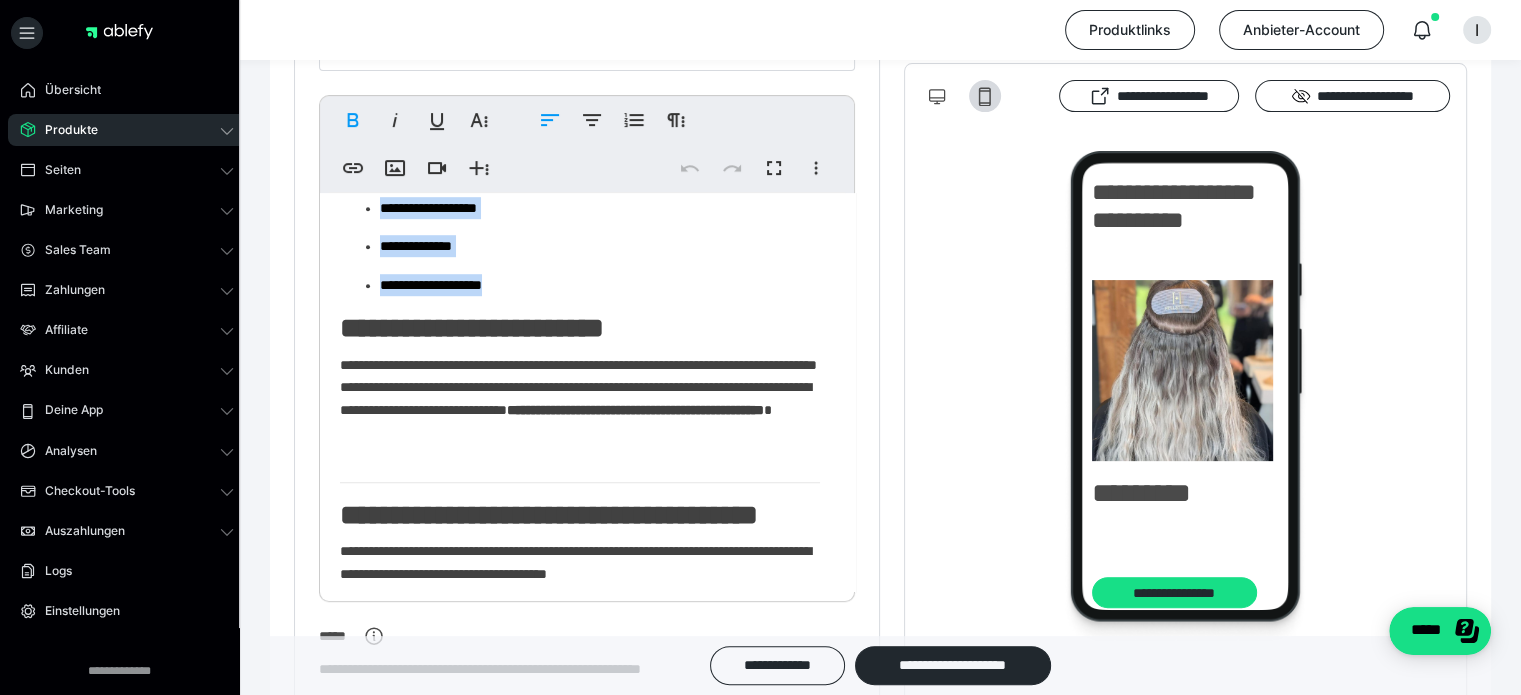 drag, startPoint x: 402, startPoint y: 273, endPoint x: 629, endPoint y: 360, distance: 243.1008 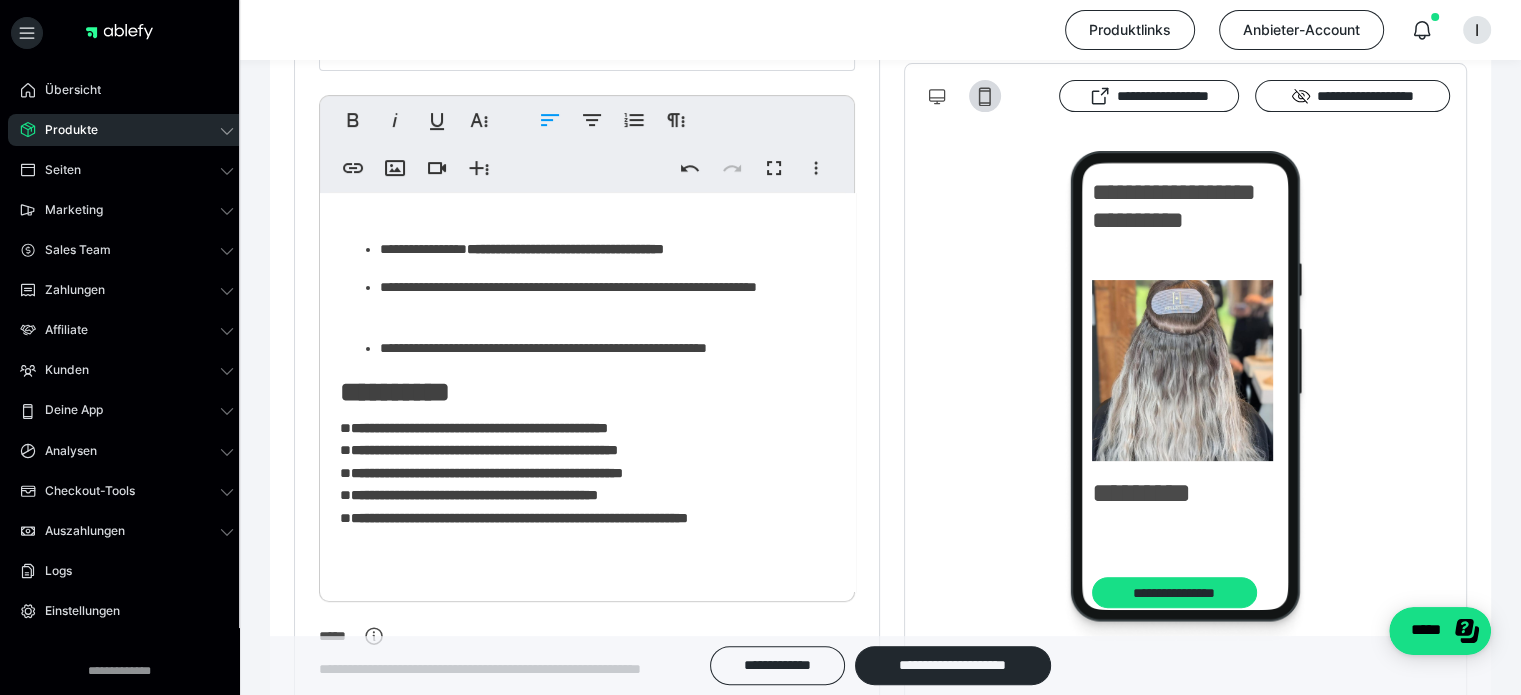 scroll, scrollTop: 447, scrollLeft: 0, axis: vertical 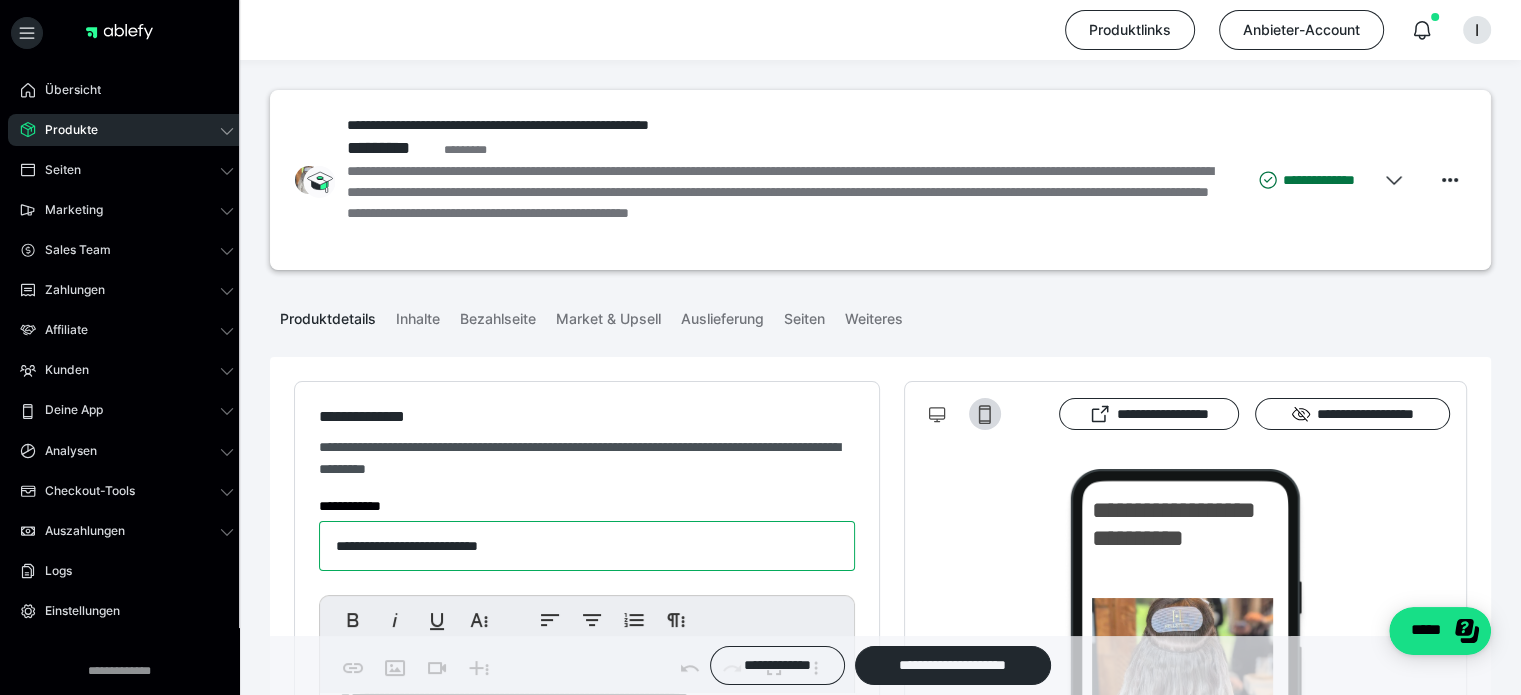 drag, startPoint x: 383, startPoint y: 543, endPoint x: 301, endPoint y: 543, distance: 82 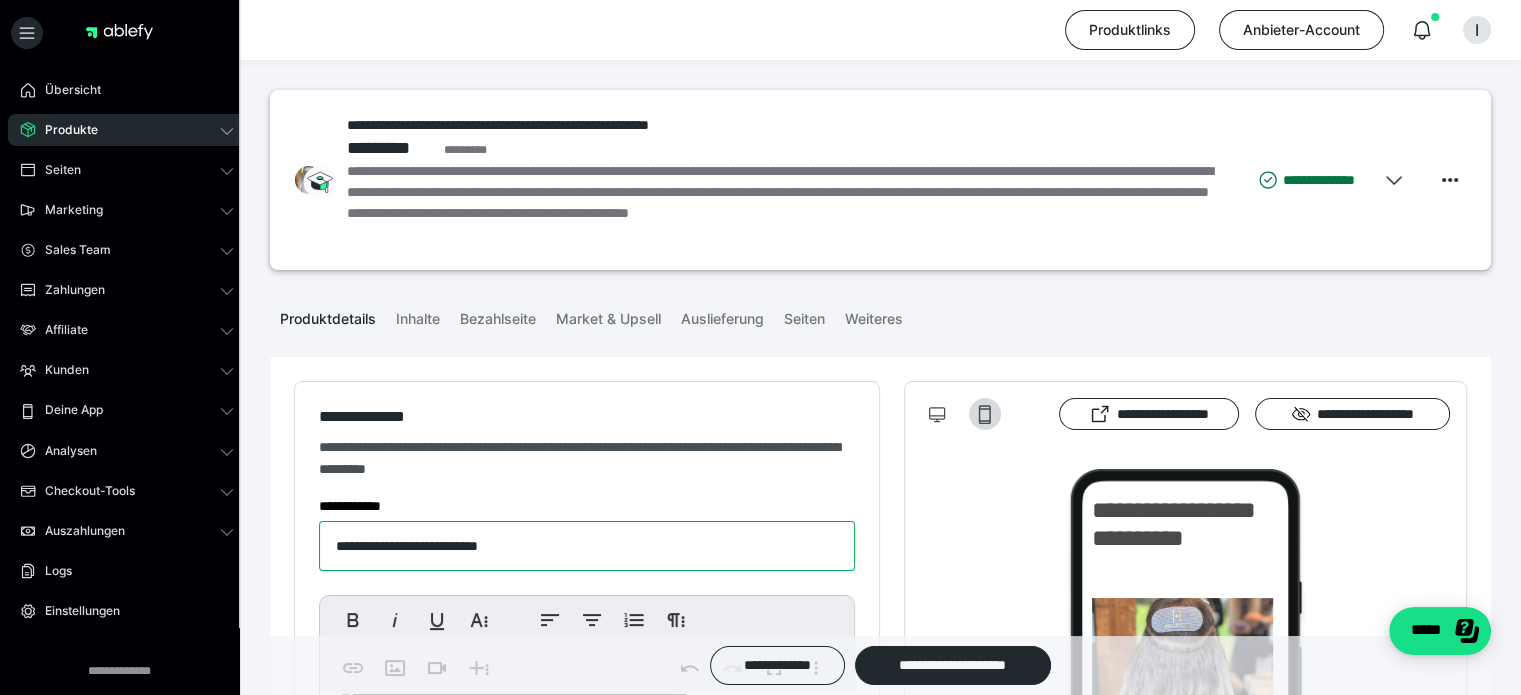 paste on "**********" 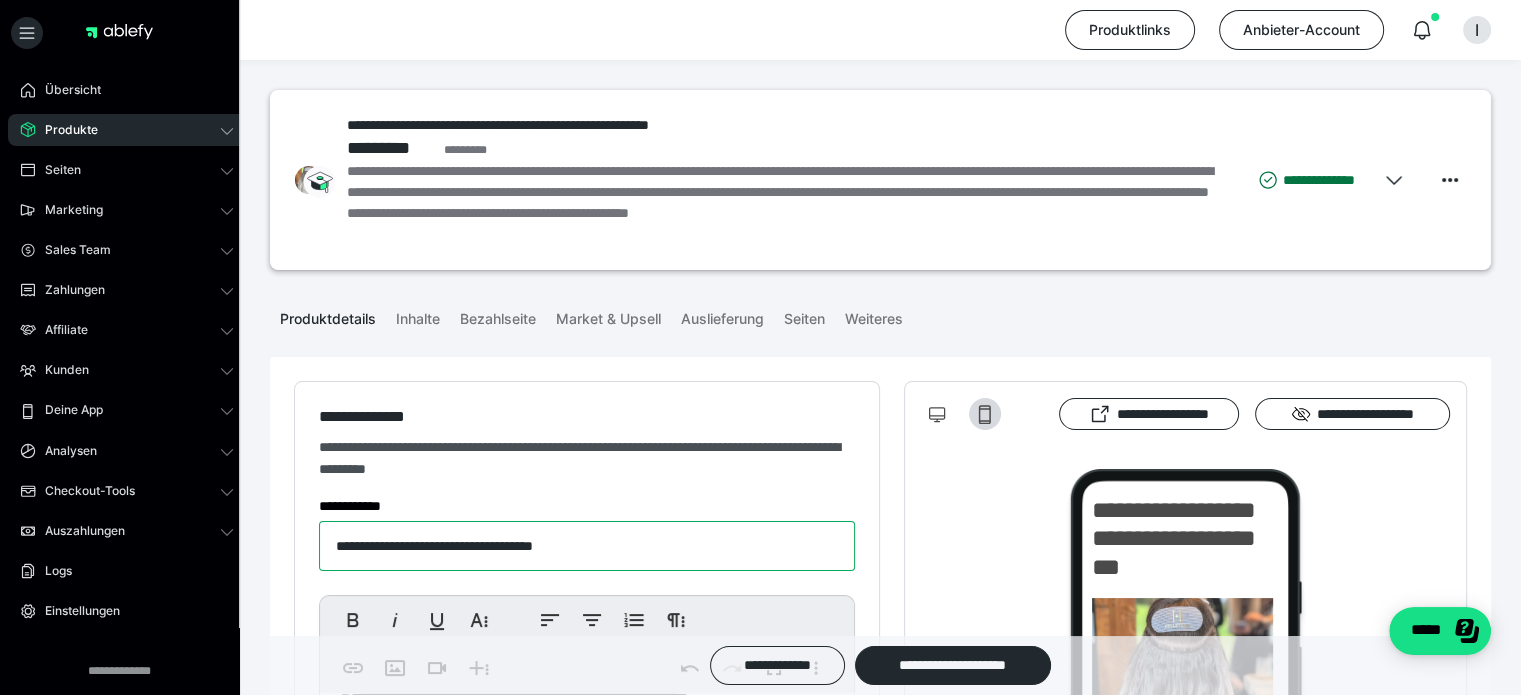 click on "**********" at bounding box center [587, 546] 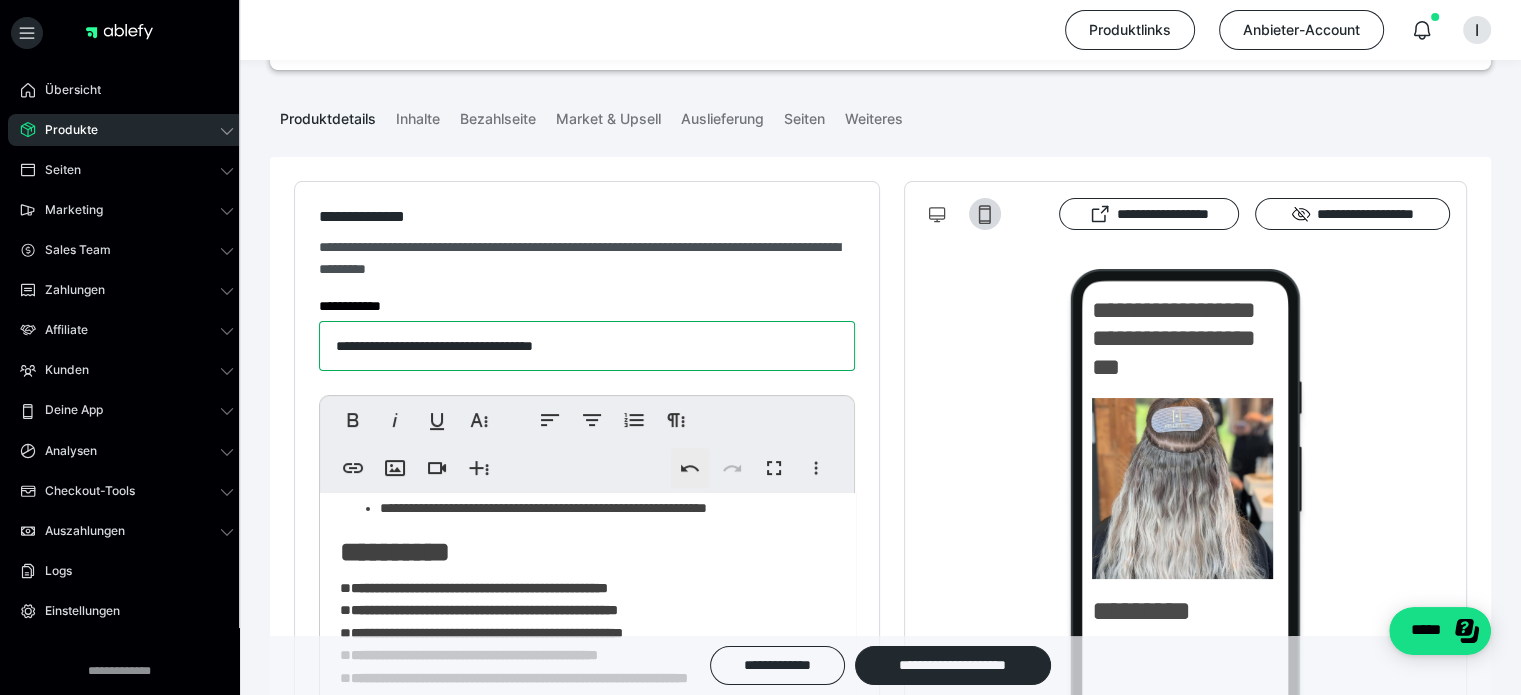 scroll, scrollTop: 747, scrollLeft: 0, axis: vertical 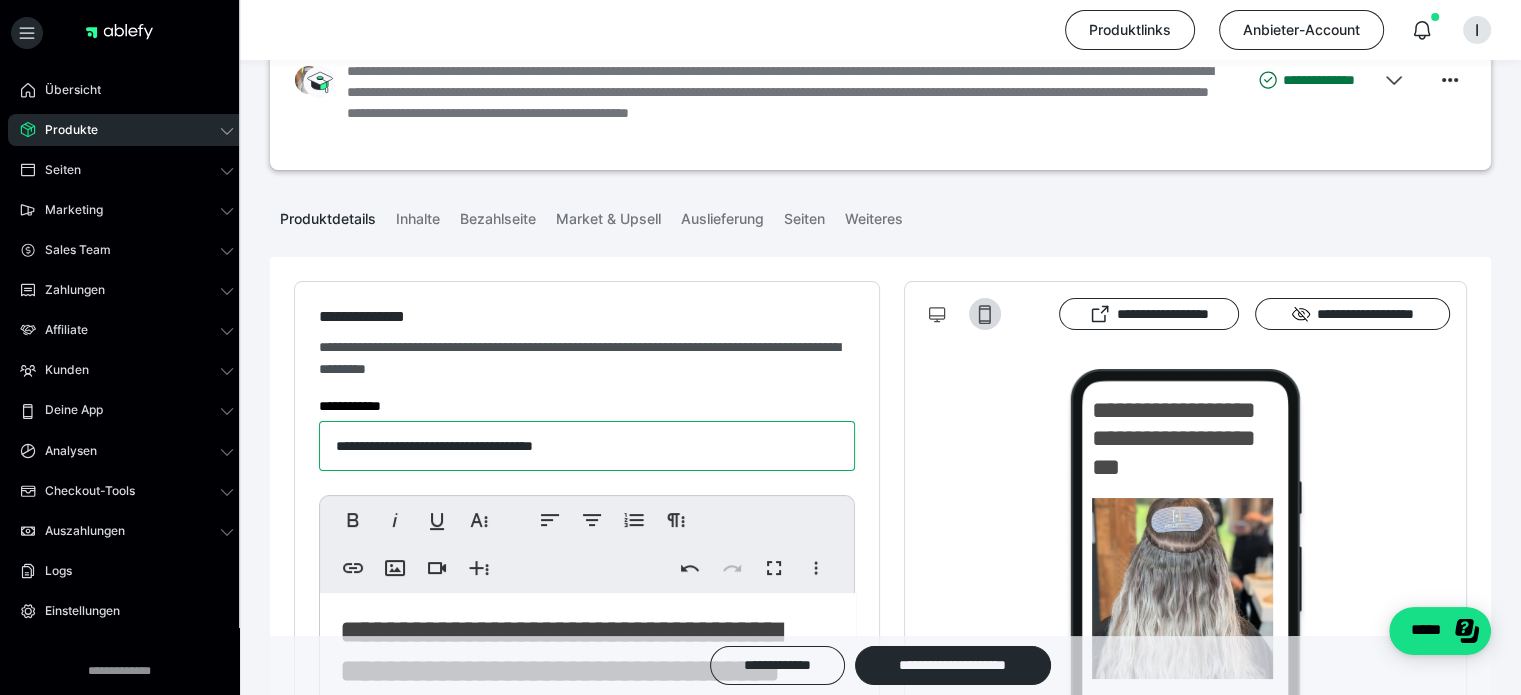 drag, startPoint x: 662, startPoint y: 451, endPoint x: 259, endPoint y: 445, distance: 403.04468 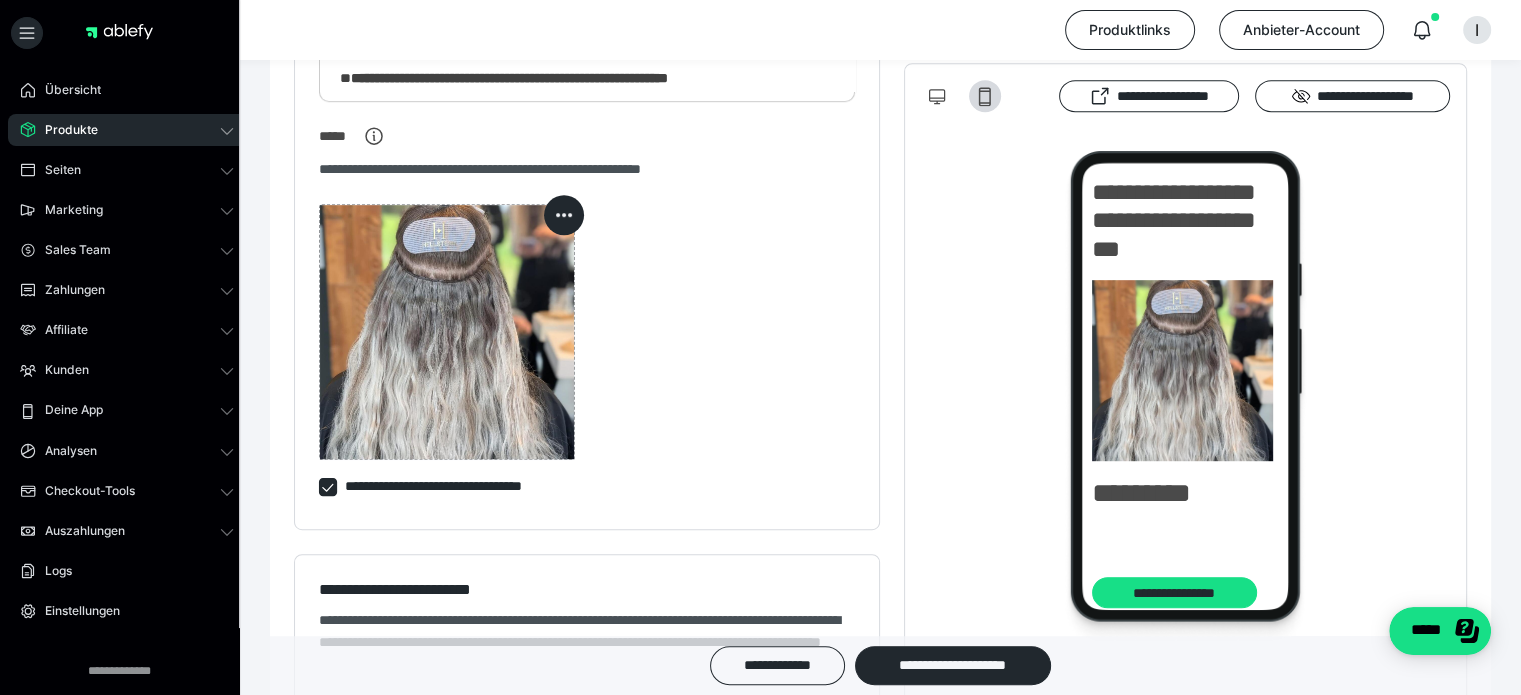 scroll, scrollTop: 1300, scrollLeft: 0, axis: vertical 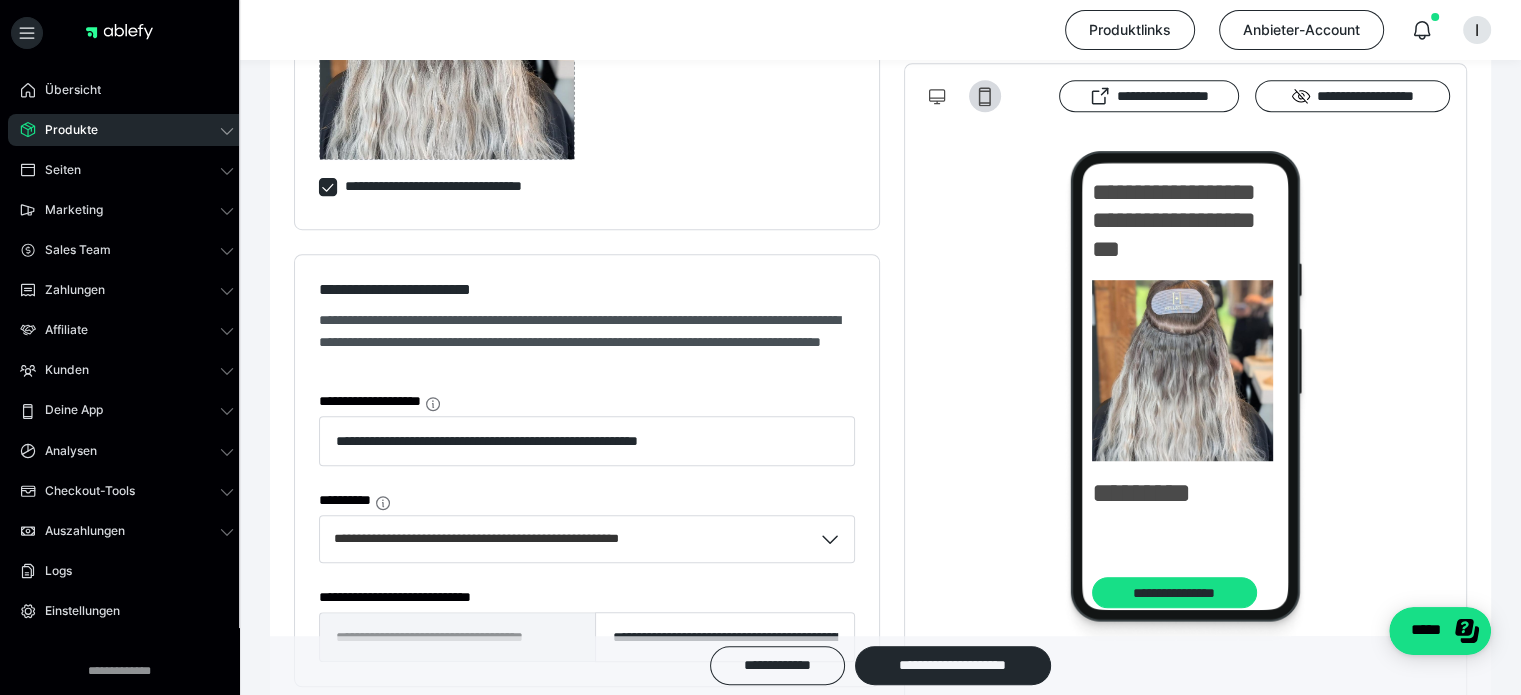 type on "**********" 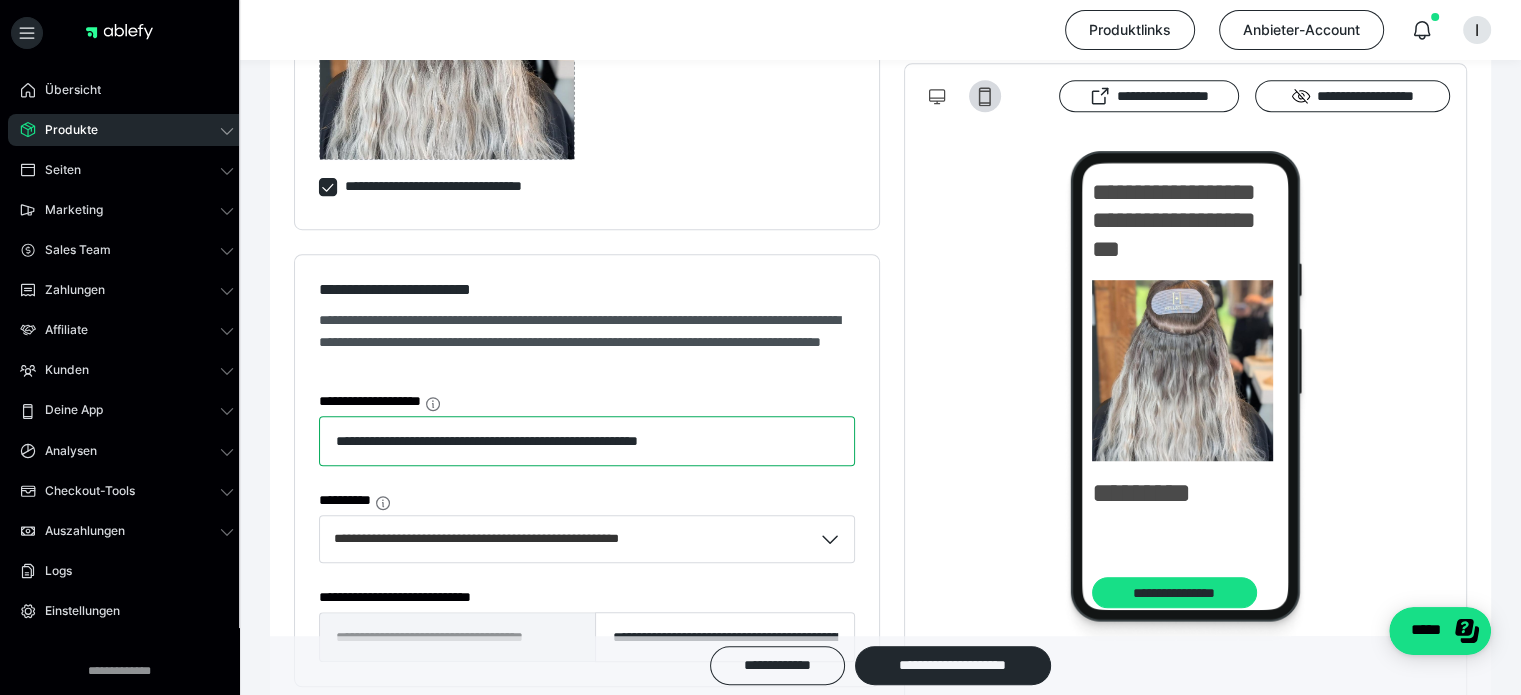 drag, startPoint x: 804, startPoint y: 441, endPoint x: 248, endPoint y: 473, distance: 556.9201 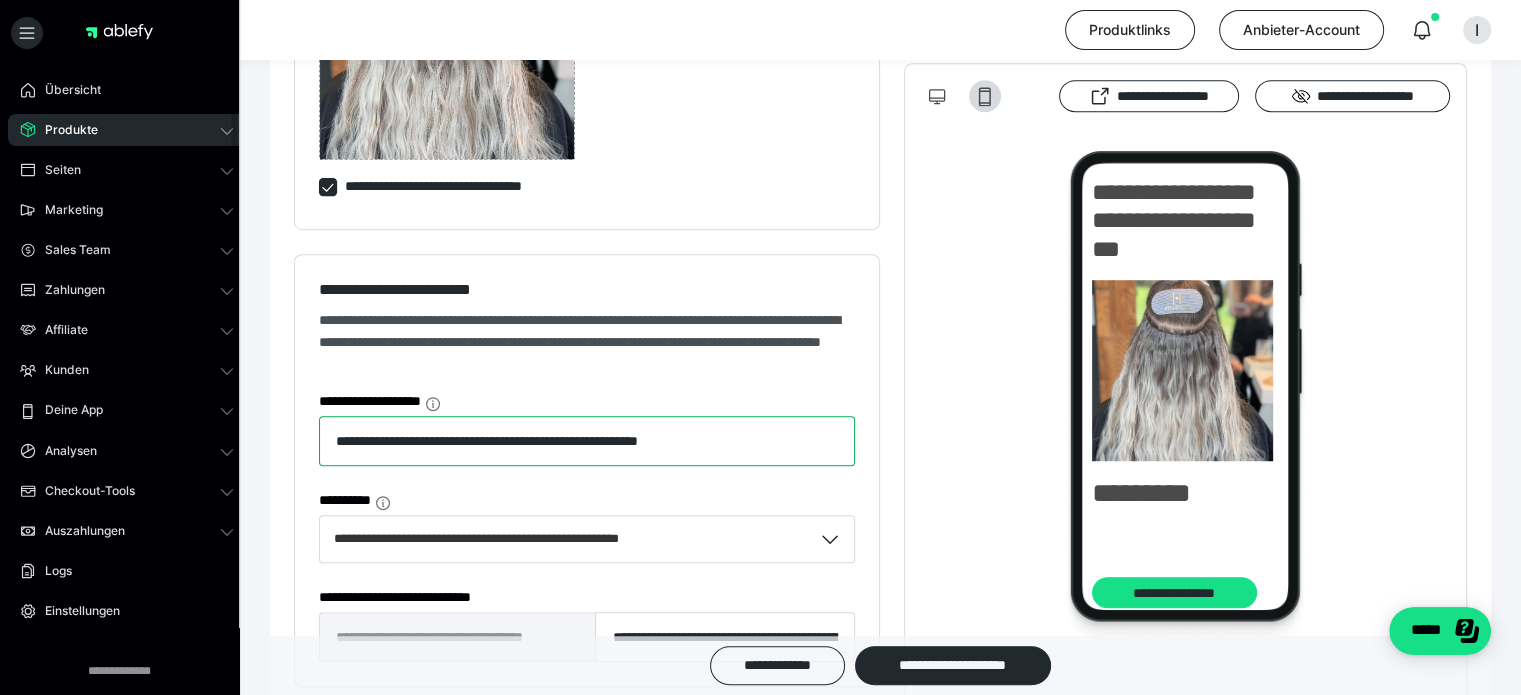 paste 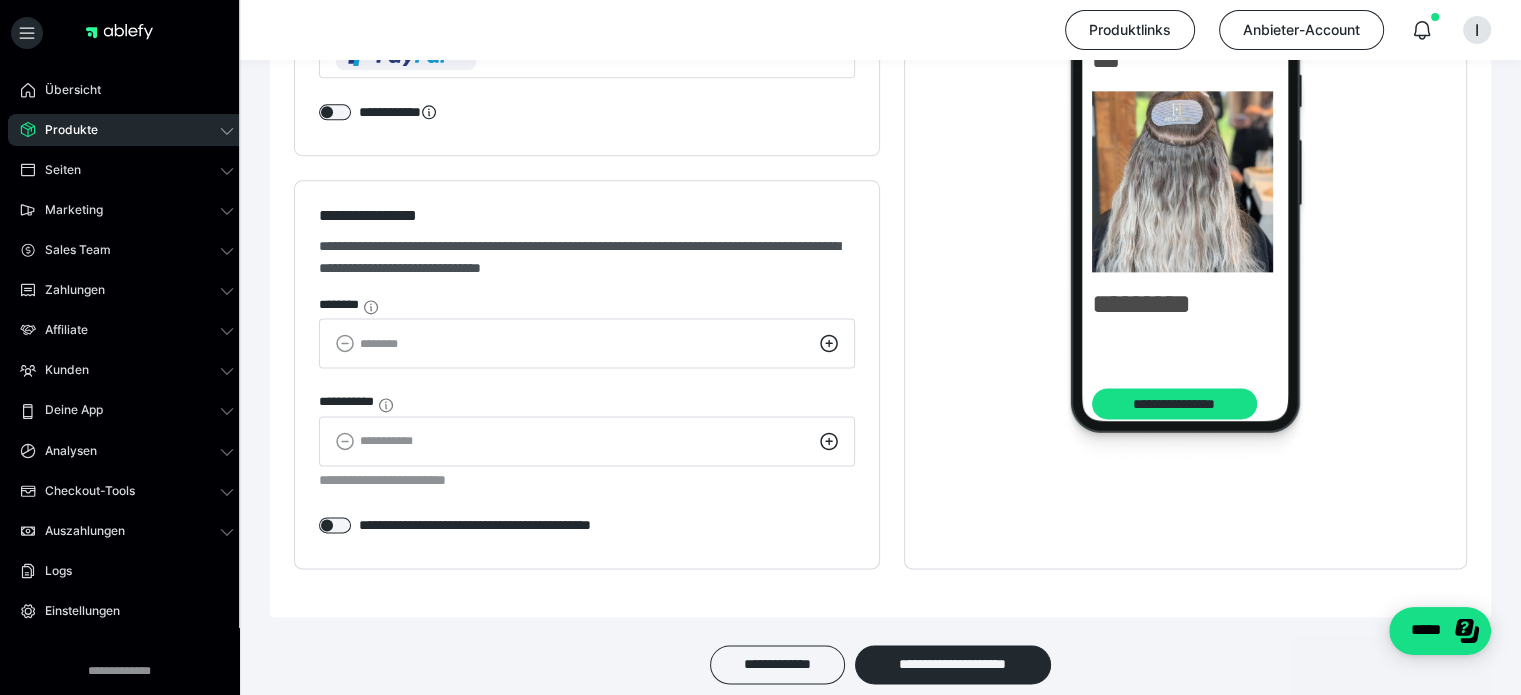 scroll, scrollTop: 2690, scrollLeft: 0, axis: vertical 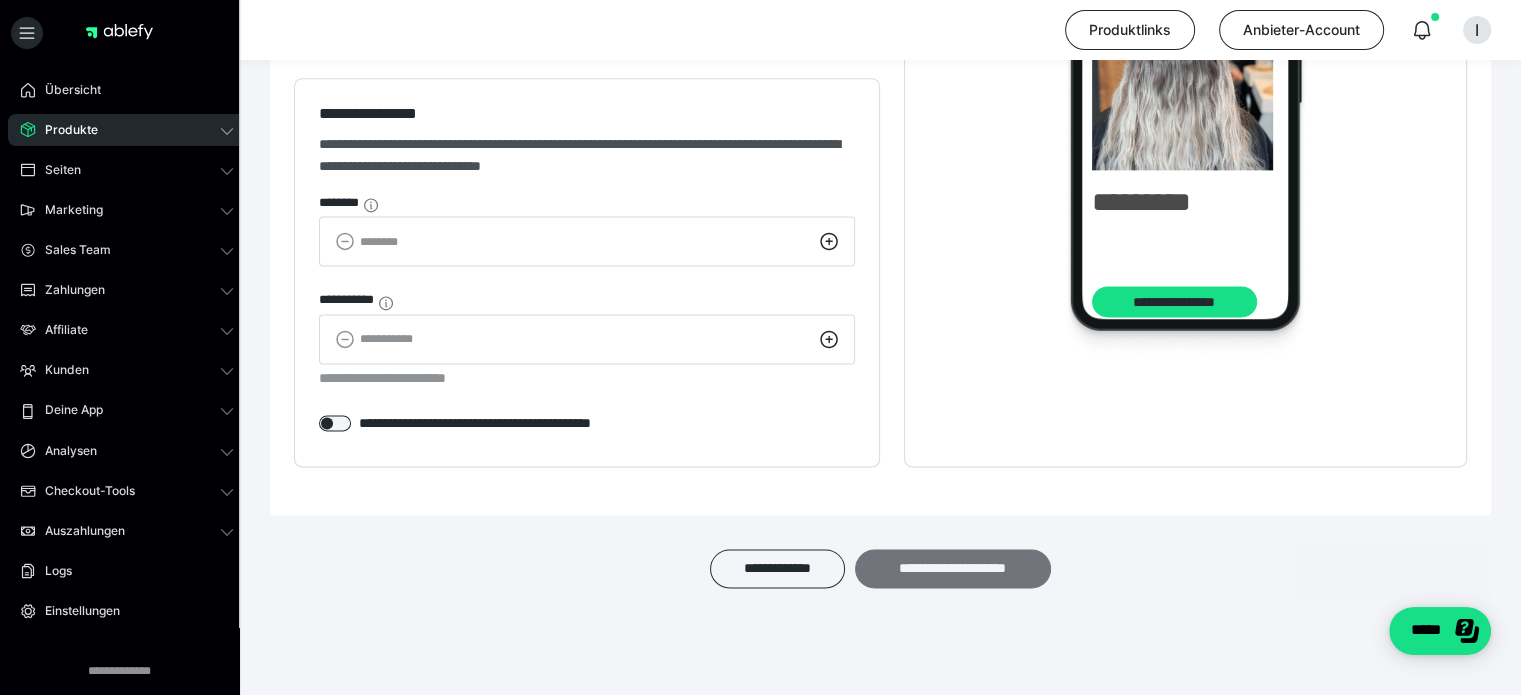 type on "**********" 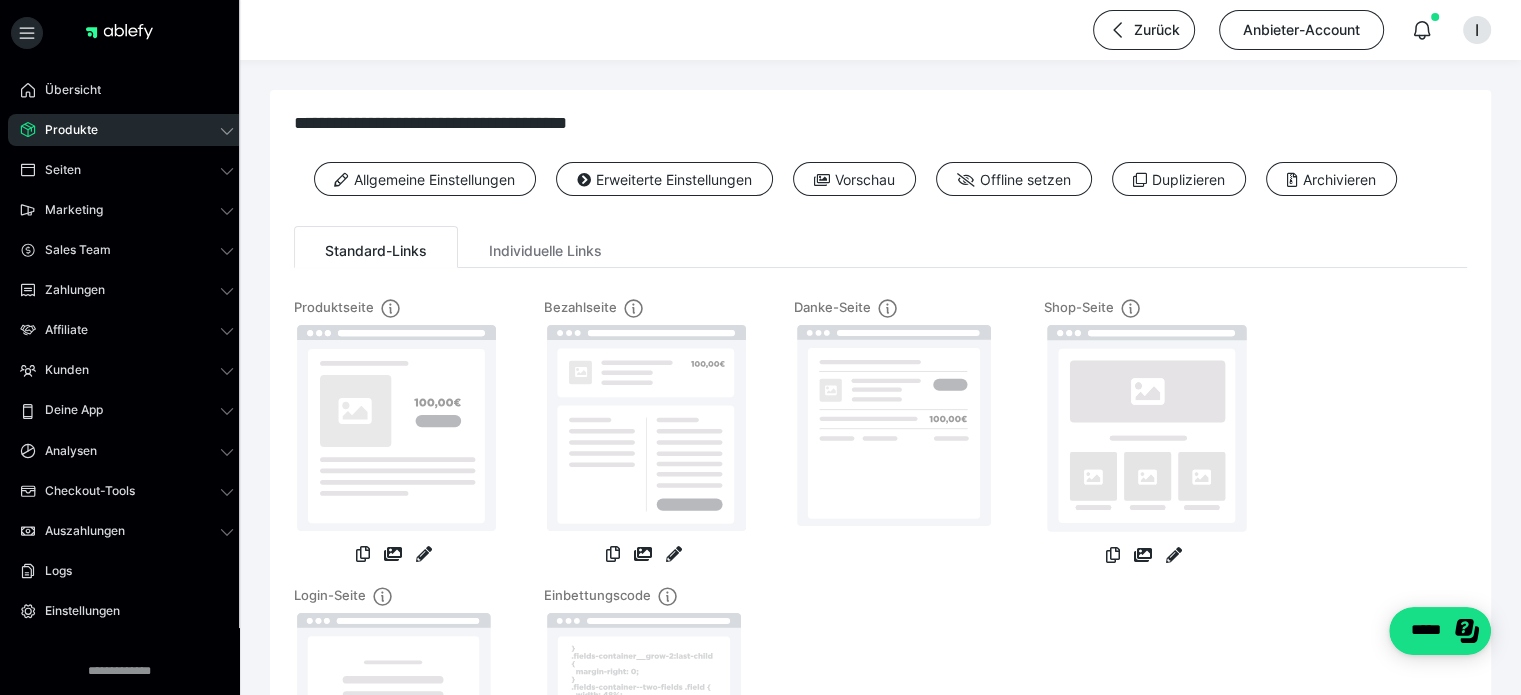 click on "Produkte" at bounding box center [64, 130] 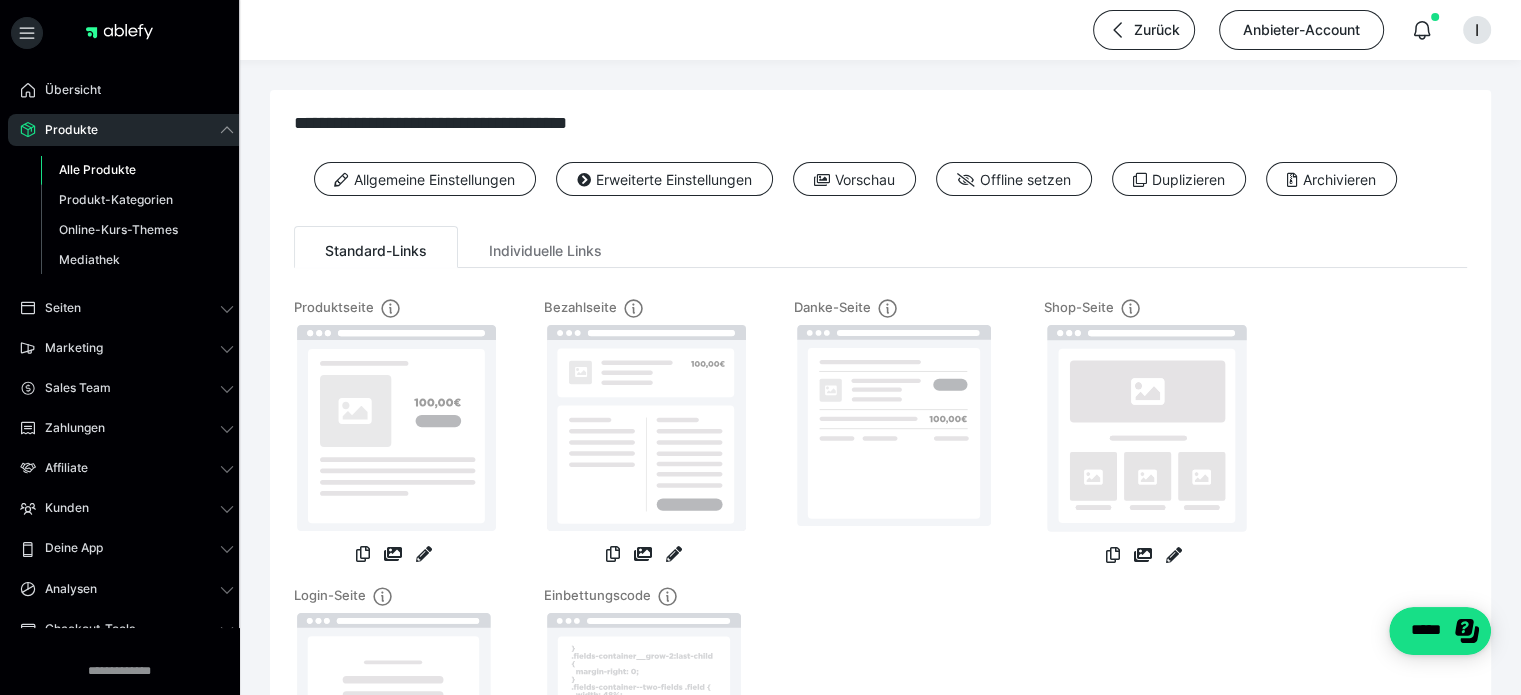 click on "Alle Produkte" at bounding box center [97, 169] 